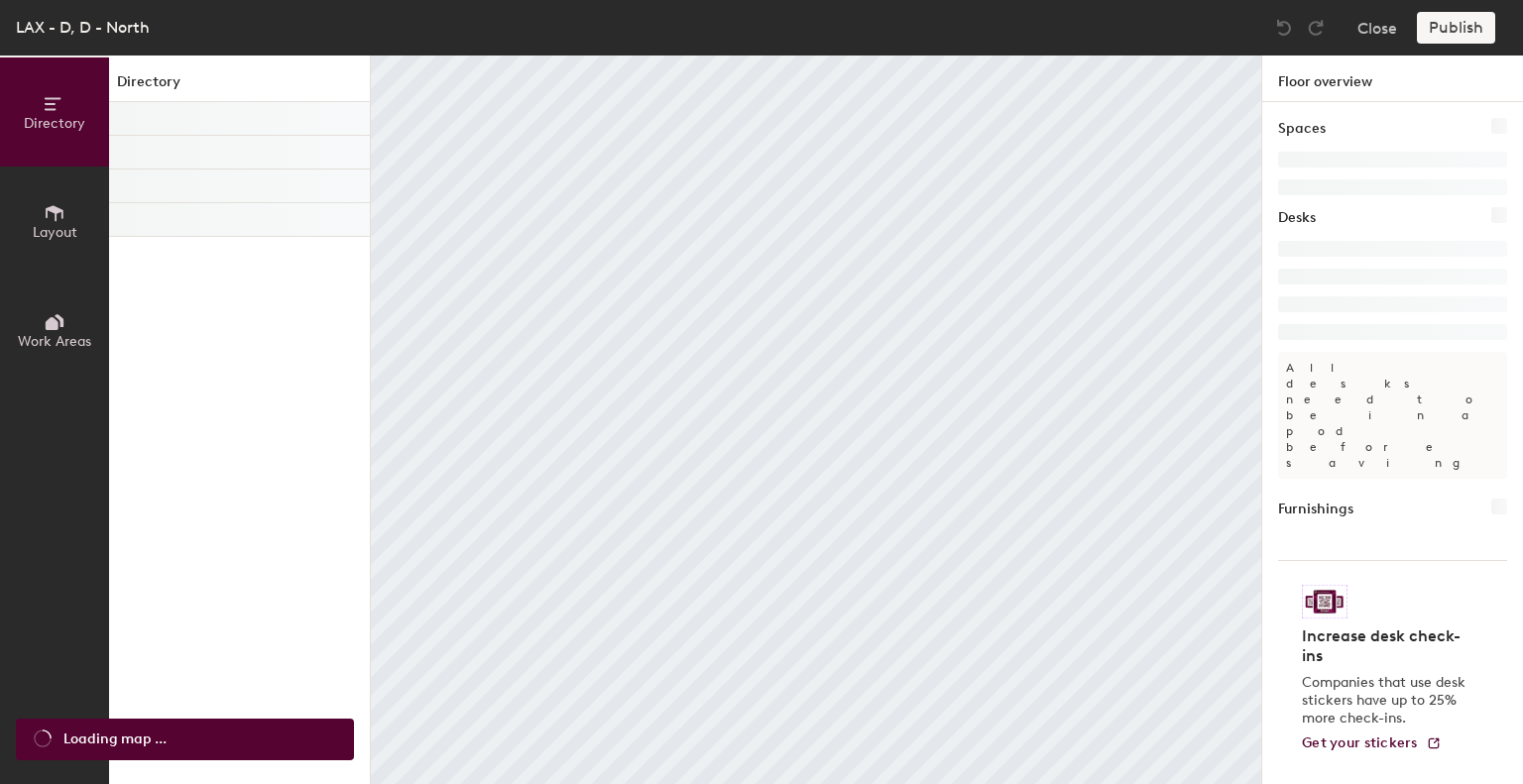 scroll, scrollTop: 0, scrollLeft: 0, axis: both 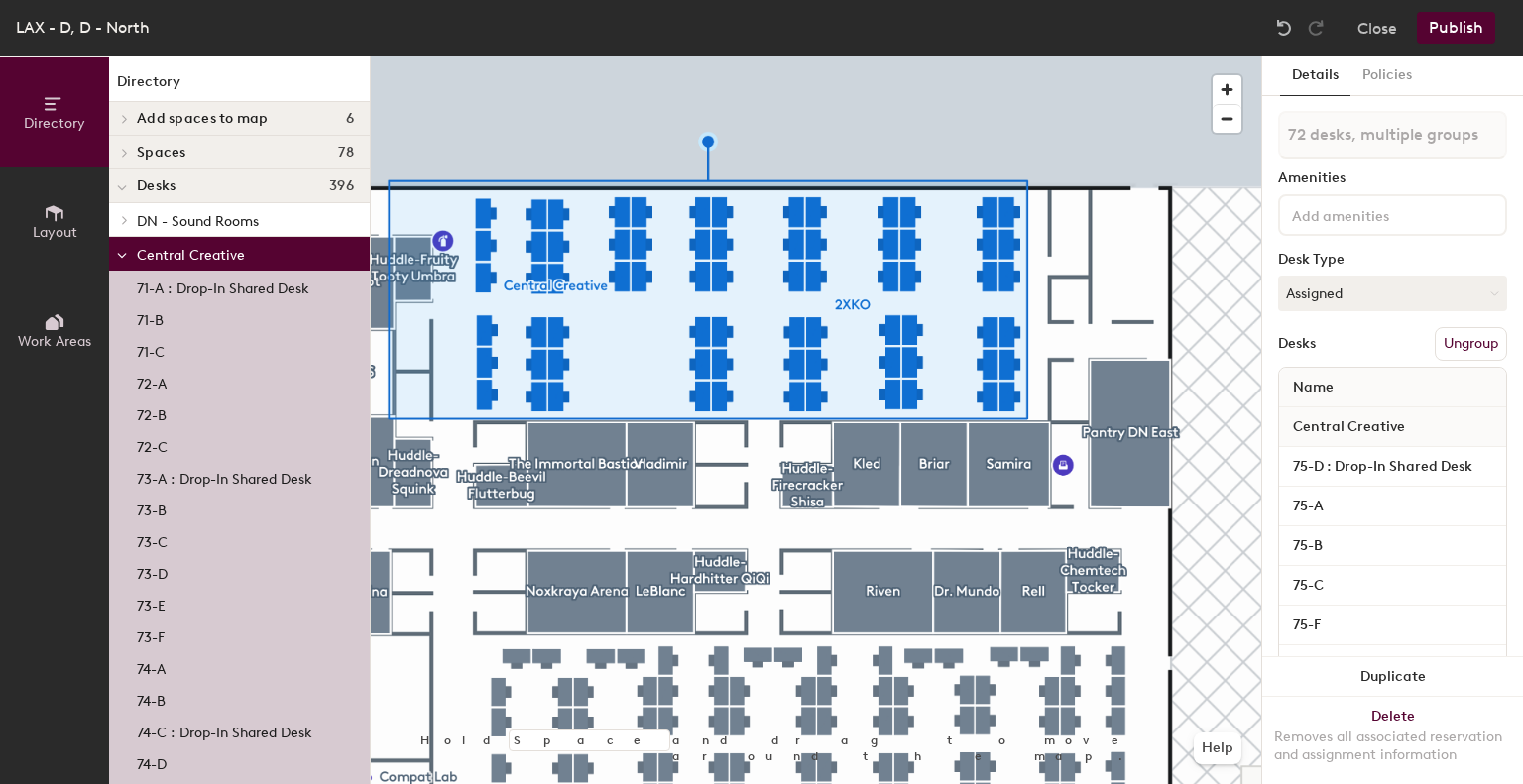 click on "Ungroup" 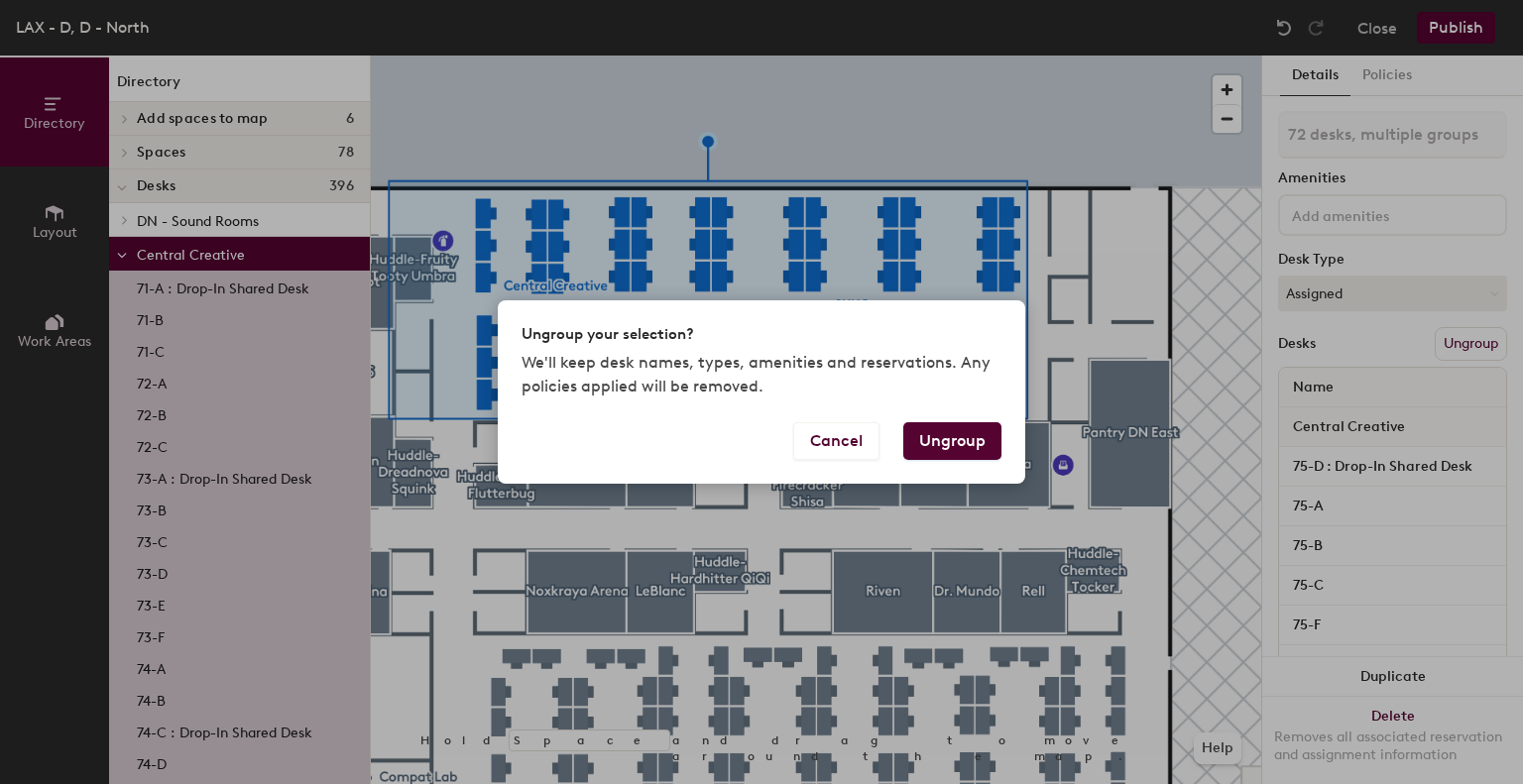click on "Ungroup" at bounding box center [952, 441] 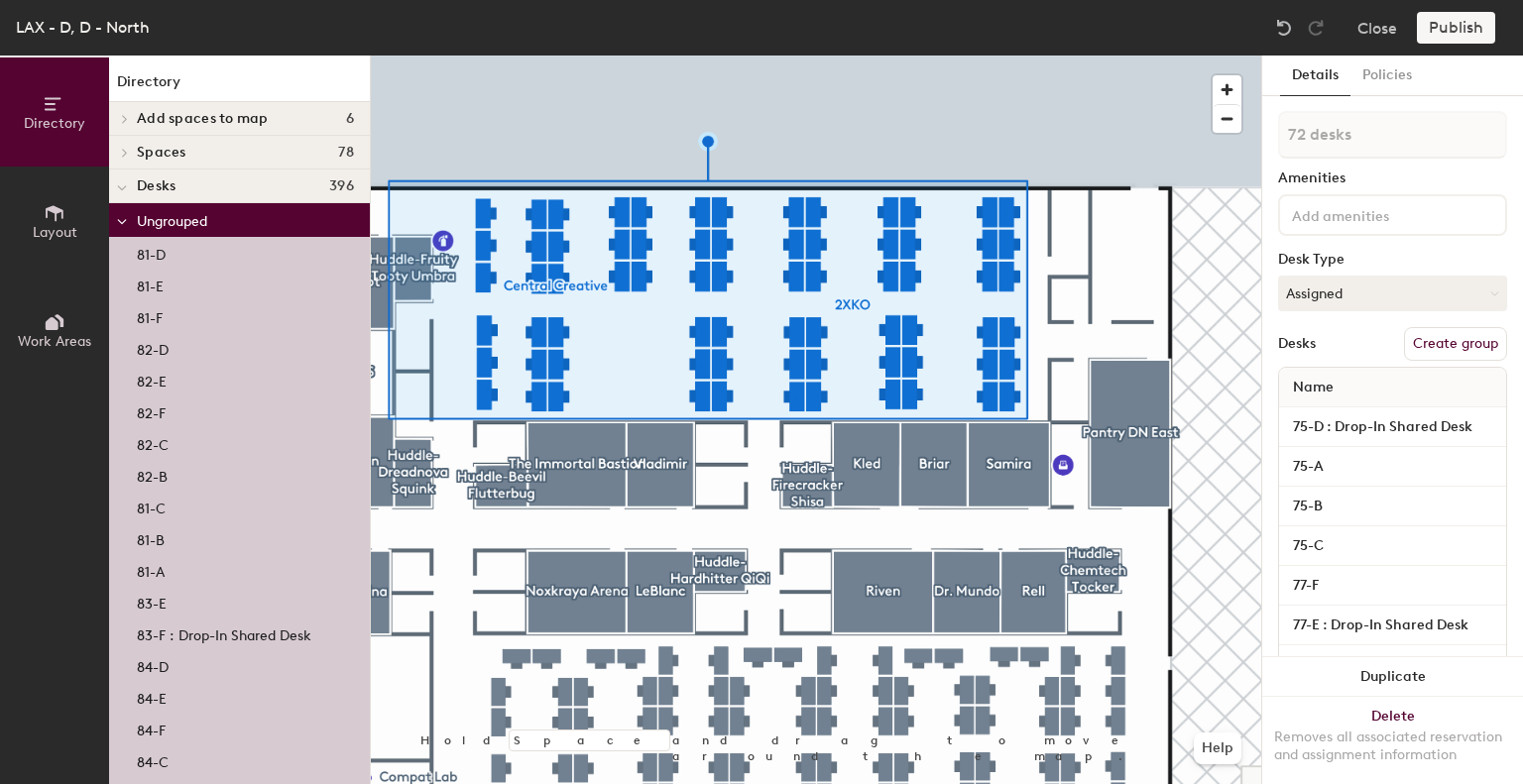 click on "Create group" 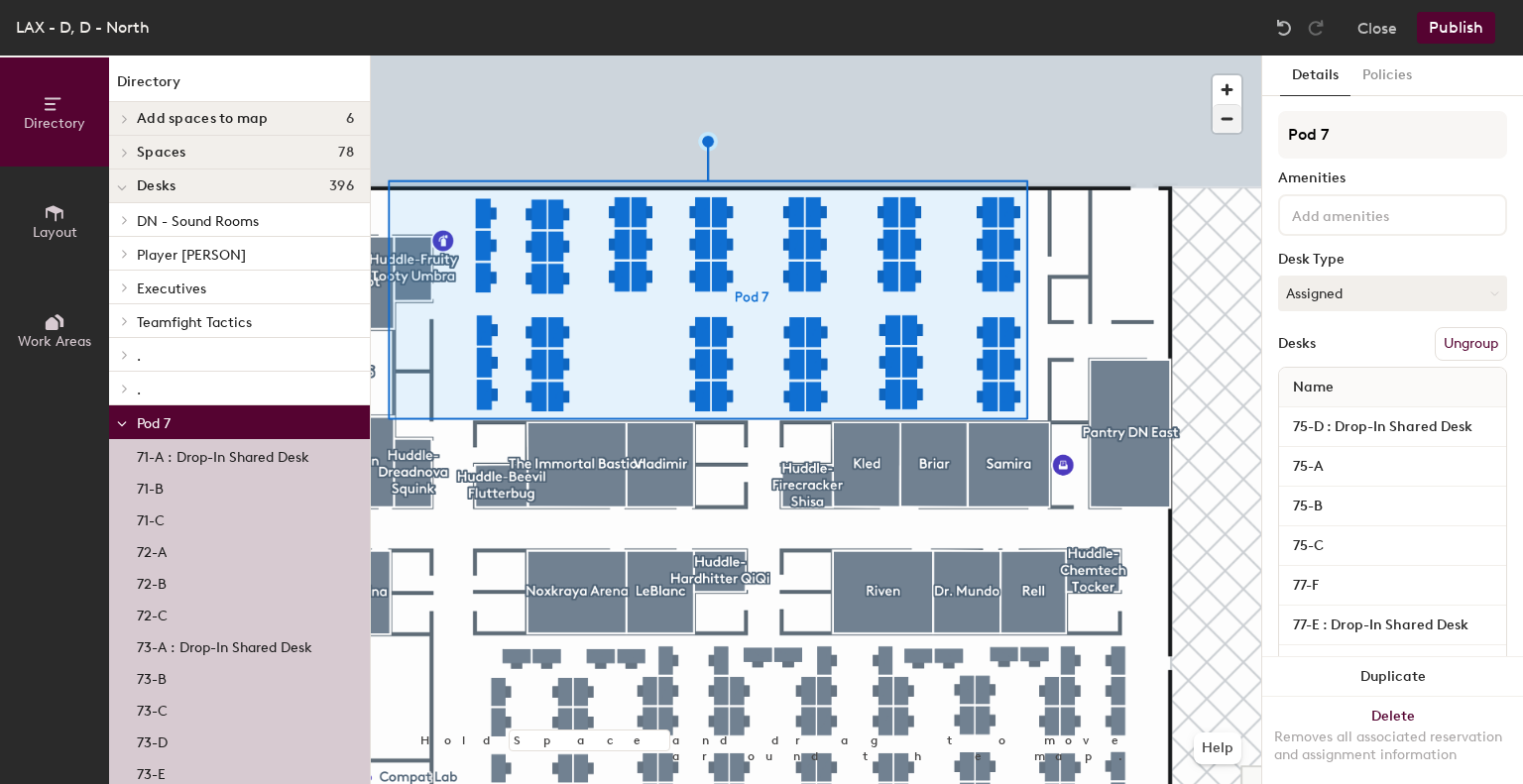 click on "Directory Layout Work Areas Directory Add spaces to map 6 Huddle-Willowbark Abyssia Ryze Tryndamere Vander Warwick Zaun Patio Spaces 78 Affectionate Poro Athenaeum of Light - HDR Atrium Bard Bilgewater Barrel Room Bilgewater Brew Briar Darius Demacia-HDR (BYOD) Diana Dr. Mundo Draven EHS Fiora Fizz Galio Gangplank Garen Graves Helmet Bro - PSEC Helmet Bro (DN) Huddle-Arcane Sprite Huddle-Beevil Flutterbug Huddle-Chemtech Tocker Huddle-Demacian Silverwing Huddle-Dreadnova Squink Huddle-Firecracker Shisa Huddle-Fruity Tooty Umbra Huddle-Gnarly Burno Huddle-Hardhitter QiQi Huddle-Pengu Featherknight Huddle-Petal Dancer Tocker Huddle-Prodigy Melisma Huddle-Splash Town Choncc Huddle-Willowbark Abyssia Illaoi Ixaocan - AFK Jarvan IV Katarina Kayle Kled LeBlanc Leona Lucian Lux Meditation Mortoraa Nautilus Noxkraya Arena Pantheon Pantry  DN  Exec Pantry  DN  Main Pantry DN East Poppy PSEC Quinn Rell Riven Ryze Samira Shyvana Sion Sona Swain Sylas (Google Room) Talon Taric (Google Room) The Immortal Bastion Urgot Zoe" 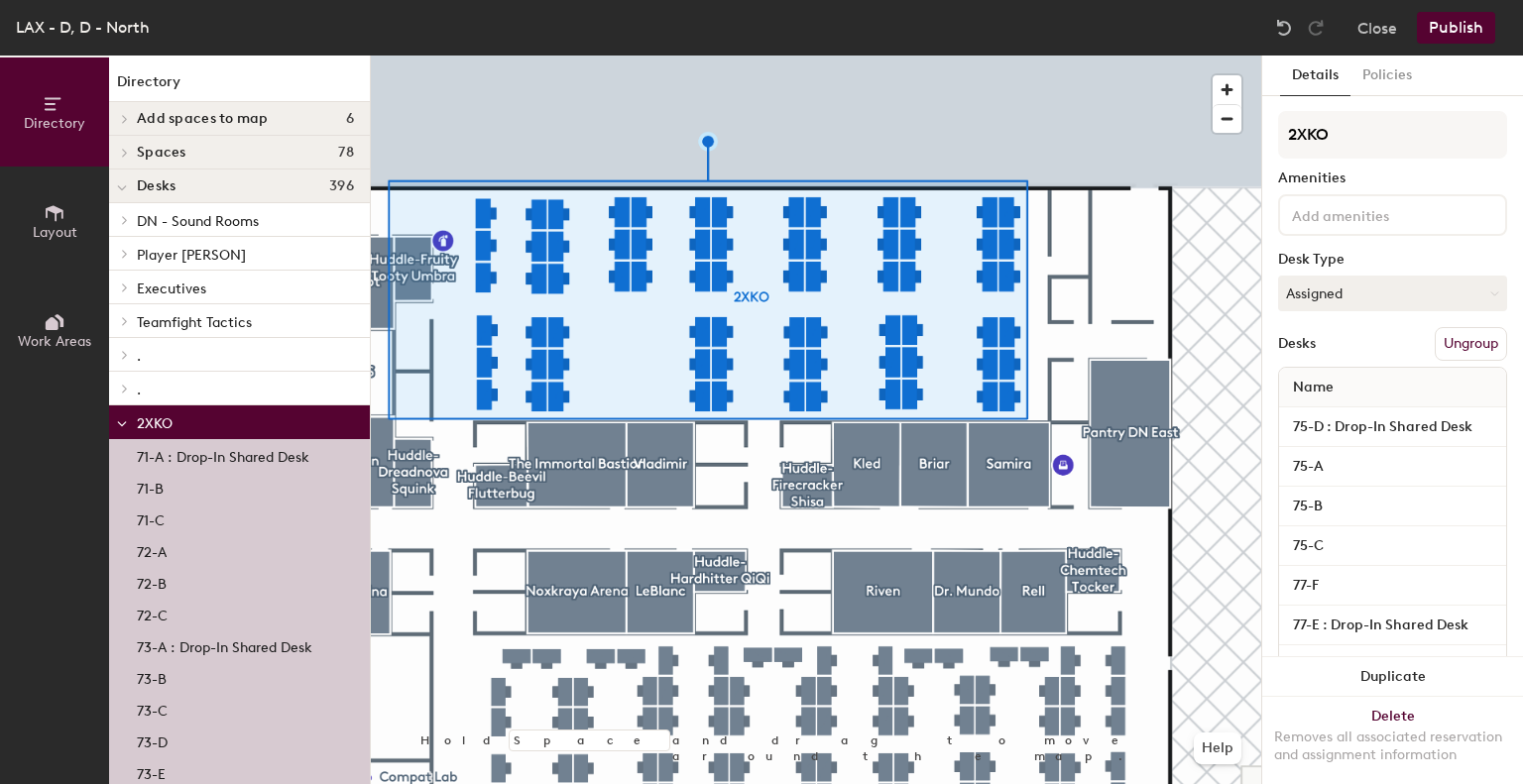 type on "2XKO" 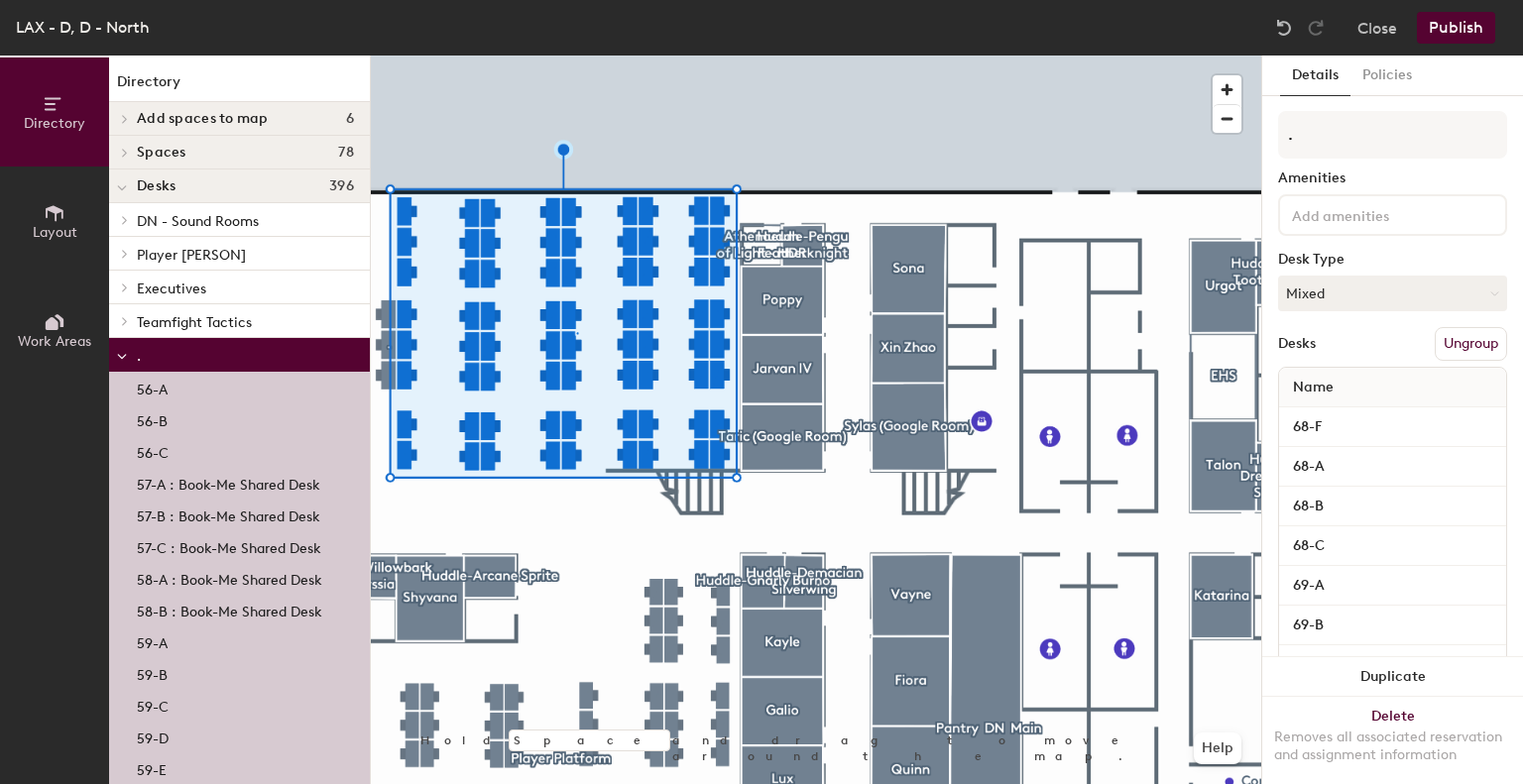 click on "Ungroup" 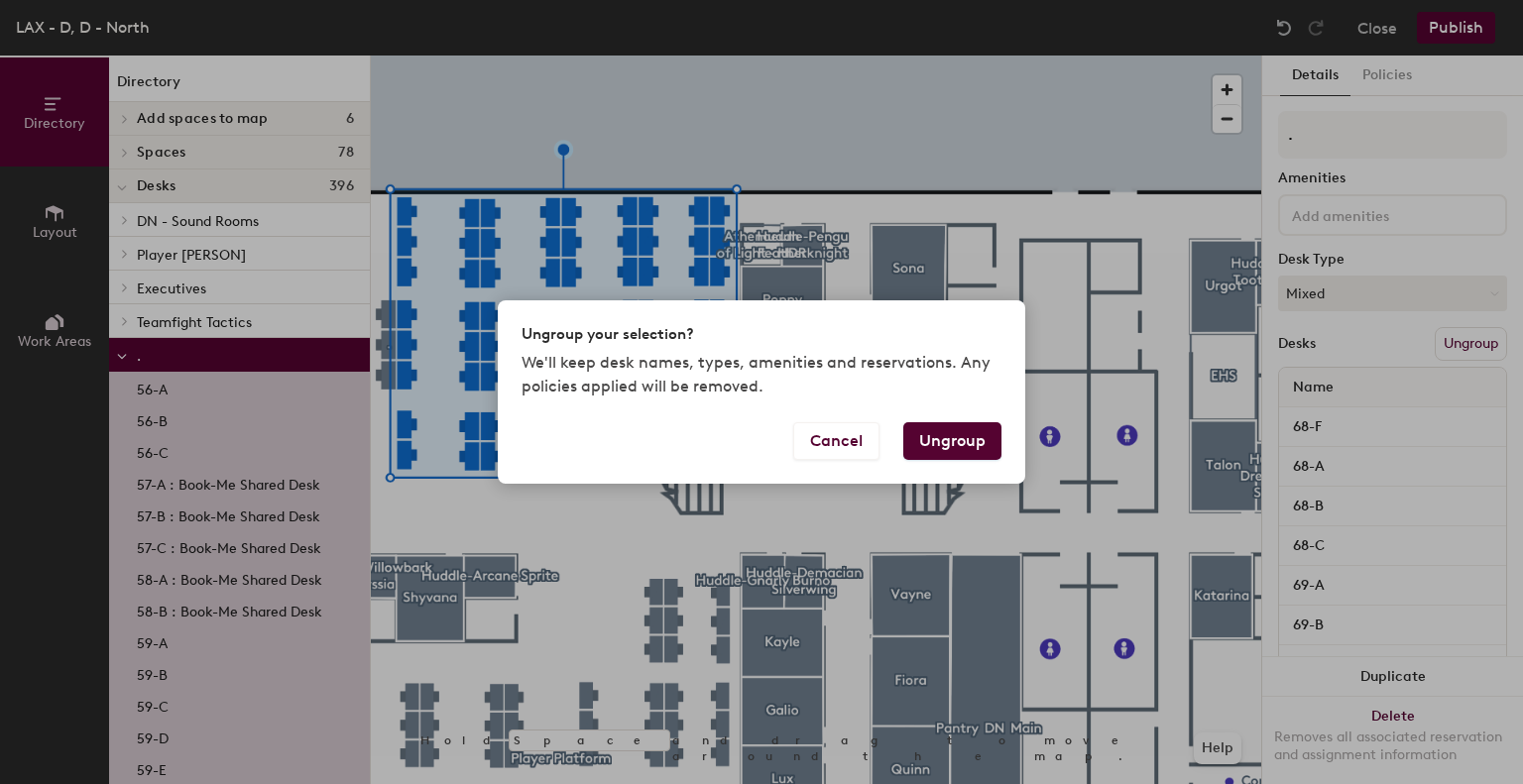 click on "Cancel Ungroup" at bounding box center (762, 453) 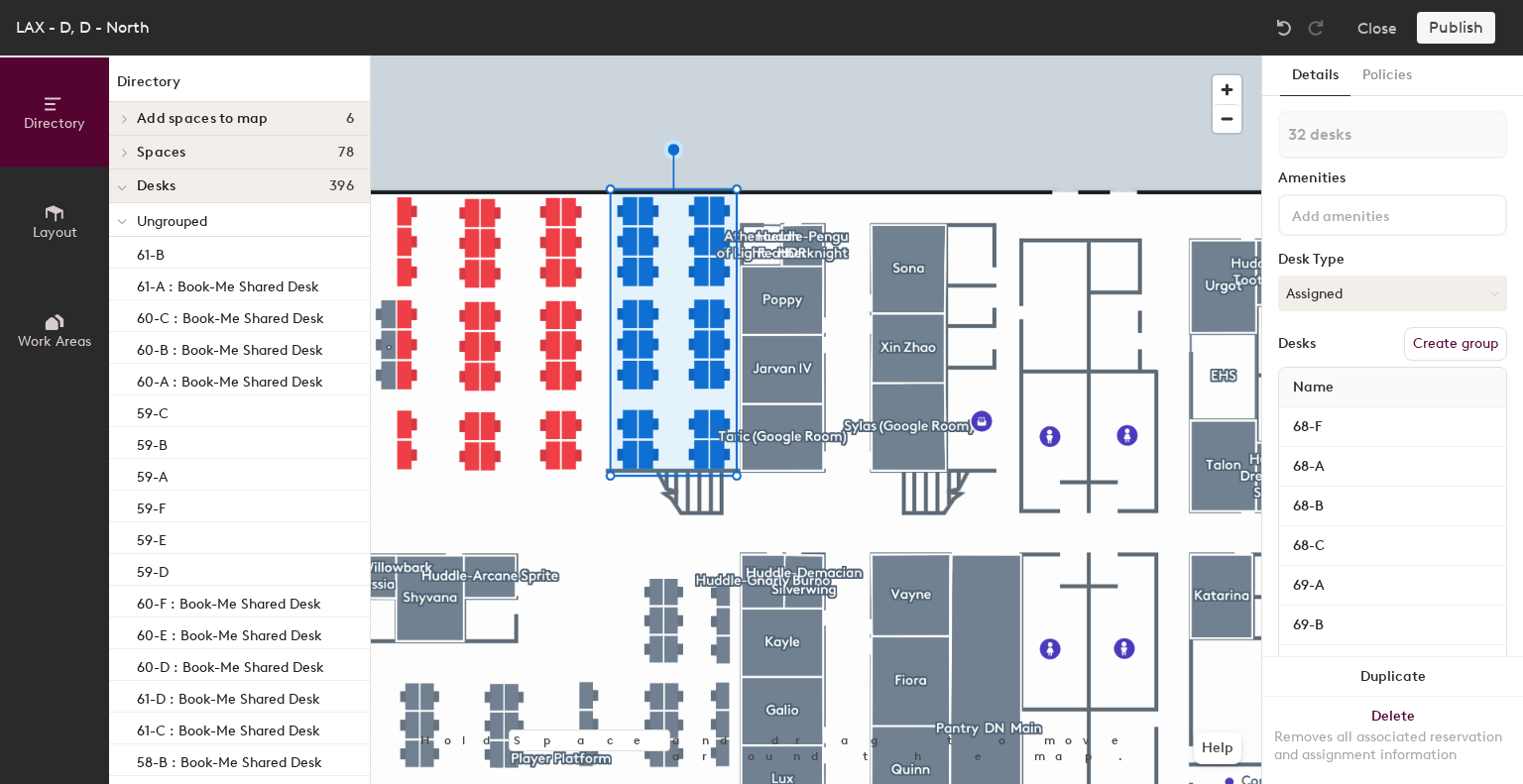 click on "Create group" 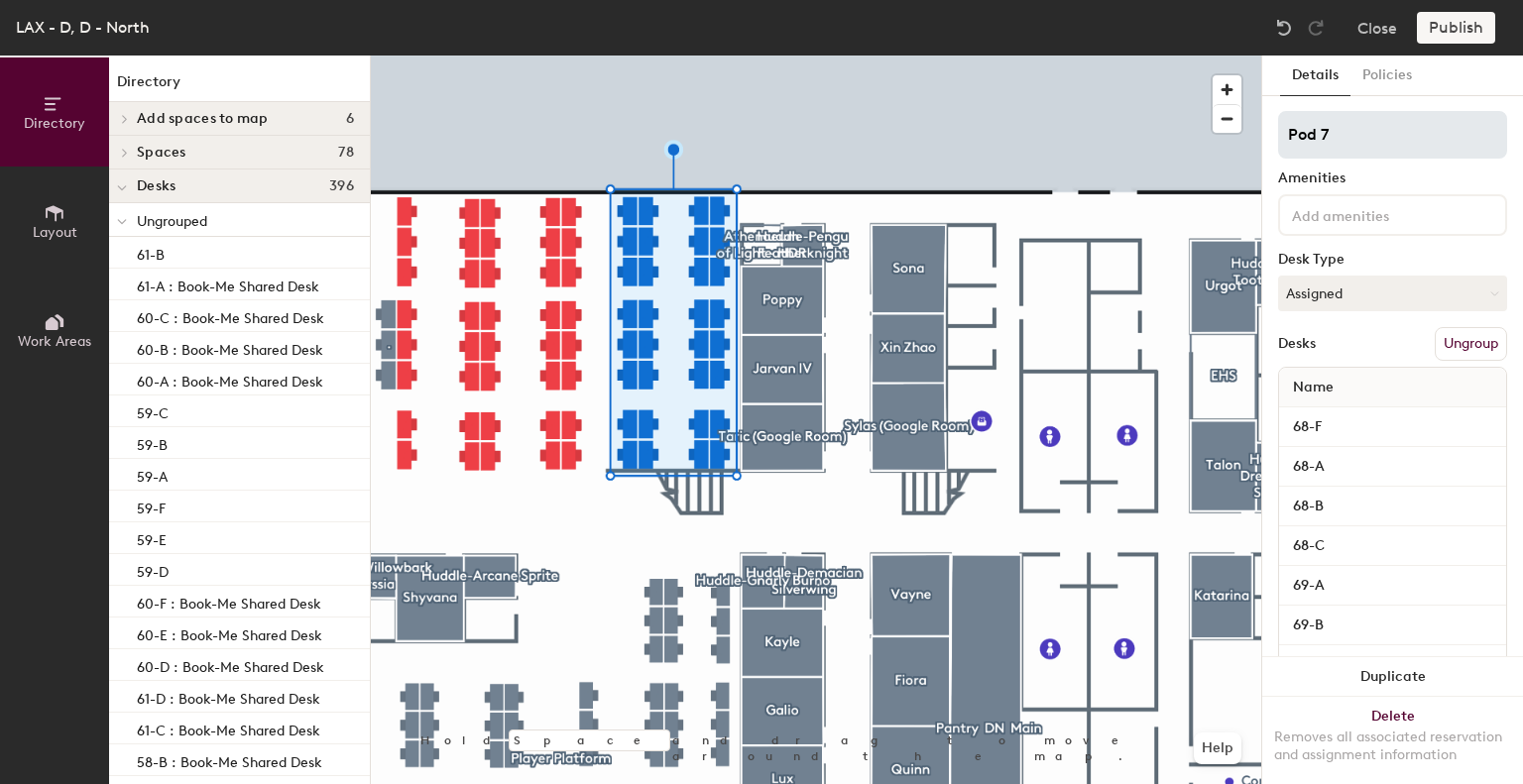 click on "Directory Layout Work Areas Directory Add spaces to map 6 Huddle-Willowbark Abyssia Ryze Tryndamere Vander Warwick Zaun Patio Spaces 78 Affectionate Poro Athenaeum of Light - HDR Atrium Bard Bilgewater Barrel Room Bilgewater Brew Briar Darius Demacia-HDR (BYOD) Diana Dr. Mundo Draven EHS Fiora Fizz Galio Gangplank Garen Graves Helmet Bro - PSEC Helmet Bro (DN) Huddle-Arcane Sprite Huddle-Beevil Flutterbug Huddle-Chemtech Tocker Huddle-Demacian Silverwing Huddle-Dreadnova Squink Huddle-Firecracker Shisa Huddle-Fruity Tooty Umbra Huddle-Gnarly Burno Huddle-Hardhitter QiQi Huddle-Pengu Featherknight Huddle-Petal Dancer Tocker Huddle-Prodigy Melisma Huddle-Splash Town Choncc Huddle-Willowbark Abyssia Illaoi Ixaocan - AFK Jarvan IV Katarina Kayle Kled LeBlanc Leona Lucian Lux Meditation Mortoraa Nautilus Noxkraya Arena Pantheon Pantry  DN  Exec Pantry  DN  Main Pantry DN East Poppy PSEC Quinn Rell Riven Ryze Samira Shyvana Sion Sona Swain Sylas (Google Room) Talon Taric (Google Room) The Immortal Bastion Urgot Zoe" 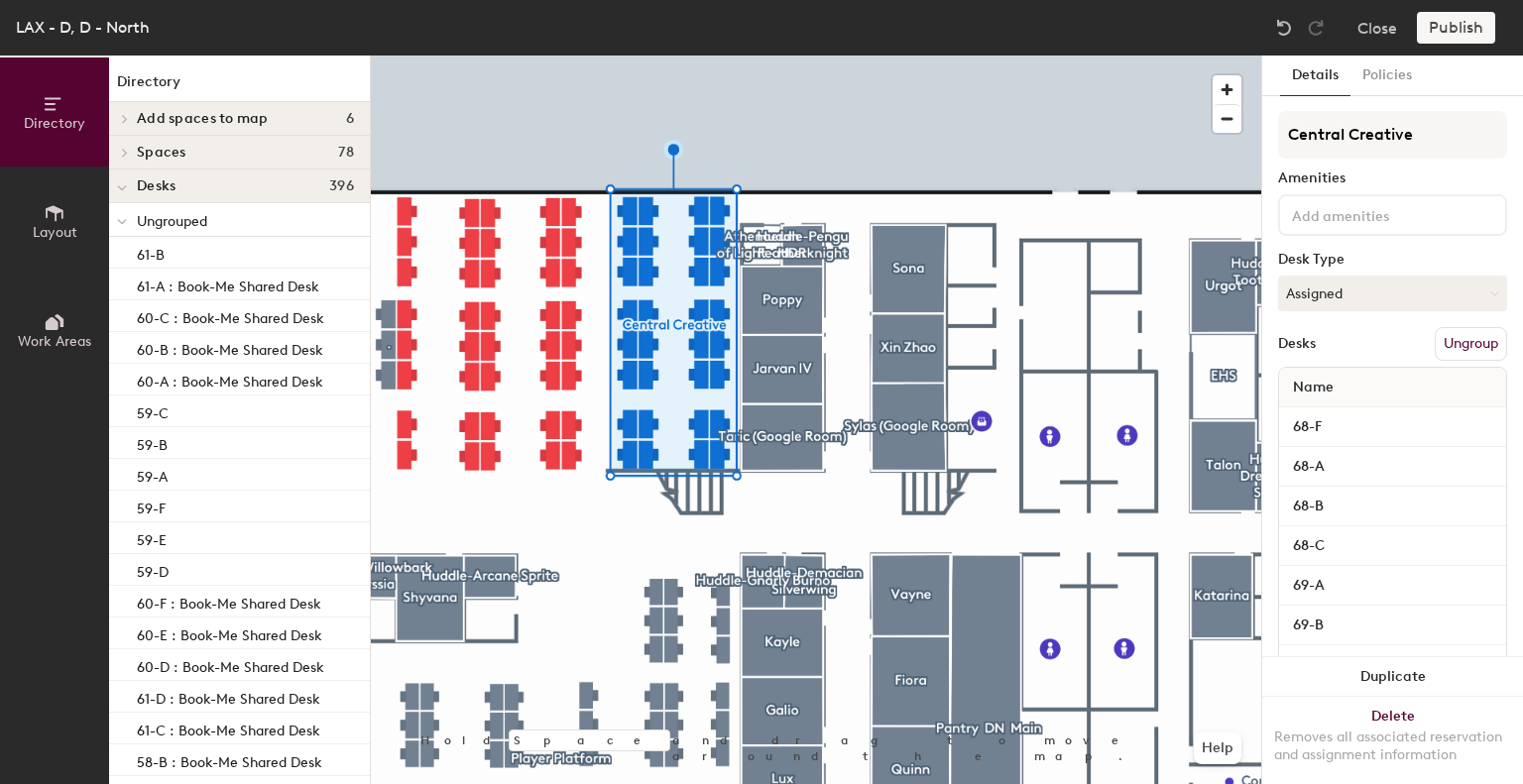 type on "Central [NOUN]" 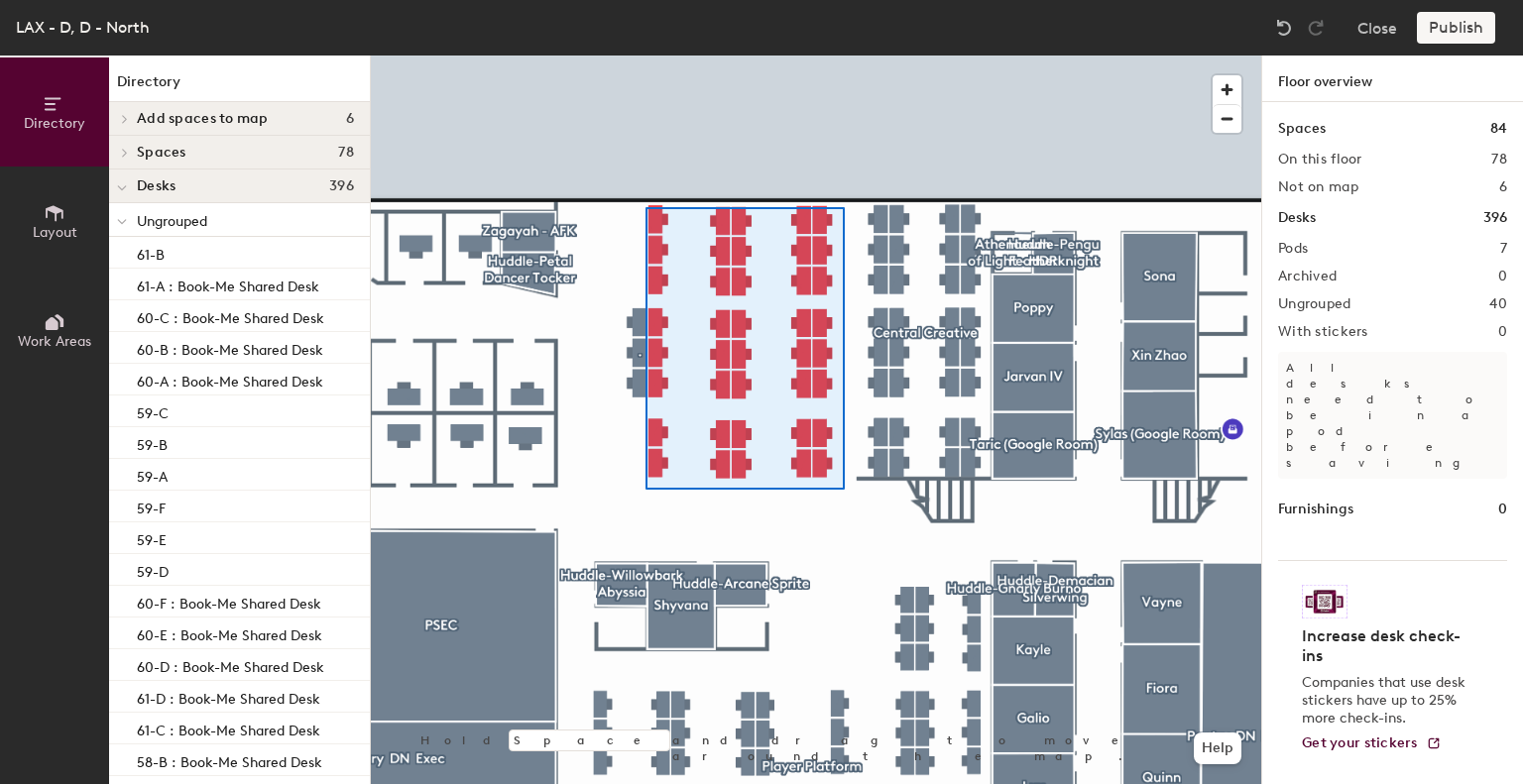 drag, startPoint x: 1350, startPoint y: 135, endPoint x: 645, endPoint y: 207, distance: 708.66706 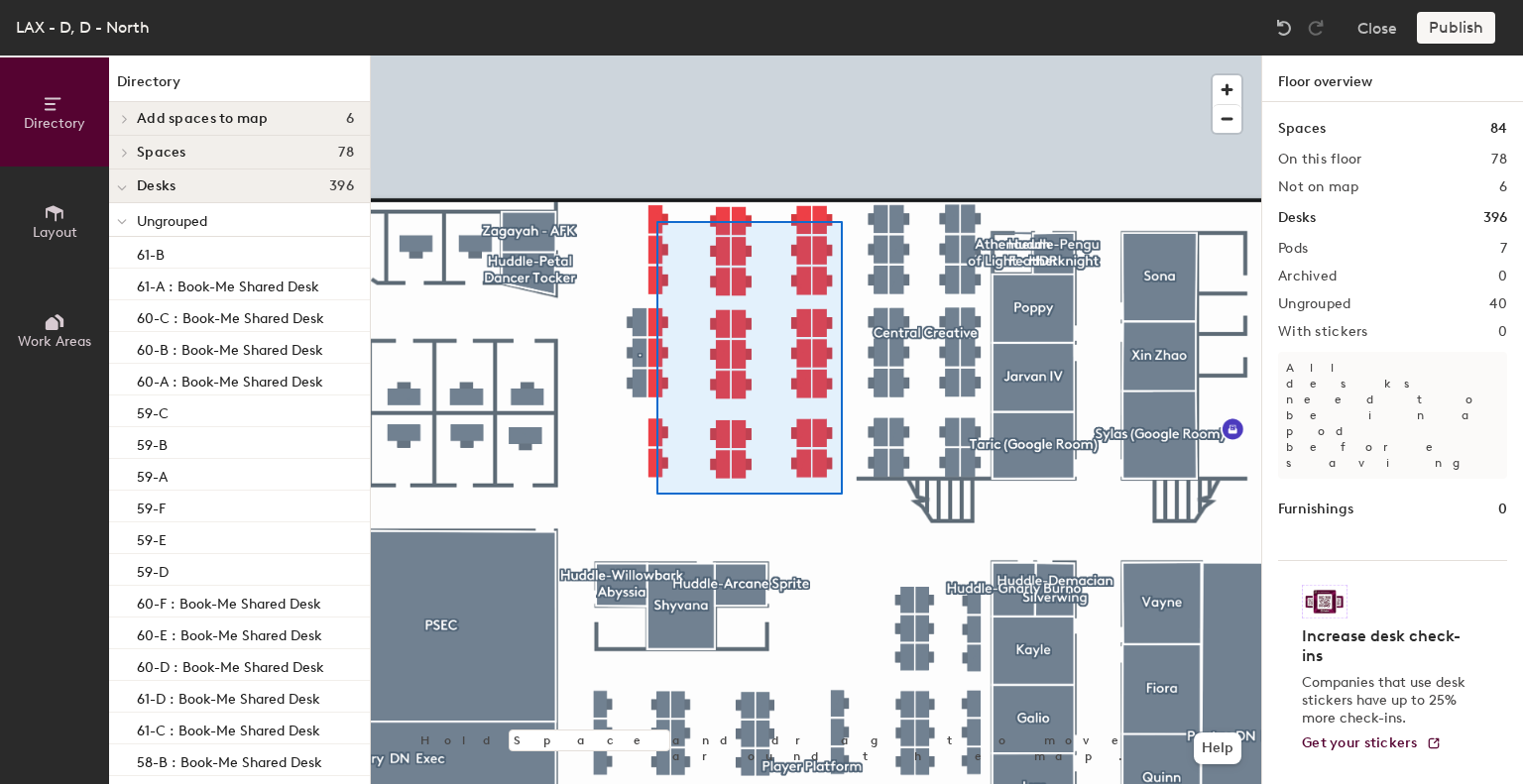 click 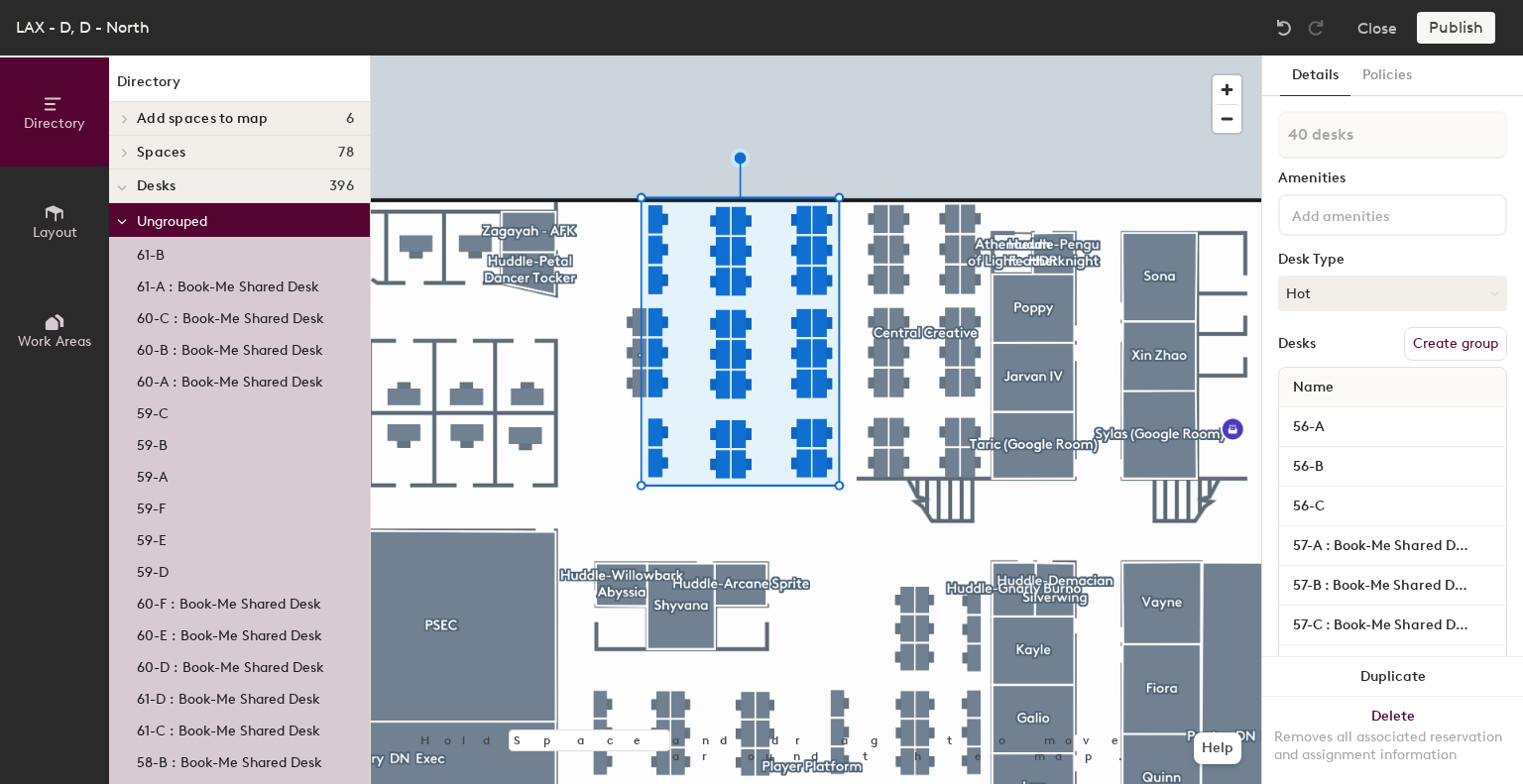 click on "Create group" 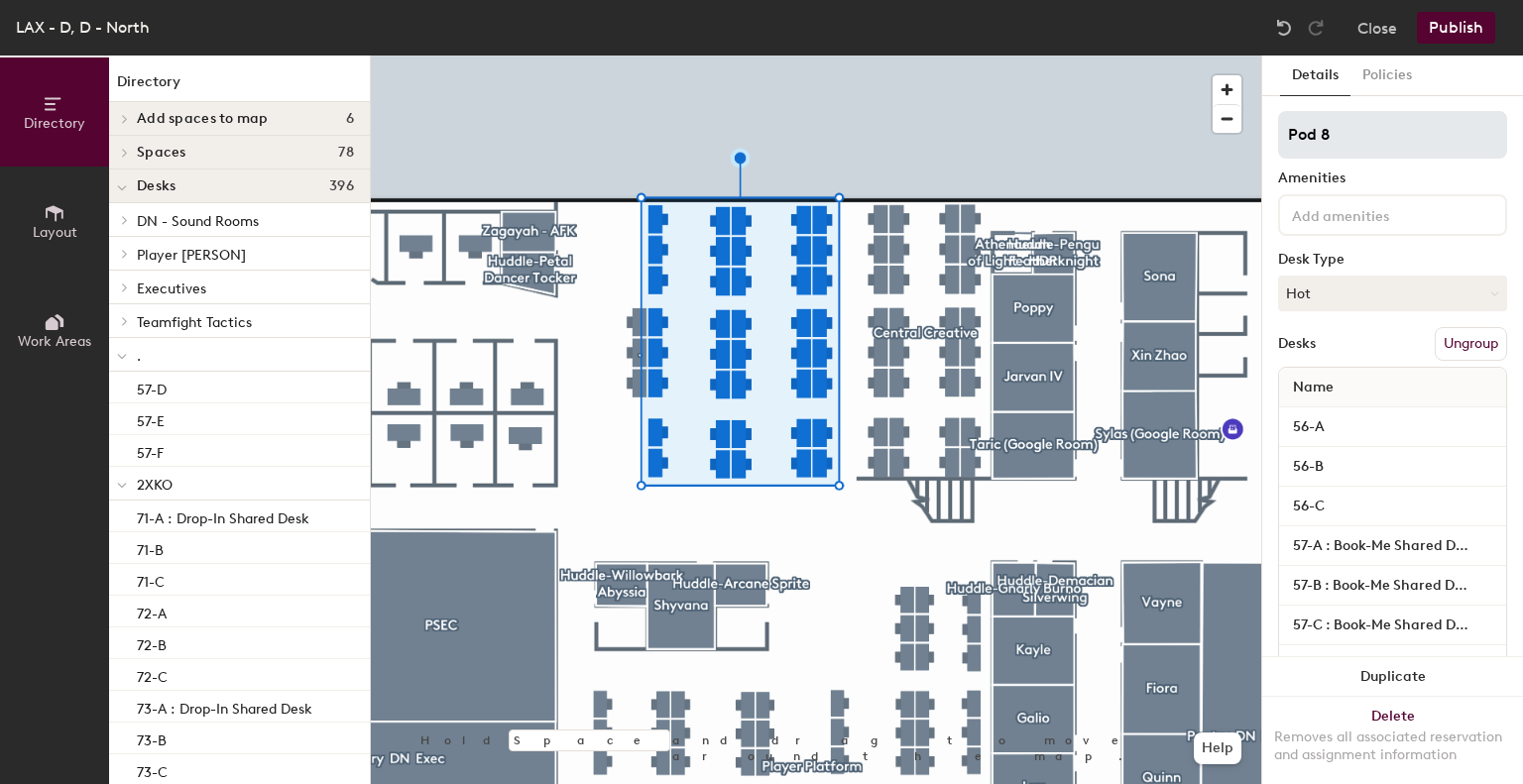 drag, startPoint x: 1367, startPoint y: 135, endPoint x: 1297, endPoint y: 137, distance: 70.02857 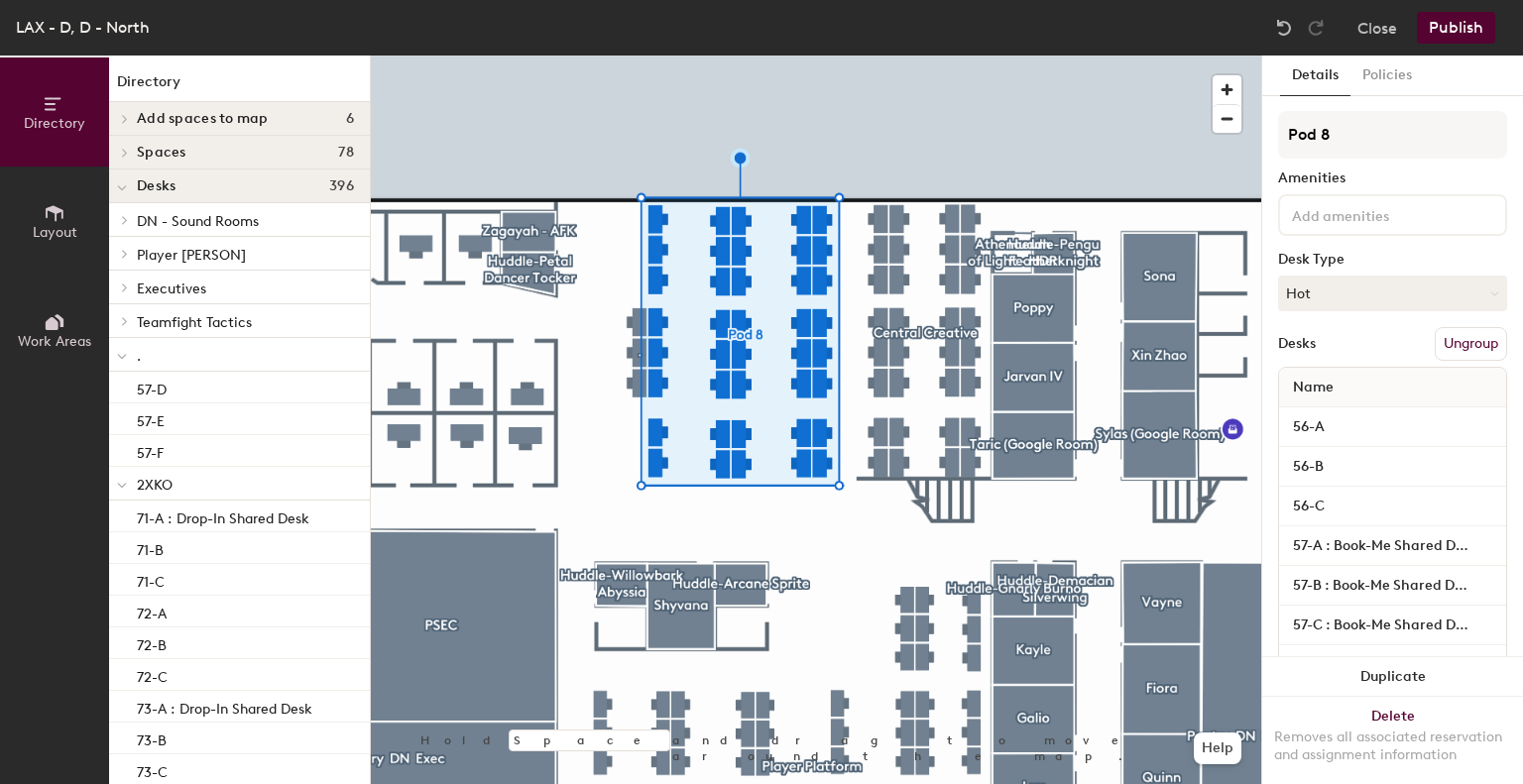 type on "P" 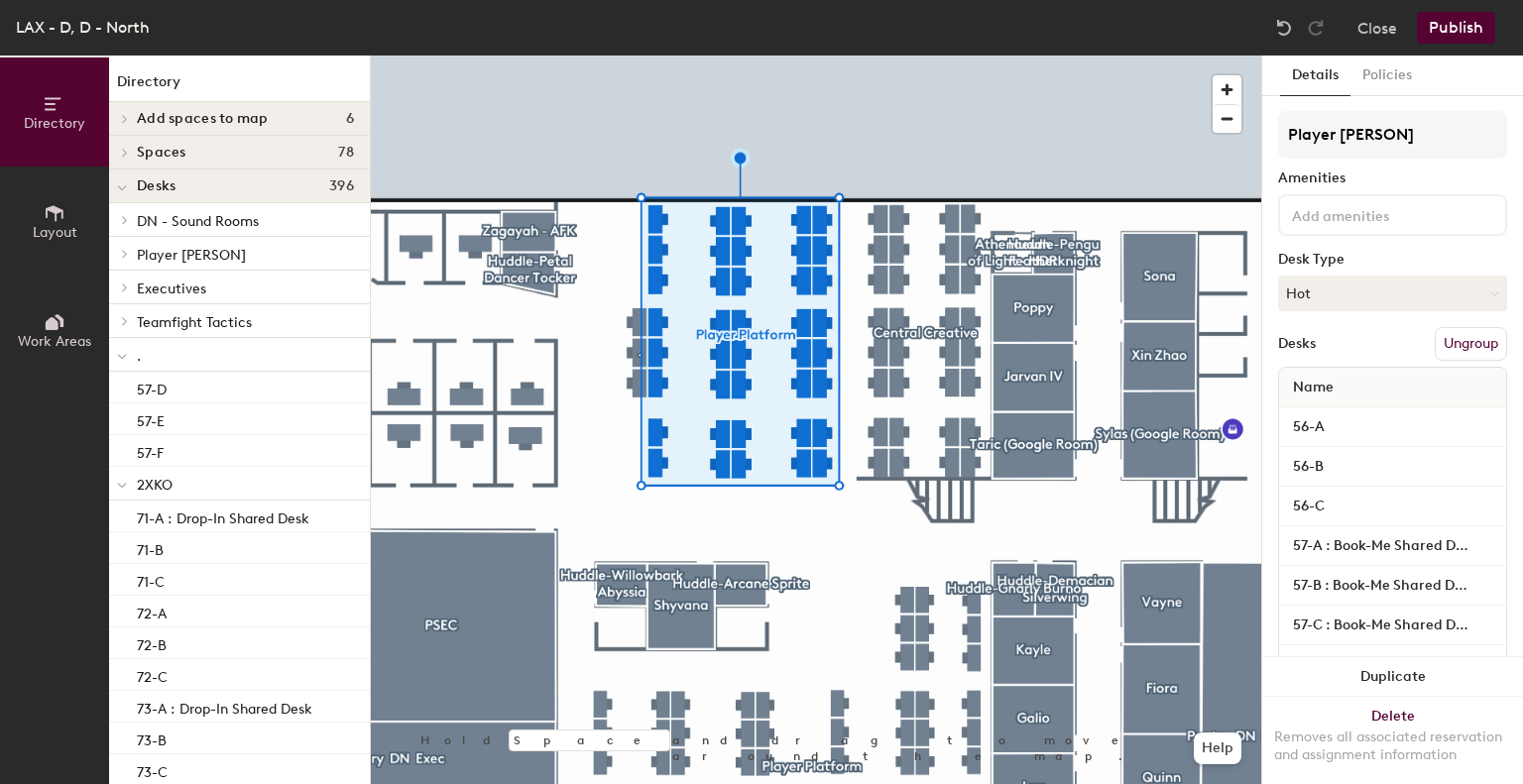 type on "[NOUN] Platform" 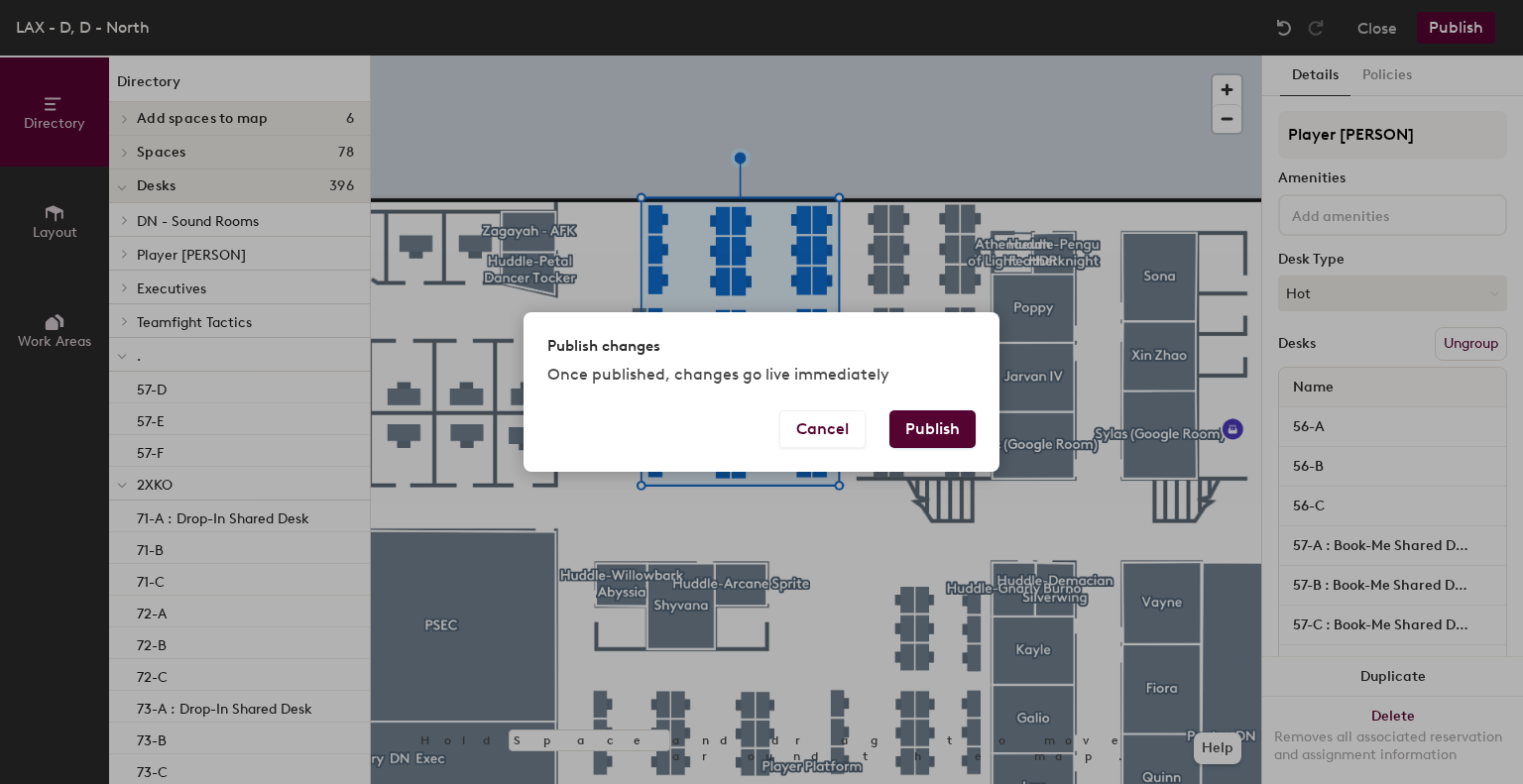 click on "Publish" at bounding box center [932, 429] 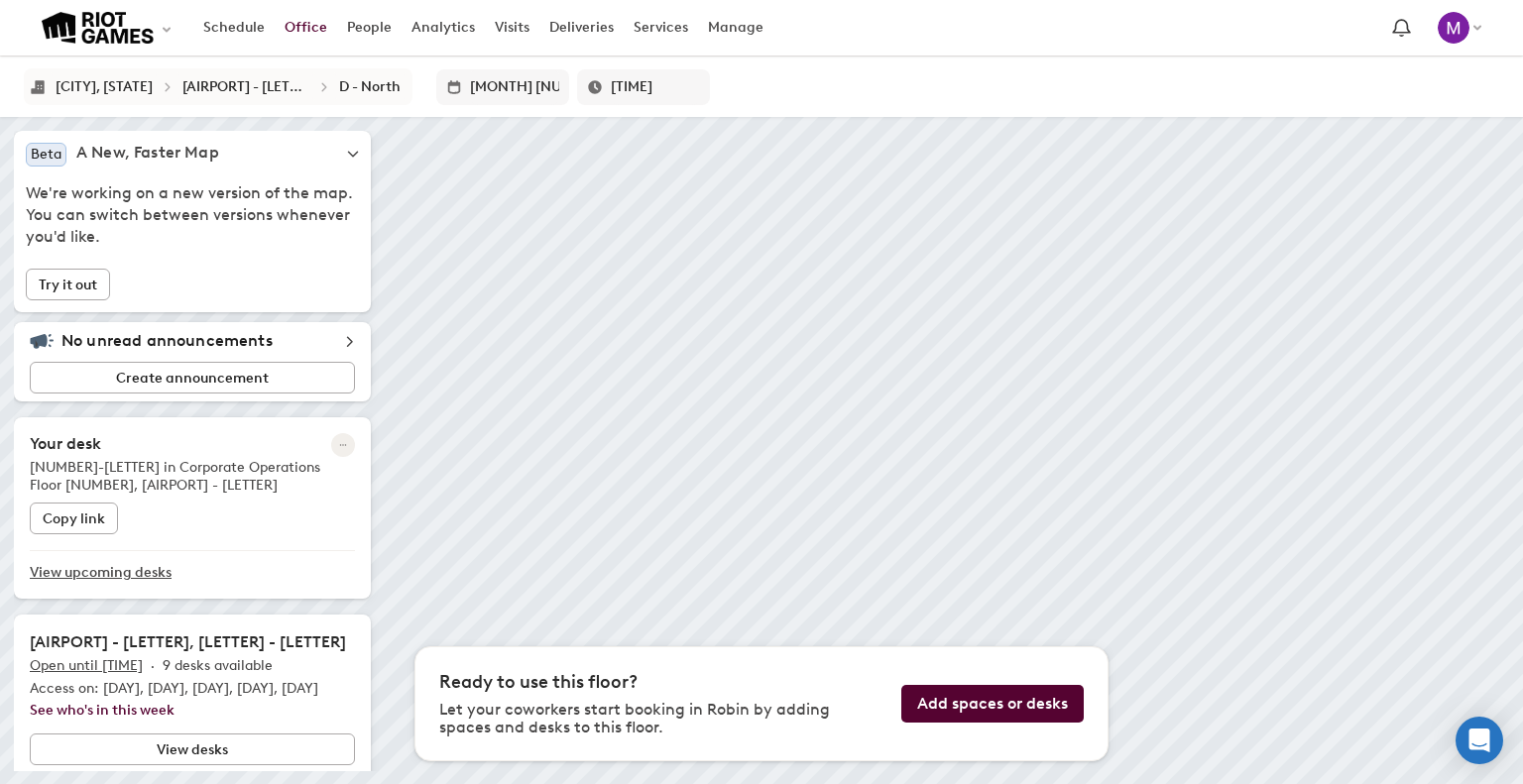 scroll, scrollTop: 0, scrollLeft: 0, axis: both 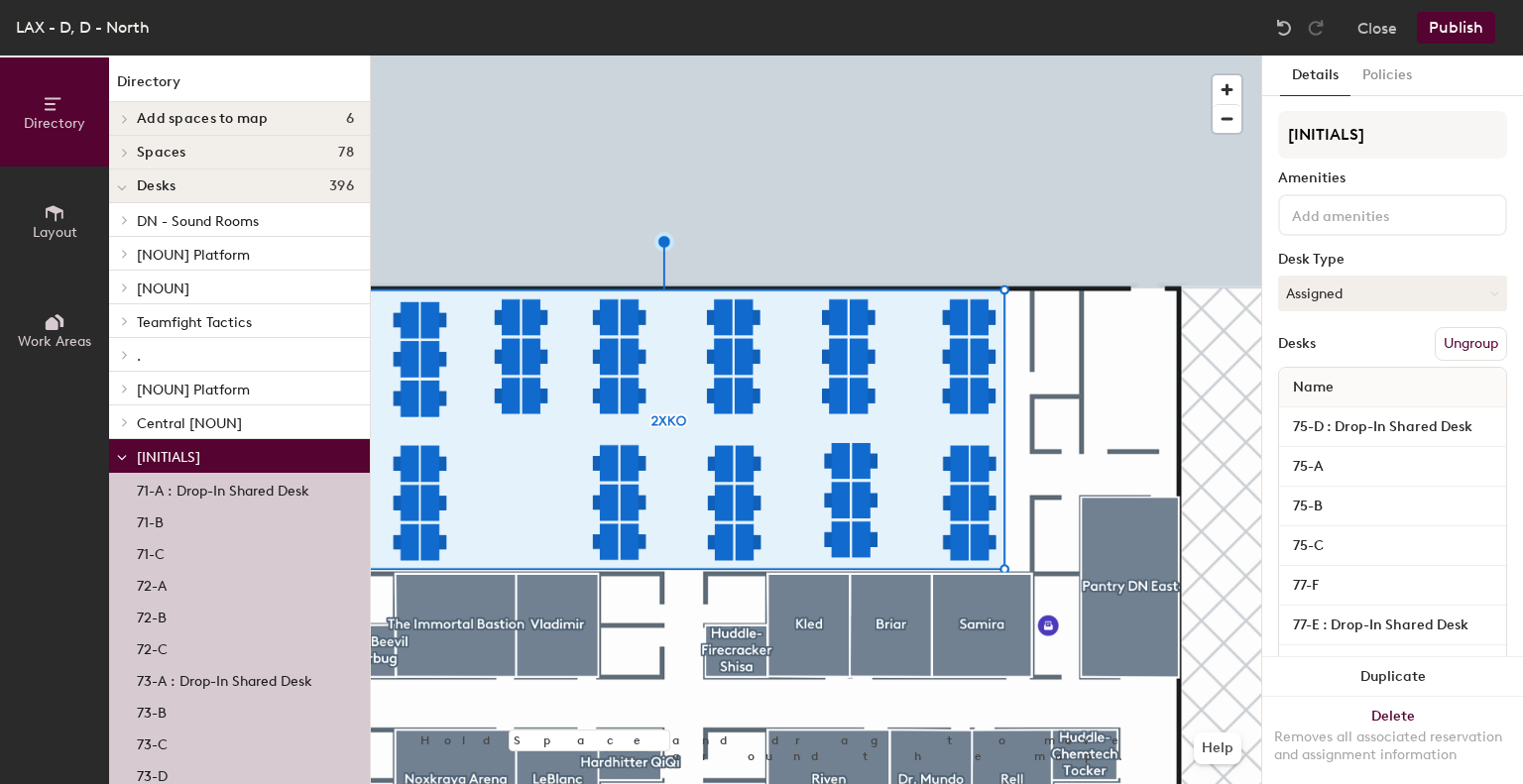 click 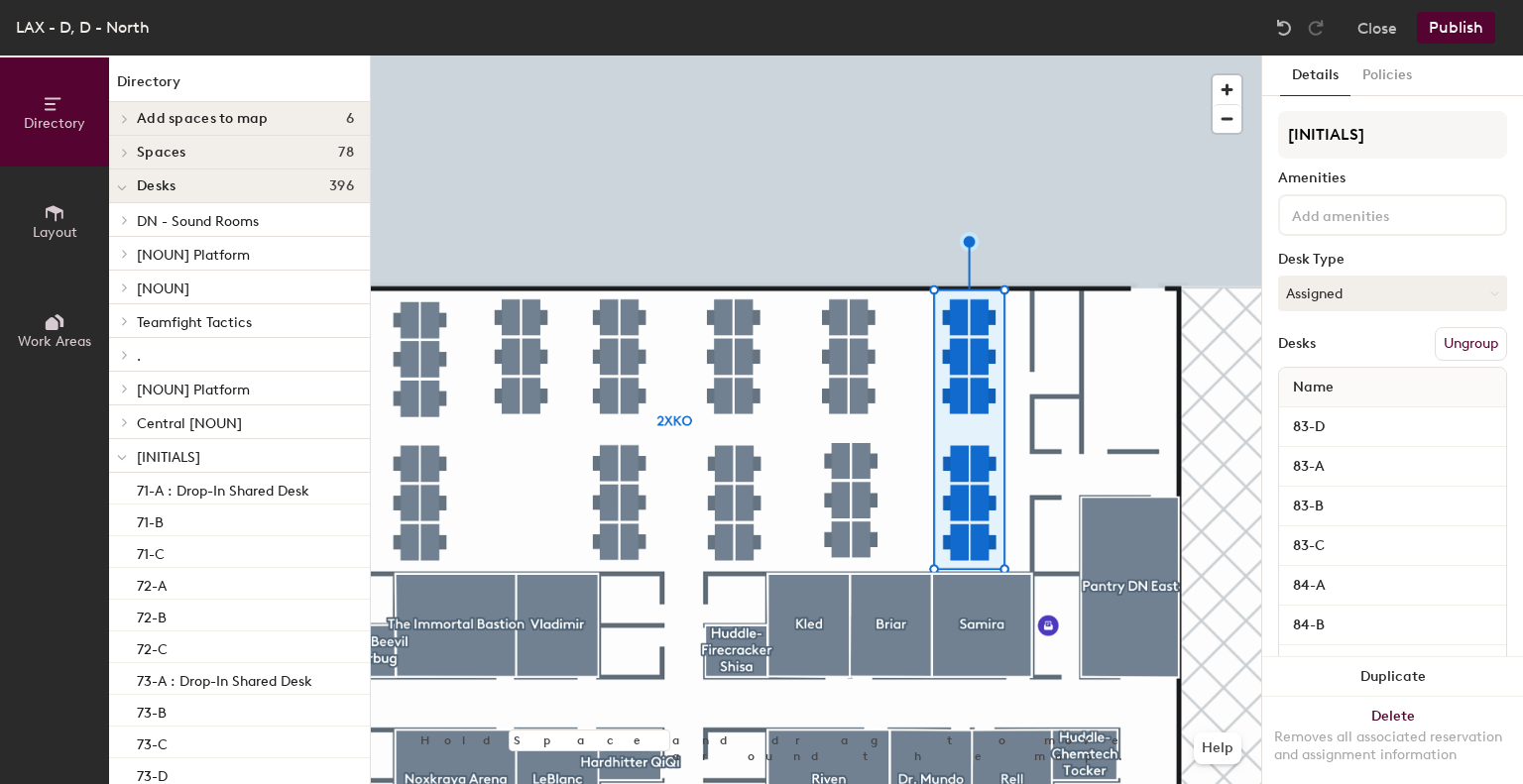 click on "Publish" 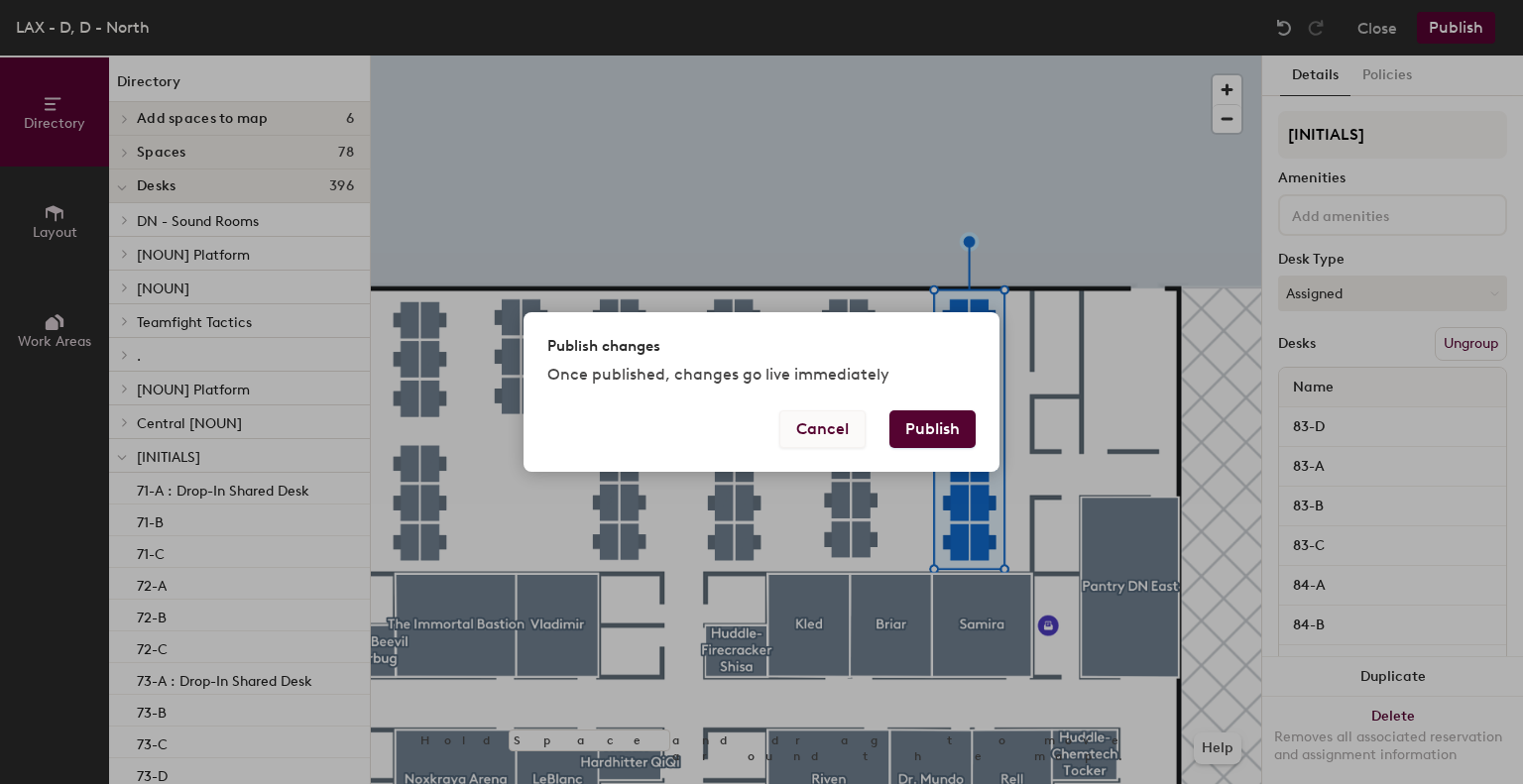 click on "Cancel" at bounding box center [822, 429] 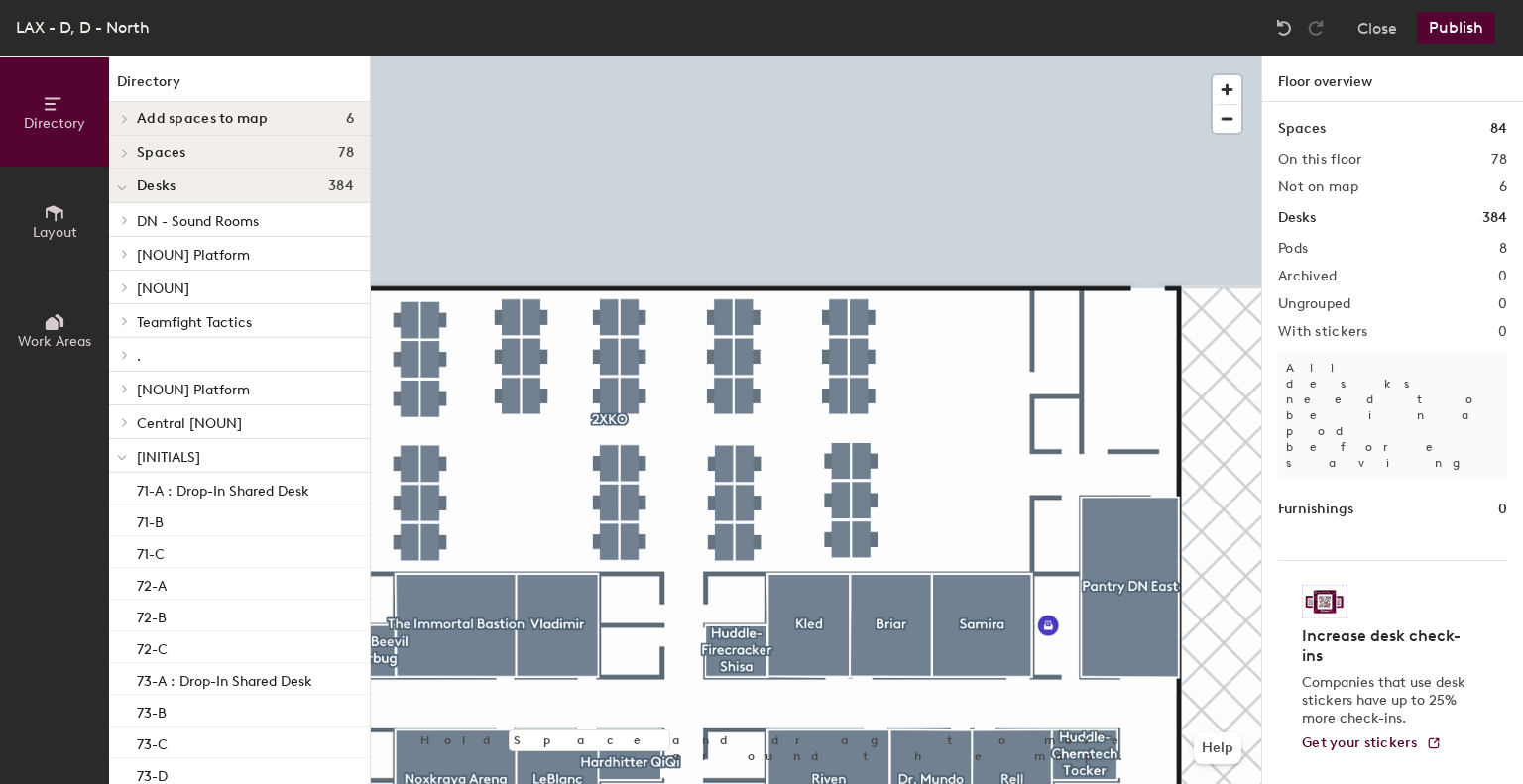 click 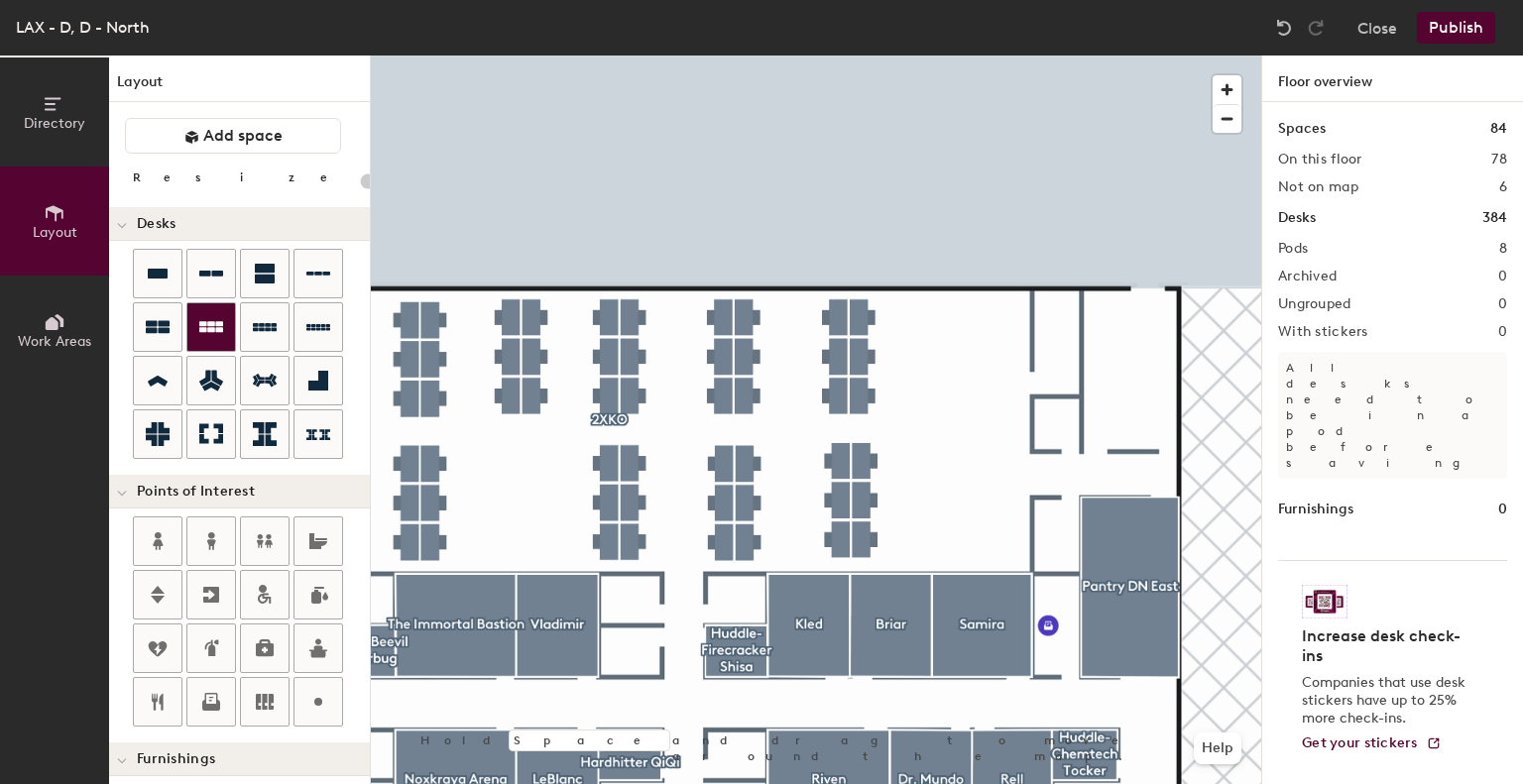 click 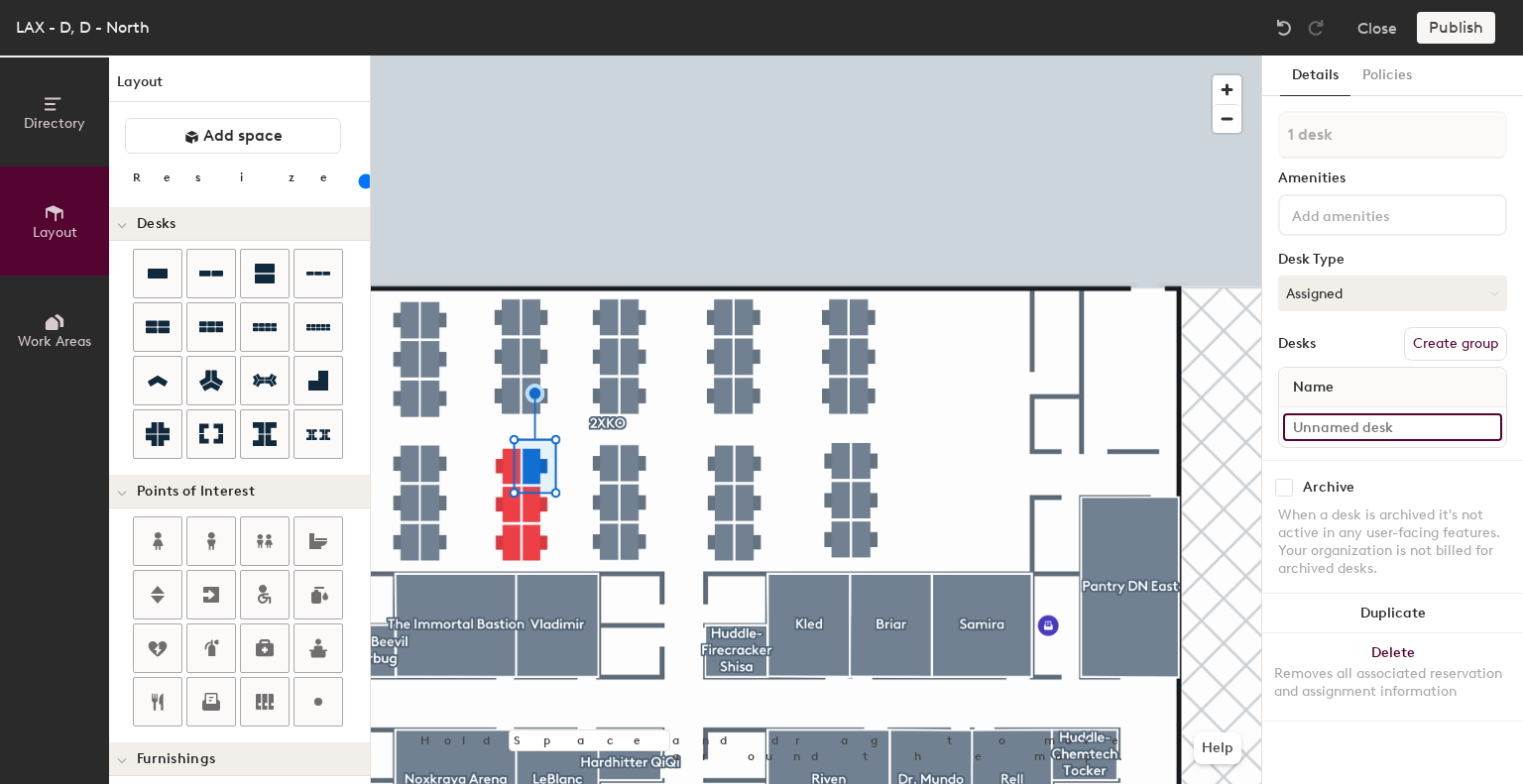click 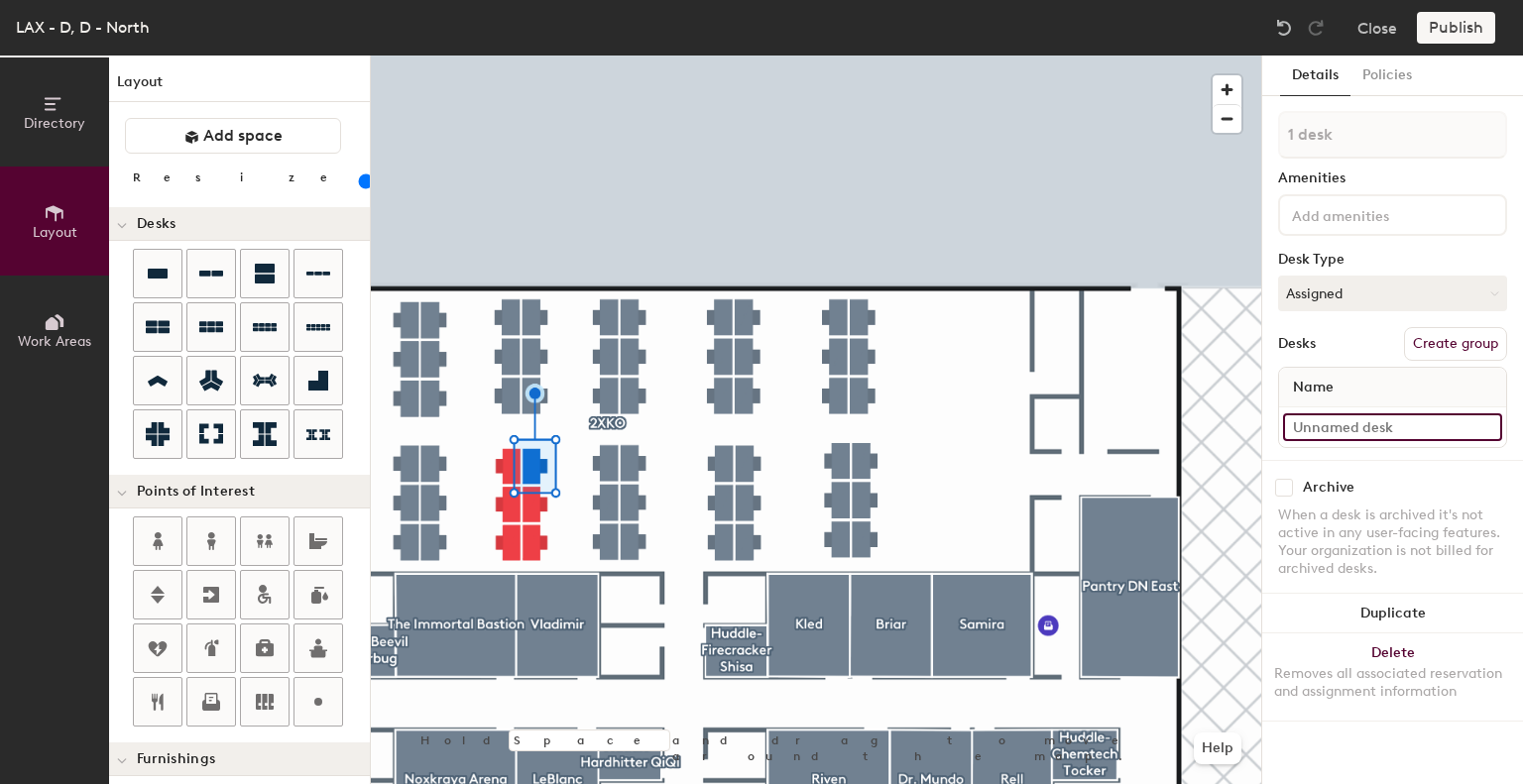 type on "80" 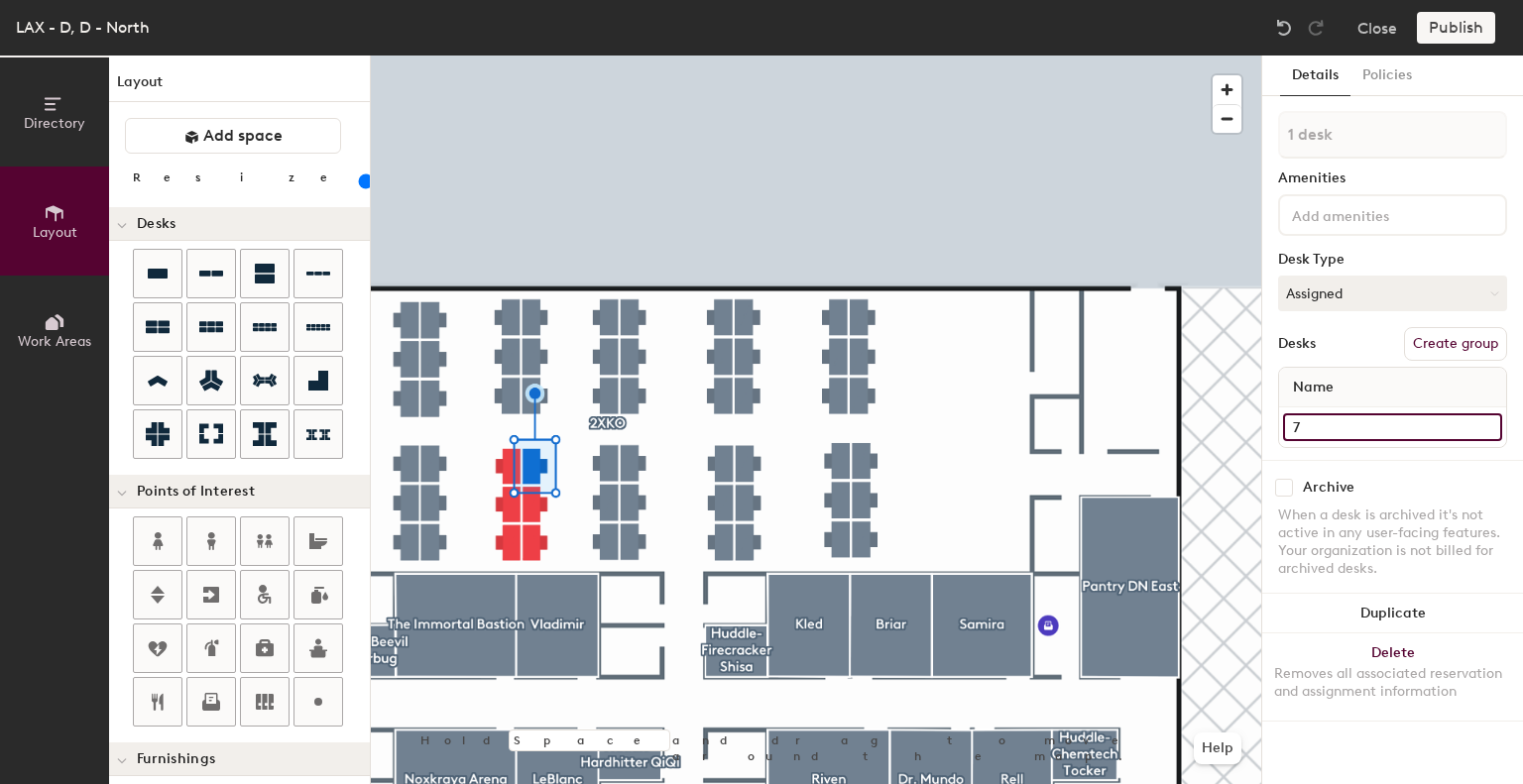 type on "80" 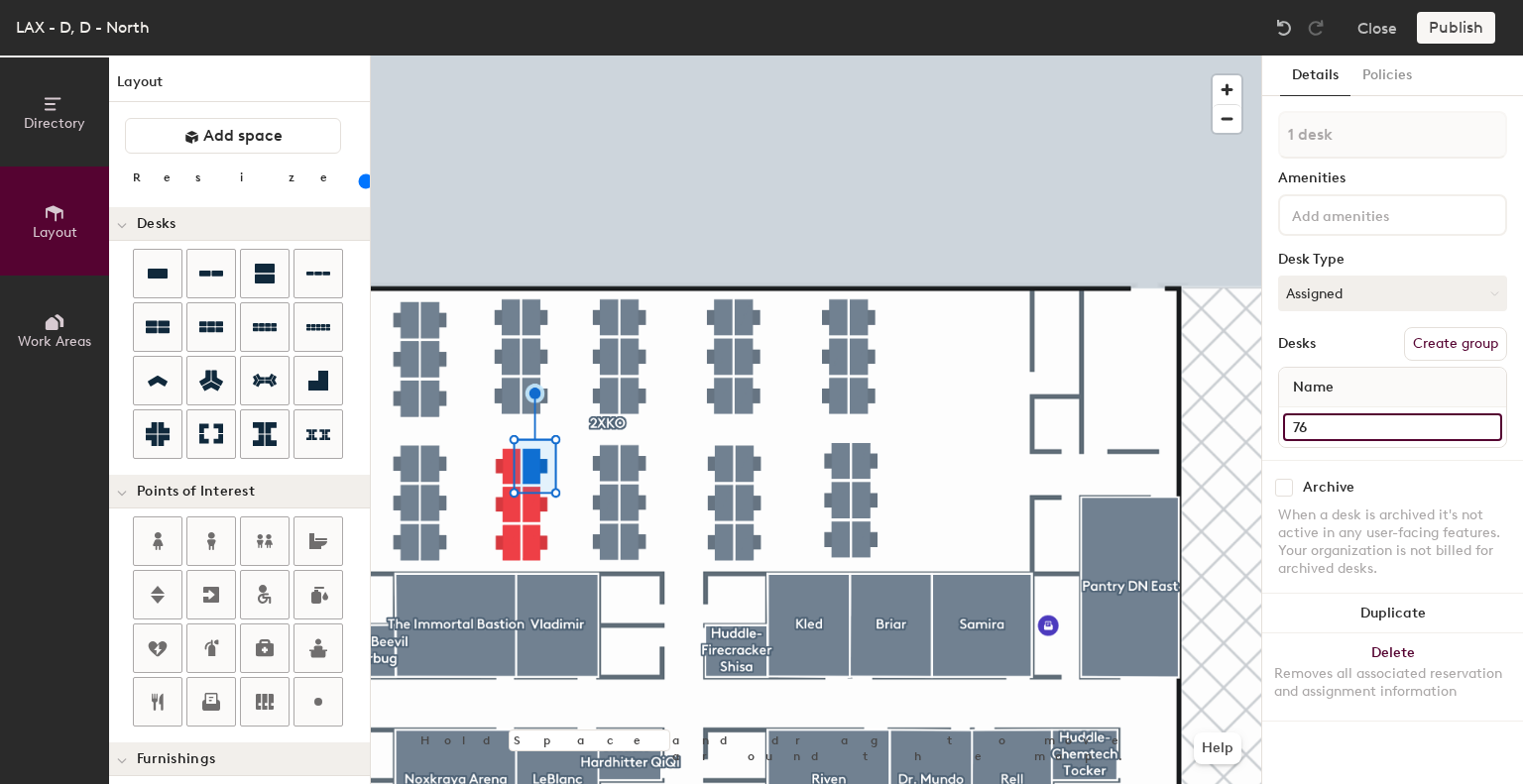 type on "80" 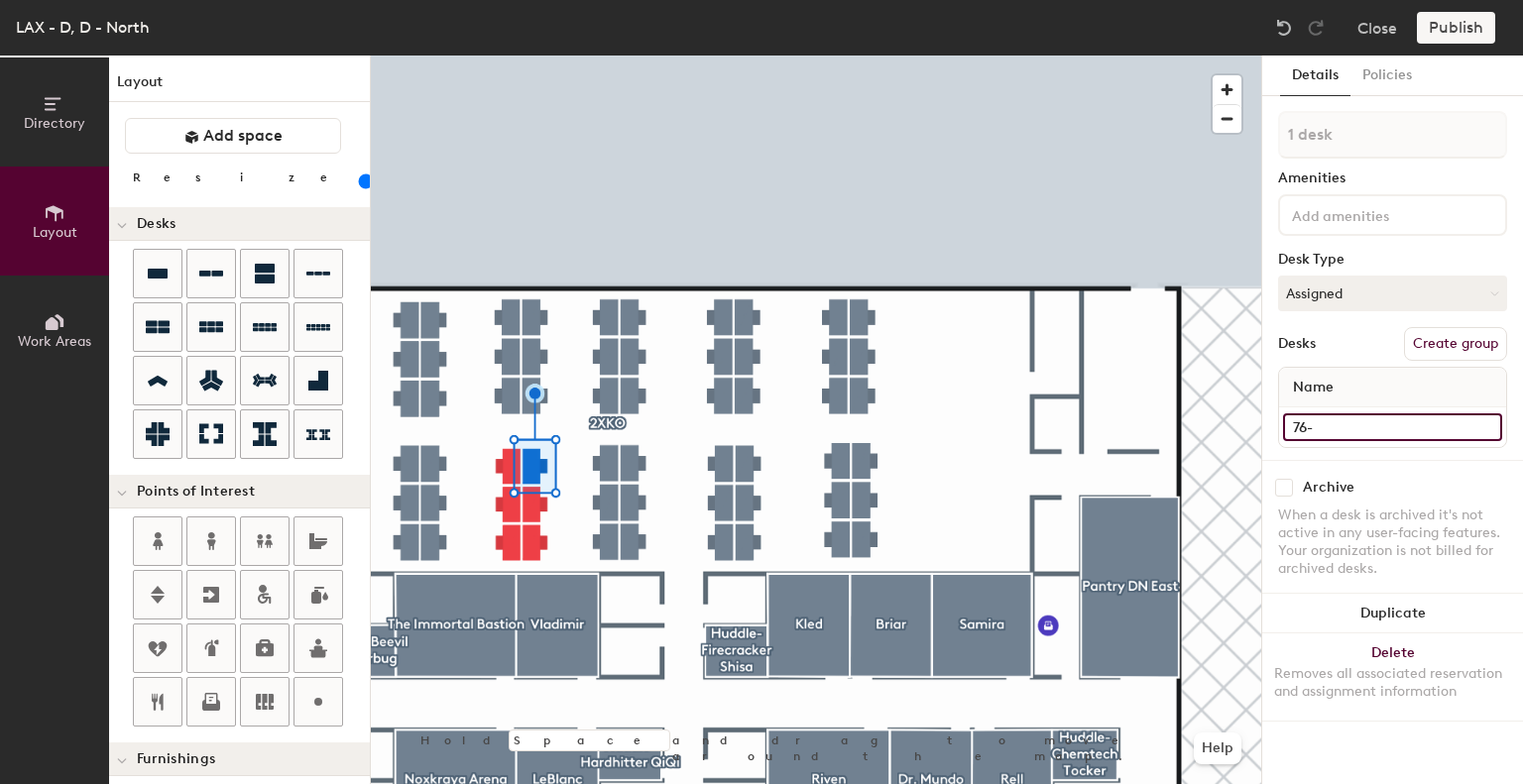 type on "80" 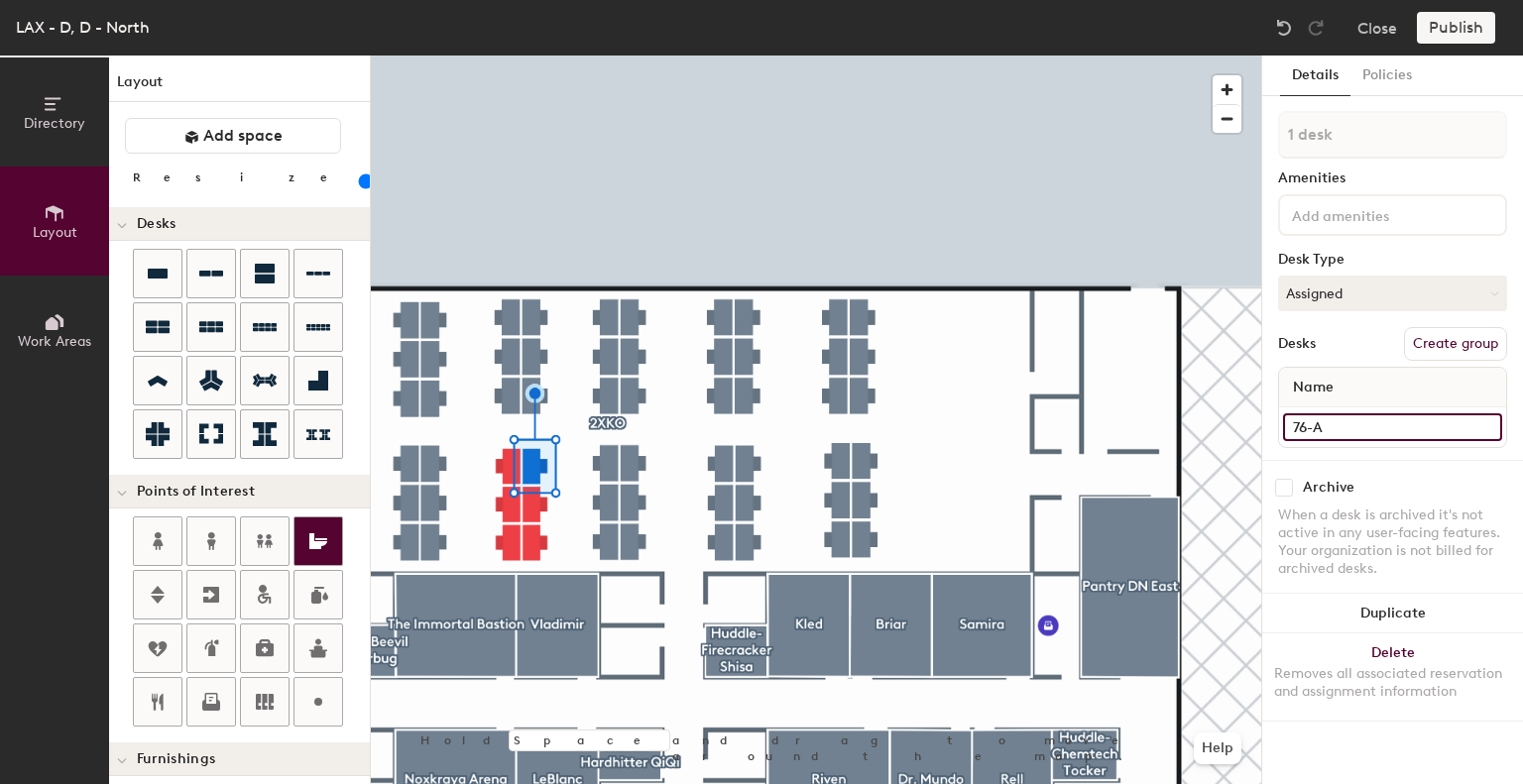 type on "80" 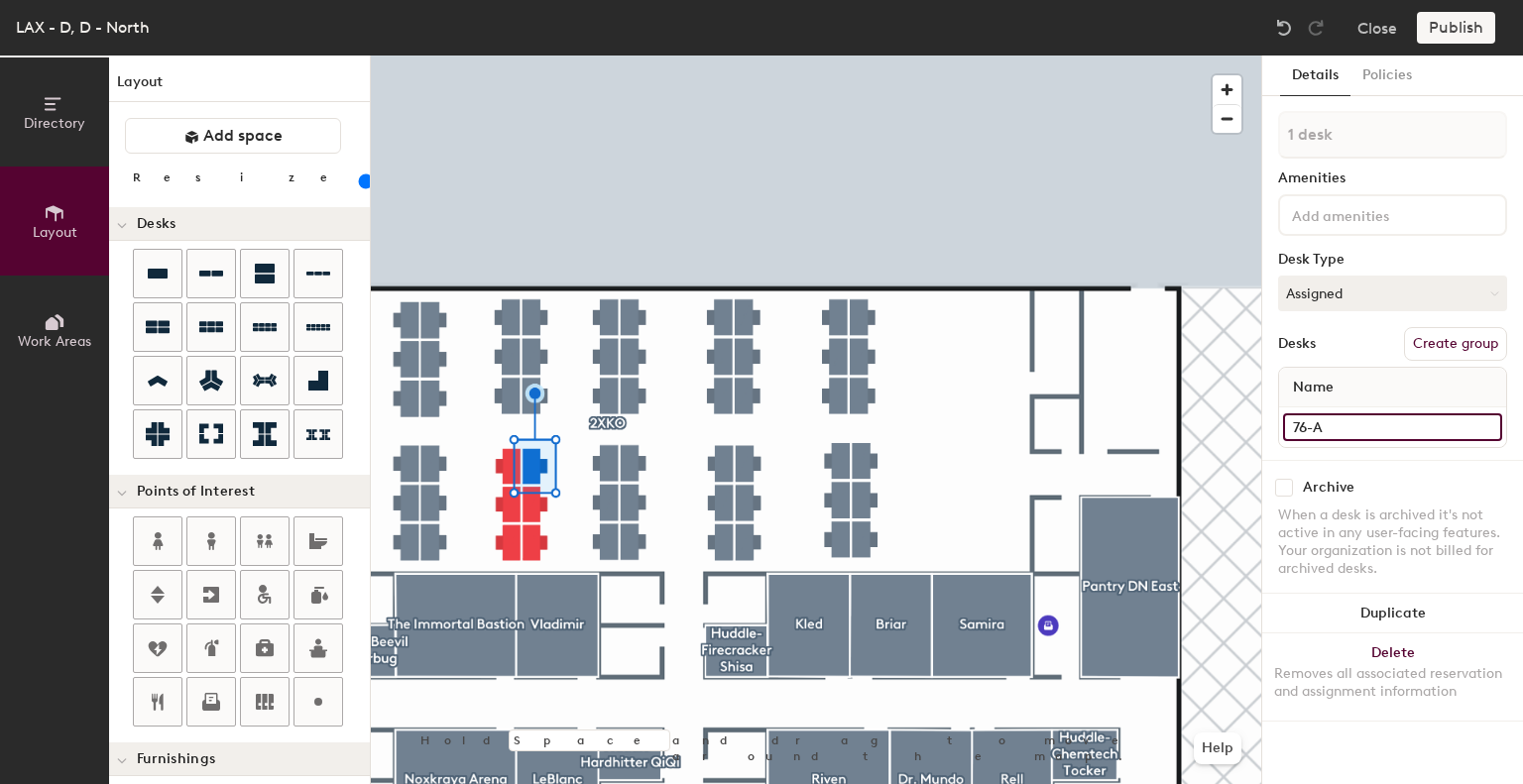 type on "76-A" 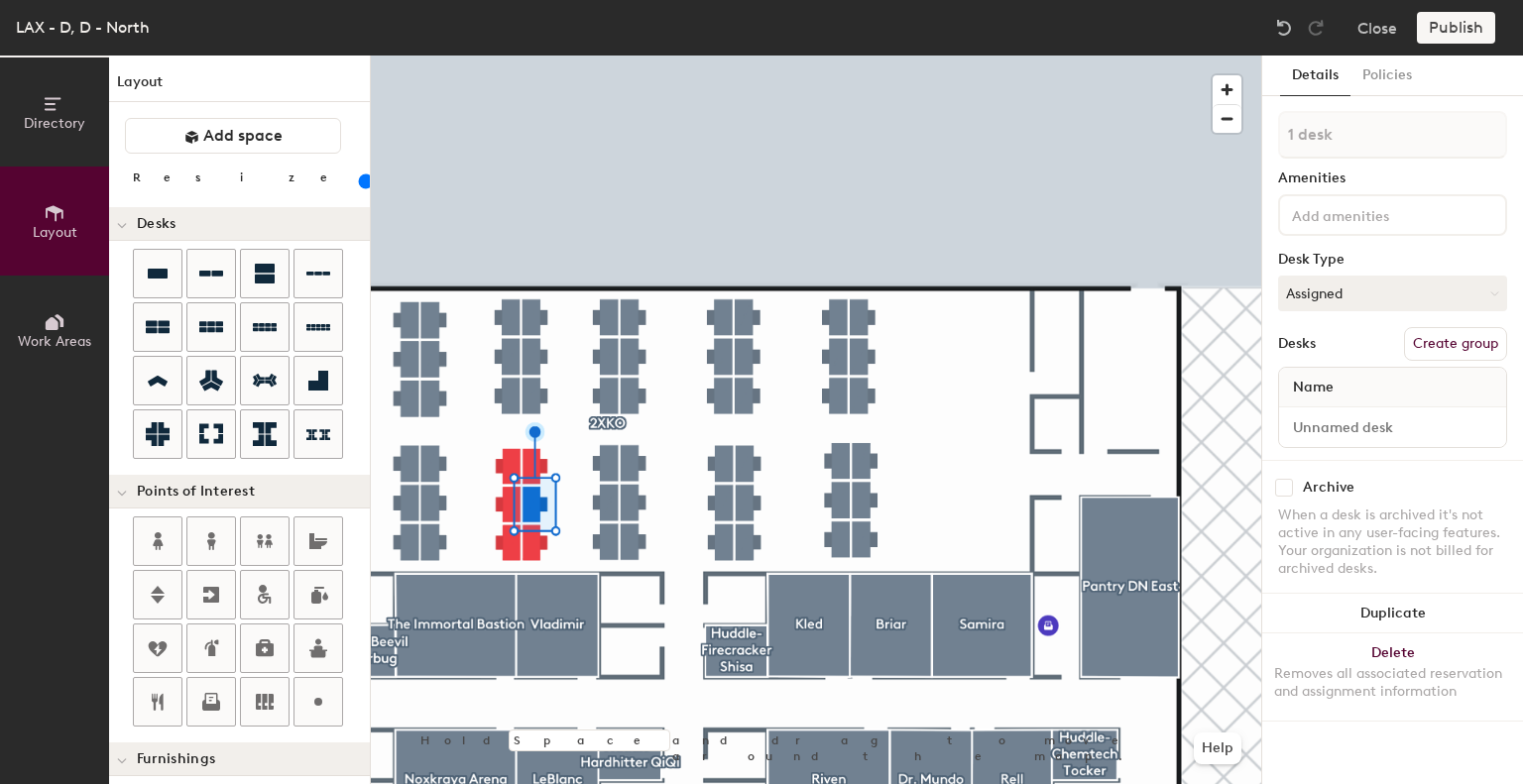click 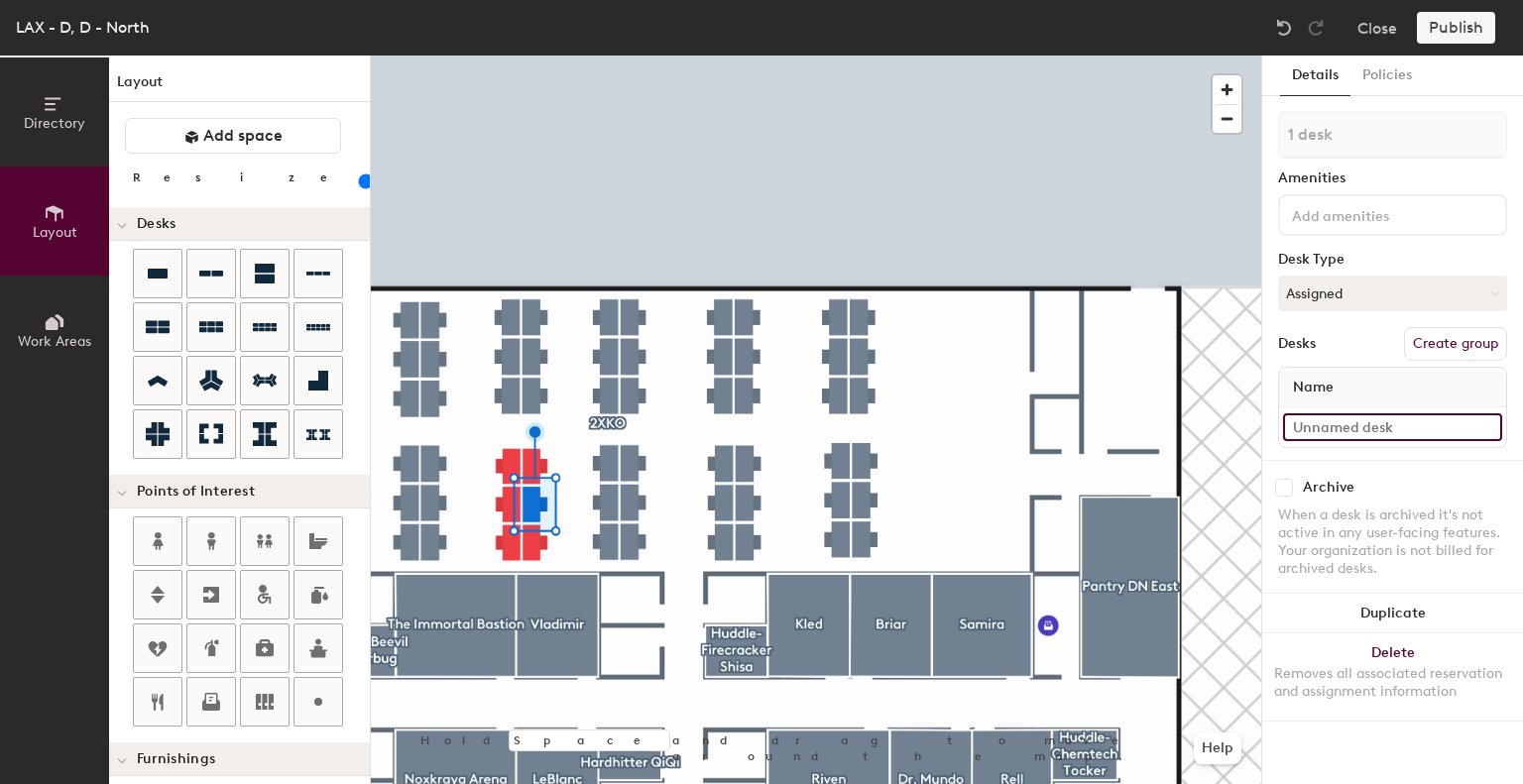 type on "80" 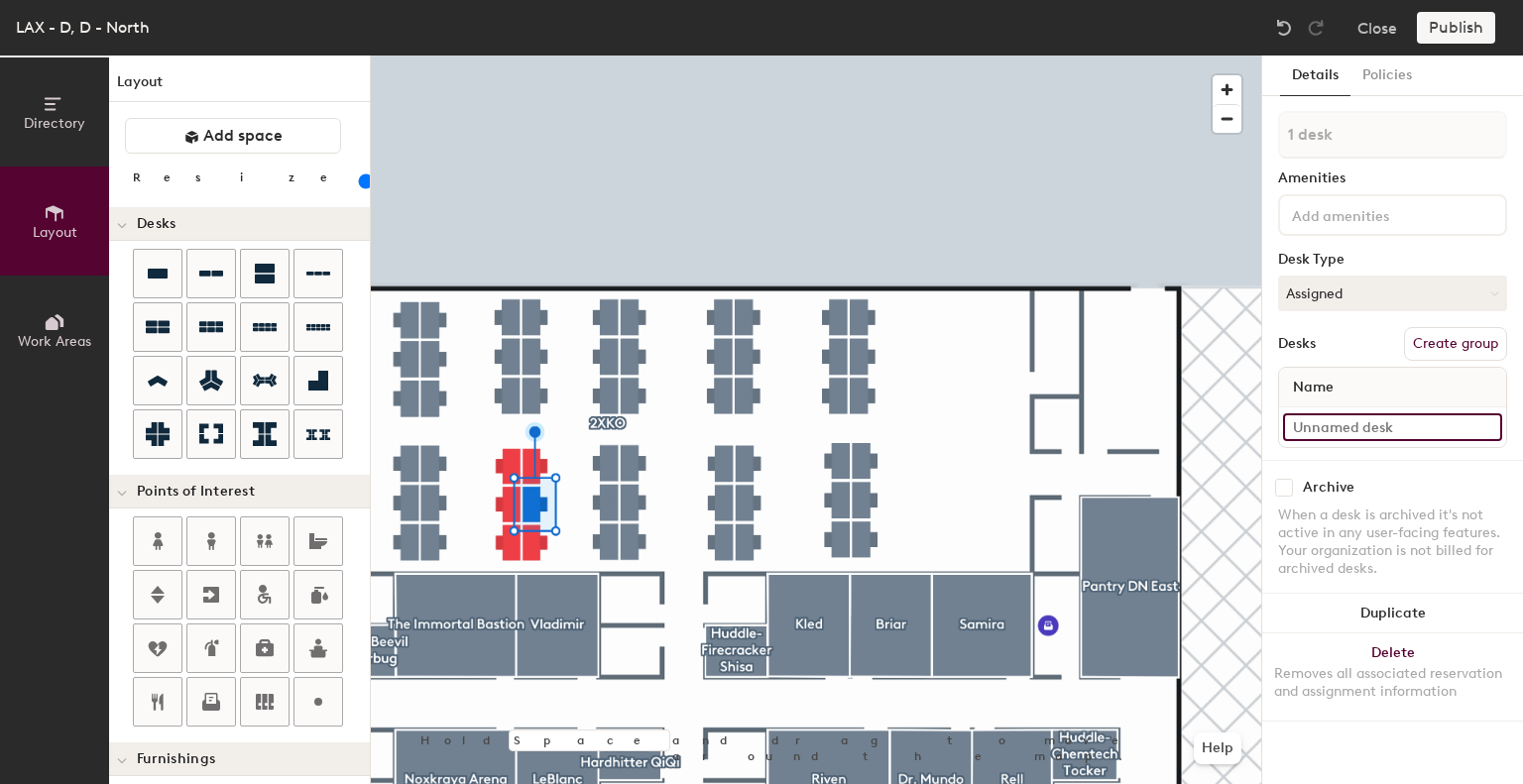 click 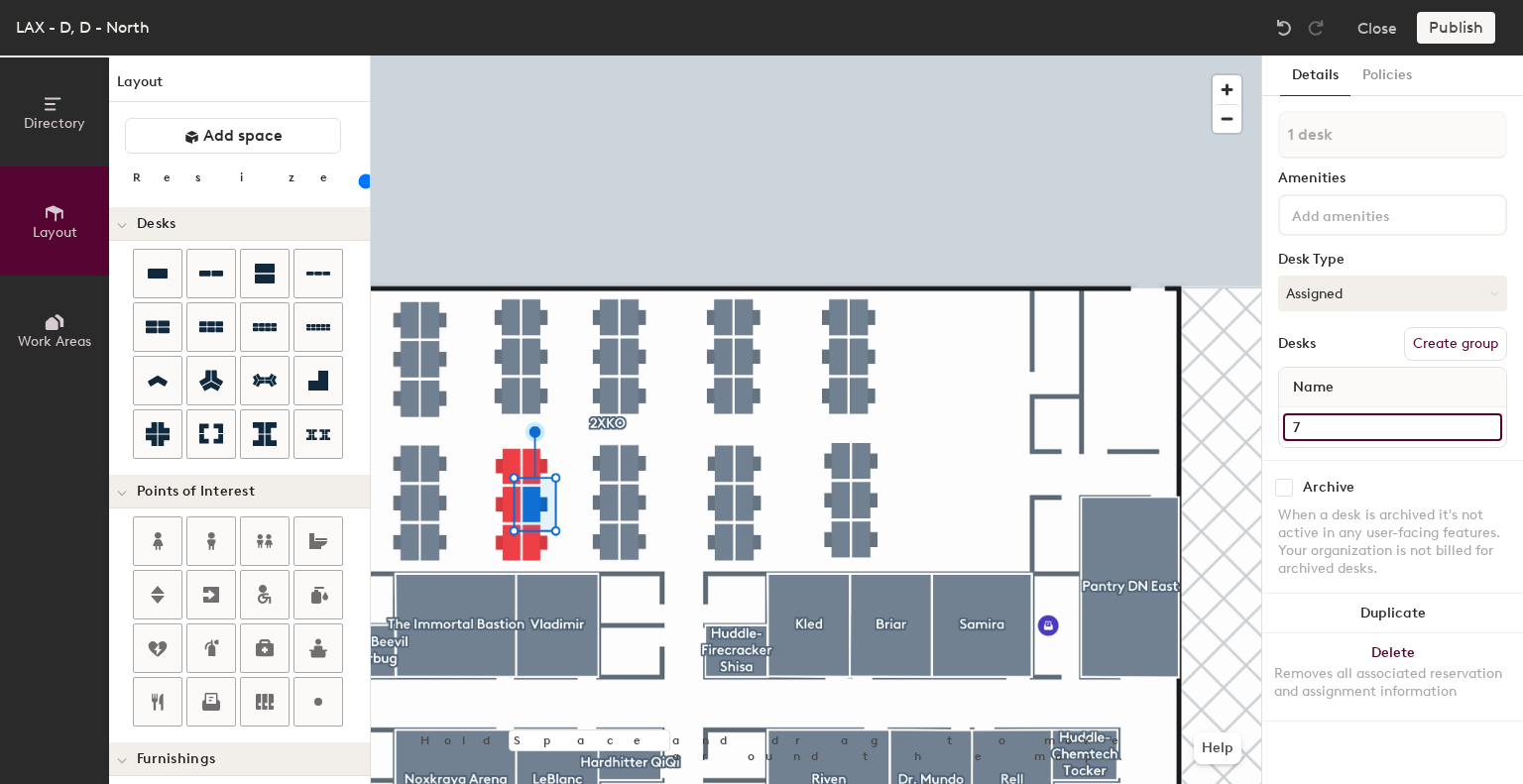type on "80" 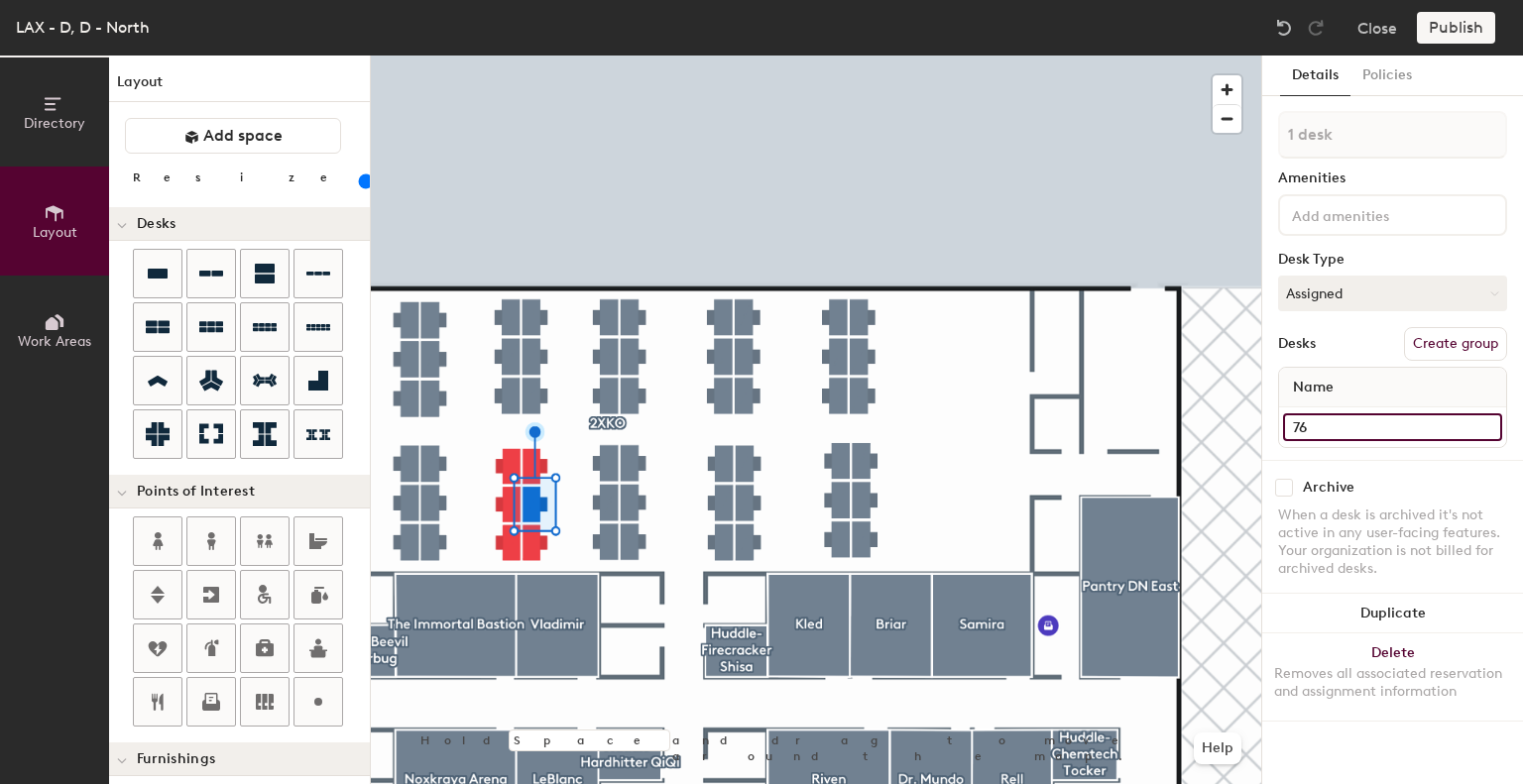 type on "80" 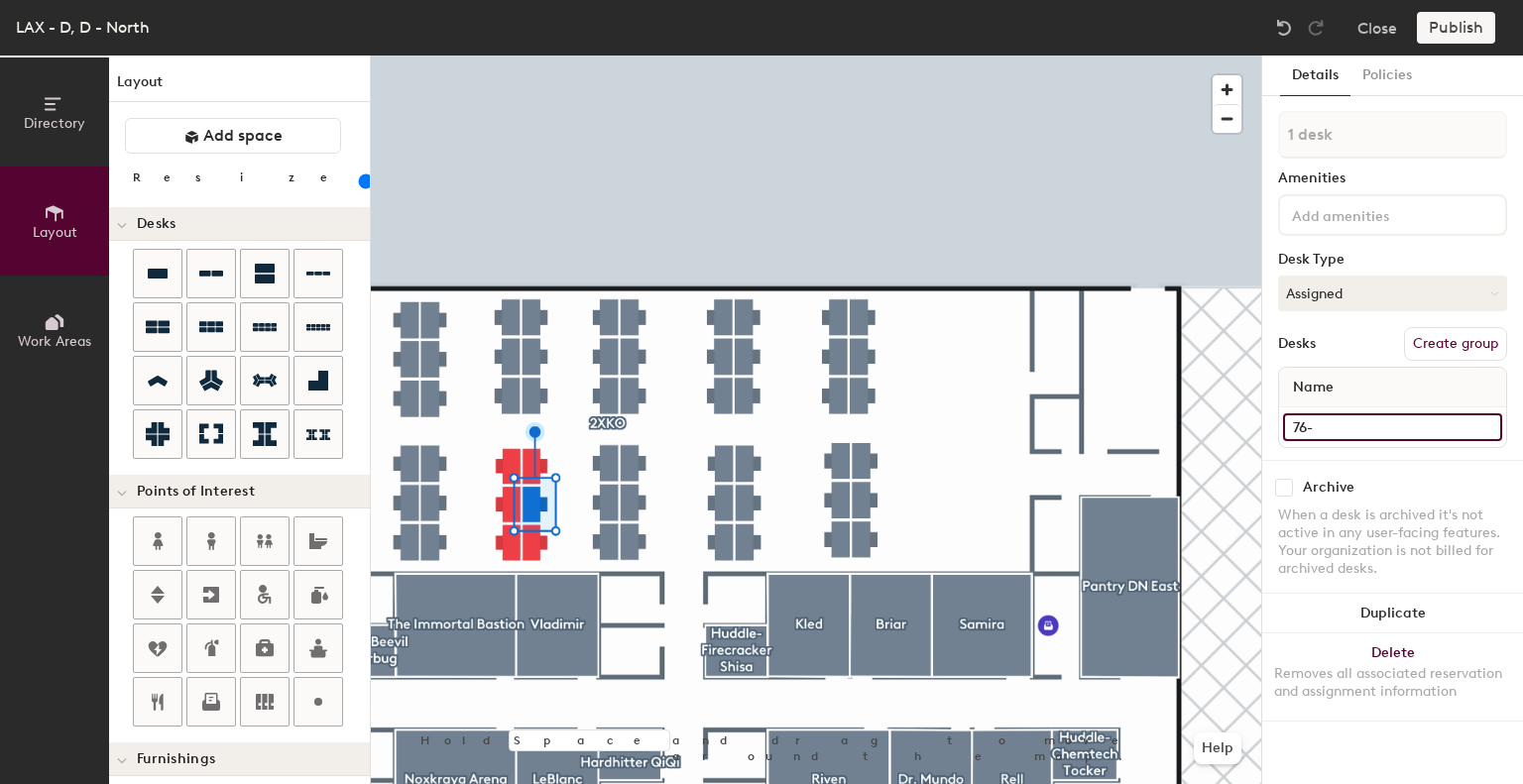type on "80" 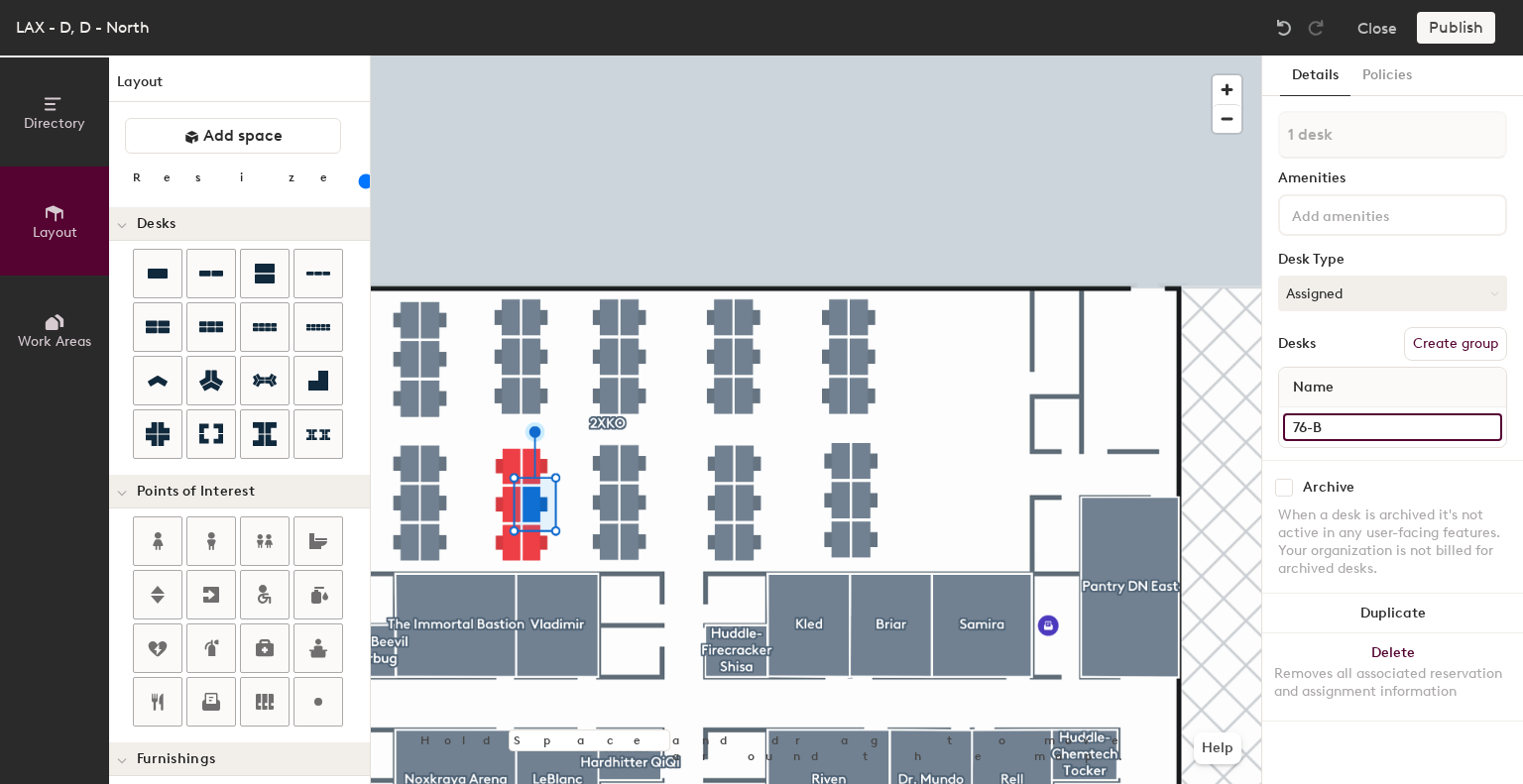 type on "80" 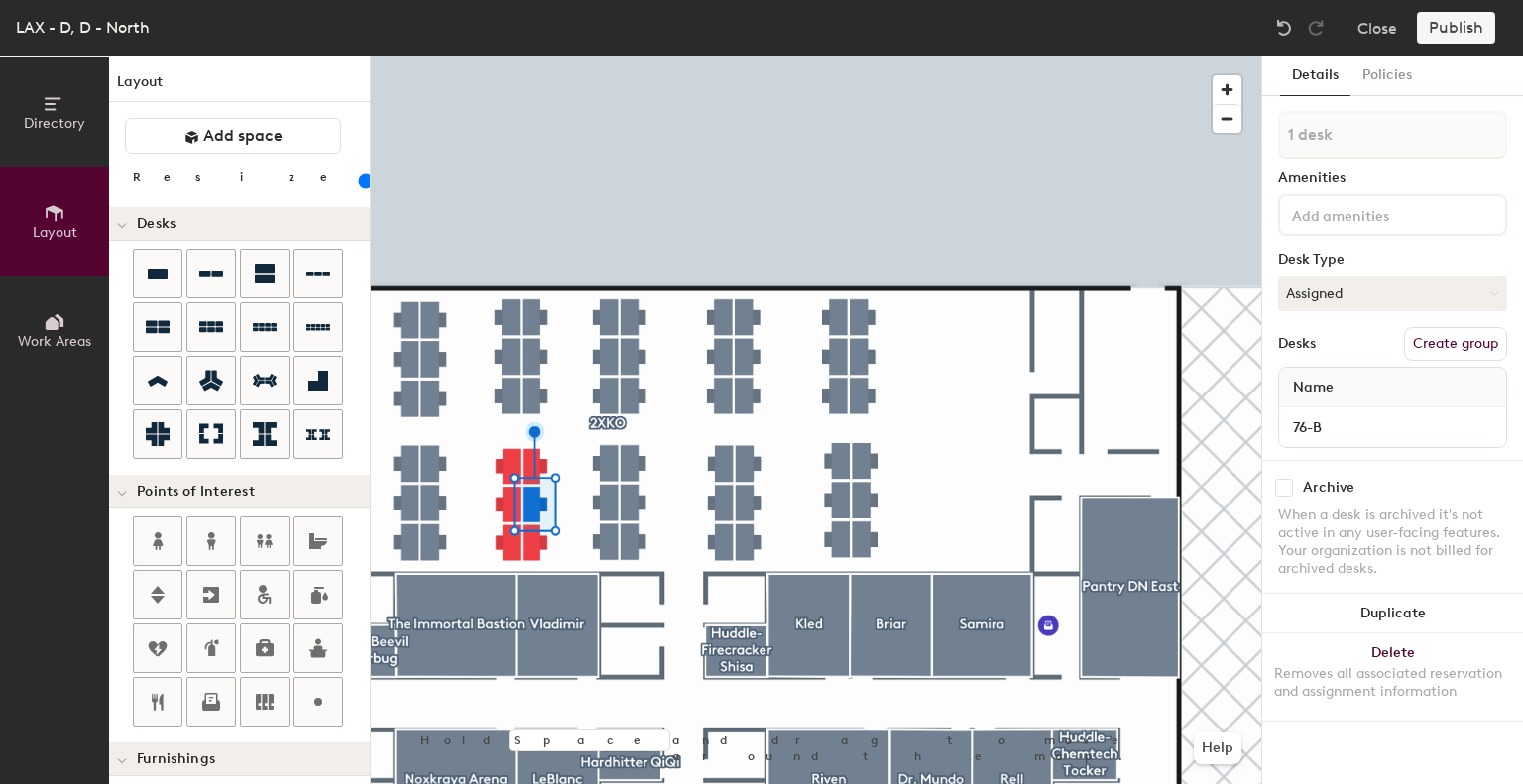 click 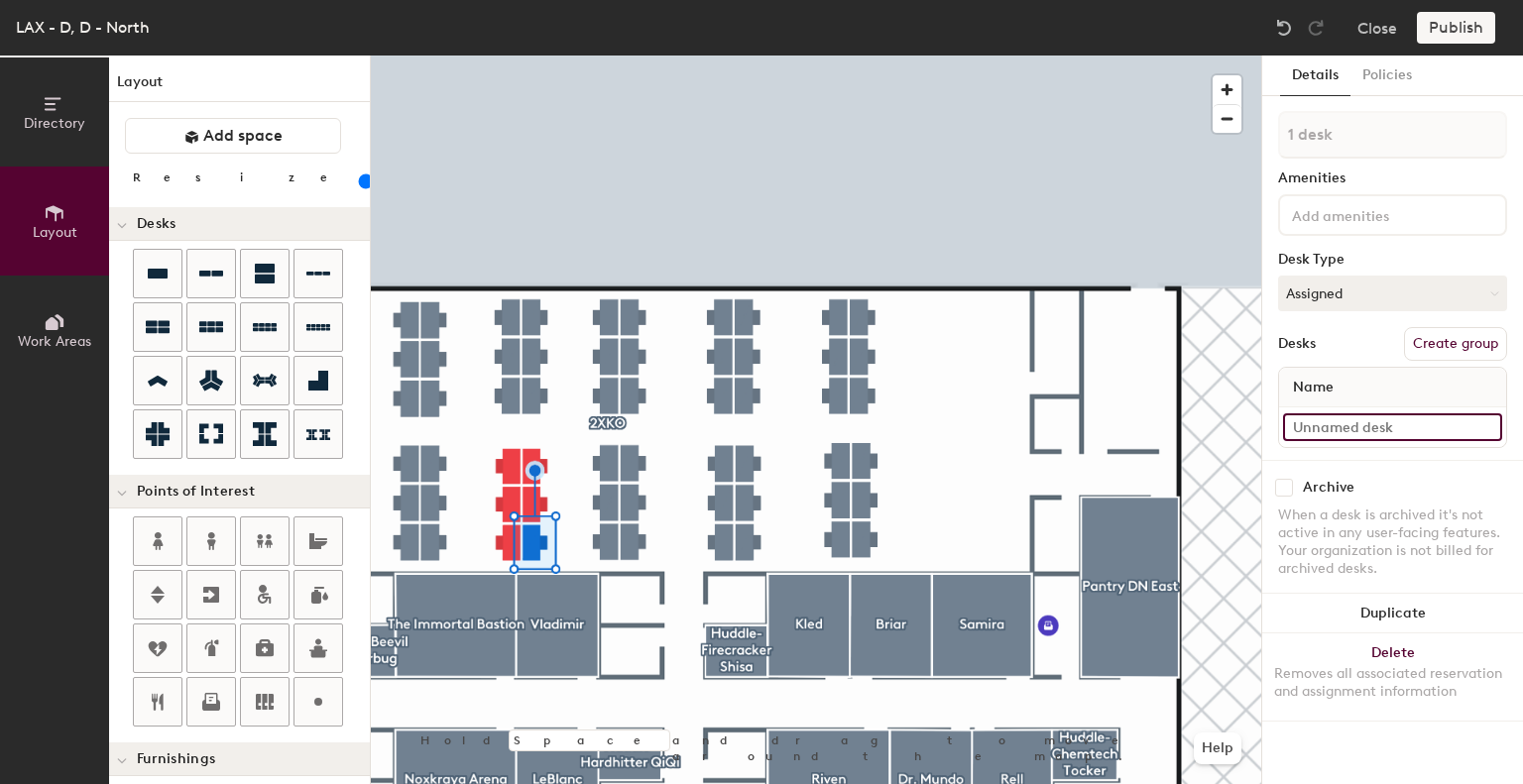 click 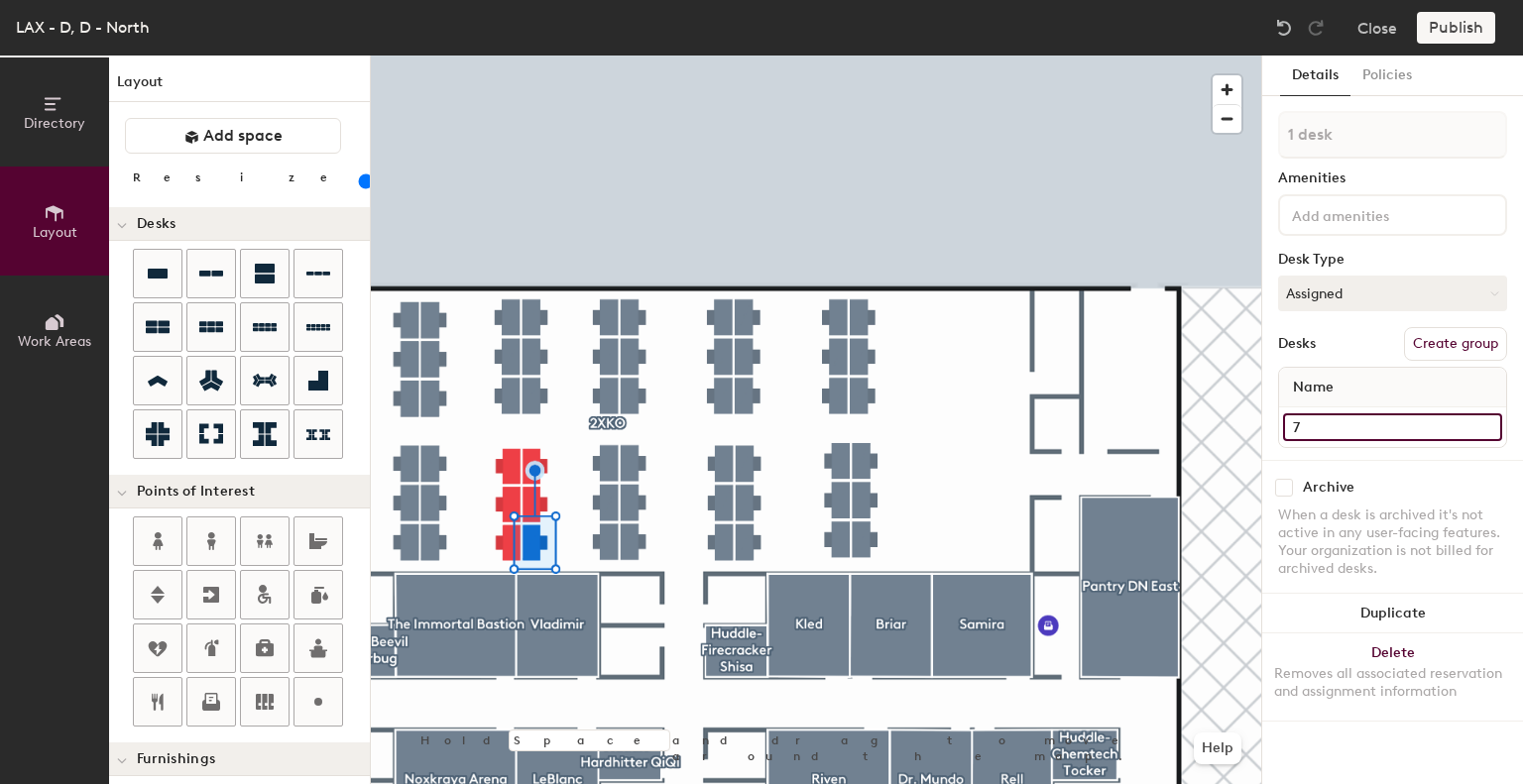 type on "80" 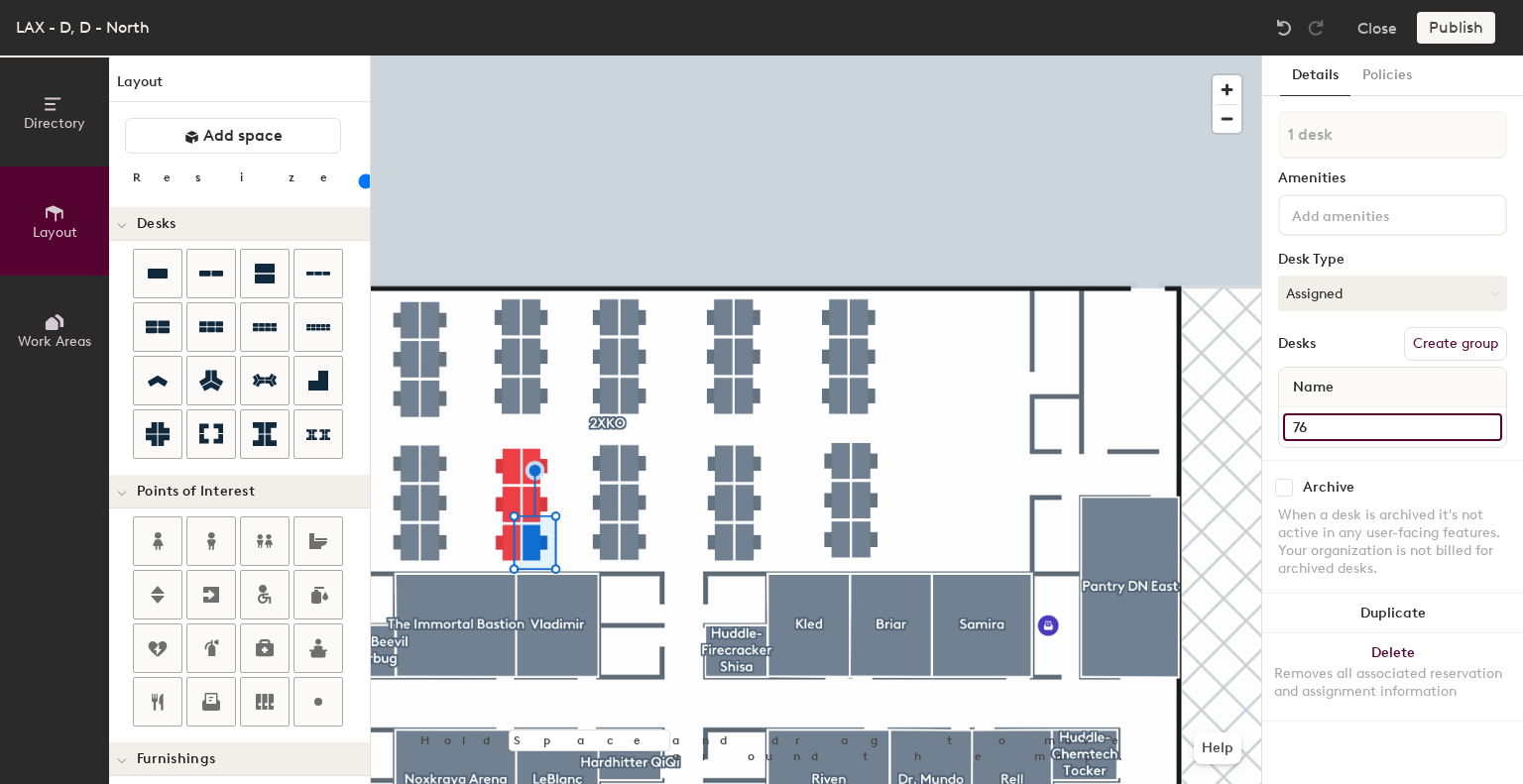 type on "80" 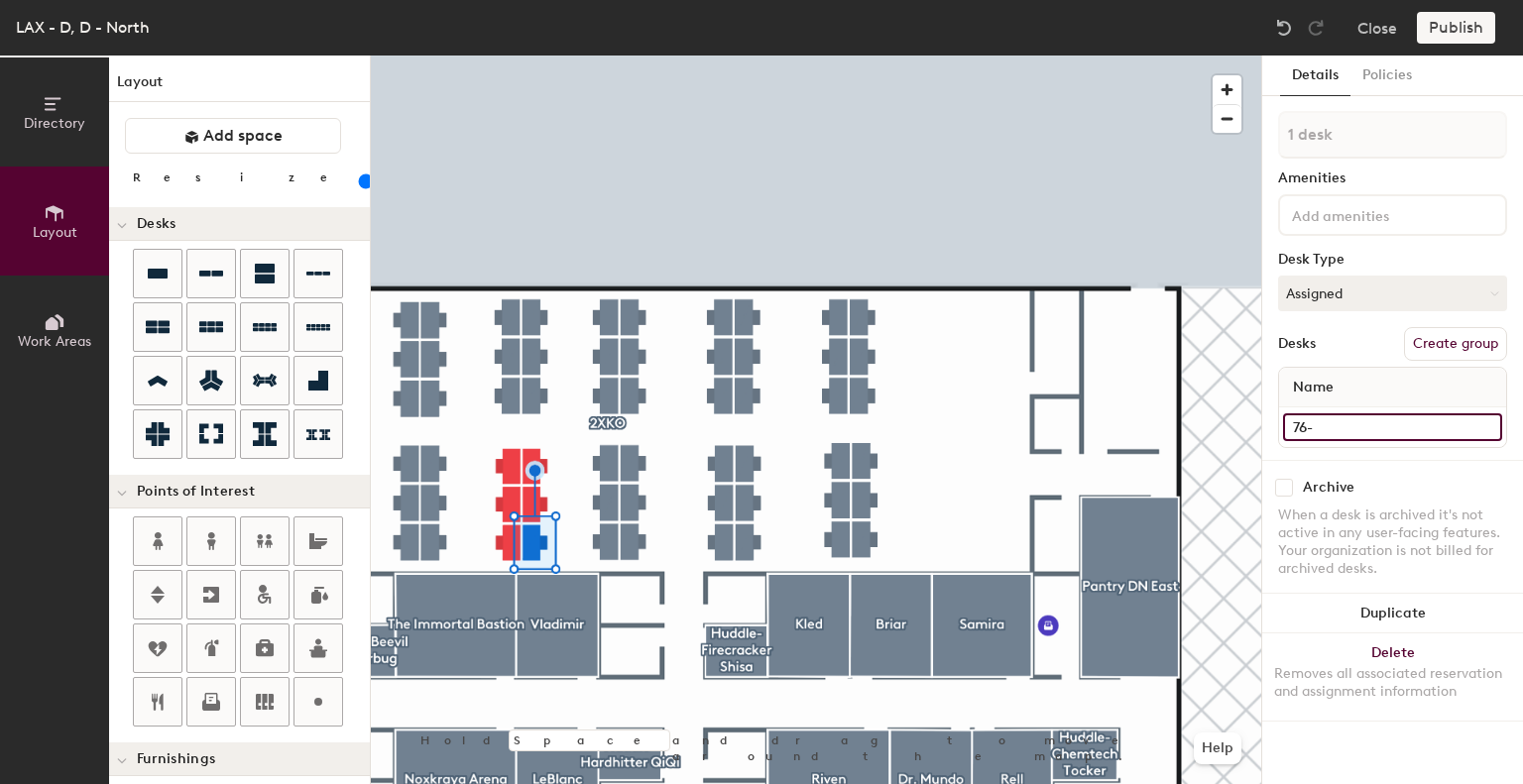 type on "80" 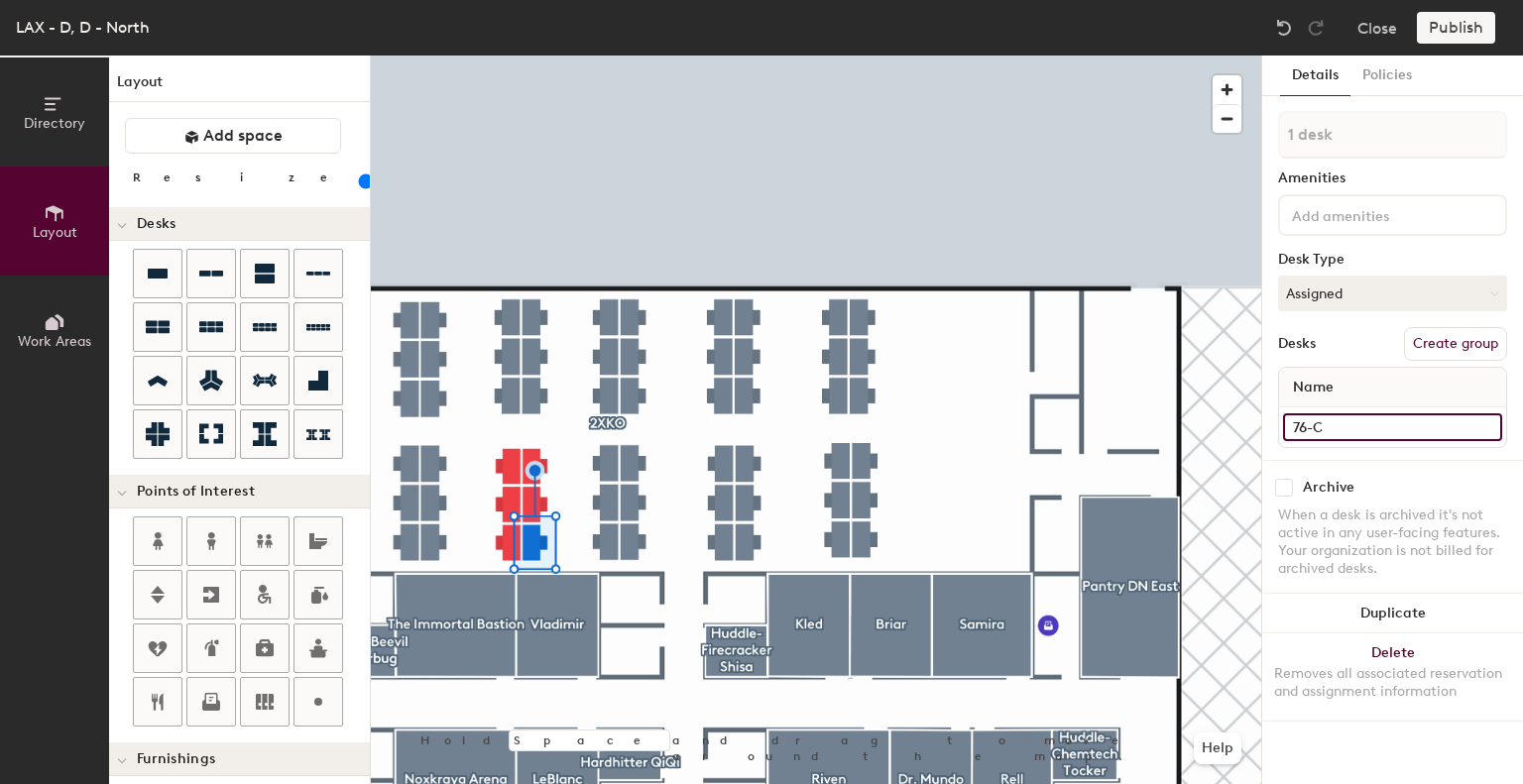 type on "80" 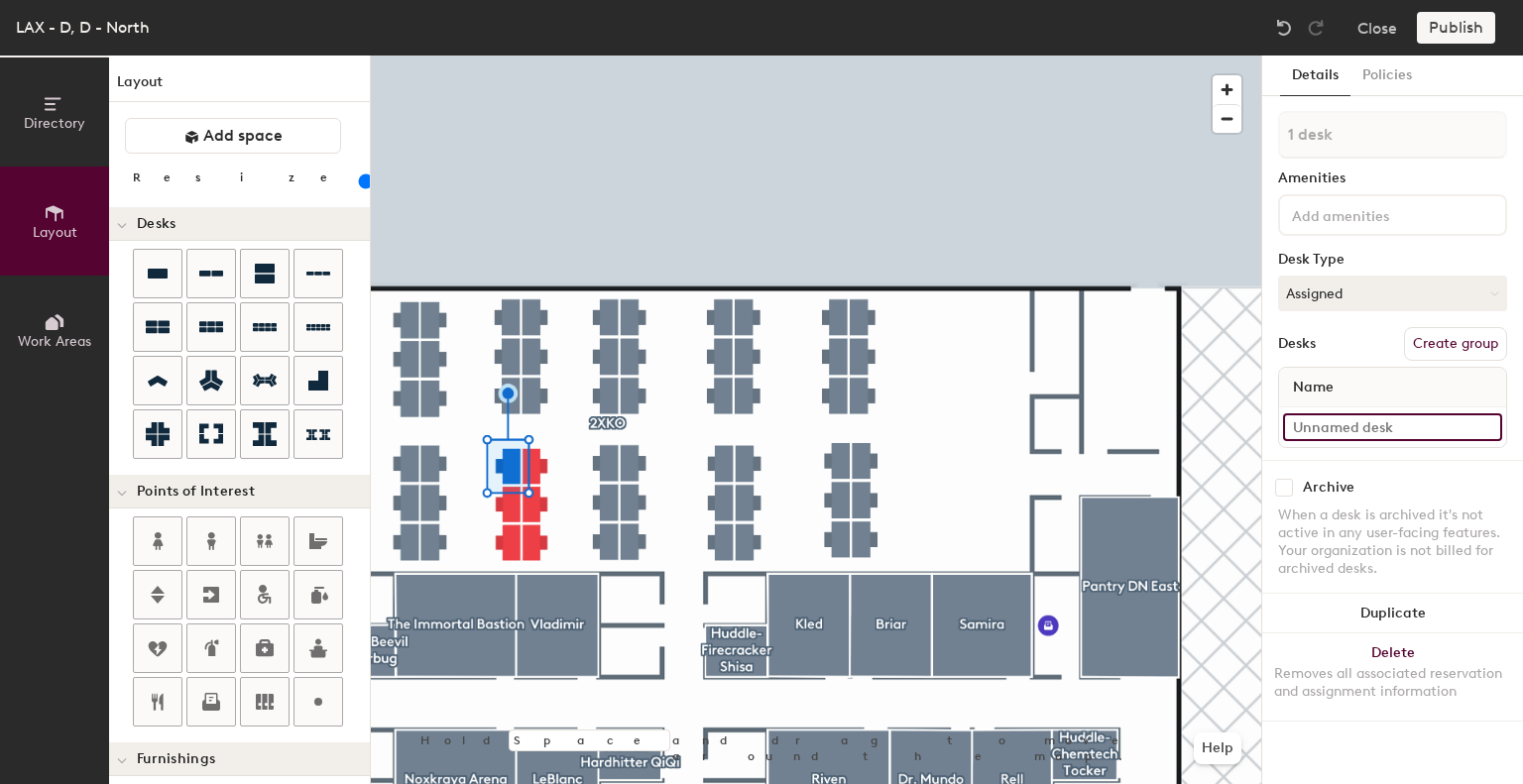 type on "80" 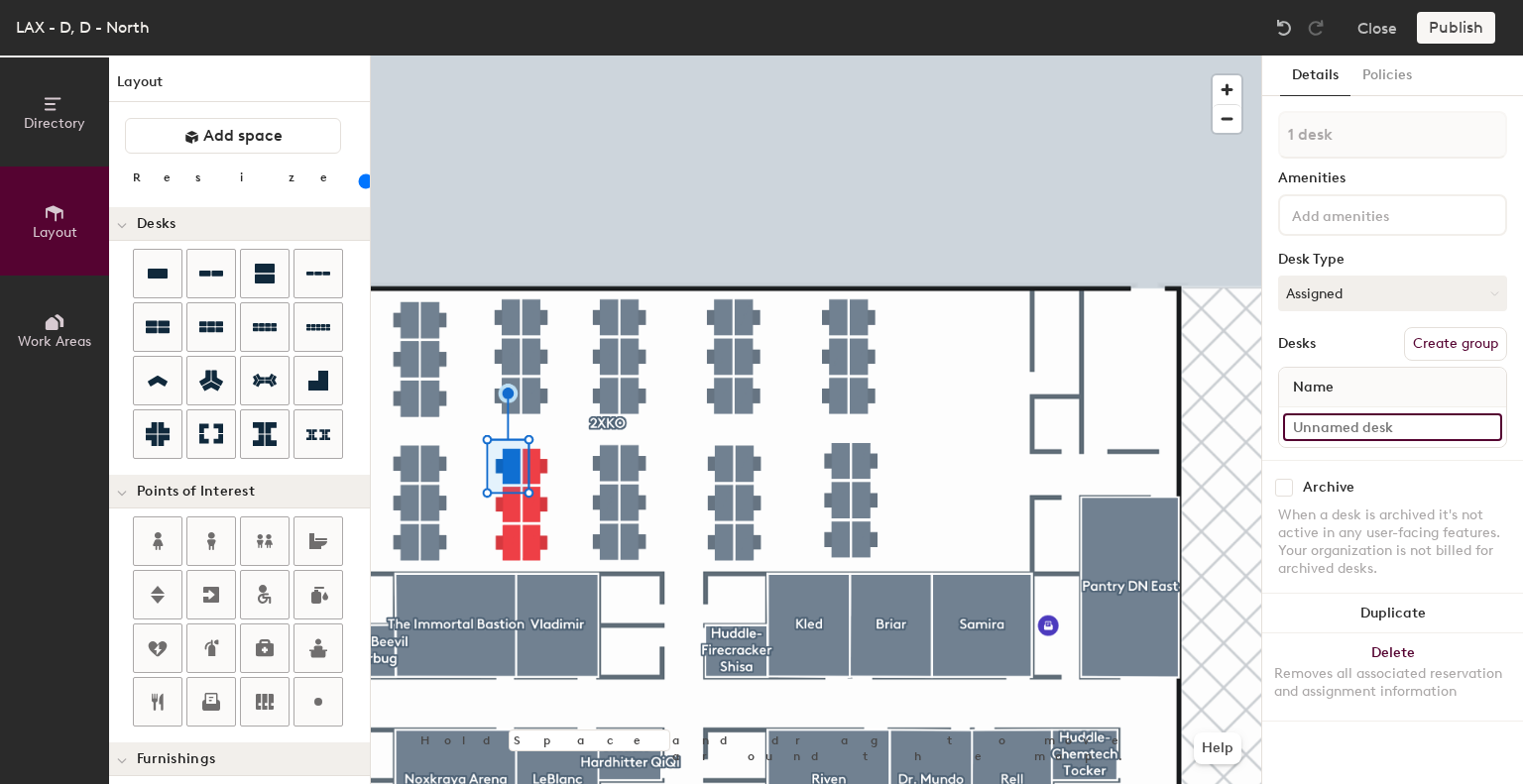type on "7" 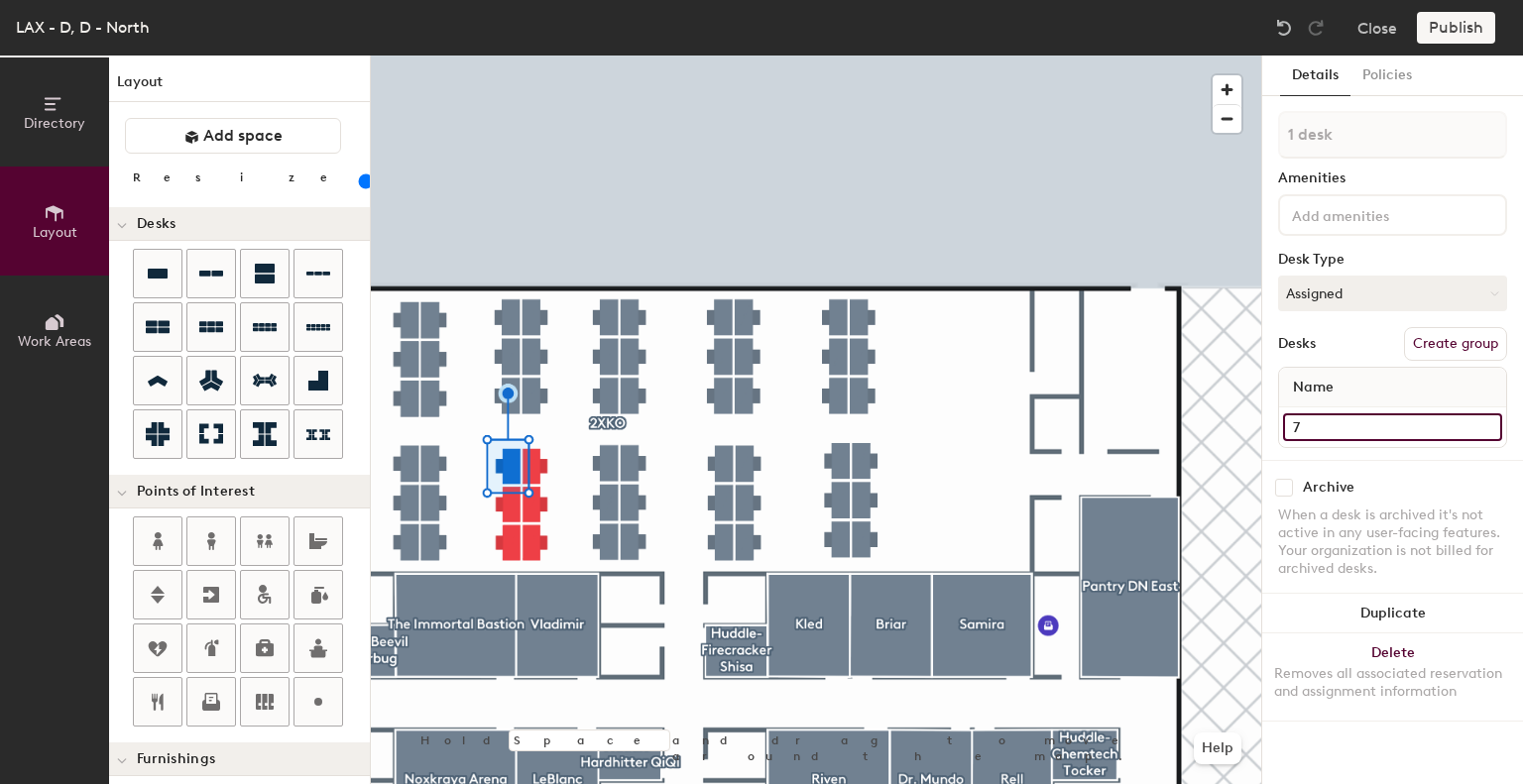 type on "80" 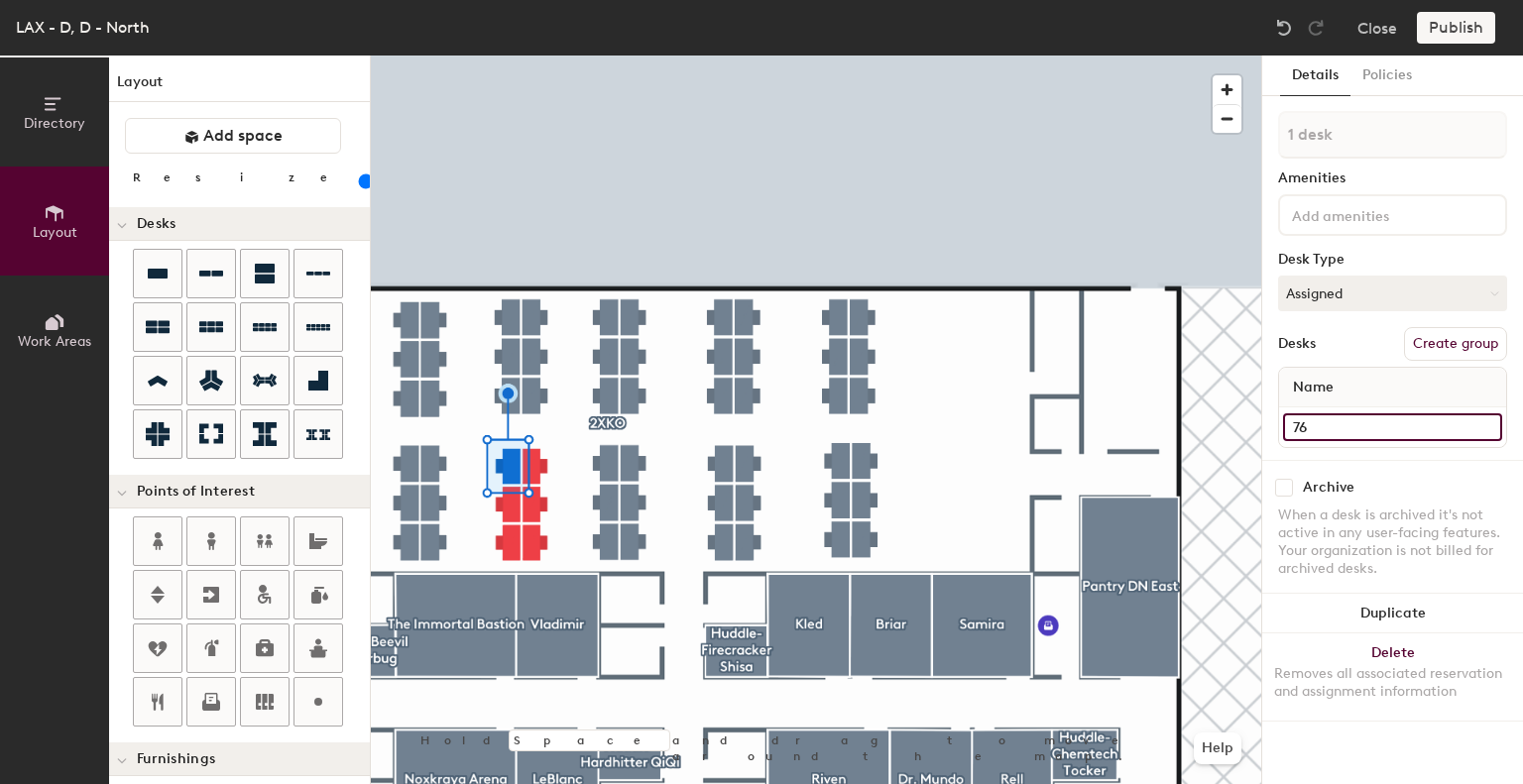 type on "80" 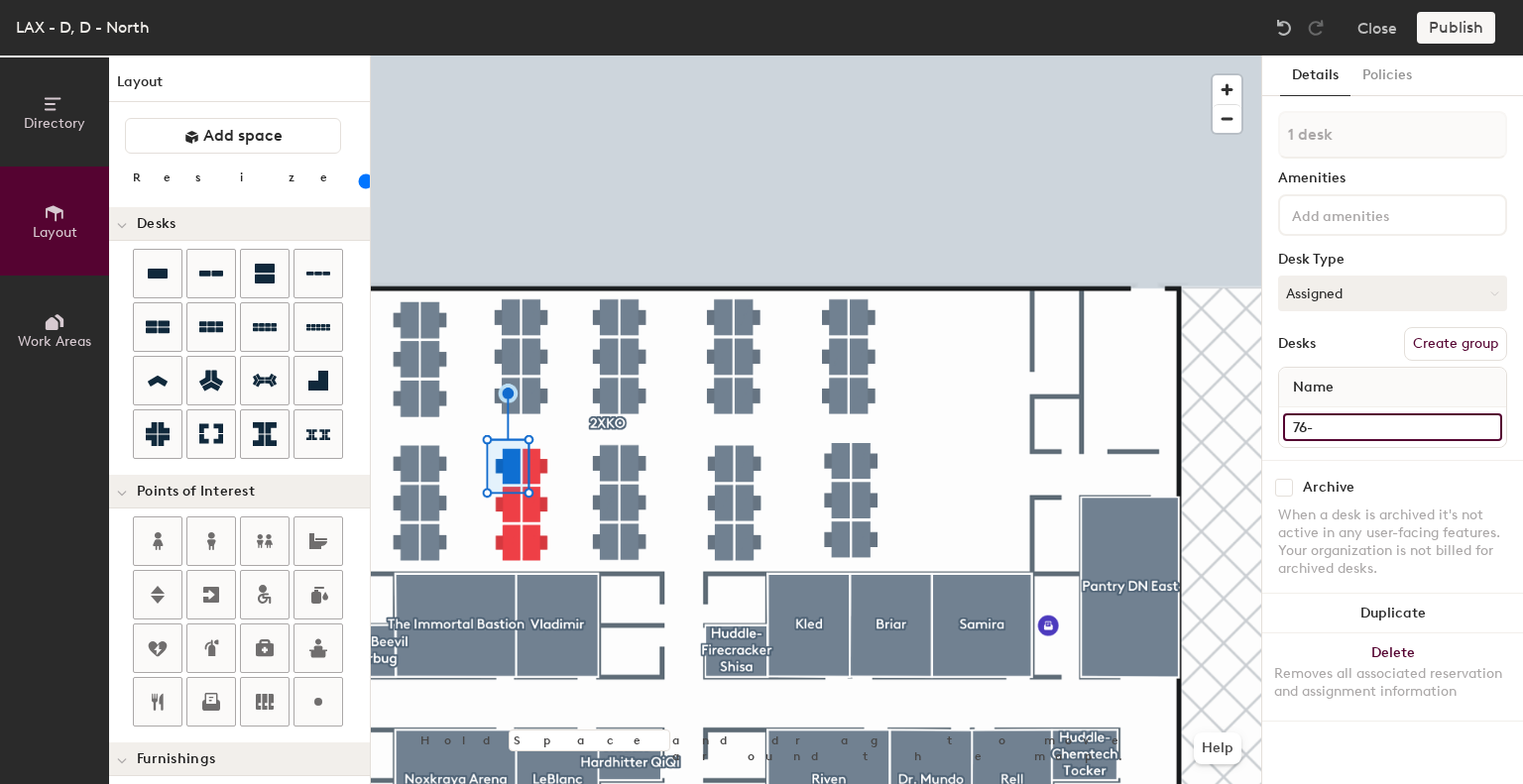 type on "80" 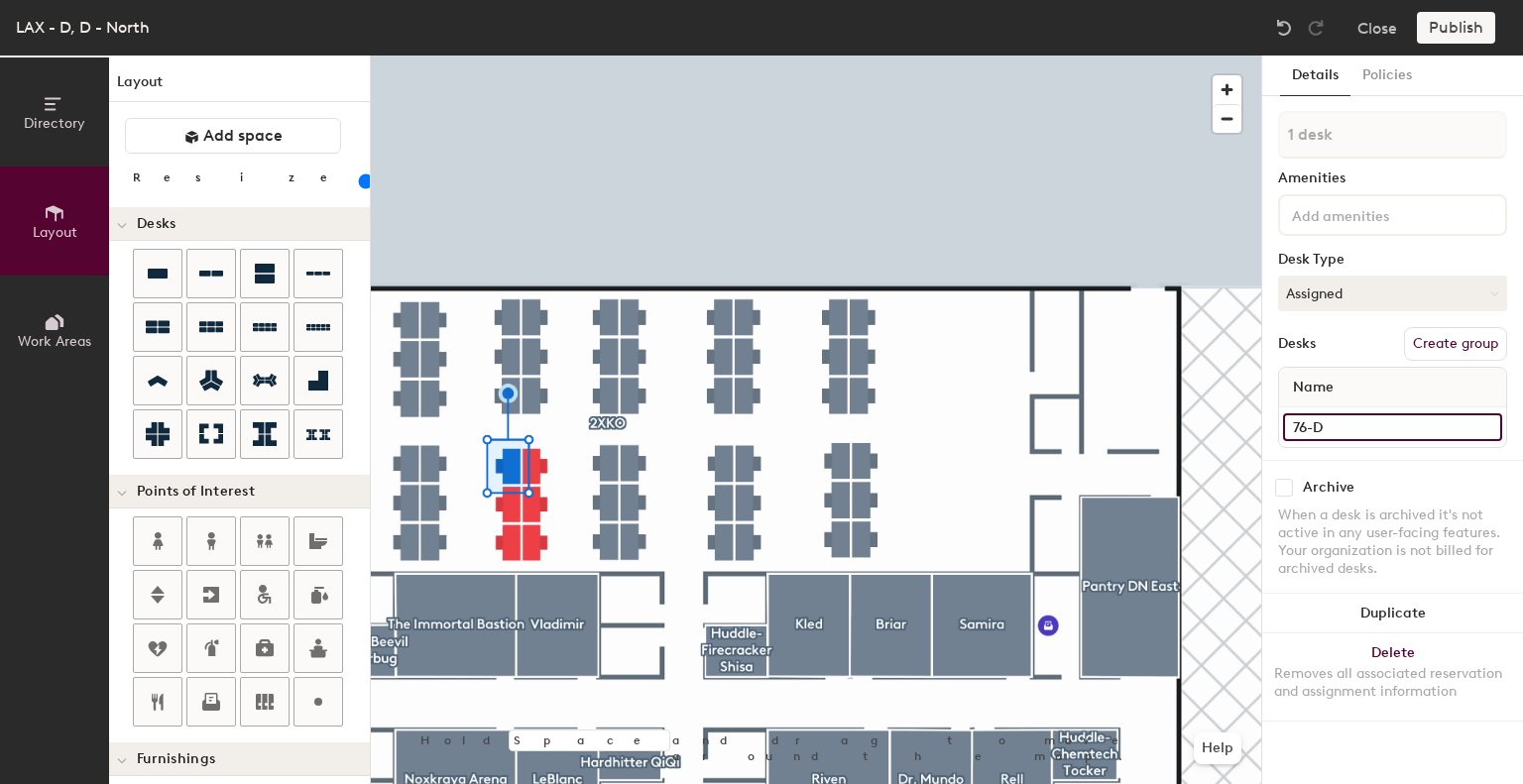 type on "80" 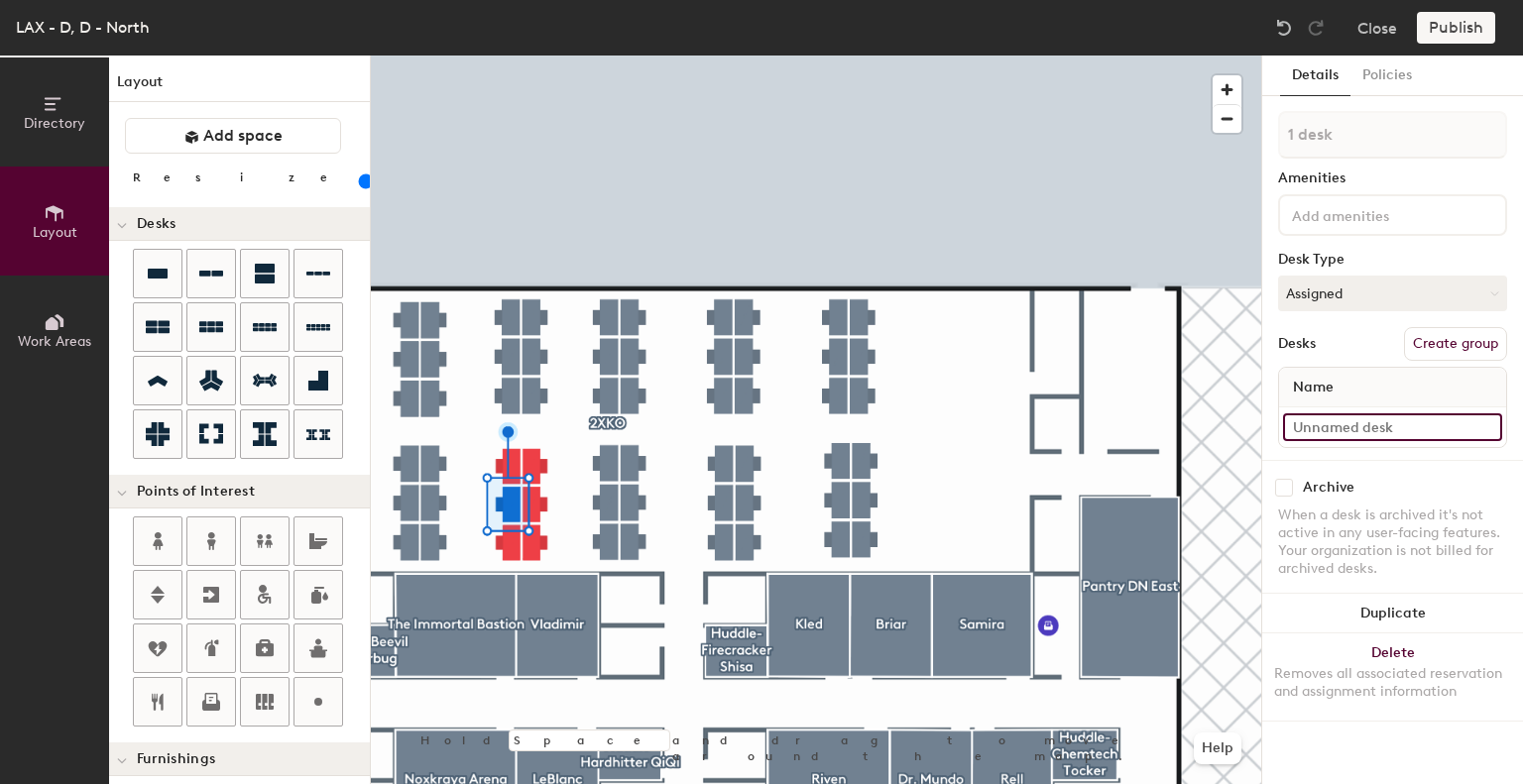 click 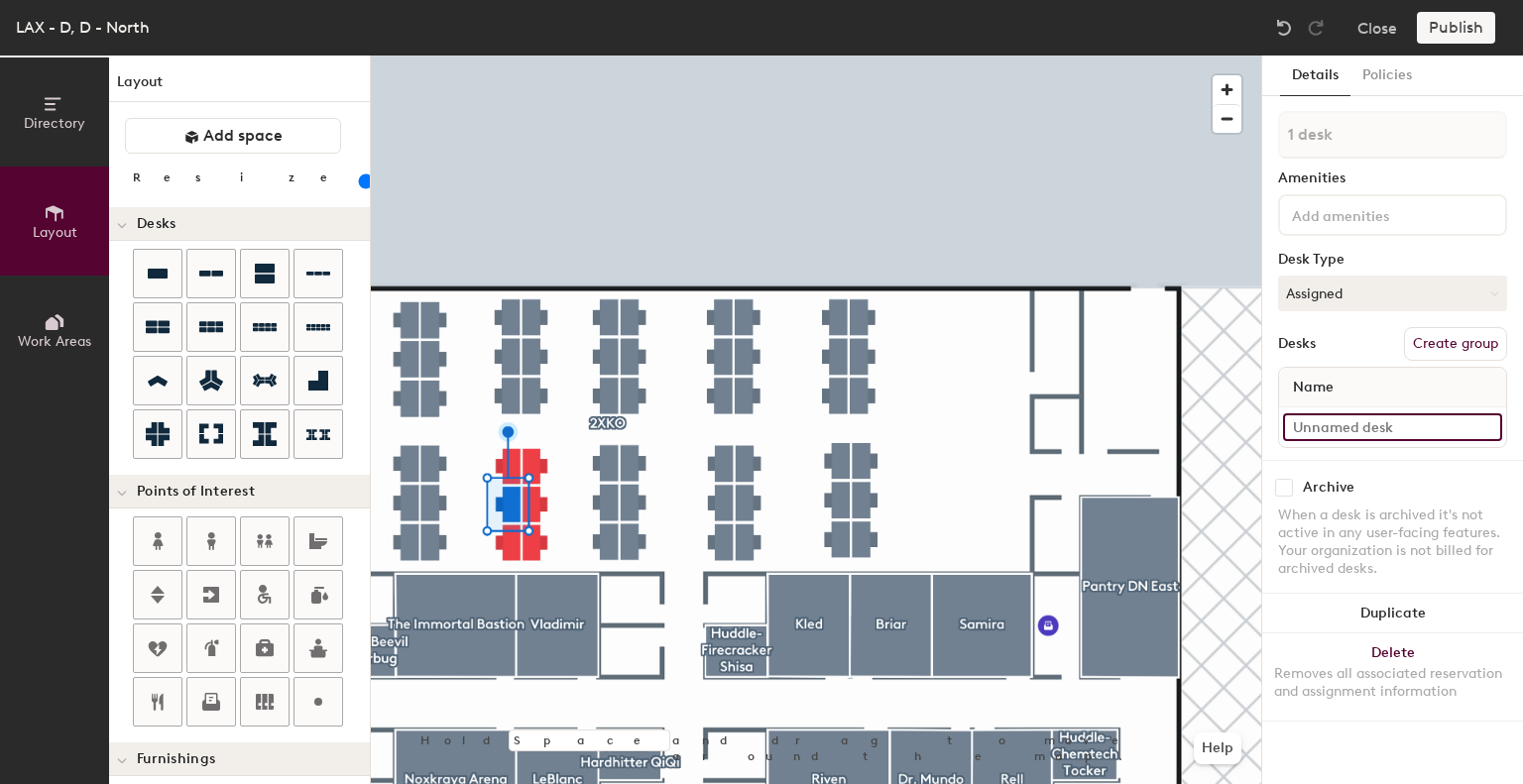 type on "80" 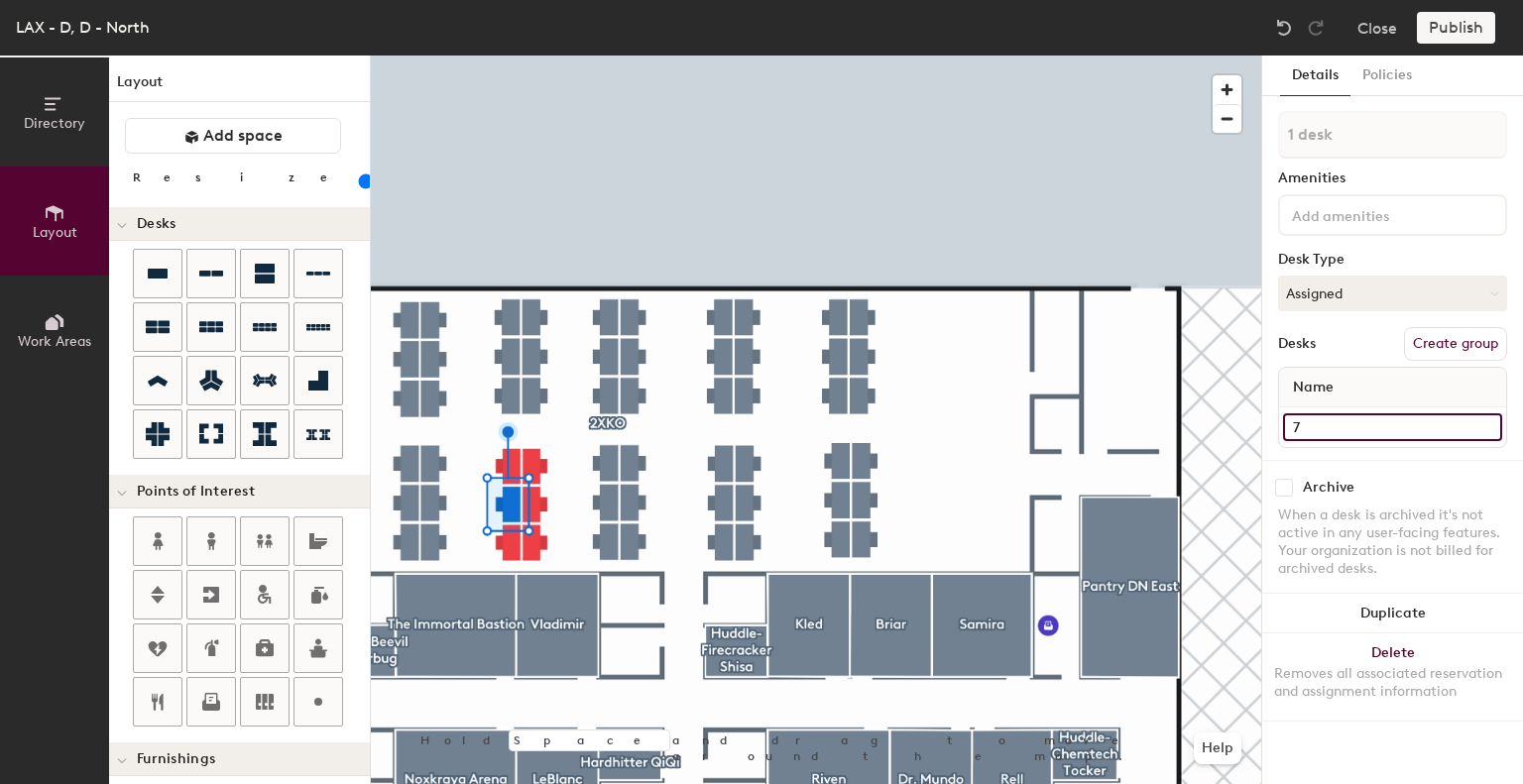 type on "80" 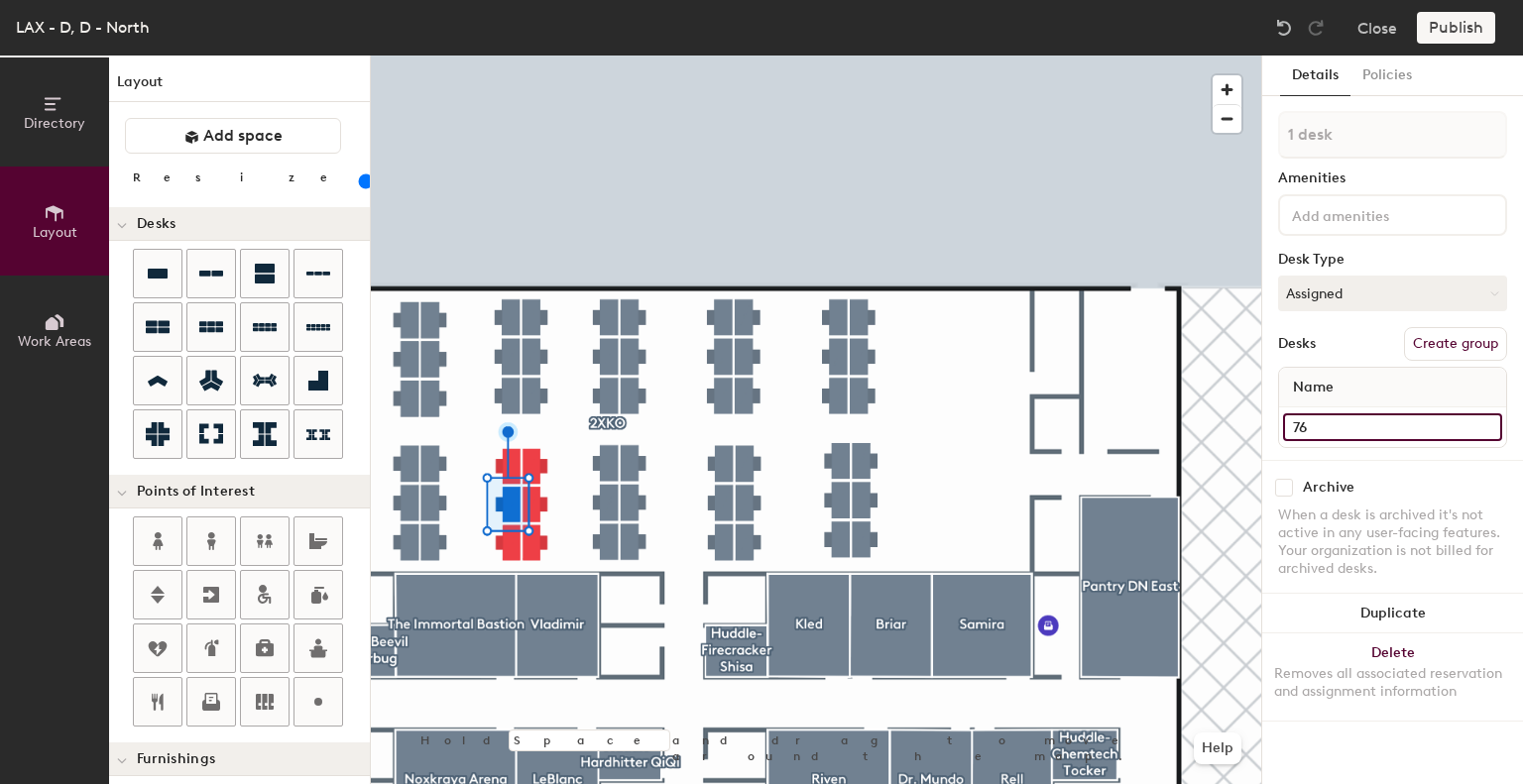 type on "80" 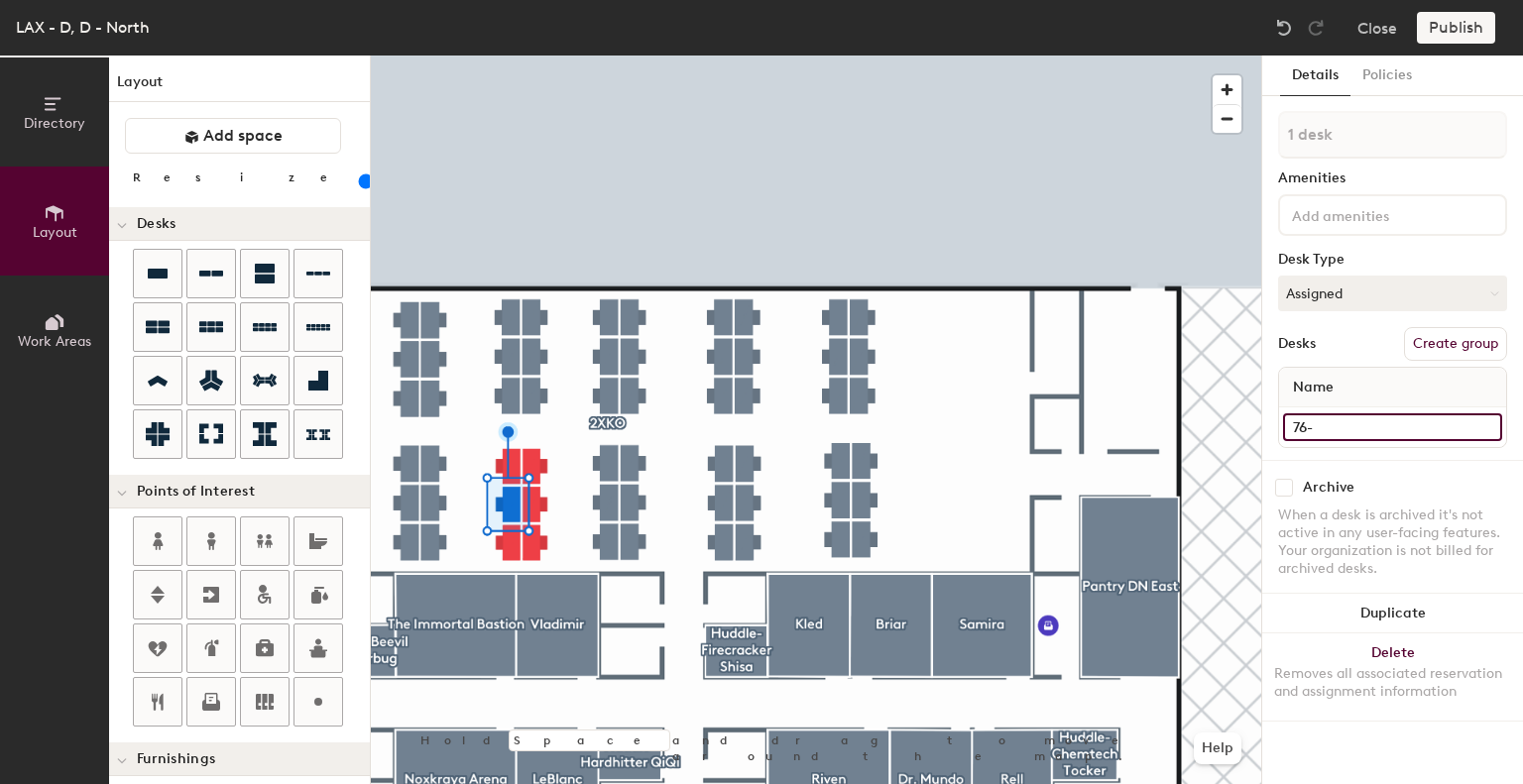 type on "80" 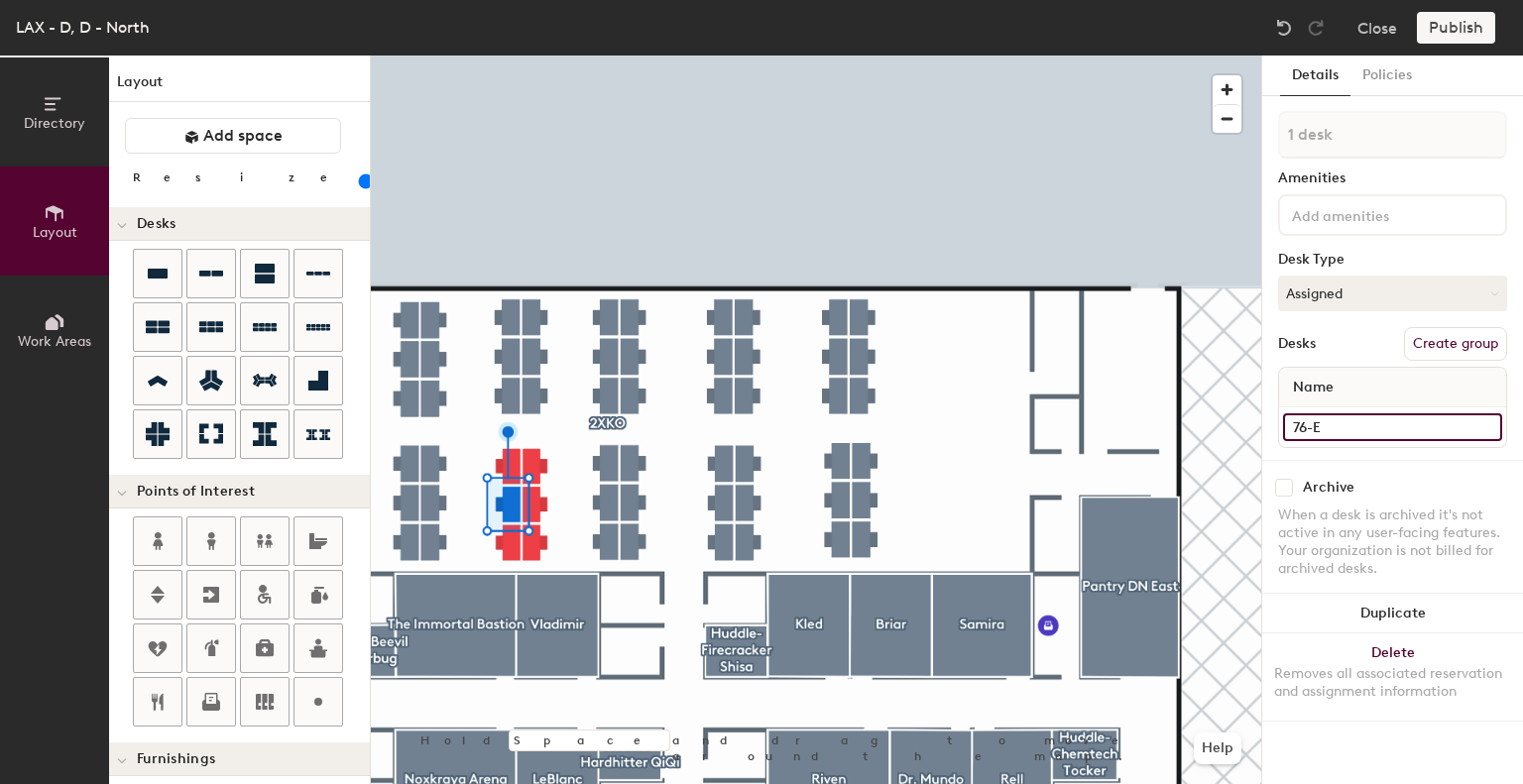 type on "80" 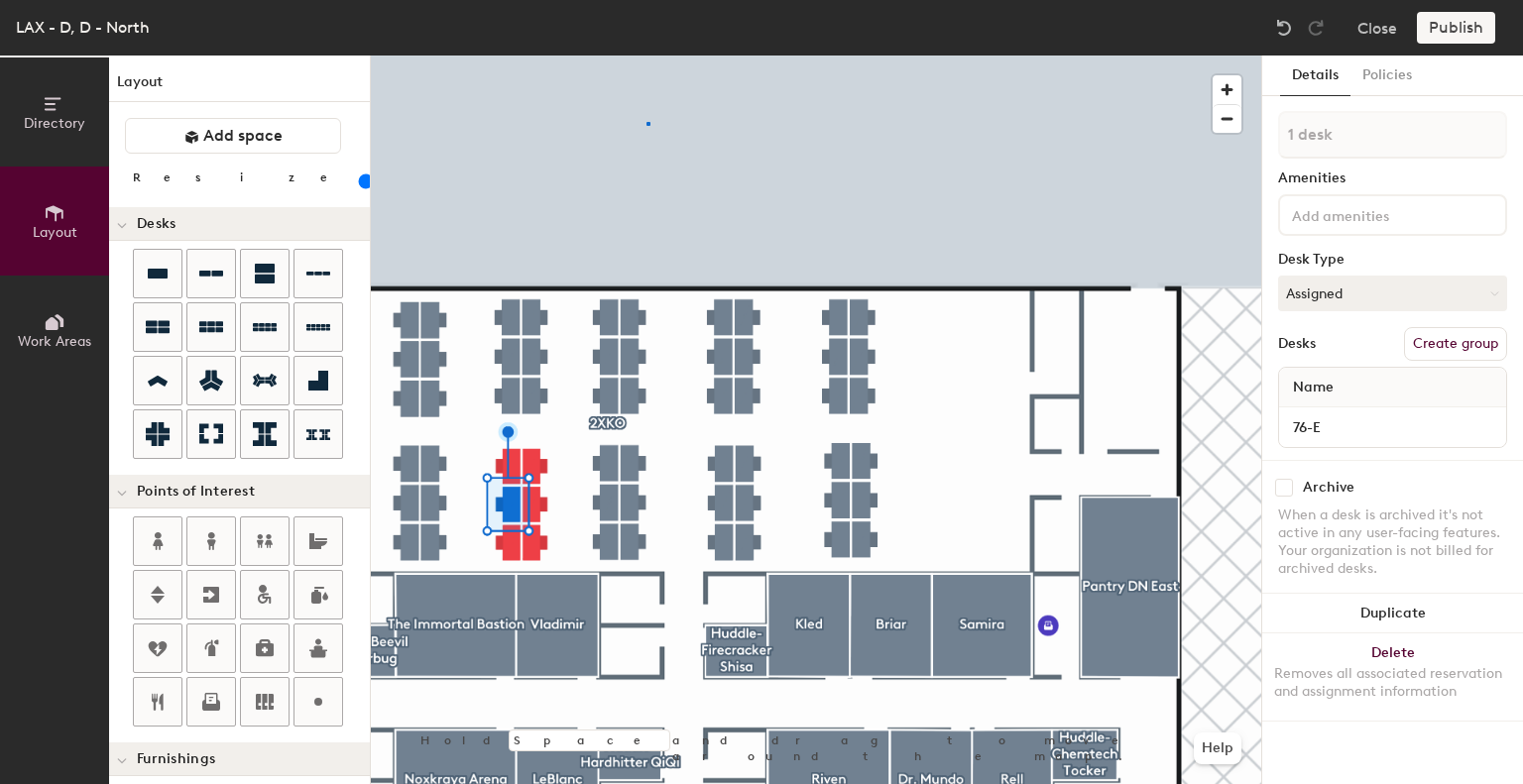 click 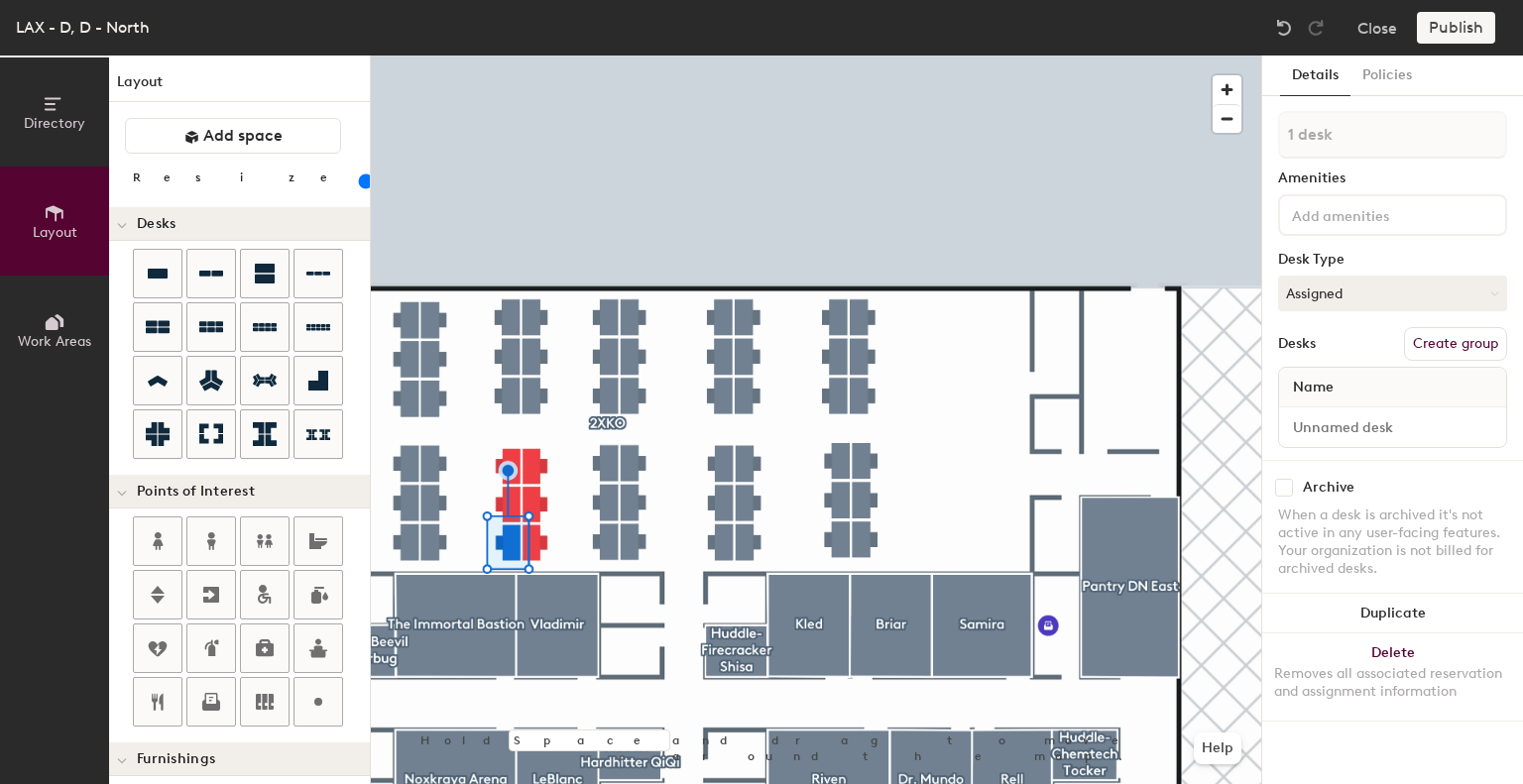 click 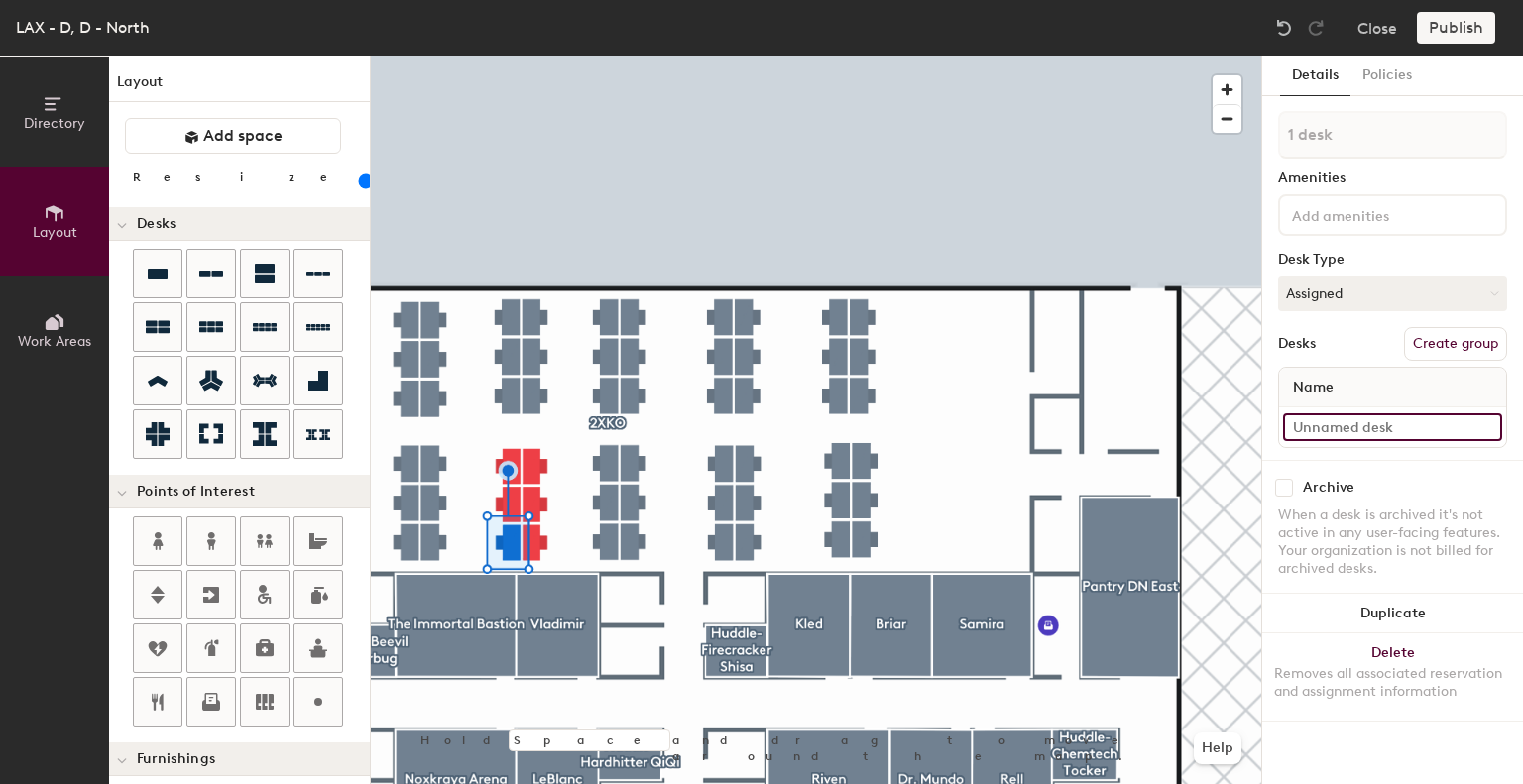 type on "80" 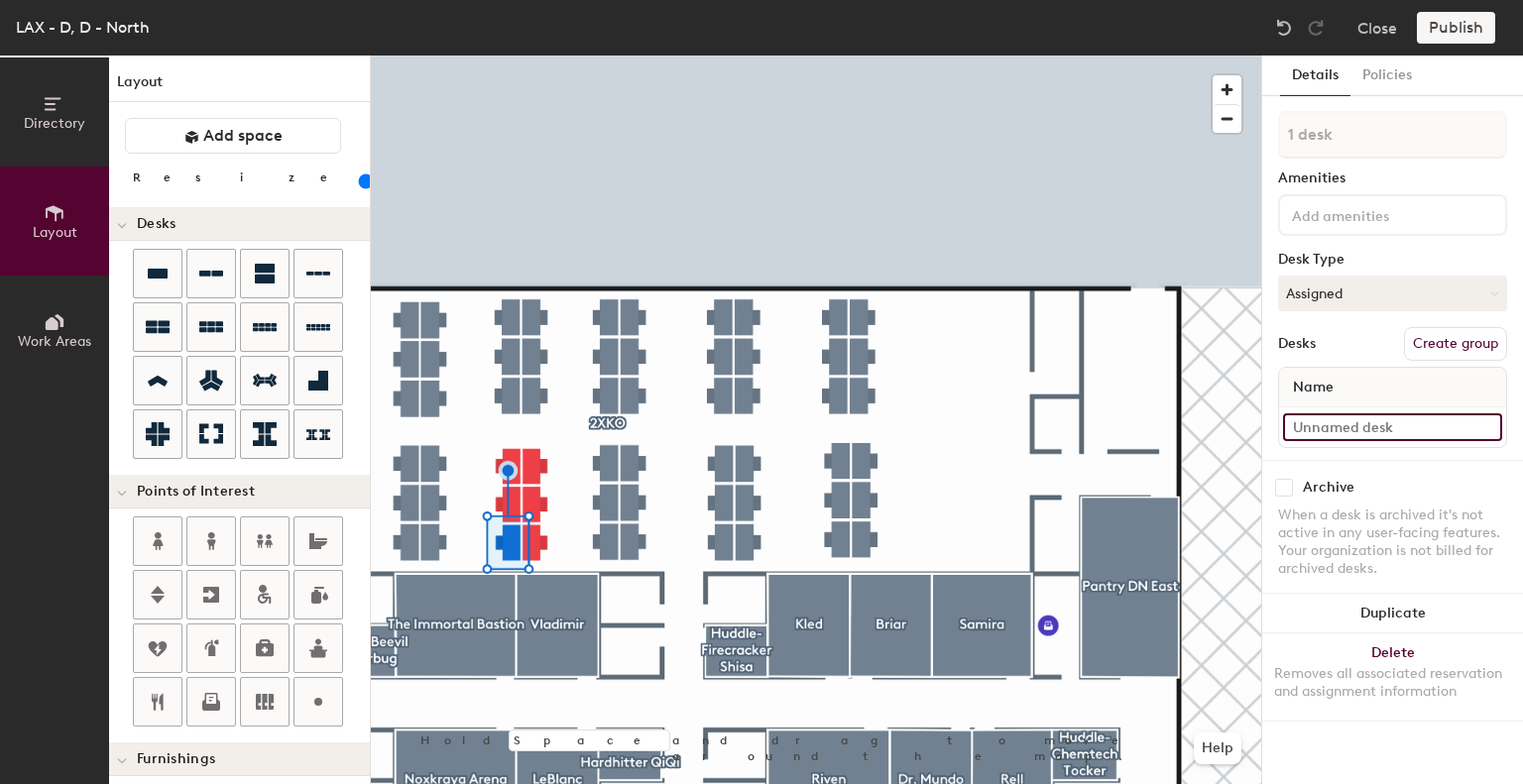 type on "7" 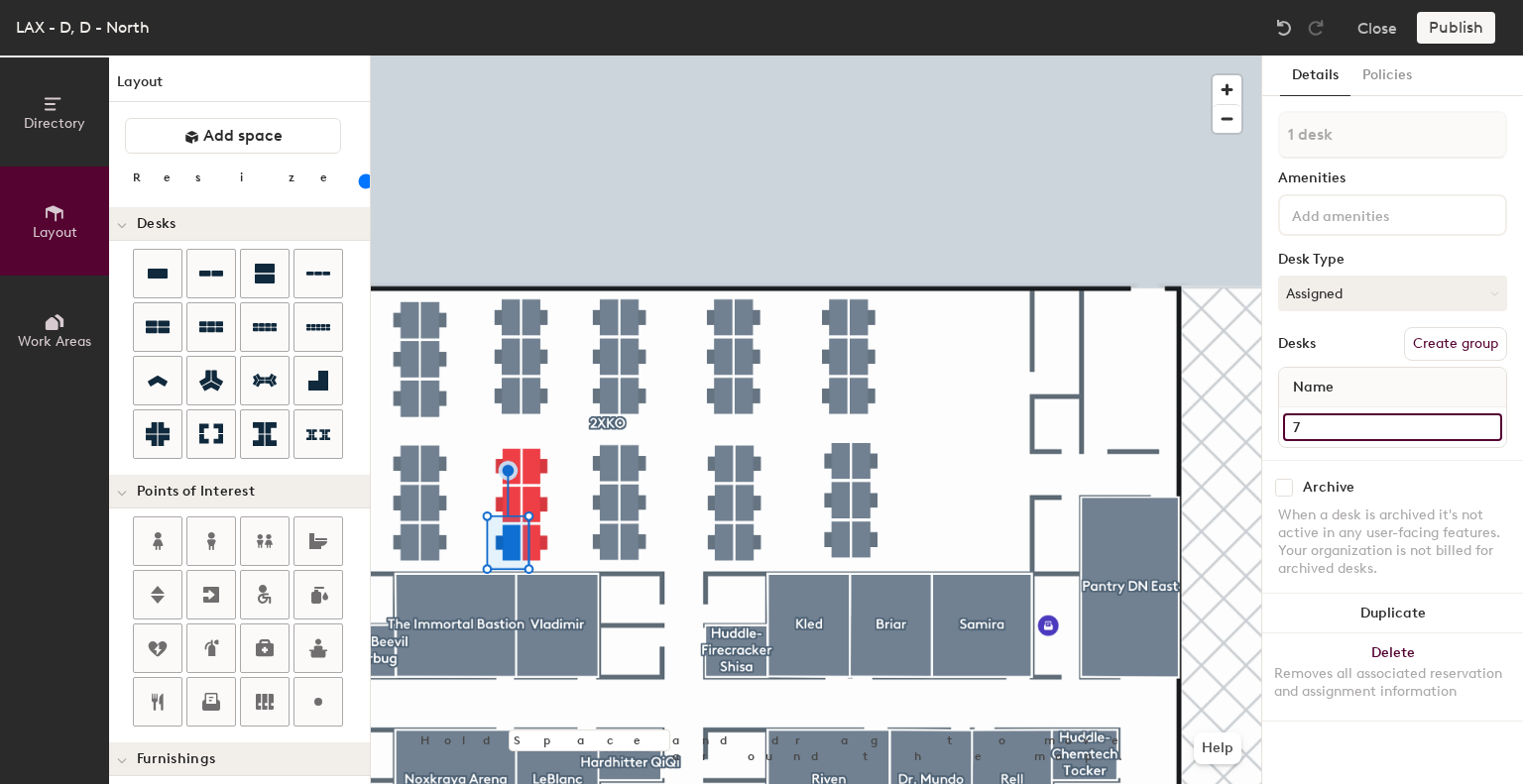 type on "80" 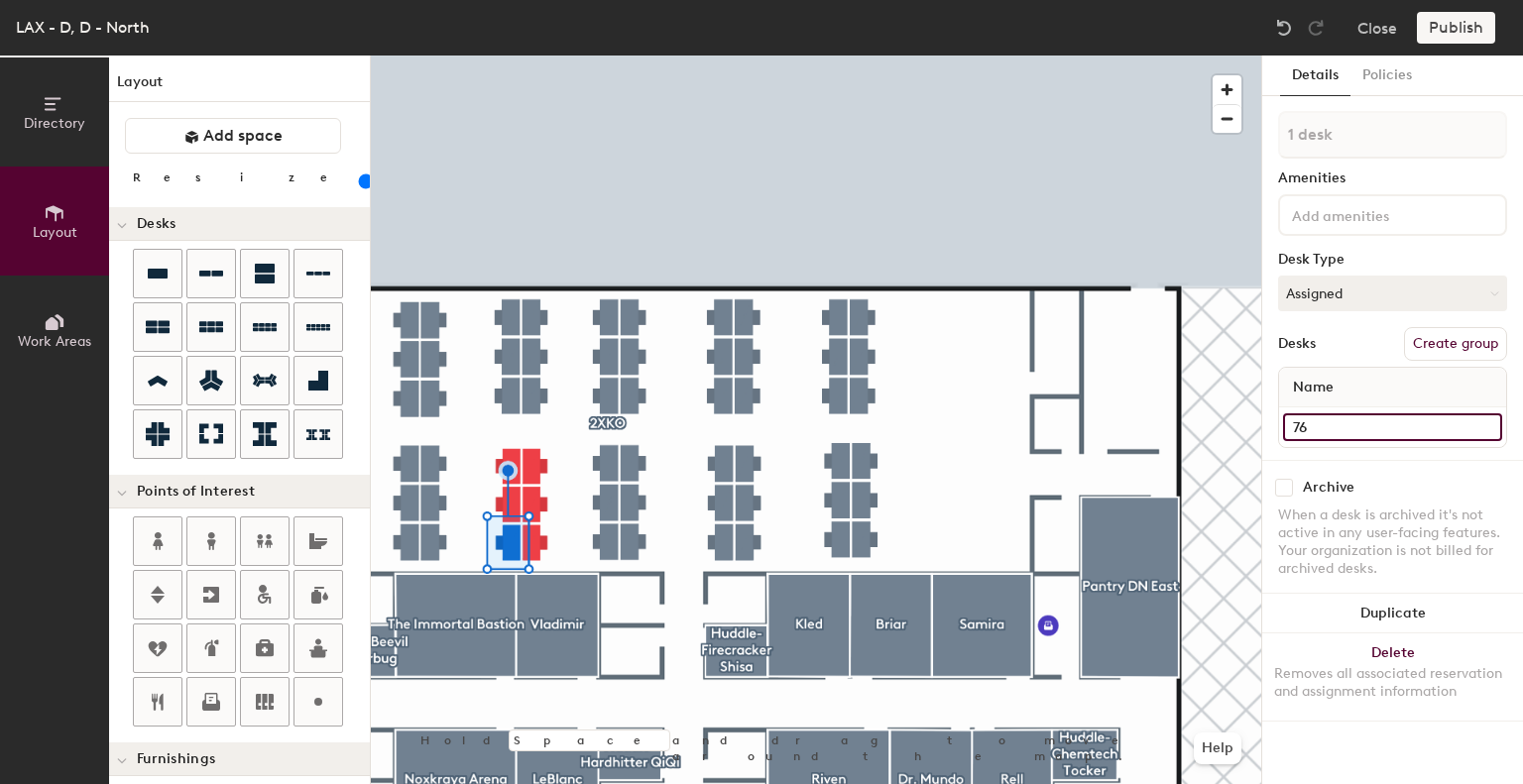 type on "80" 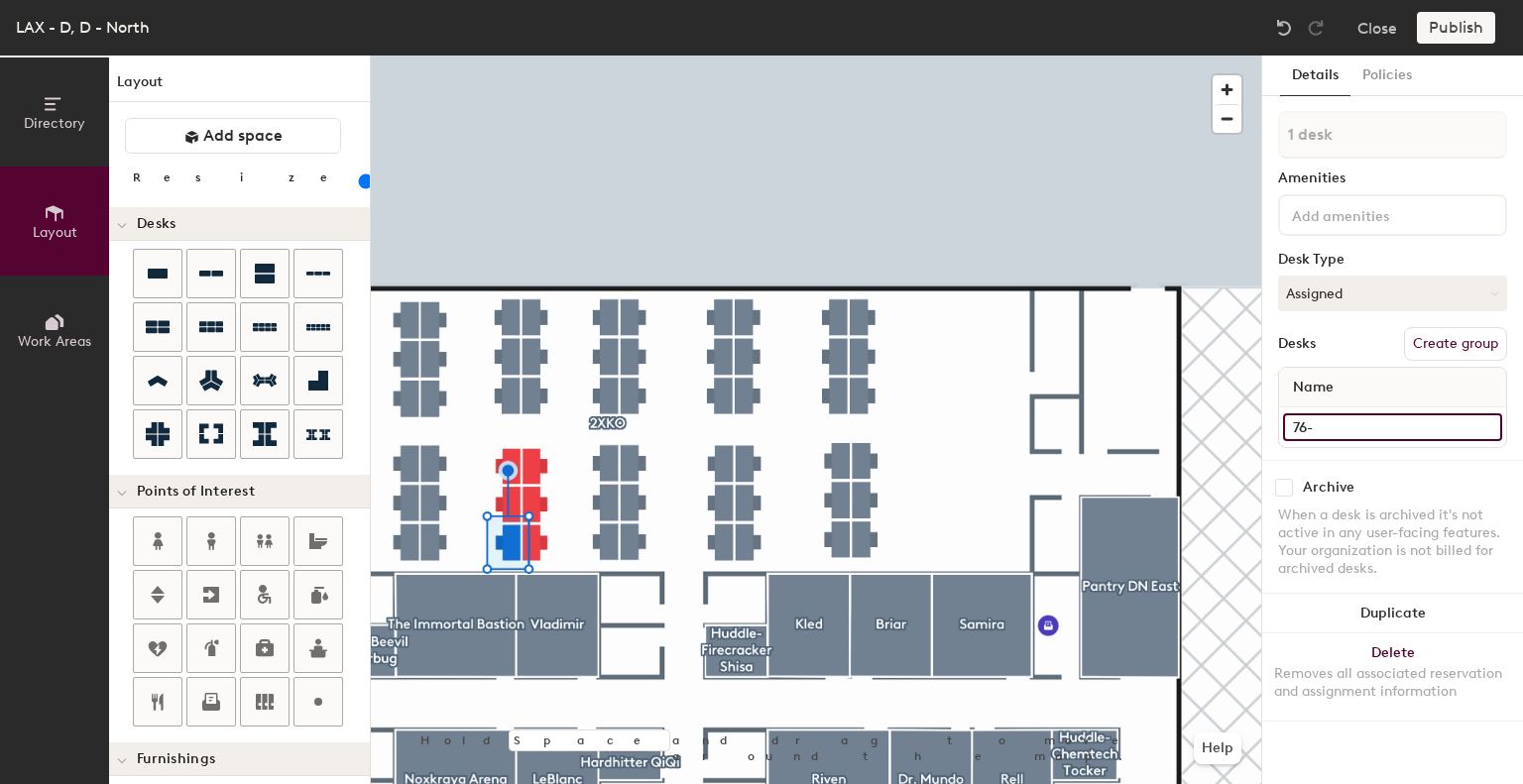 type on "80" 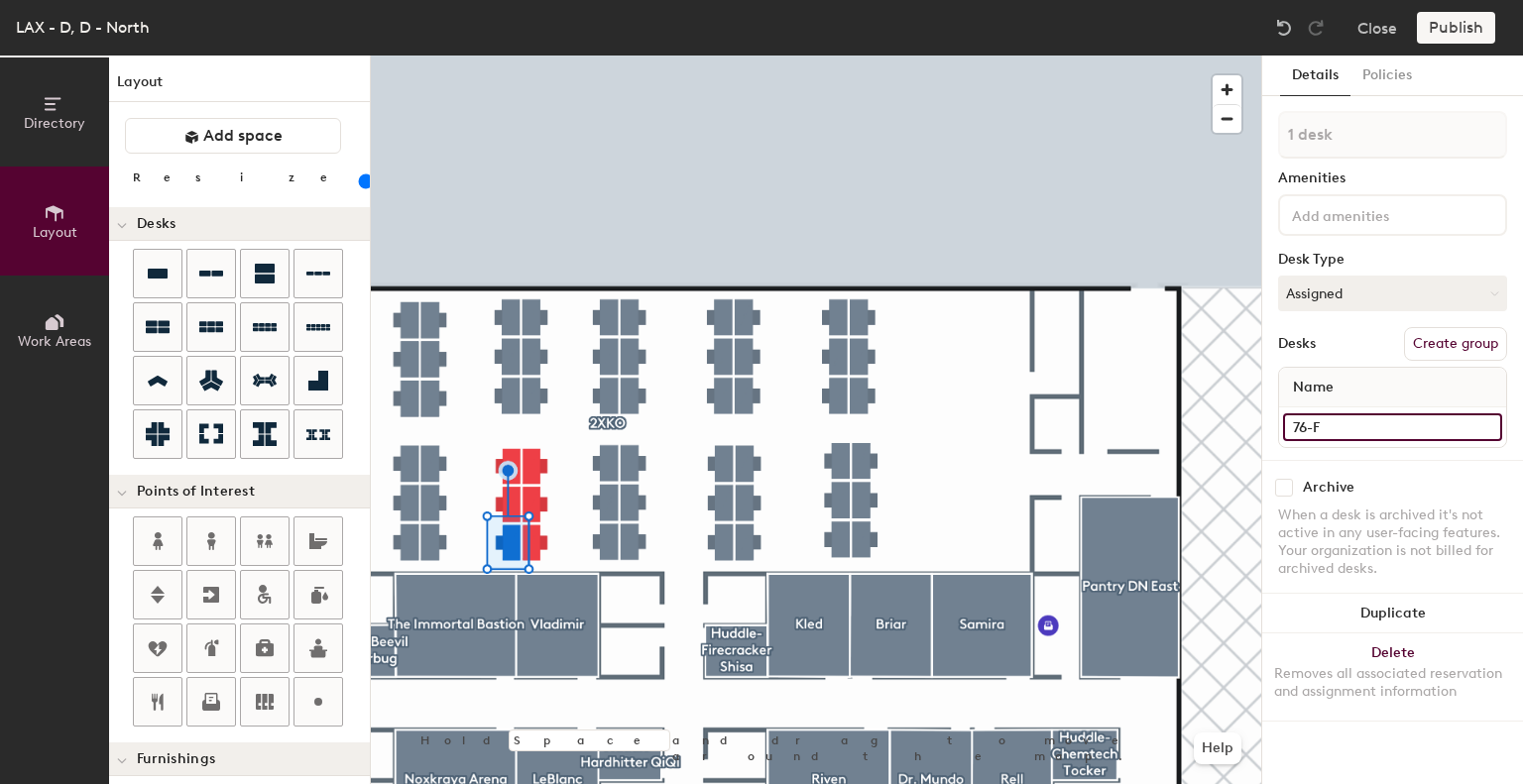 type on "80" 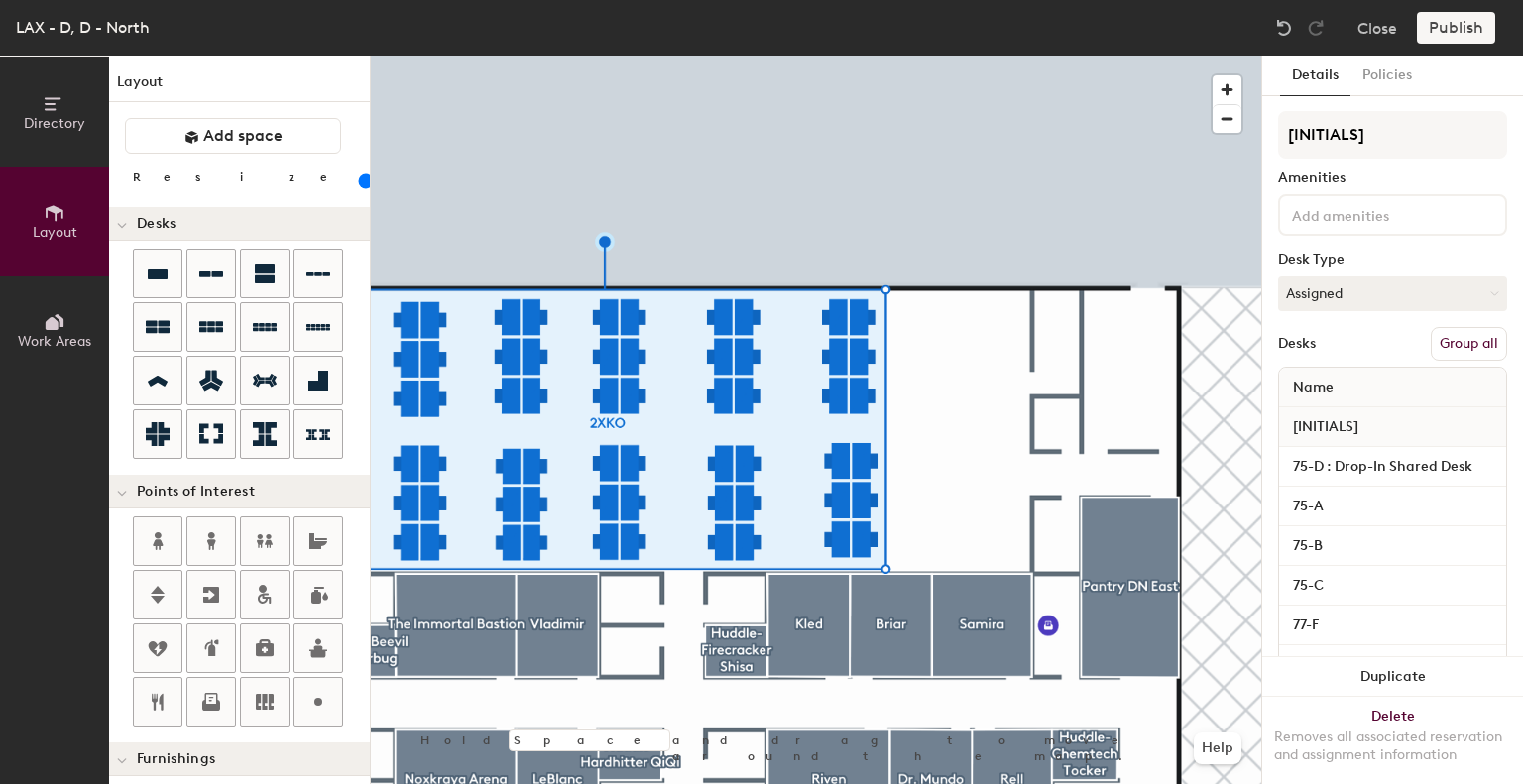 click on "Group all" 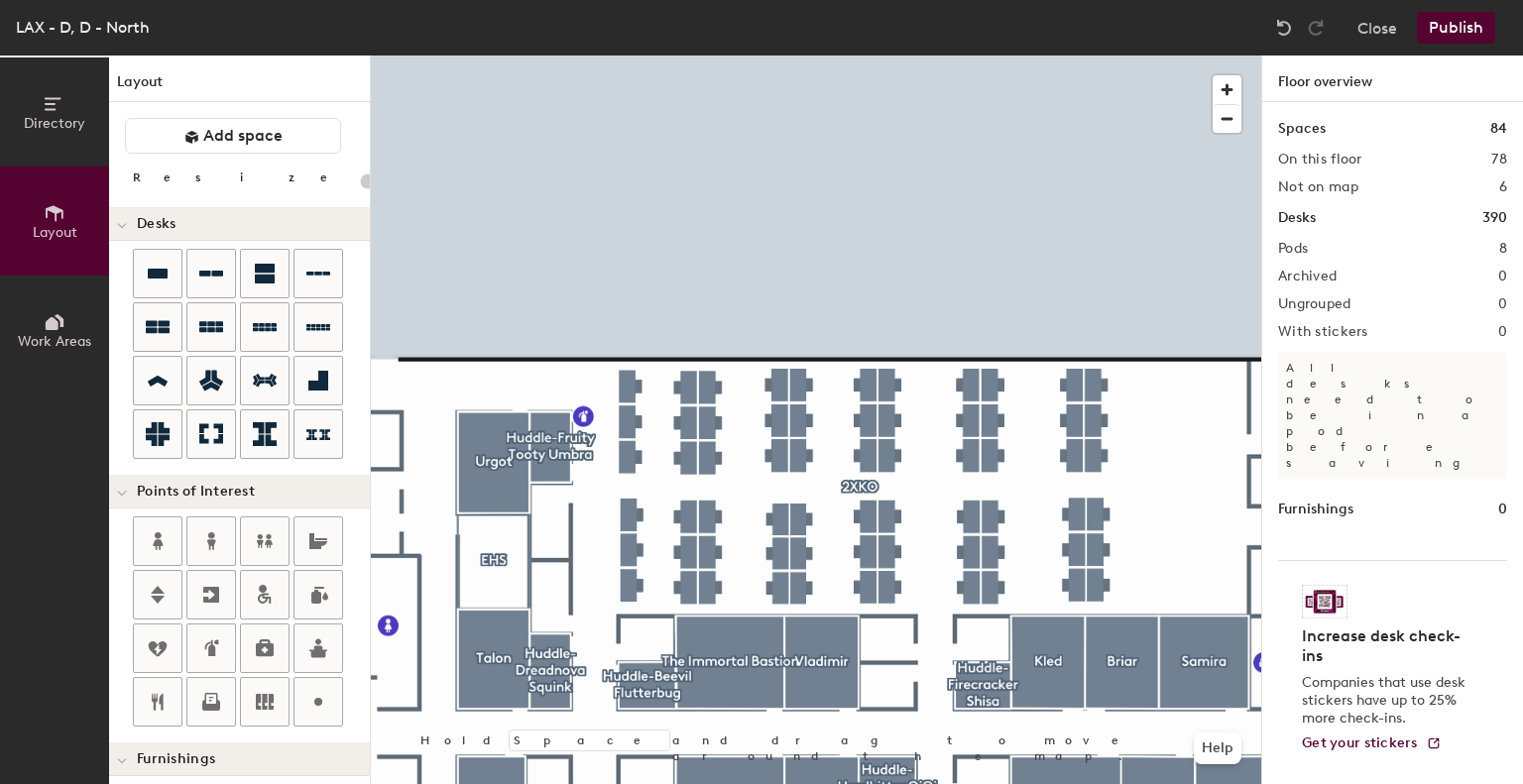 click 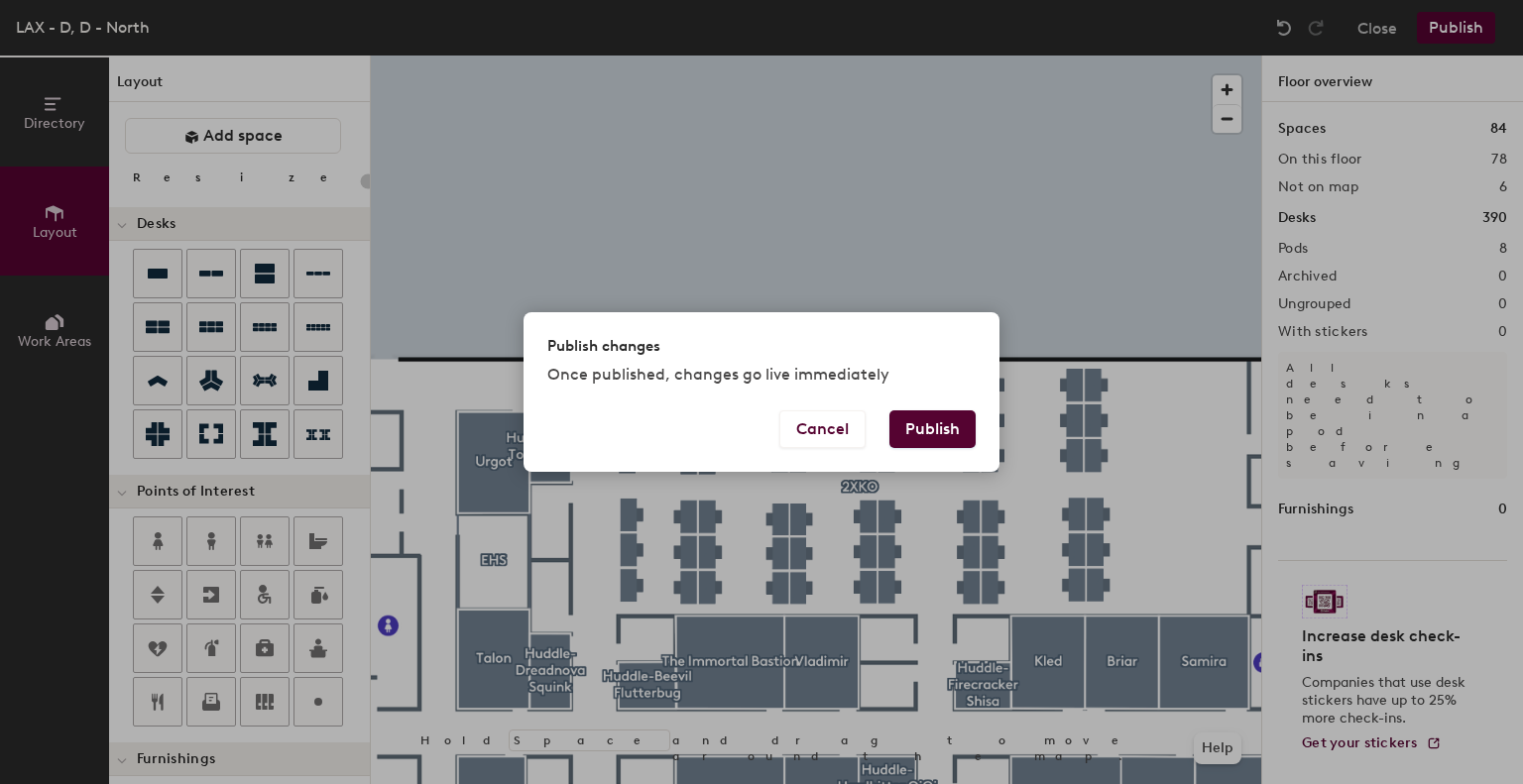click on "Publish" at bounding box center [932, 429] 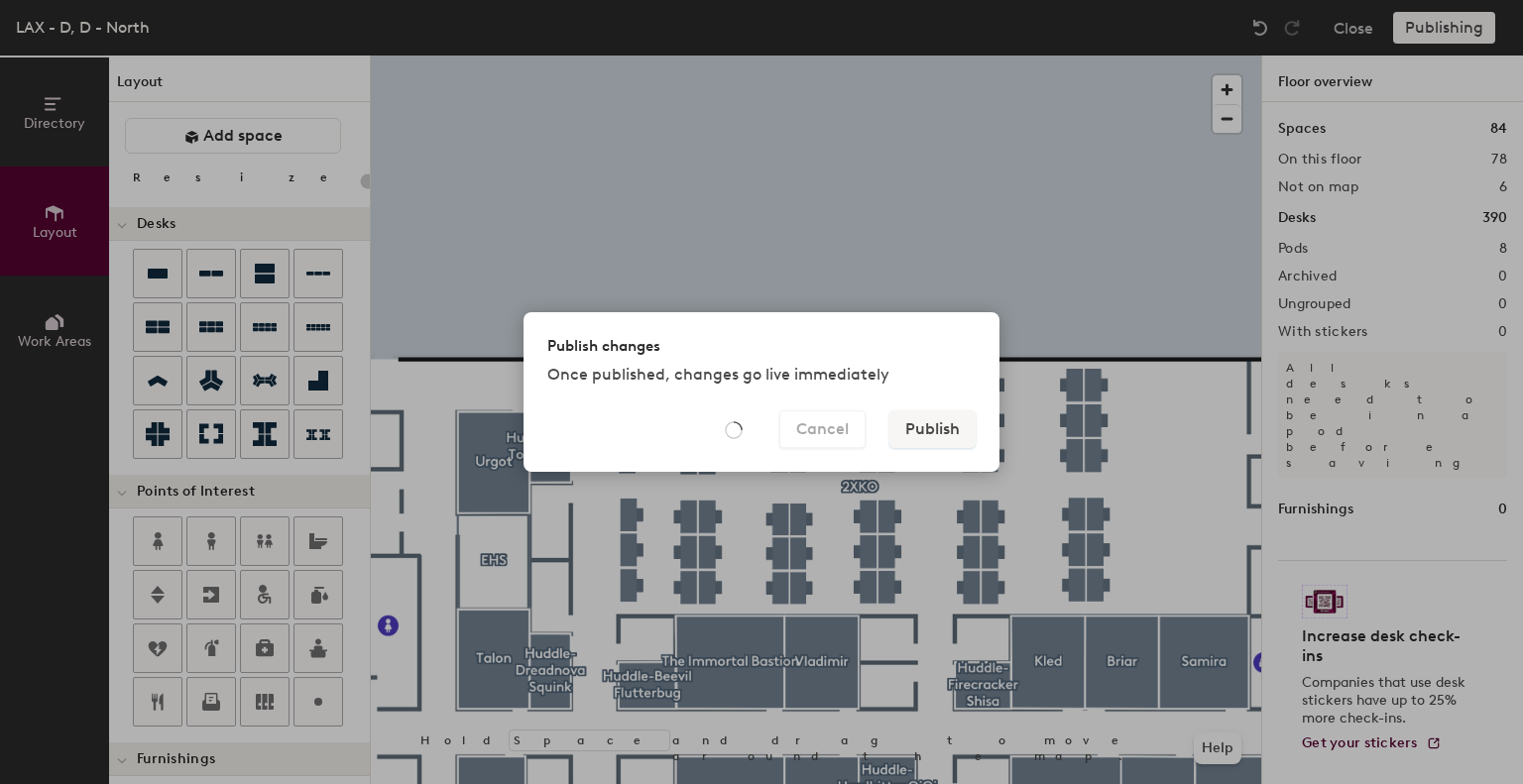 type on "20" 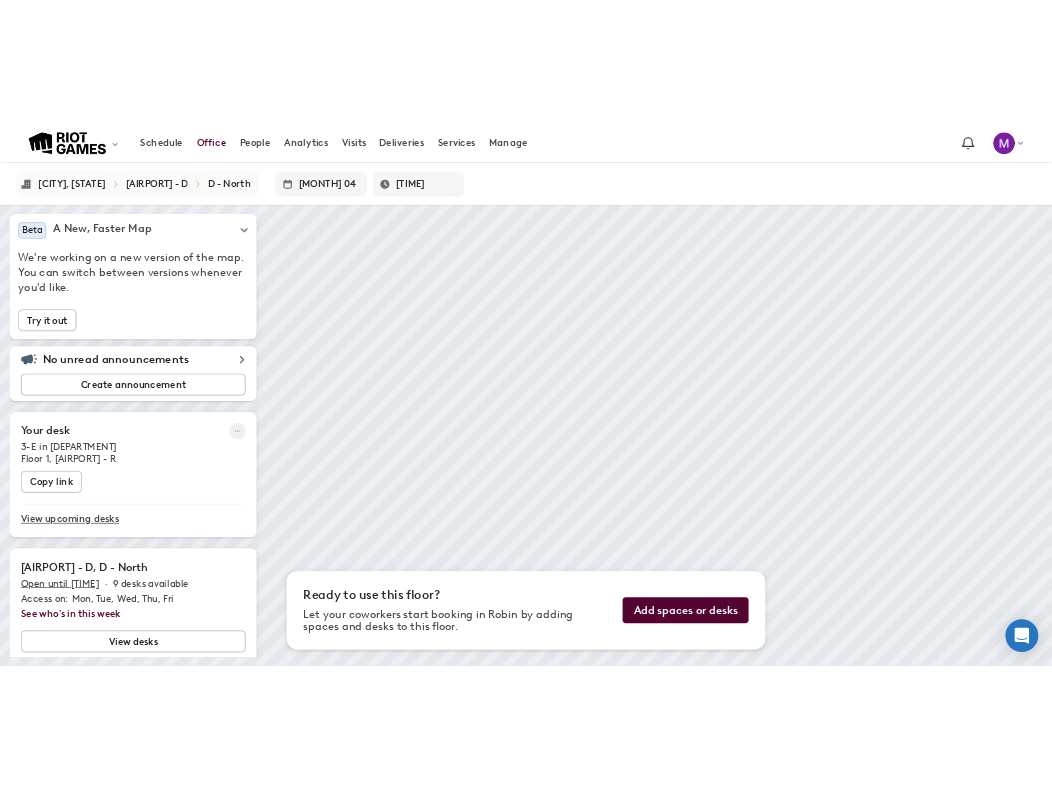 scroll, scrollTop: 0, scrollLeft: 0, axis: both 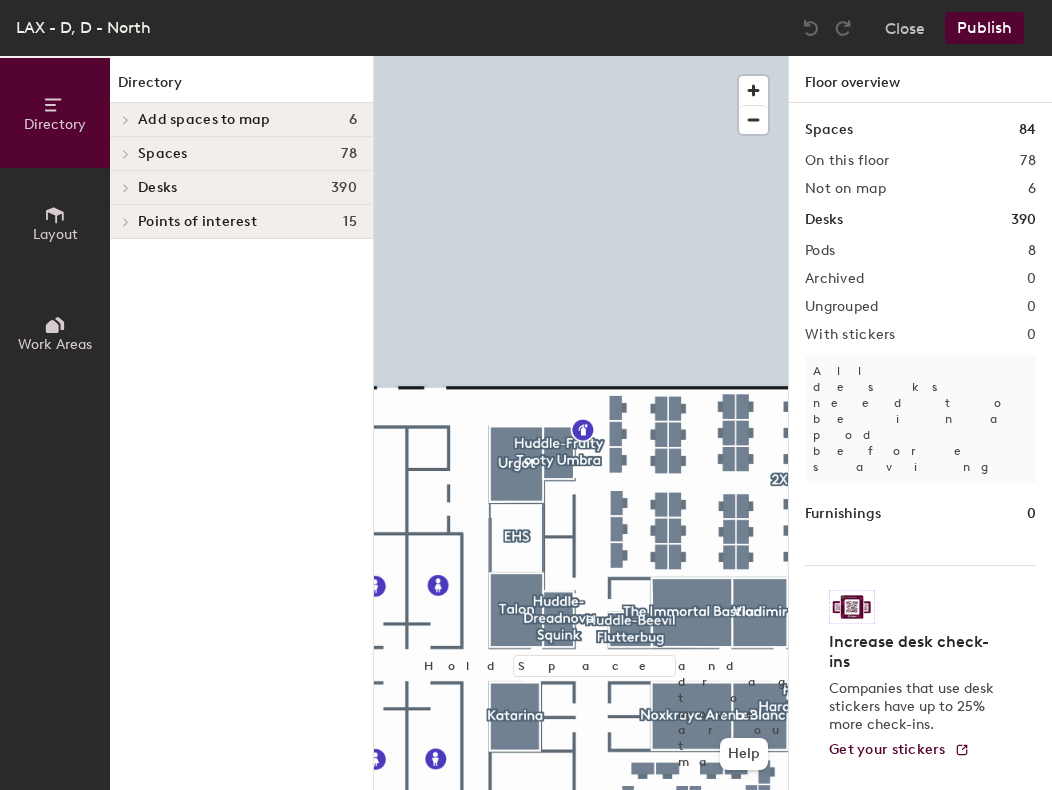 click 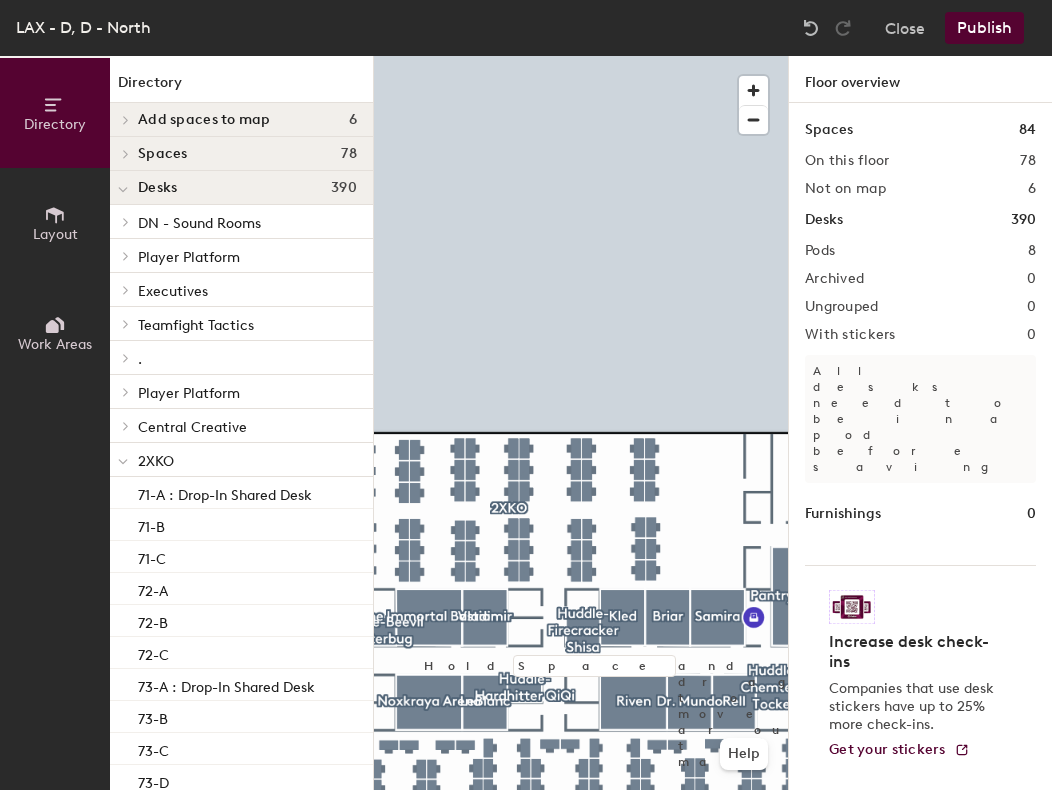 click 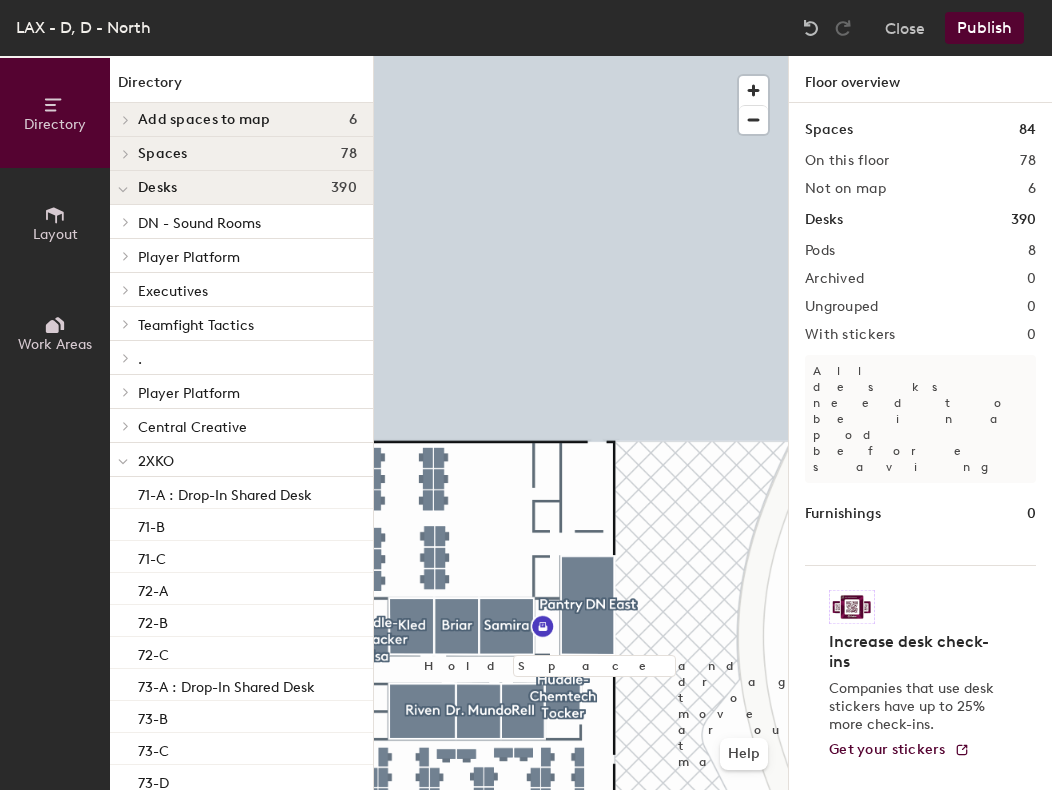 click on "Directory Layout Work Areas Directory Add spaces to map 6 Huddle-Willowbark Abyssia Ryze Tryndamere Vander Warwick Zaun Patio Spaces 78 Affectionate Poro Athenaeum of Light - HDR Atrium Bard Bilgewater Barrel Room Bilgewater Brew Briar Darius Demacia-HDR (BYOD) Diana Dr. Mundo Draven EHS Fiora Fizz Galio Gangplank Garen Graves Helmet Bro - PSEC Helmet Bro (DN) Huddle-Arcane Sprite Huddle-Beevil Flutterbug Huddle-Chemtech Tocker Huddle-Demacian Silverwing Huddle-Dreadnova Squink Huddle-Firecracker Shisa Huddle-Fruity Tooty Umbra Huddle-Gnarly Burno Huddle-Hardhitter QiQi Huddle-Pengu Featherknight Huddle-Petal Dancer Tocker Huddle-Prodigy Melisma Huddle-Splash Town Choncc Huddle-Willowbark Abyssia Illaoi Ixaocan - AFK Jarvan IV Katarina Kayle Kled LeBlanc Leona Lucian Lux Meditation Mortoraa Nautilus Noxkraya Arena Pantheon Pantry  DN  Exec Pantry  DN  Main Pantry DN East Poppy PSEC Quinn Rell Riven Ryze Samira Shyvana Sion Sona Swain Sylas (Google Room) Talon Taric (Google Room) The Immortal Bastion Urgot Zoe" 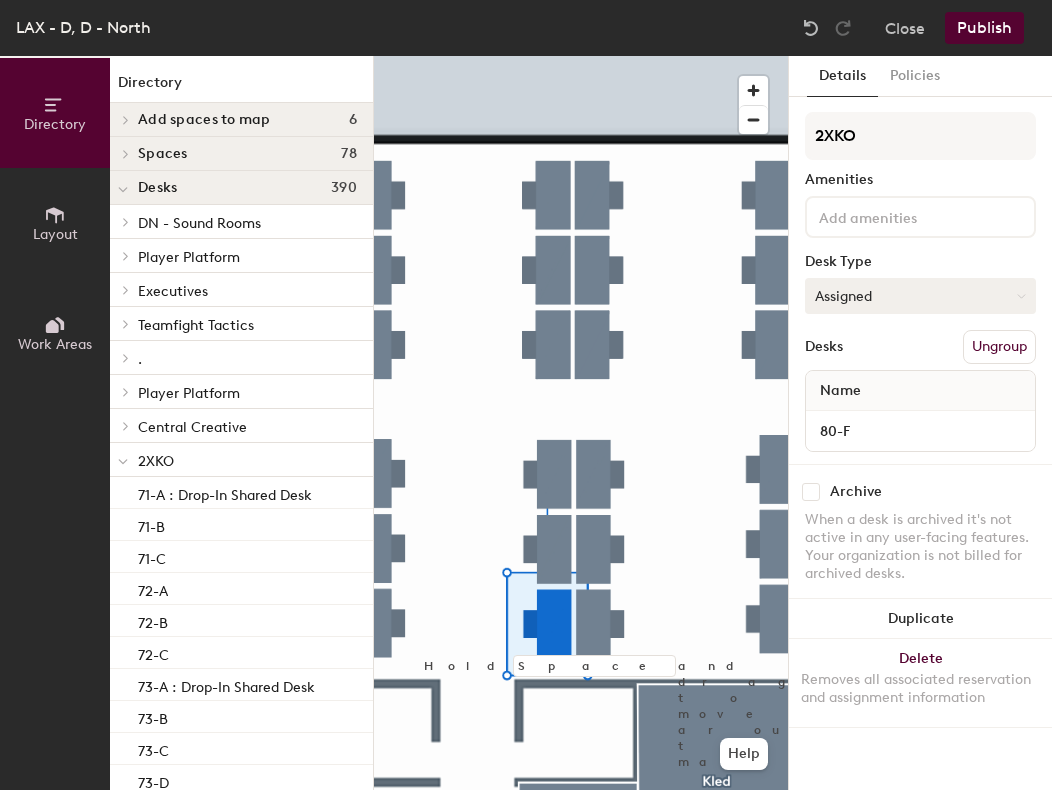 click on "Assigned" 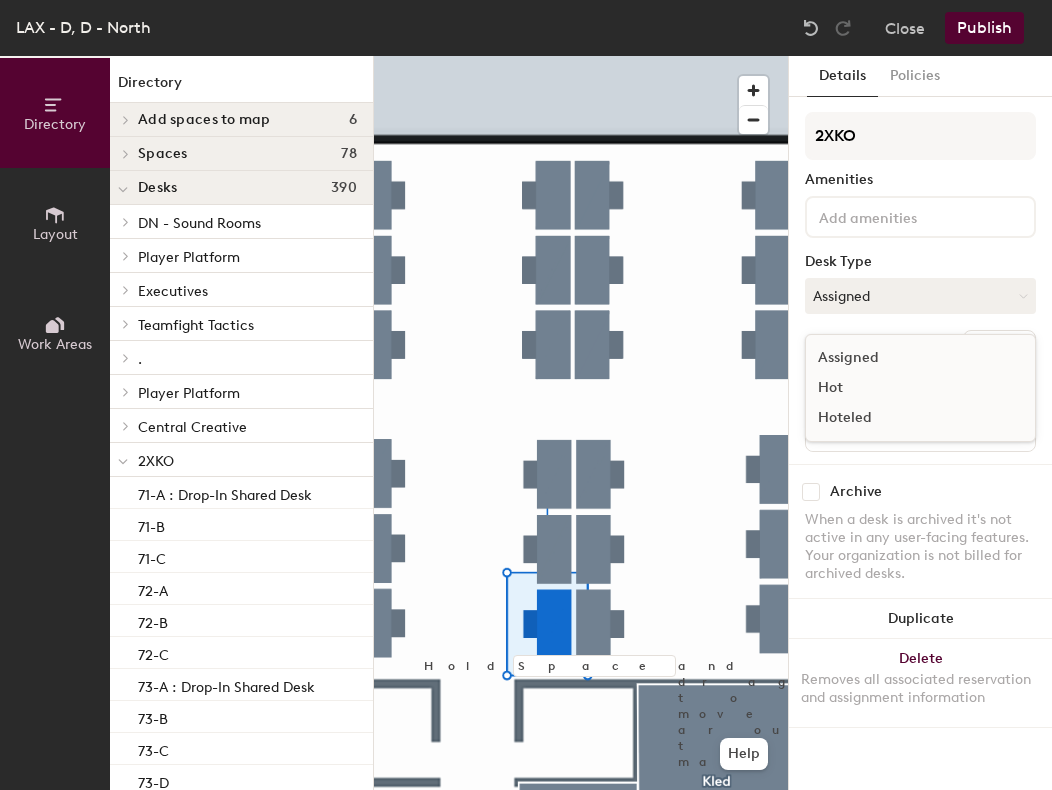 click on "Hot" 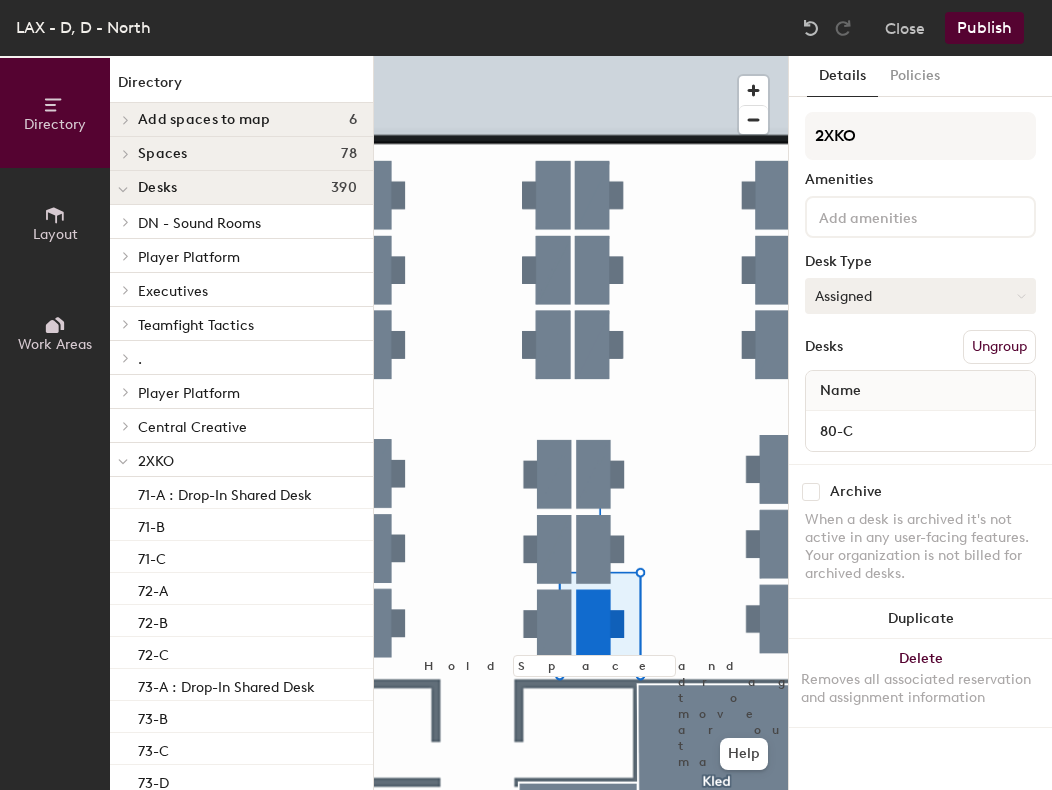 click on "Assigned" 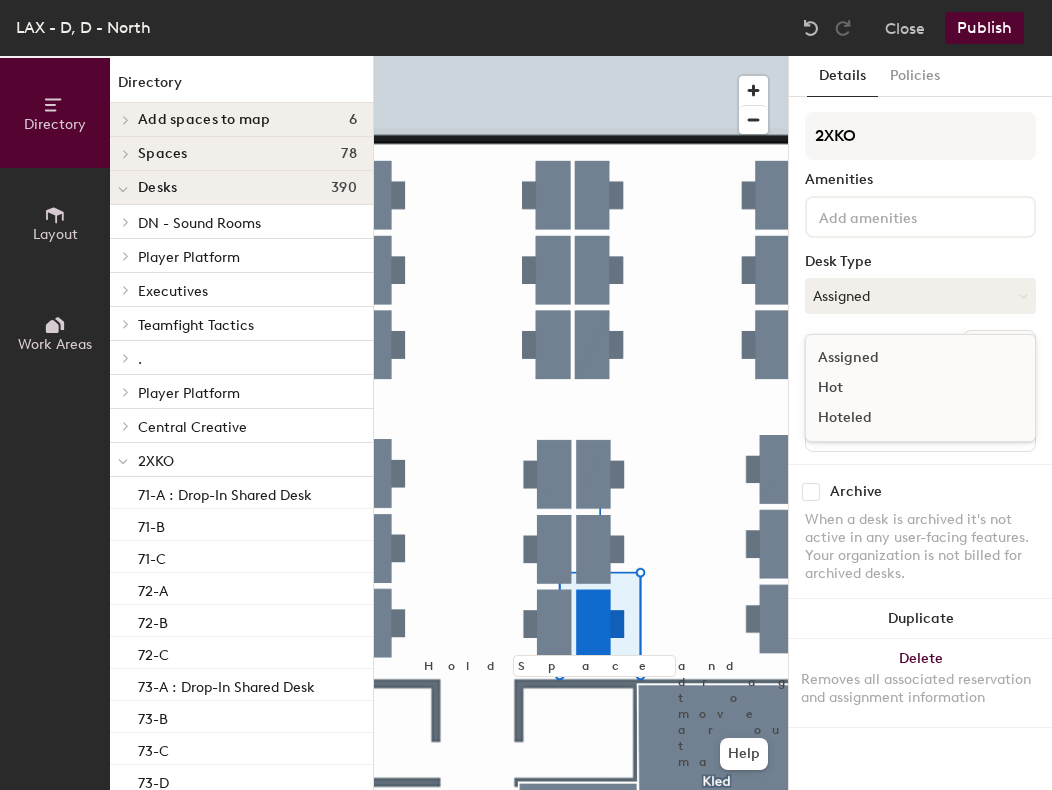 click on "Hot" 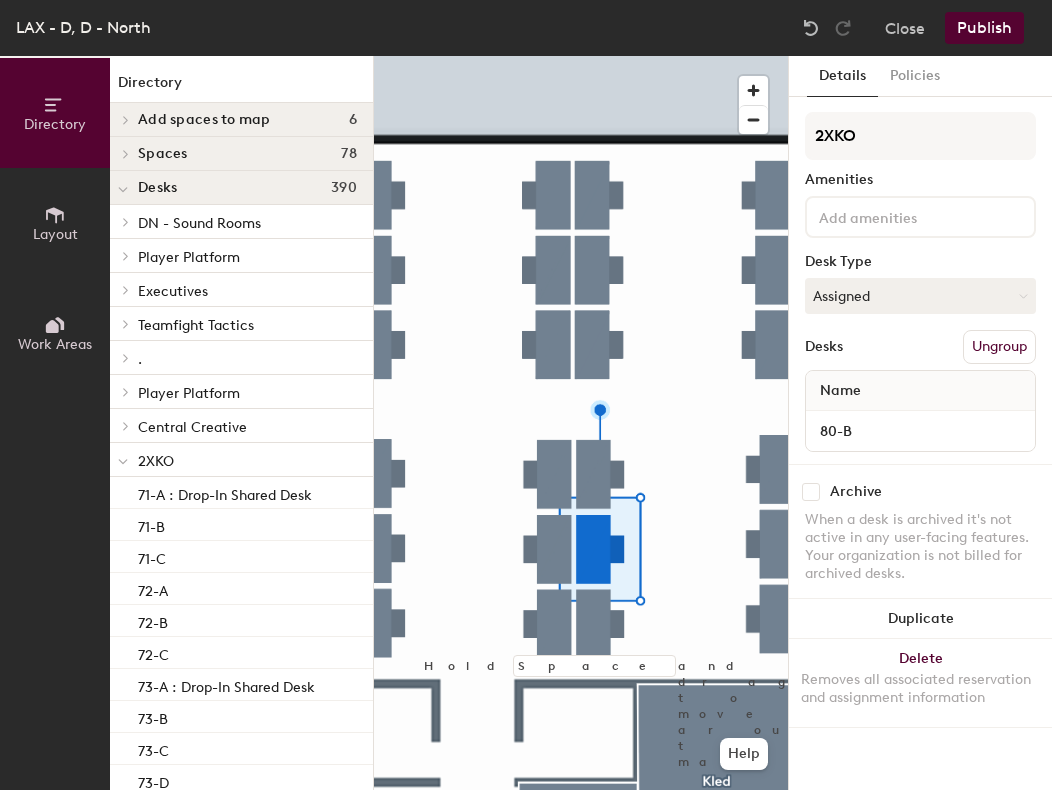 click 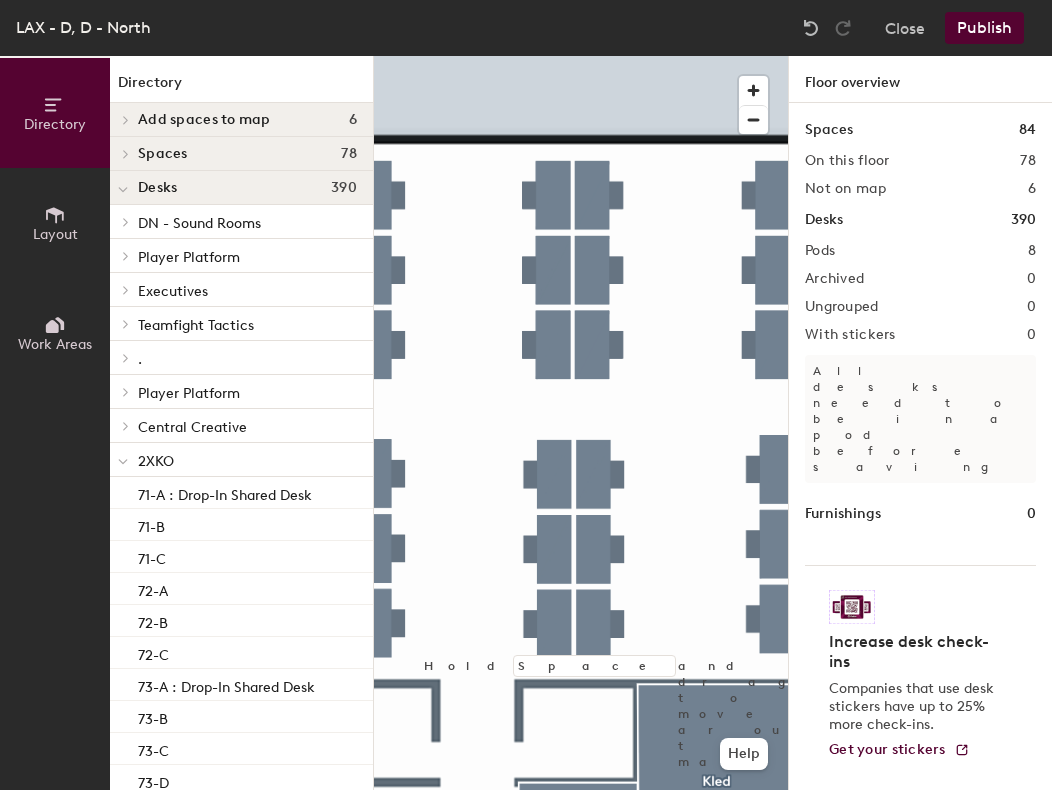 click 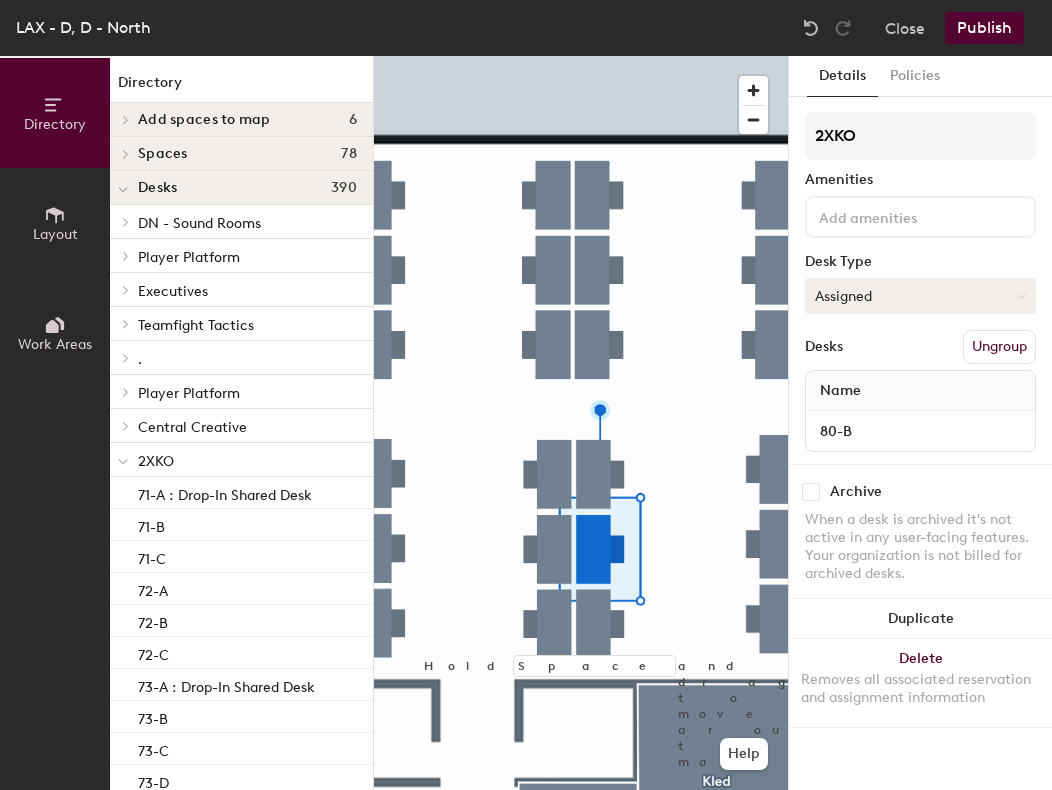 click on "Assigned" 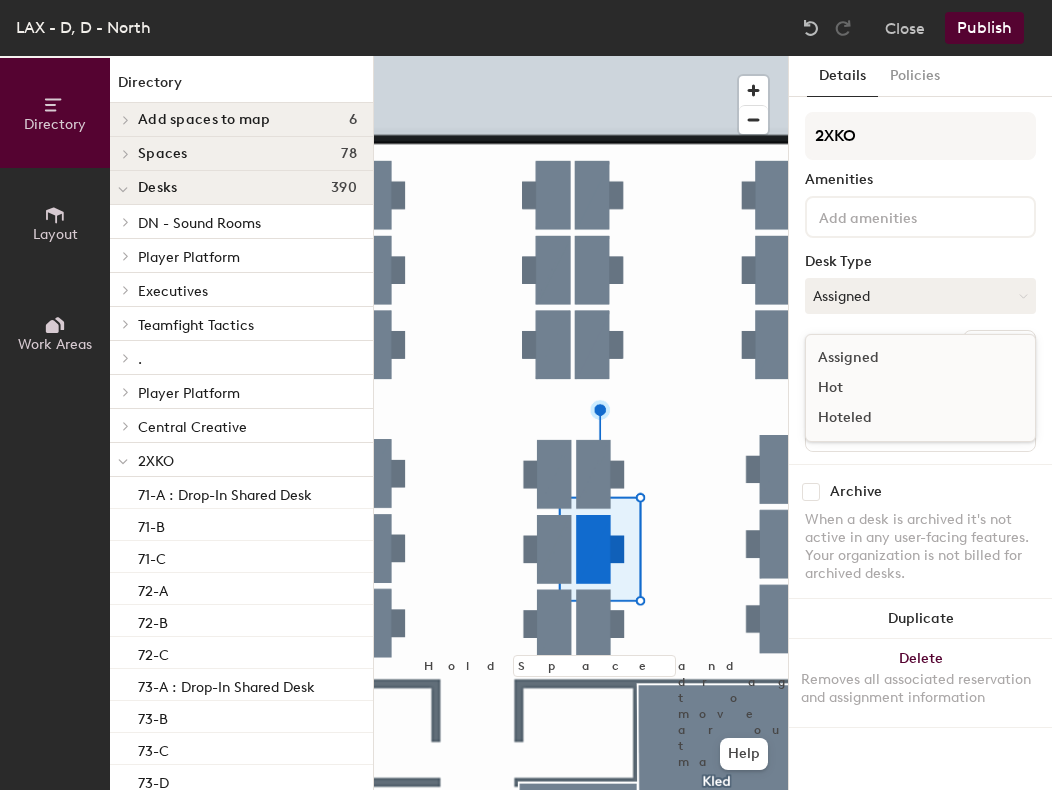 click on "Hot" 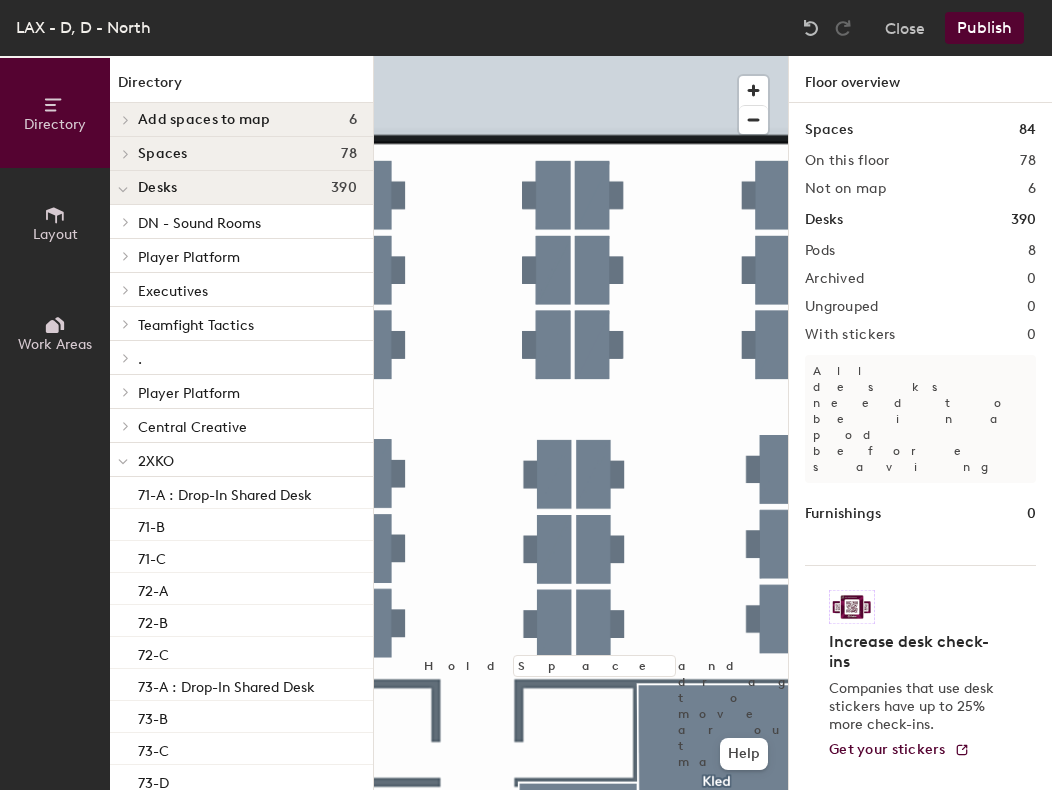 click 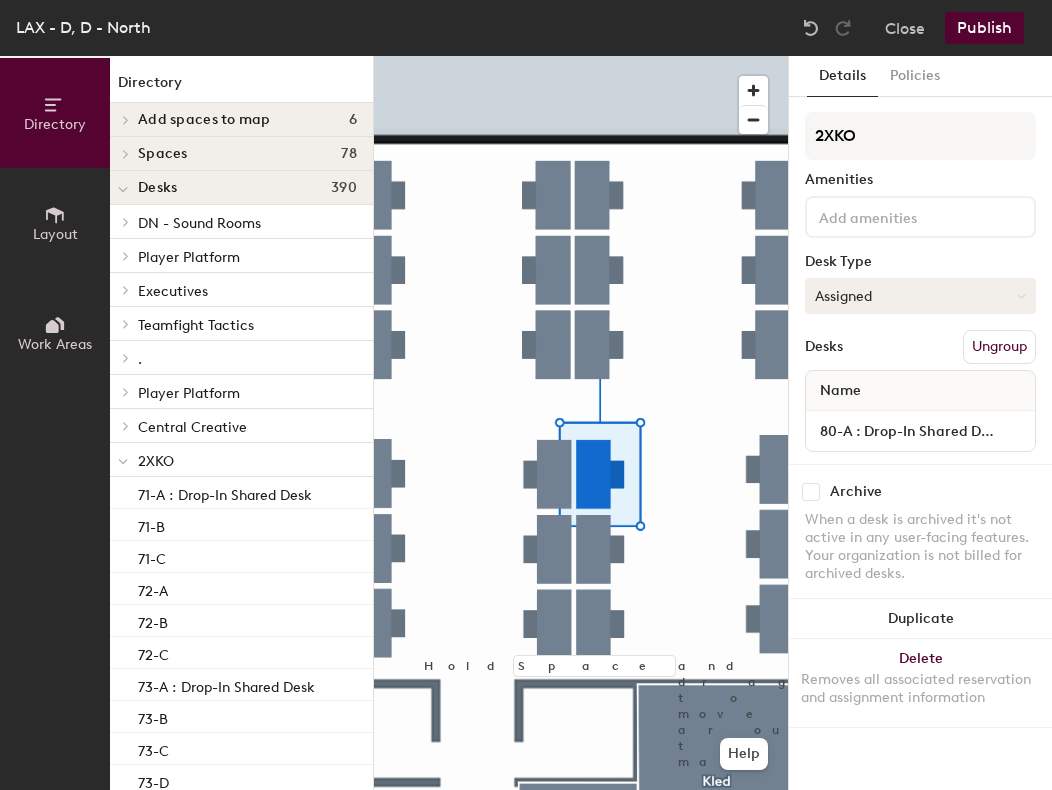 click on "Assigned" 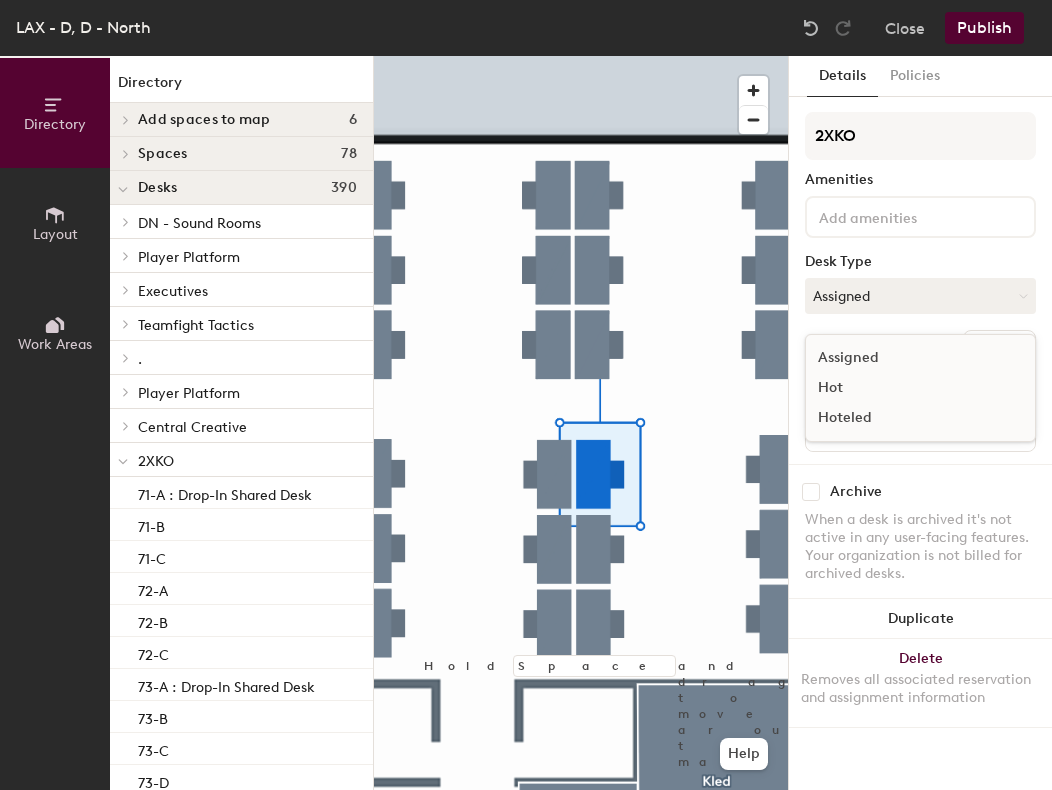 click on "Hot" 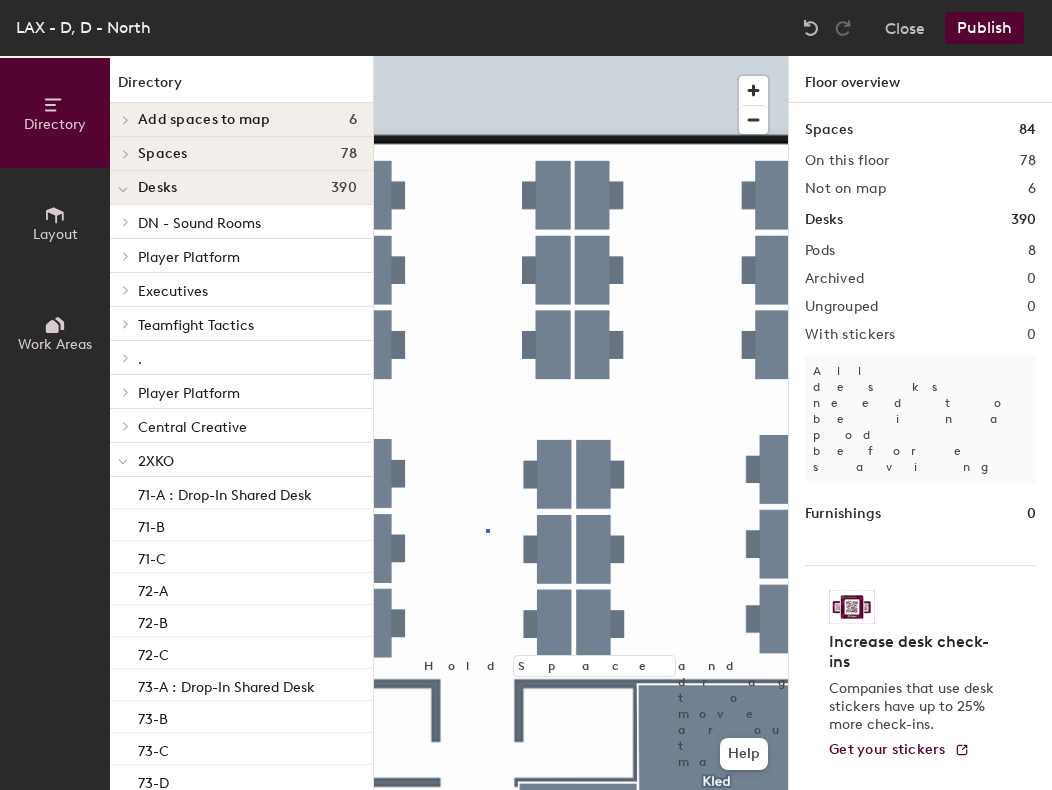 click 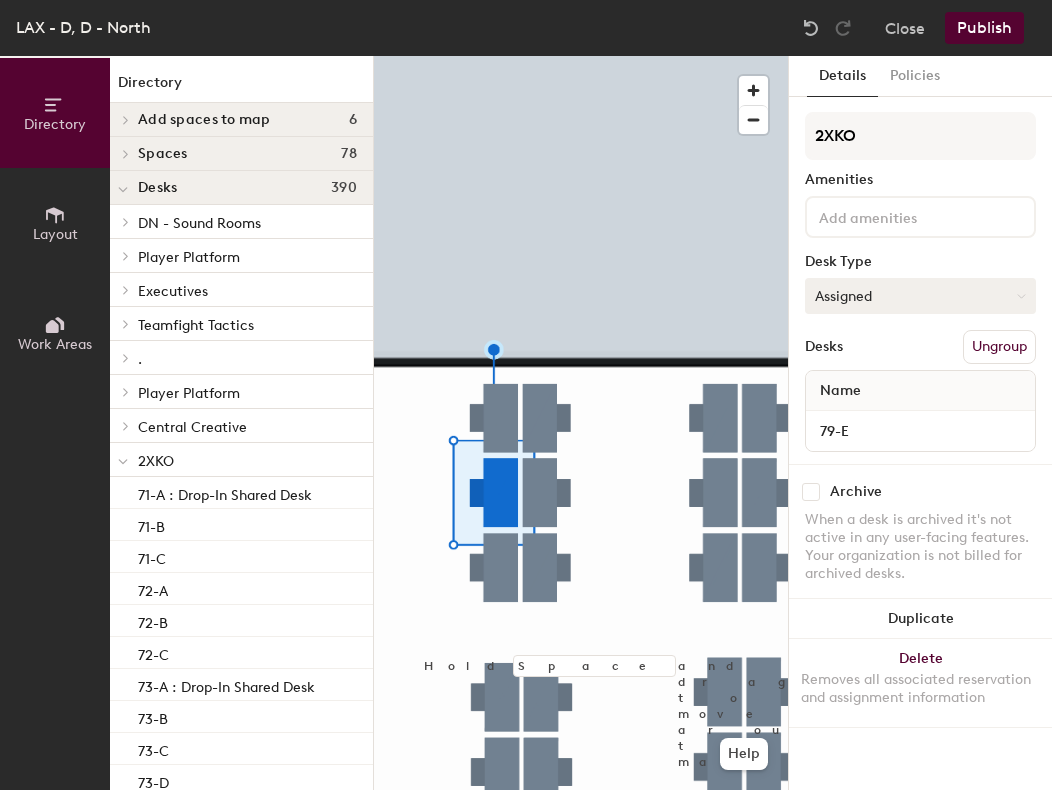 click on "Assigned" 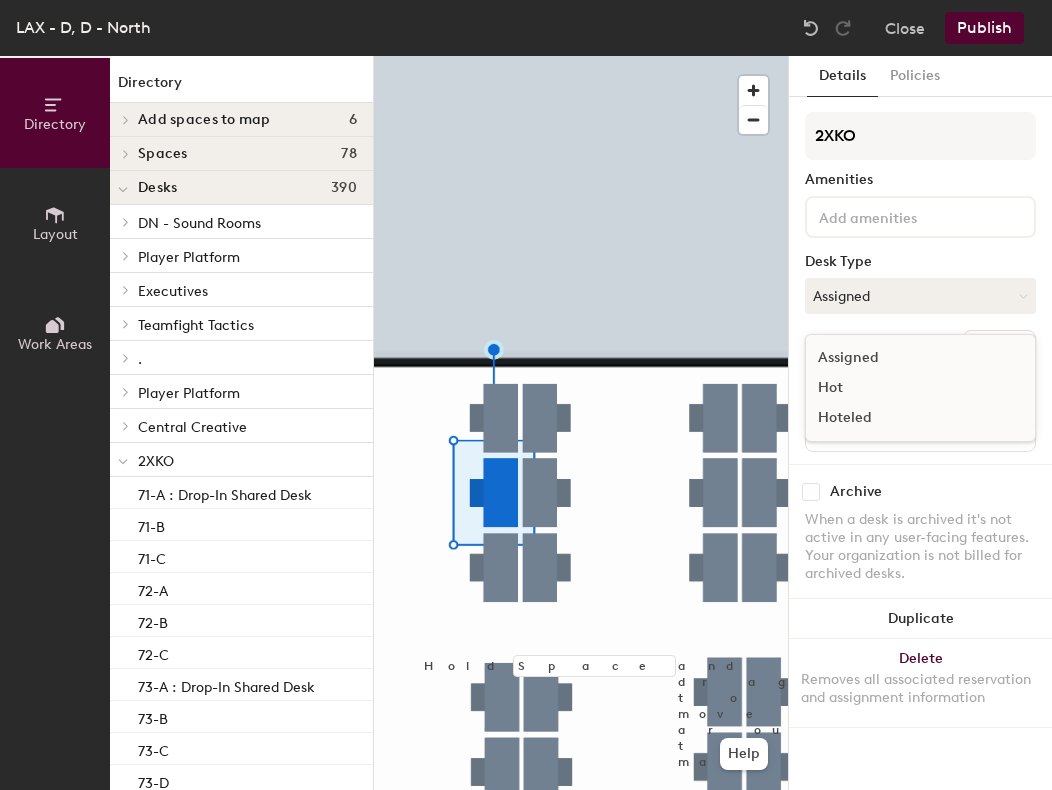 click on "Hot" 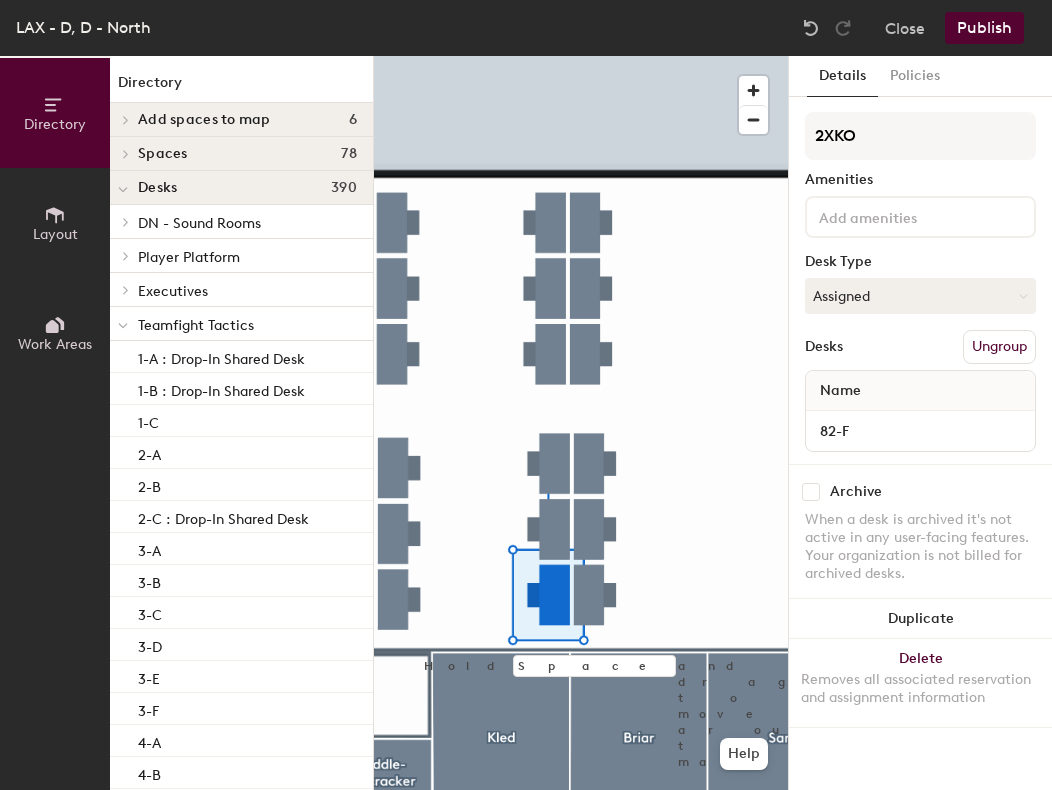 click 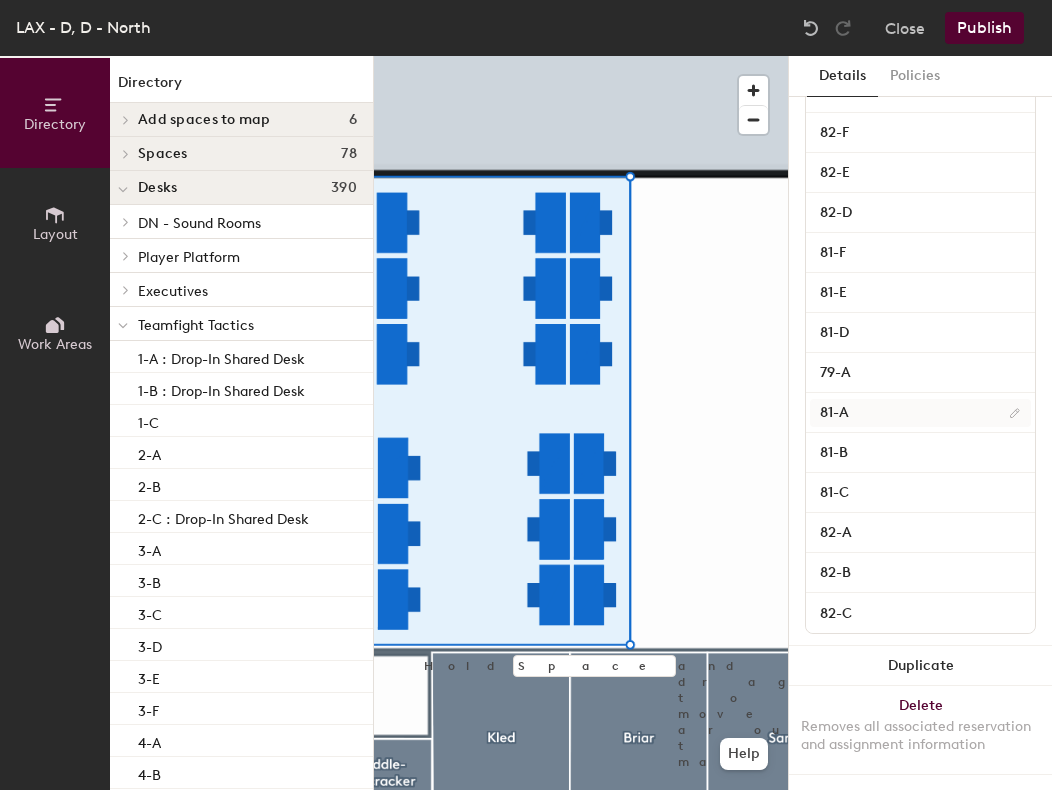 scroll, scrollTop: 2235, scrollLeft: 0, axis: vertical 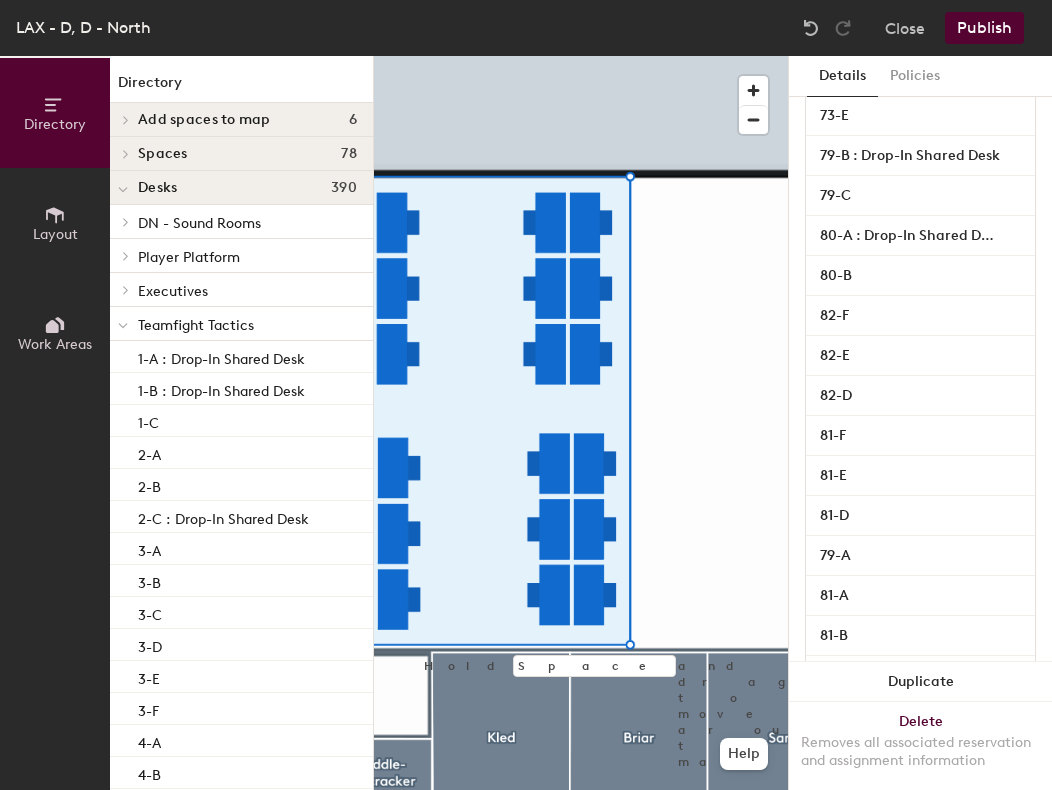 click on "79-C" 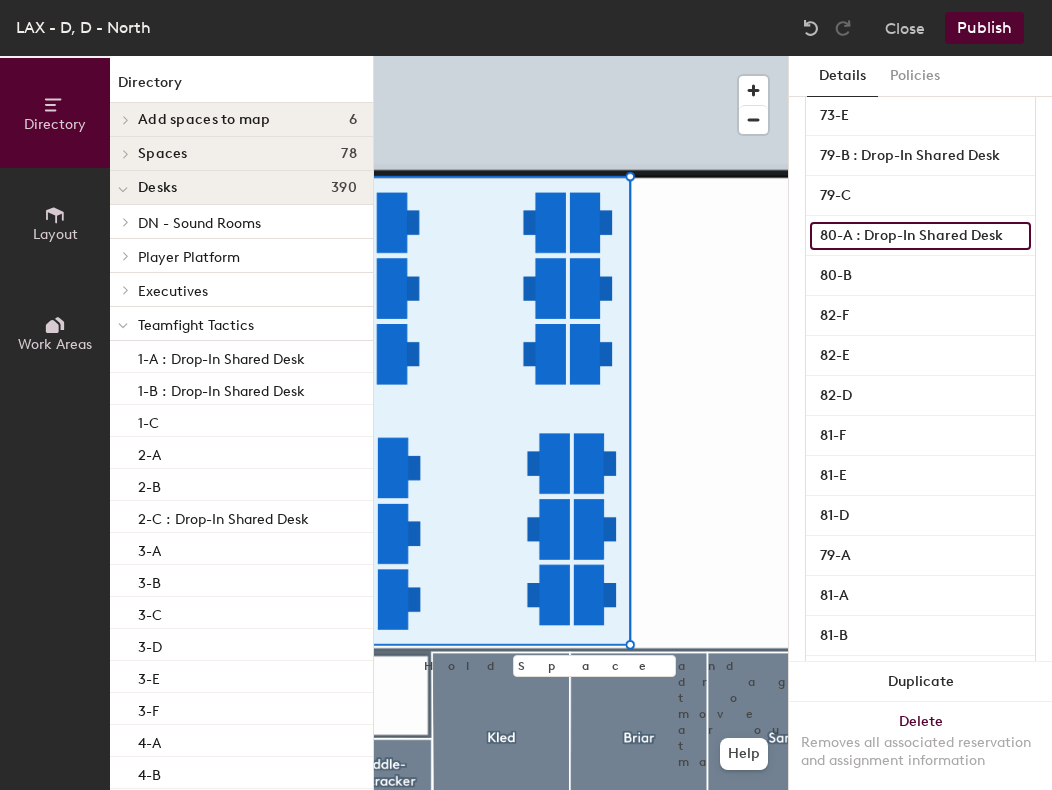 click on "80-A : Drop-In Shared Desk" 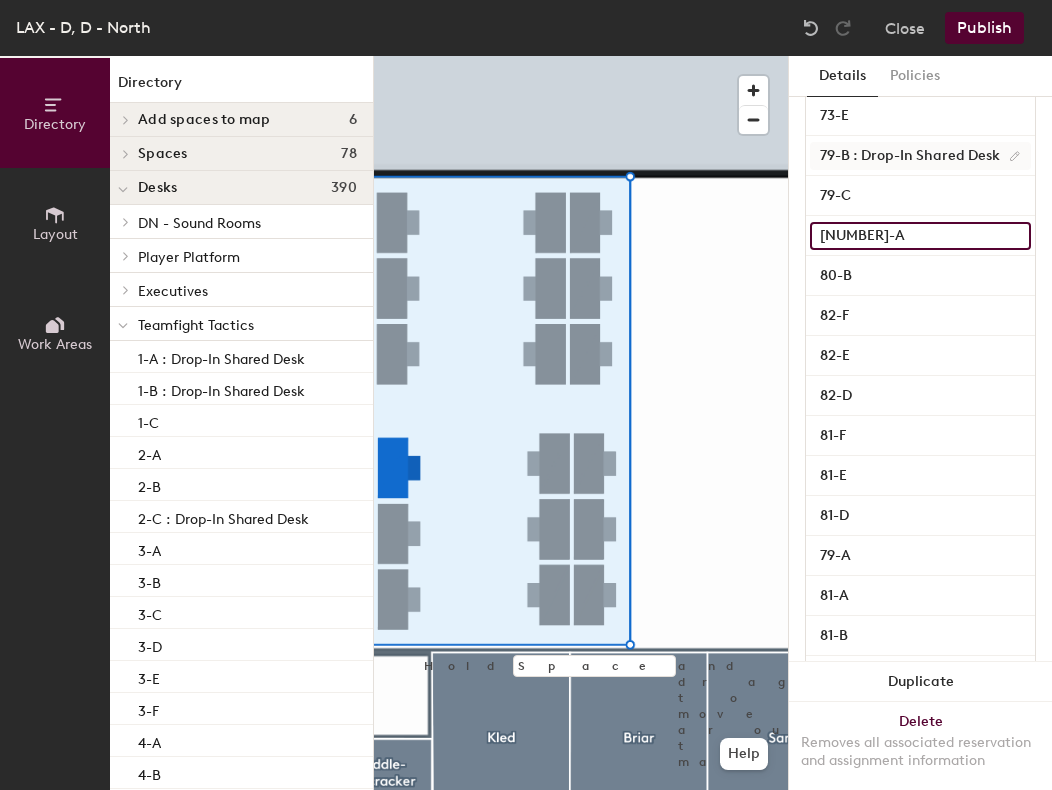 type on "80-A" 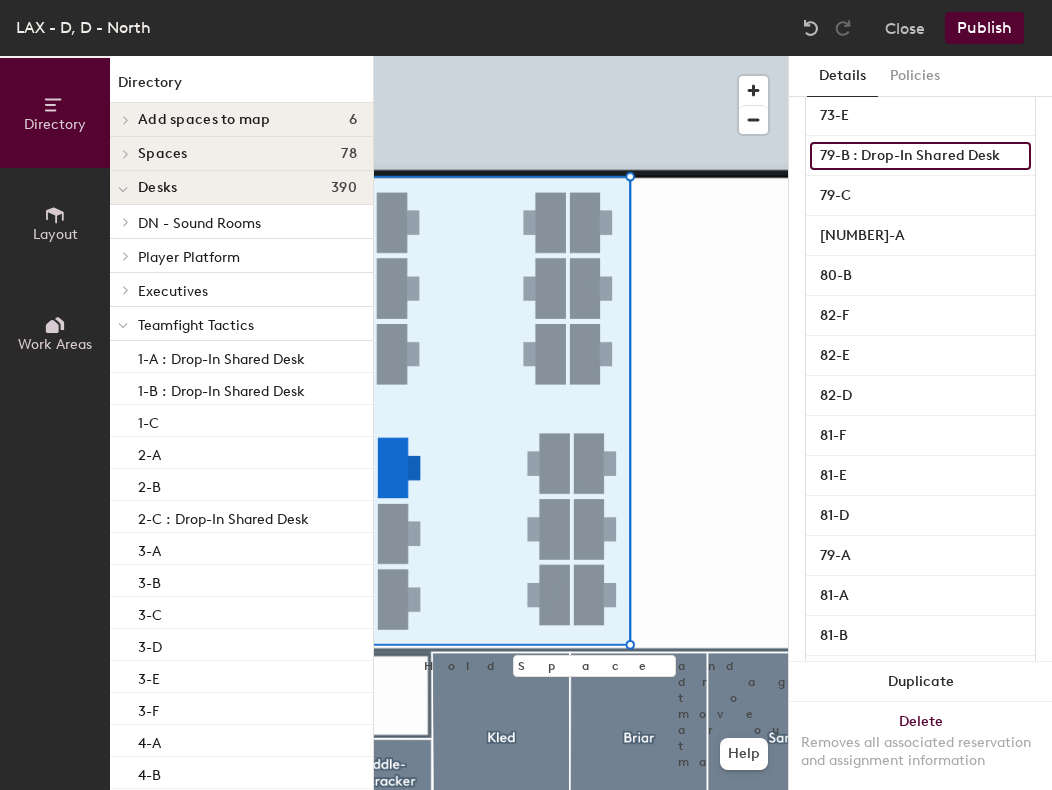 click on "79-B : Drop-In Shared Desk" 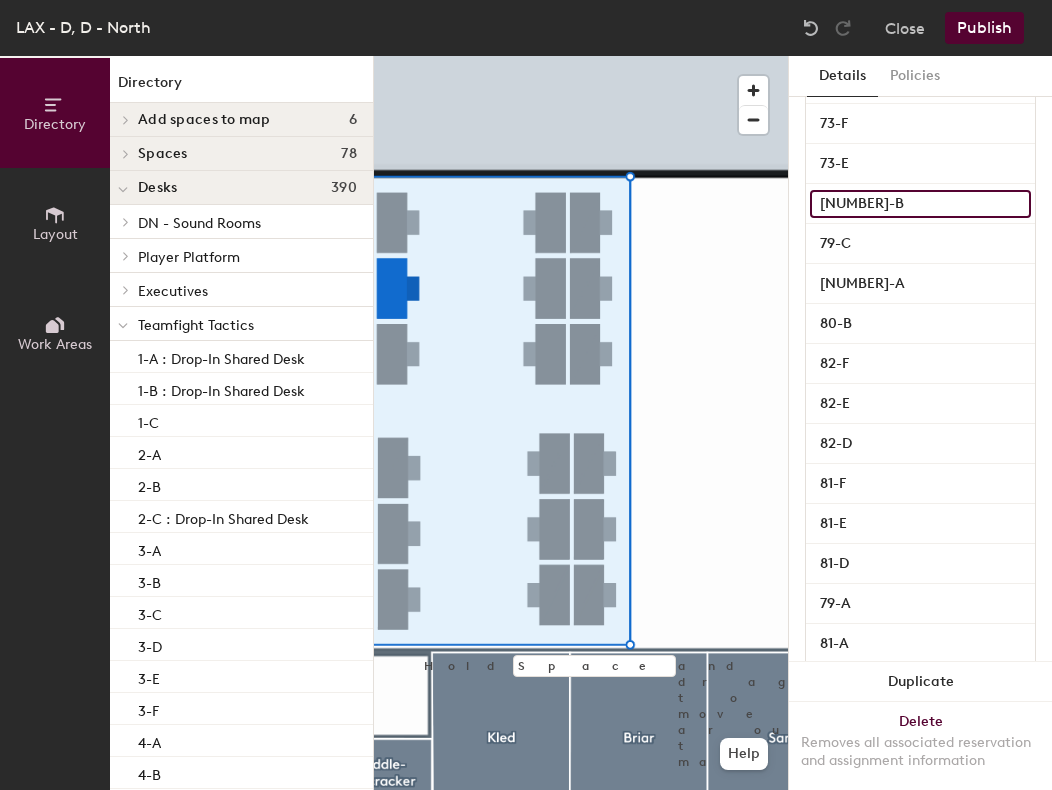 scroll, scrollTop: 2035, scrollLeft: 0, axis: vertical 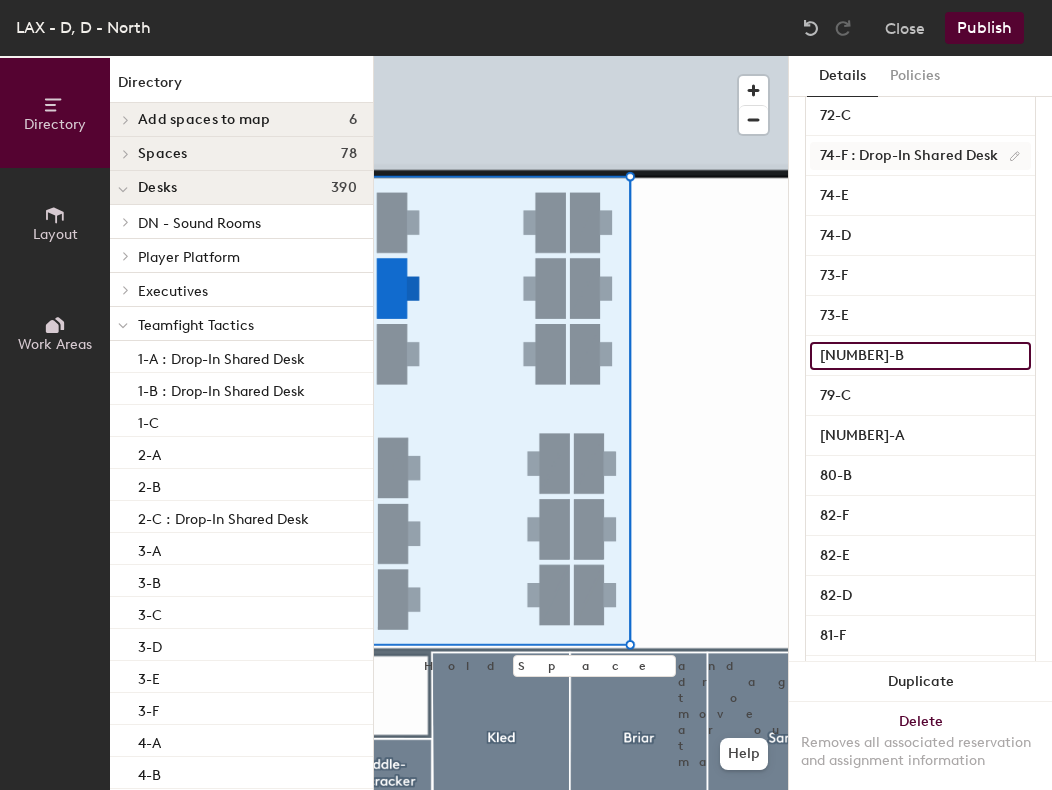 type on "79-B" 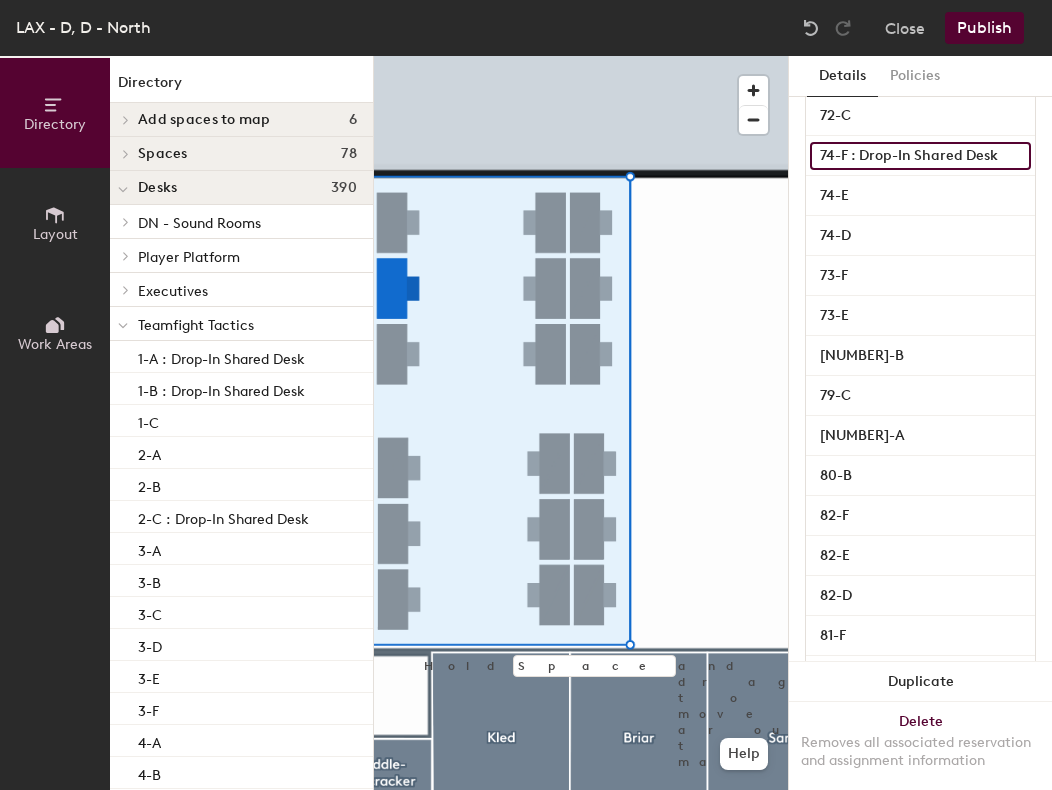 click on "74-F : Drop-In Shared Desk" 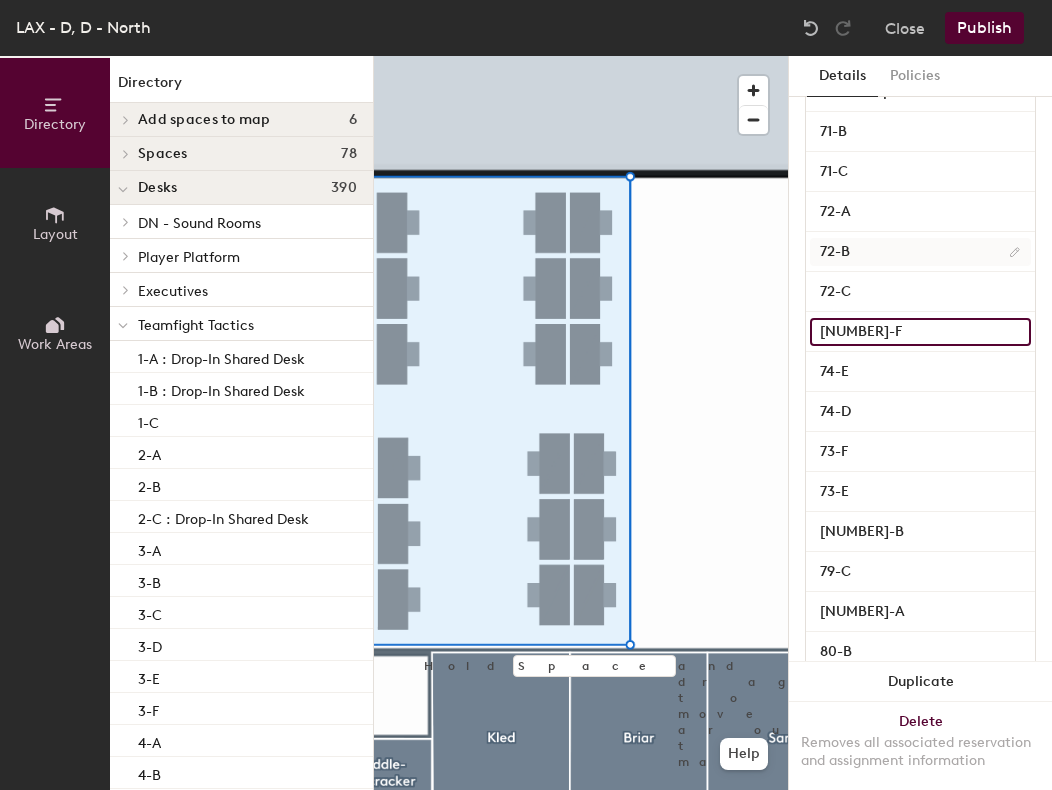 scroll, scrollTop: 1735, scrollLeft: 0, axis: vertical 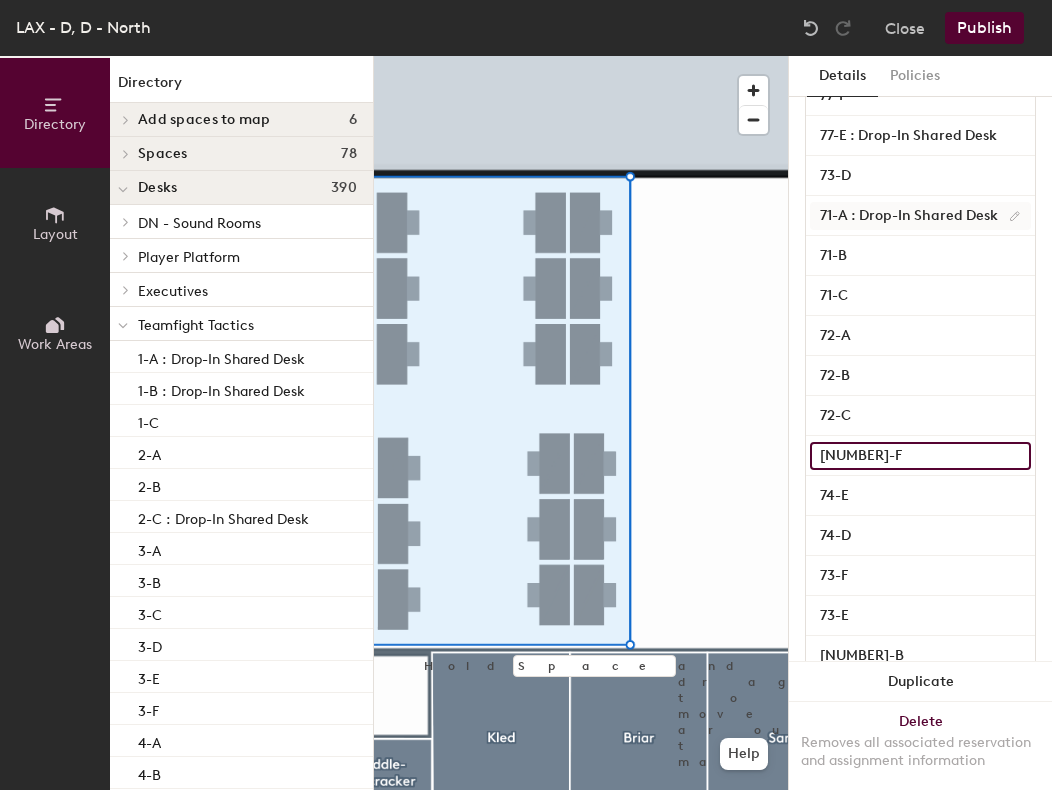 type on "74-F" 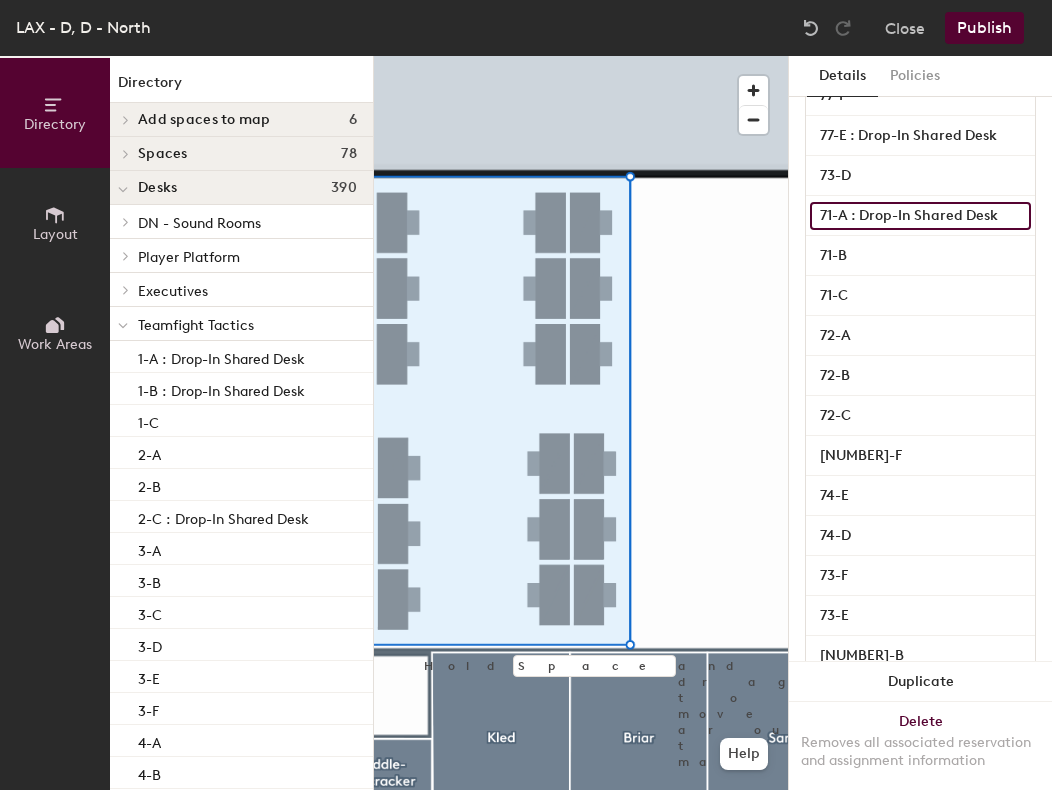 click on "71-A : Drop-In Shared Desk" 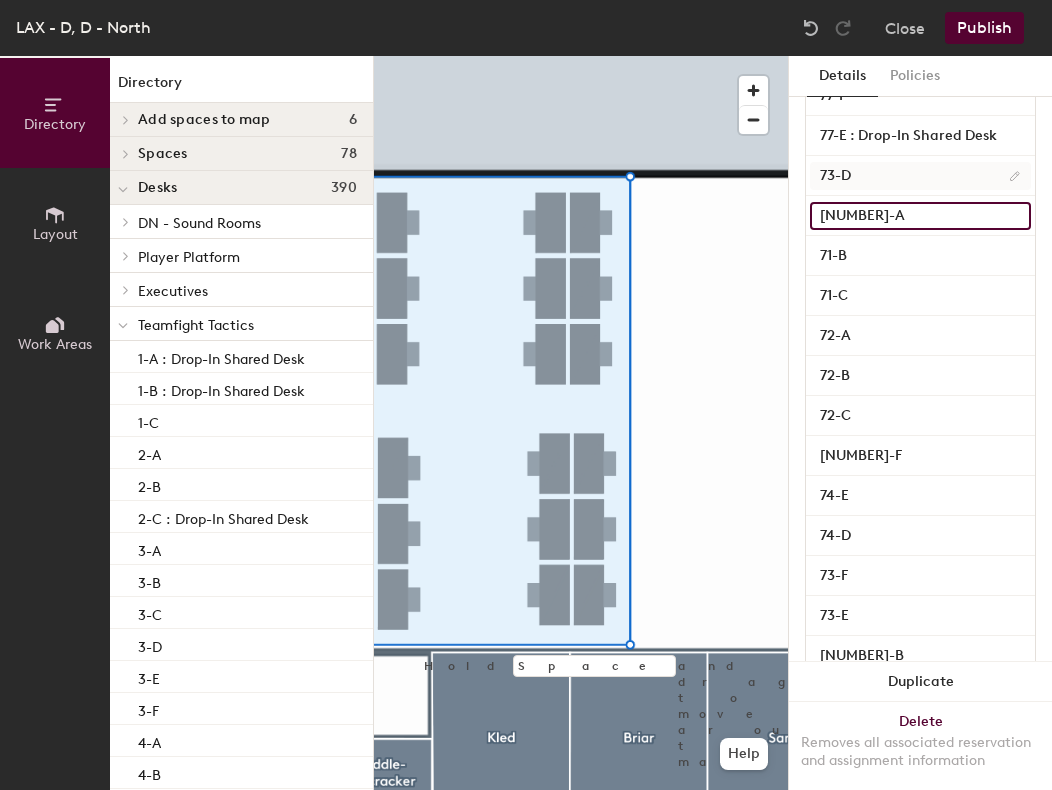 scroll, scrollTop: 1535, scrollLeft: 0, axis: vertical 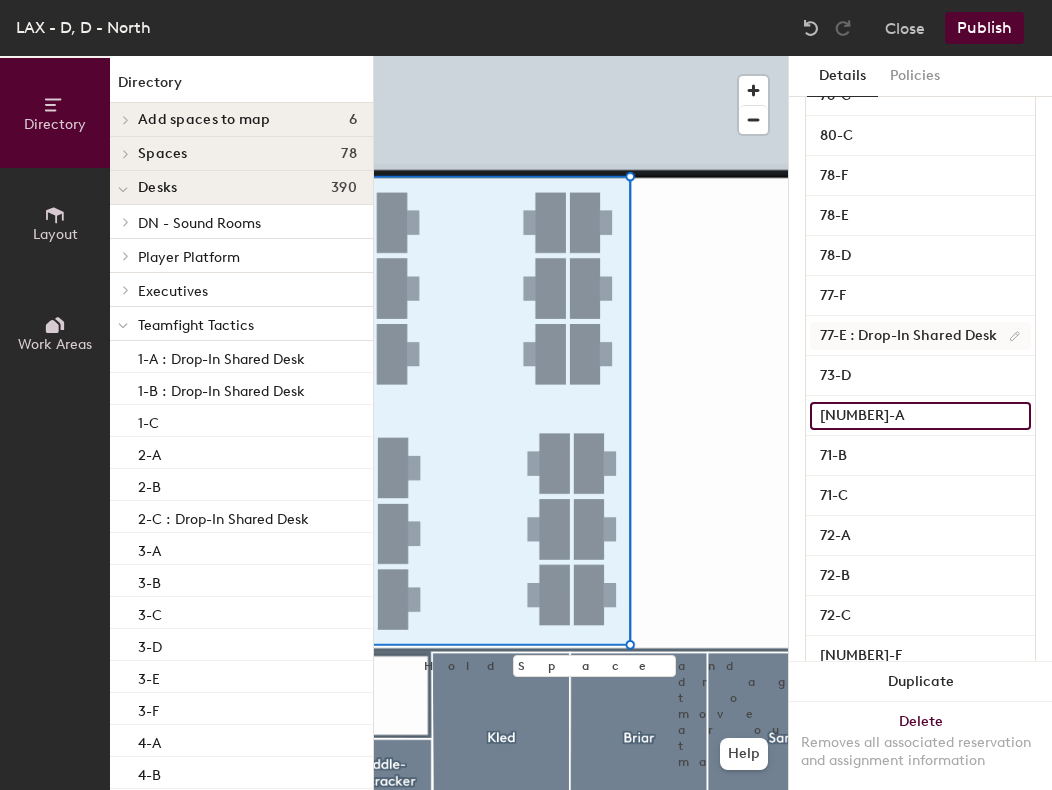 type on "71-A" 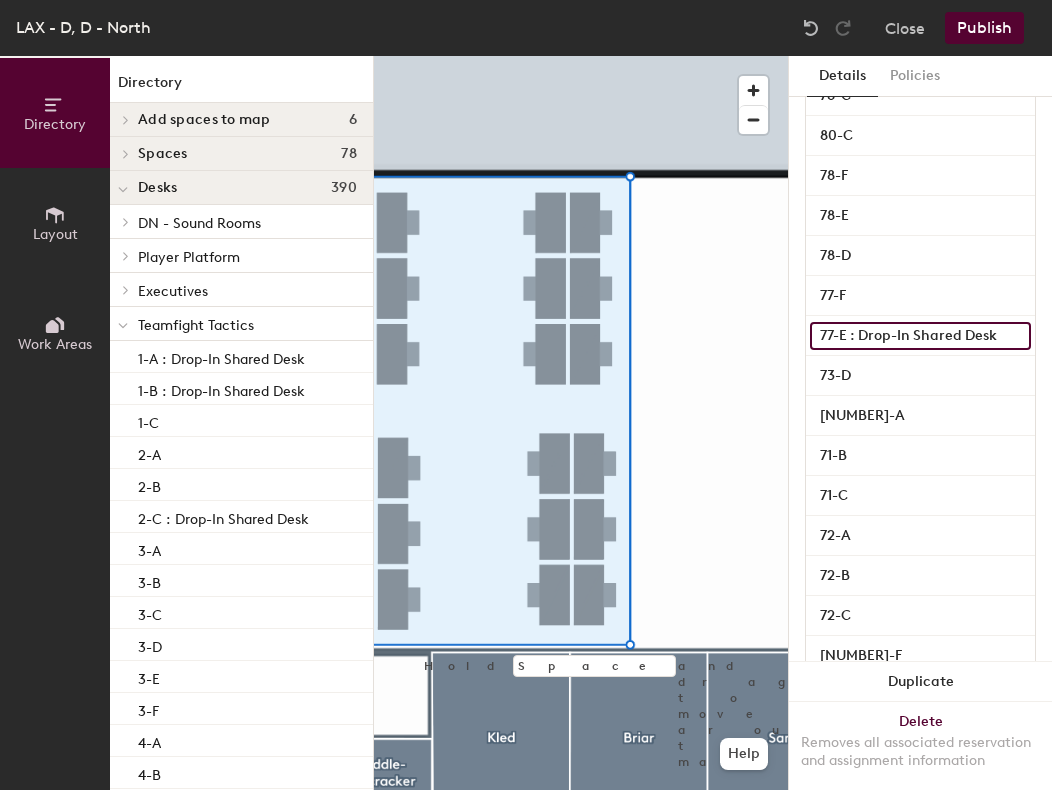 click on "77-E : Drop-In Shared Desk" 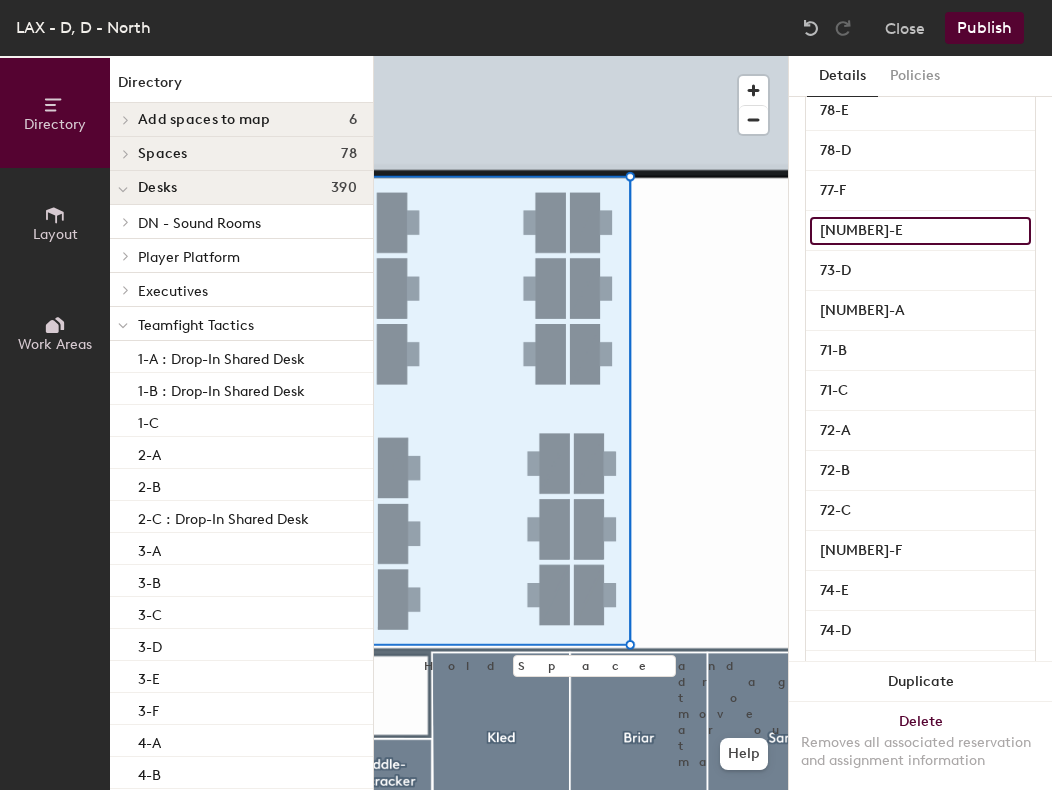 scroll, scrollTop: 1635, scrollLeft: 0, axis: vertical 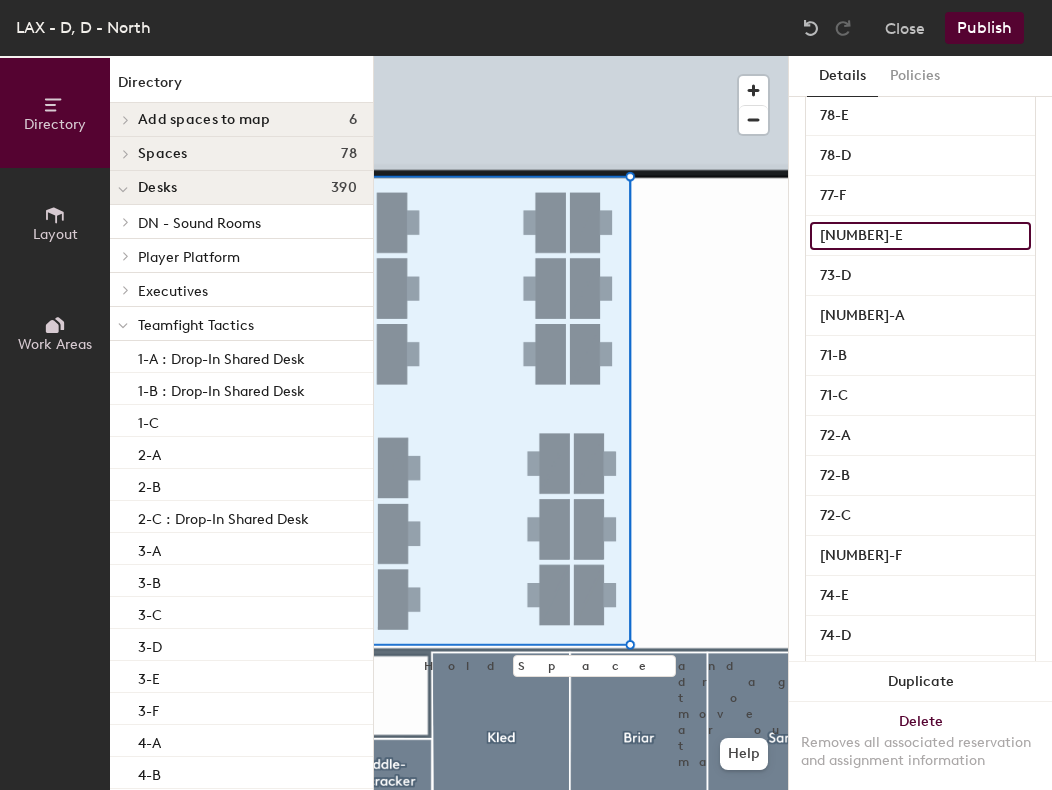 type on "77-E" 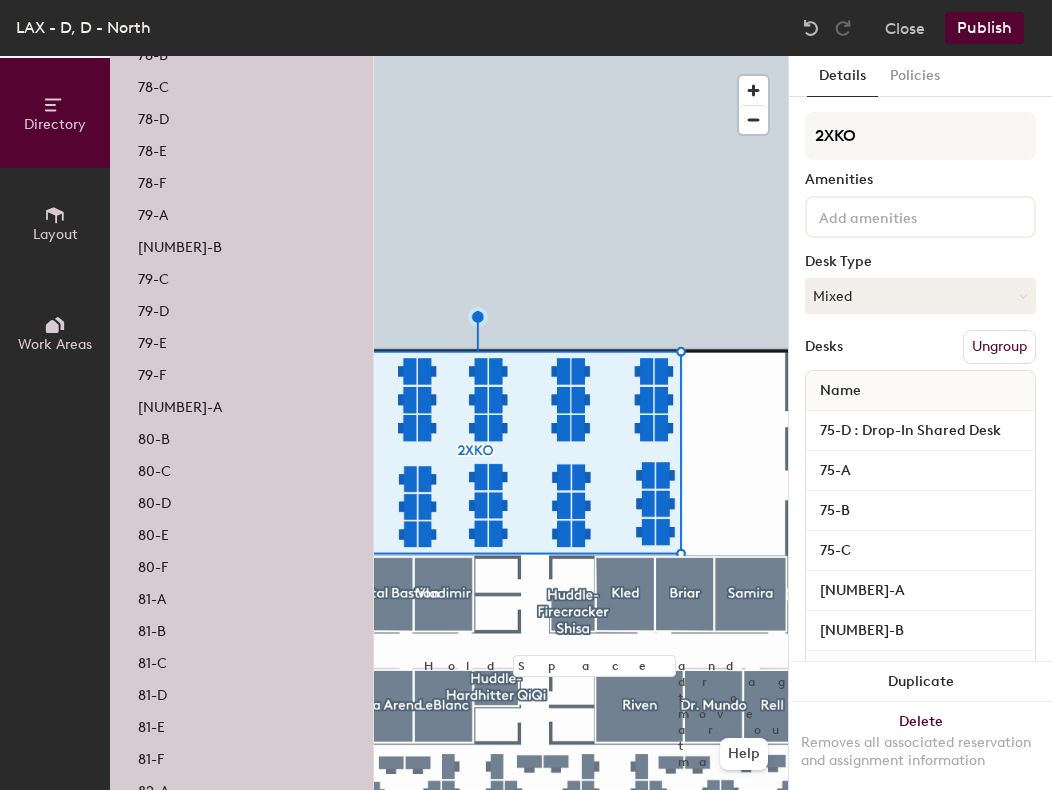 scroll, scrollTop: 6424, scrollLeft: 0, axis: vertical 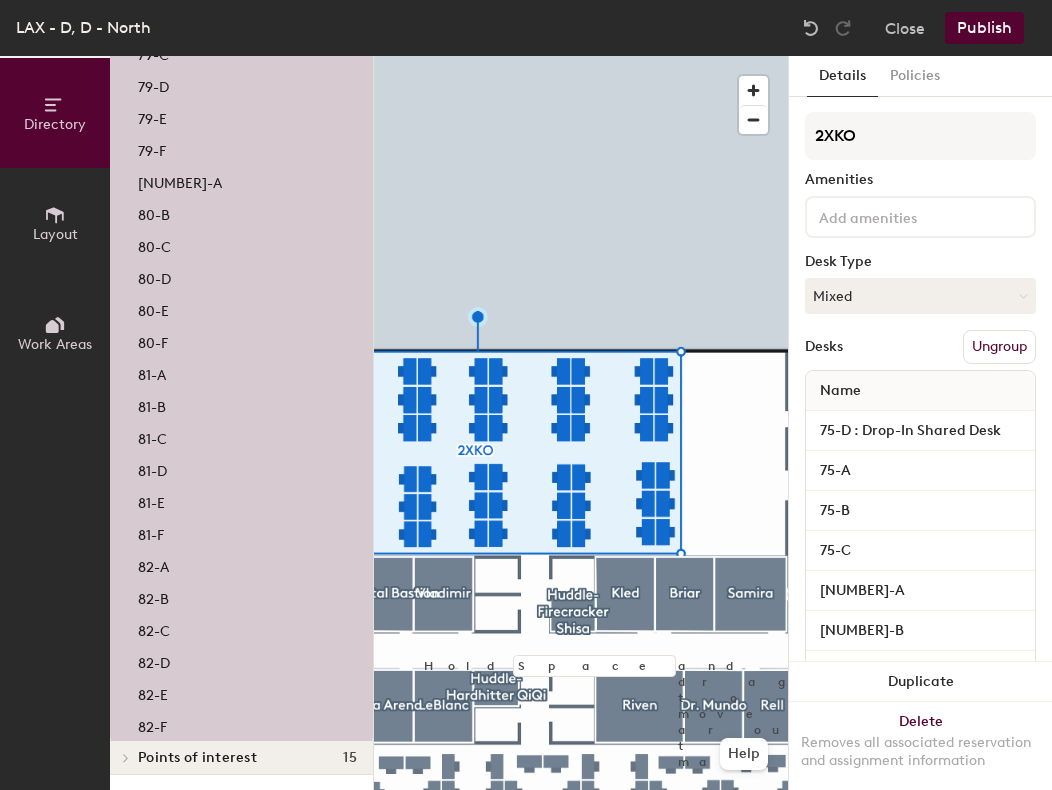 click on "81-E" 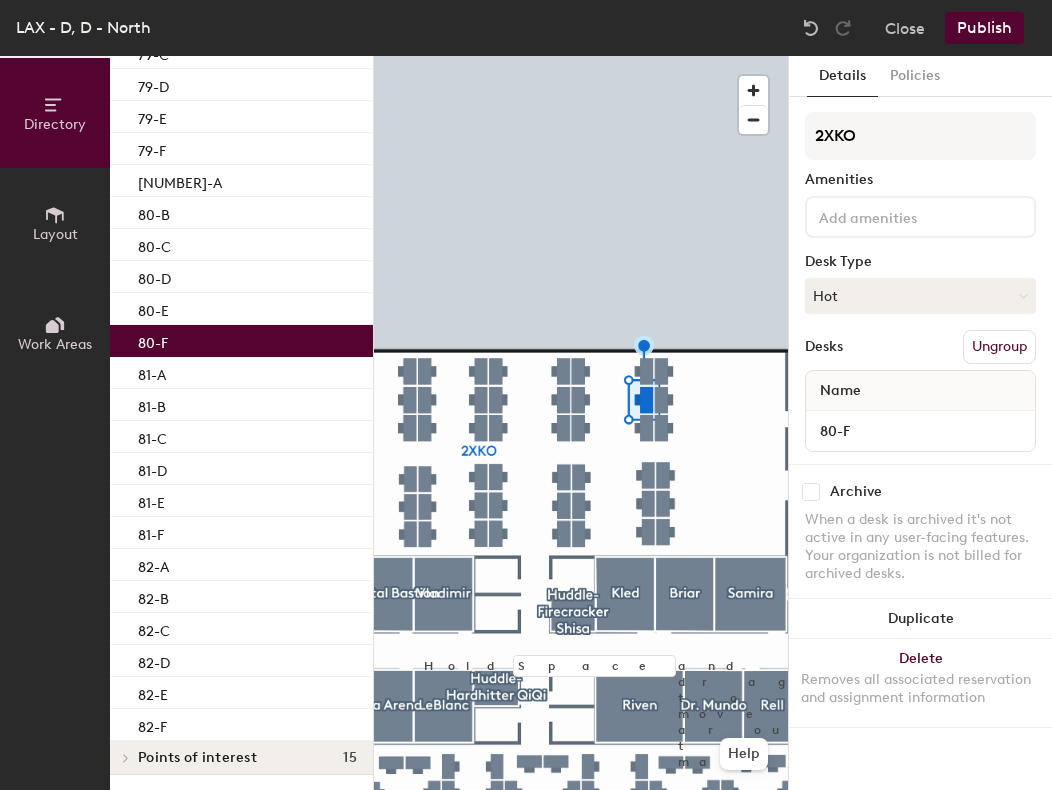 click on "80-F" 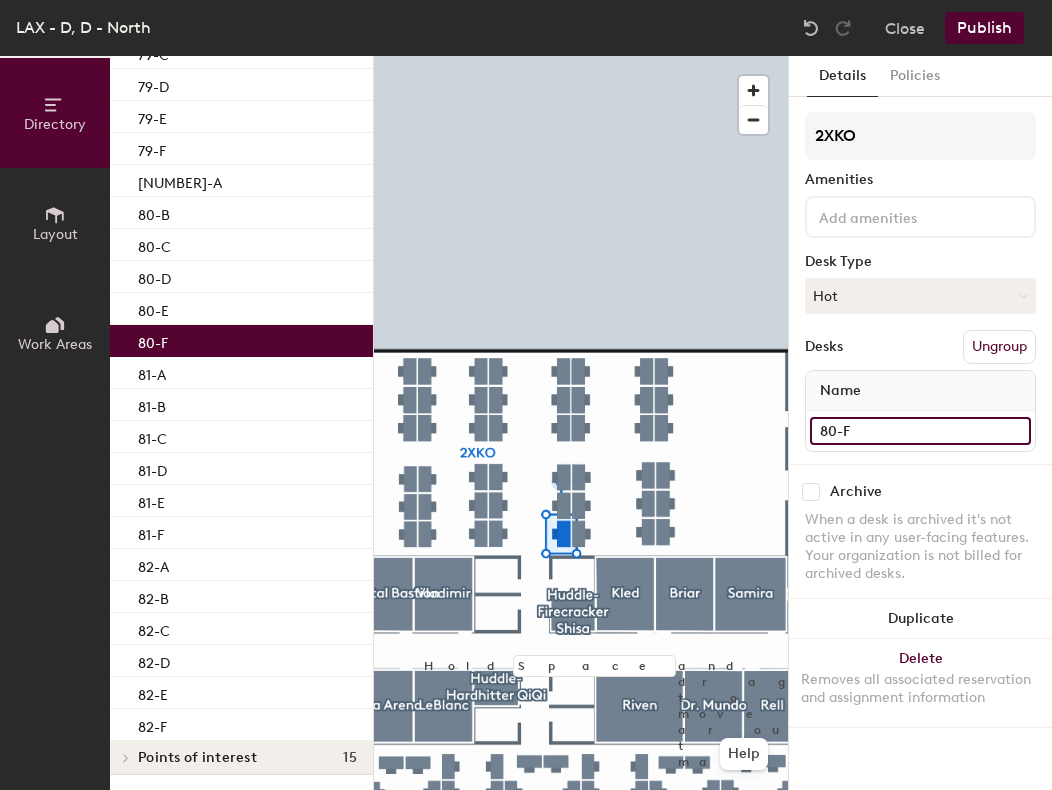 click on "80-F" 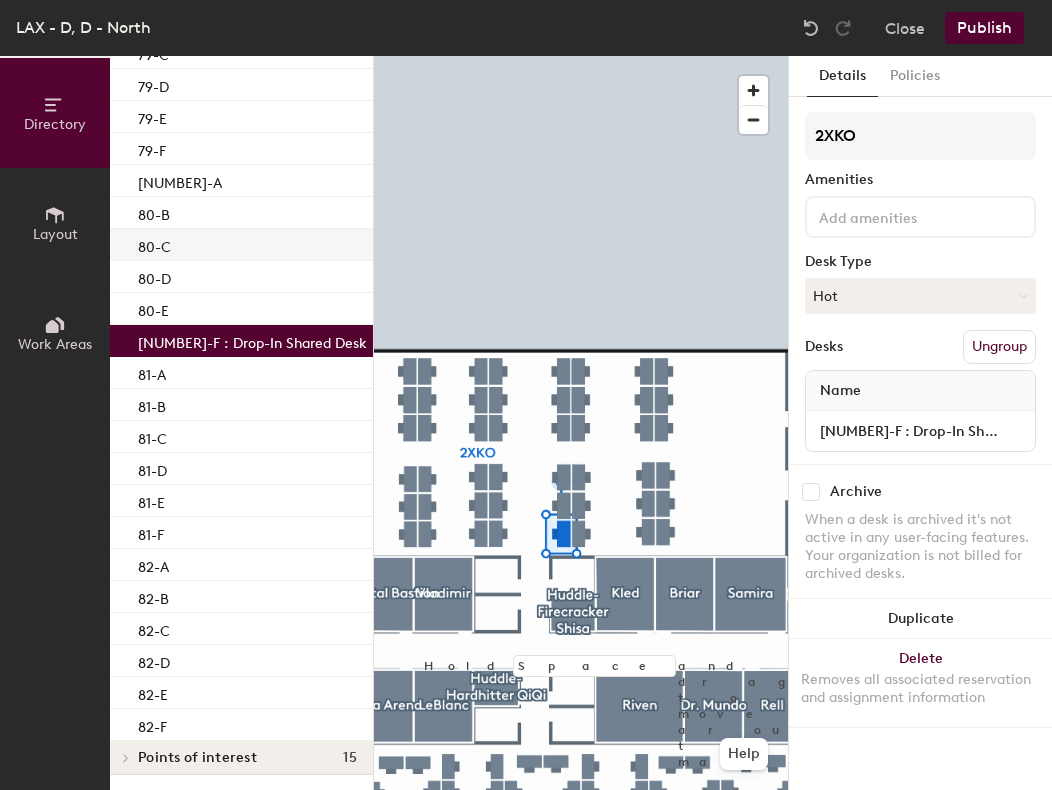 click on "80-C" 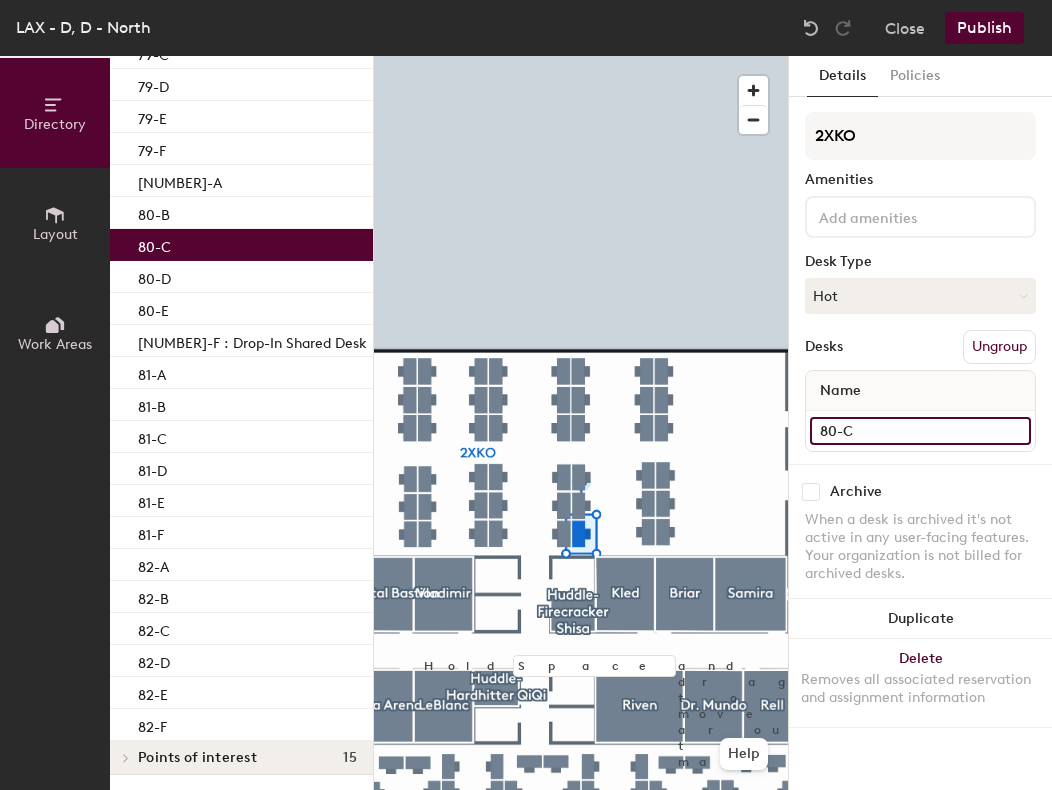click on "80-C" 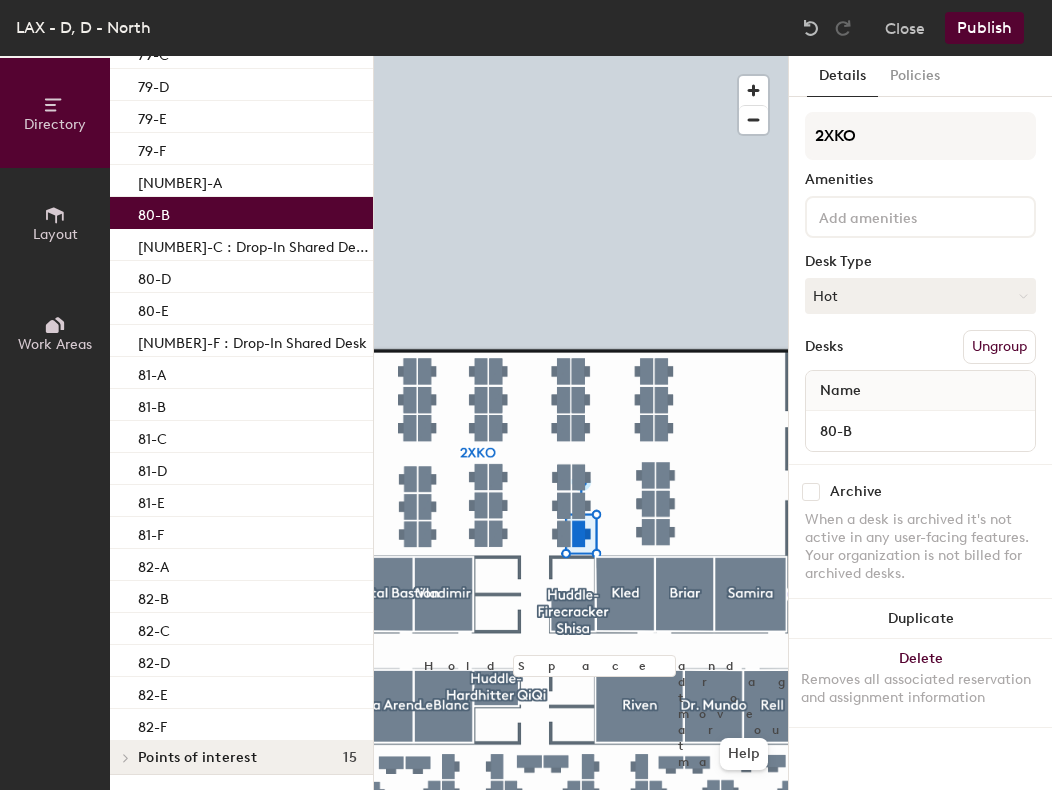 click on "80-B" 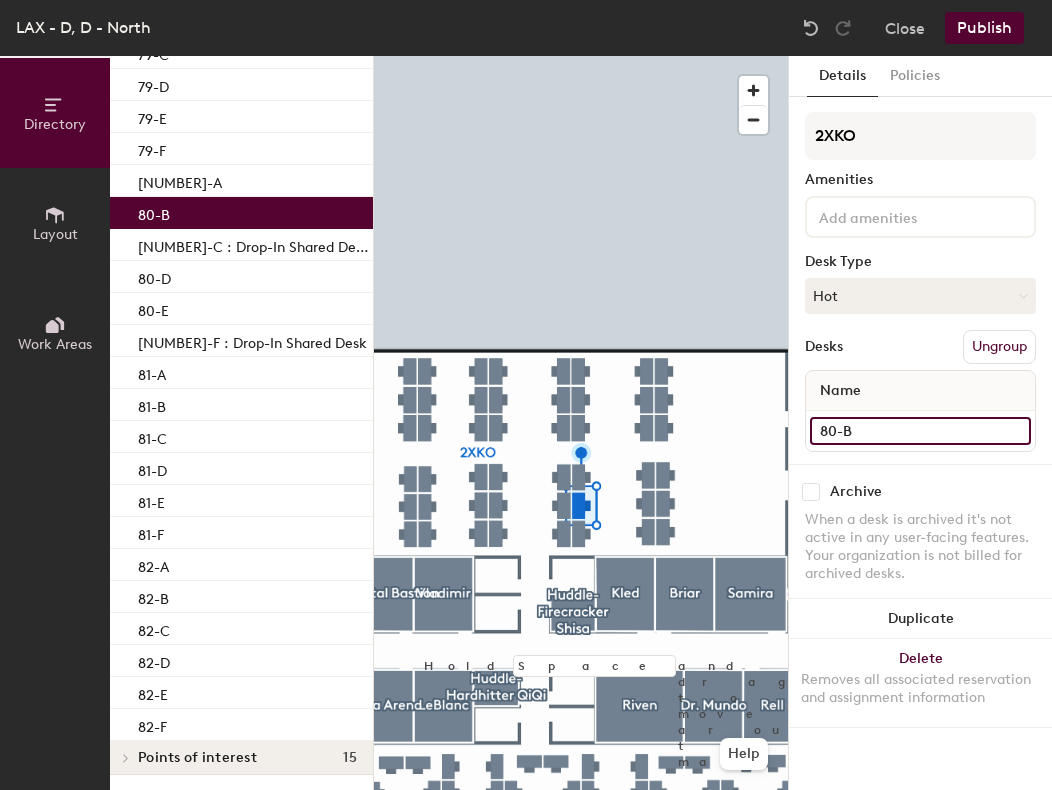 click on "80-B" 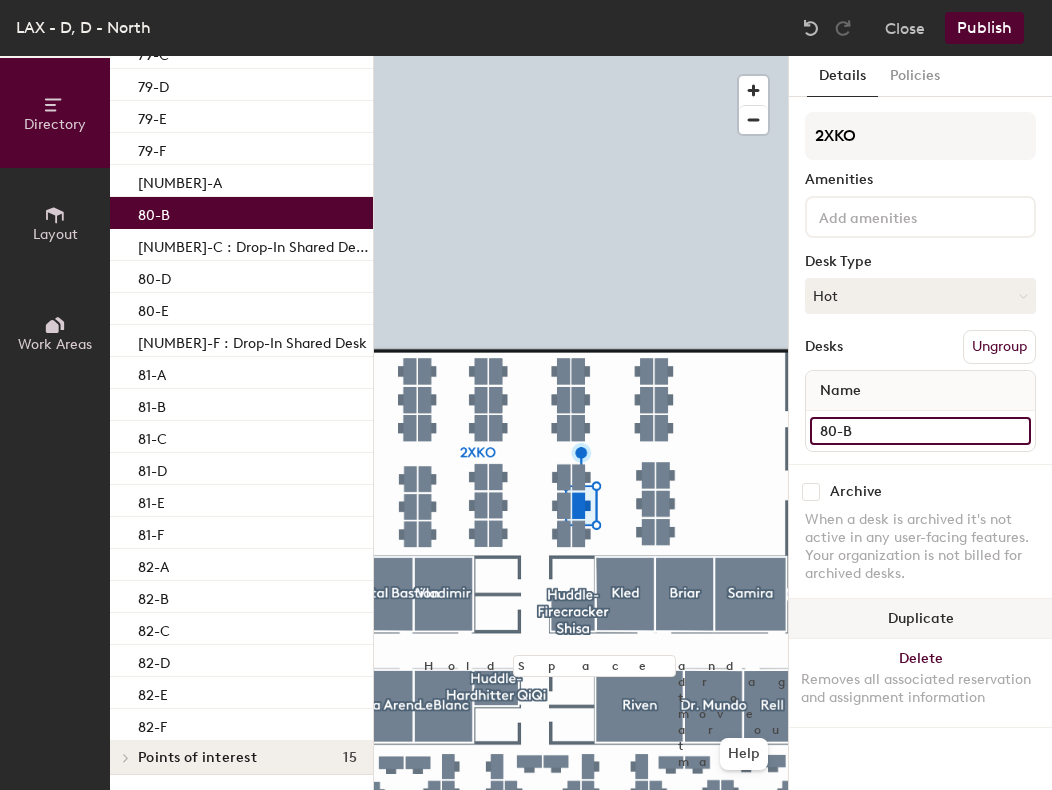 paste on ": Drop-In Shared Desk" 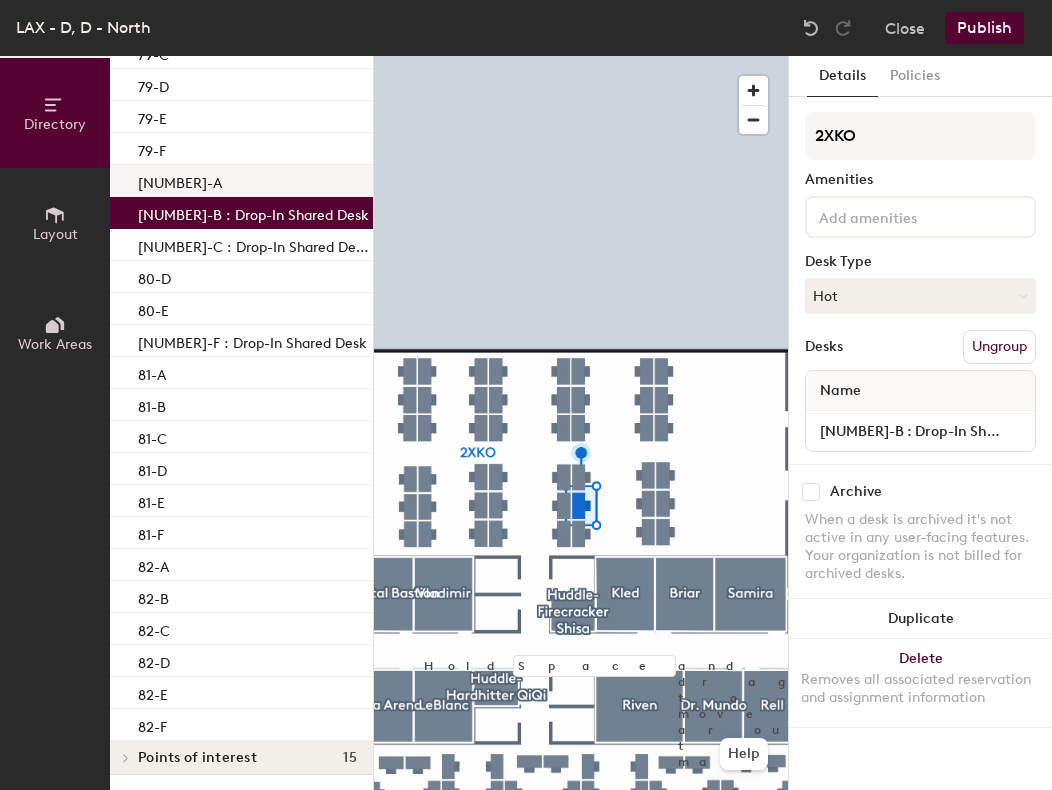 click on "80-A" 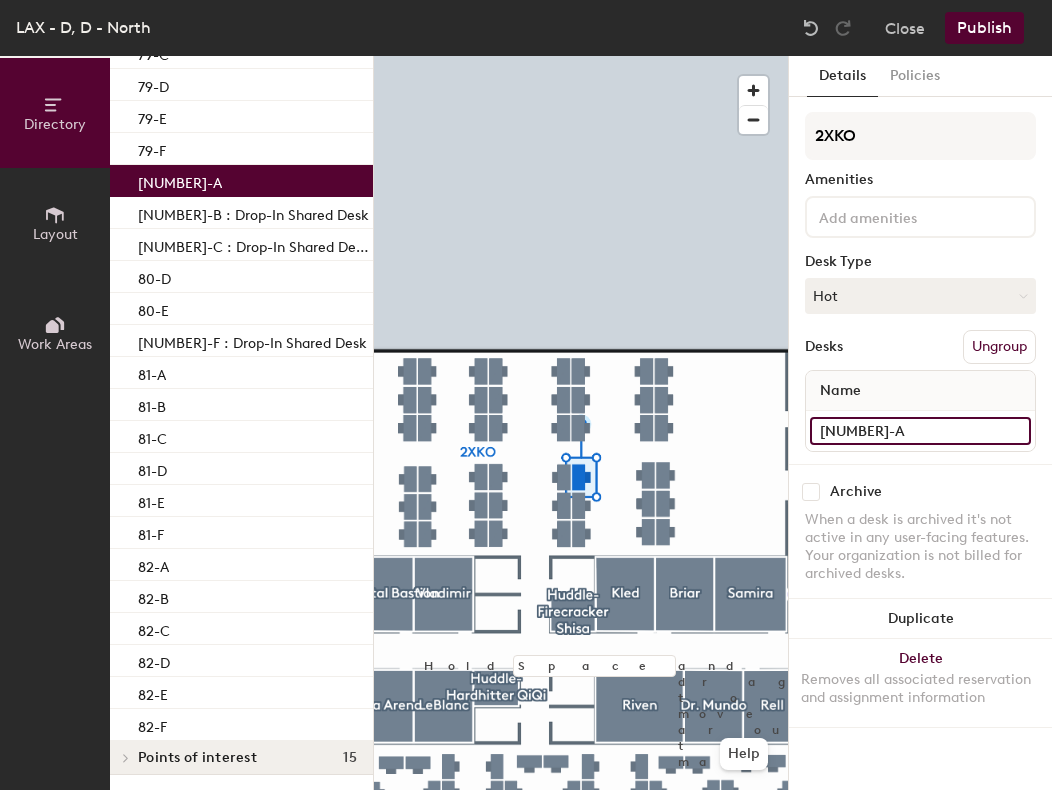 click on "80-A" 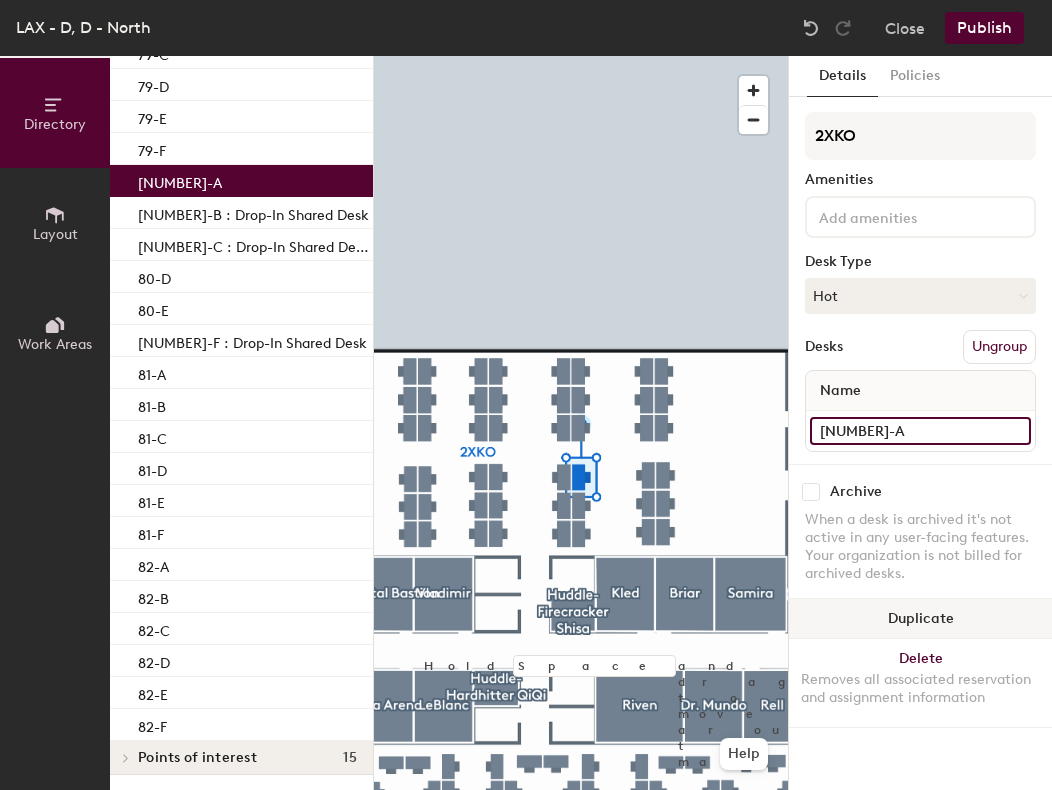 paste on ": Drop-In Shared Desk" 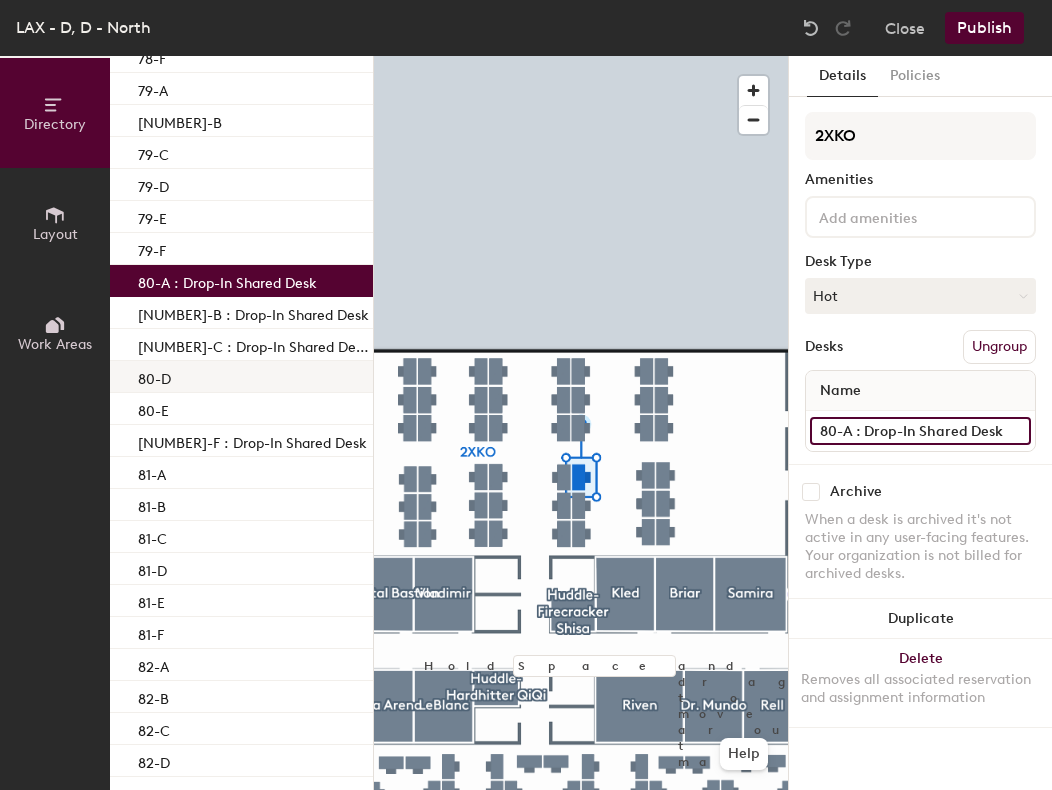 scroll, scrollTop: 6224, scrollLeft: 0, axis: vertical 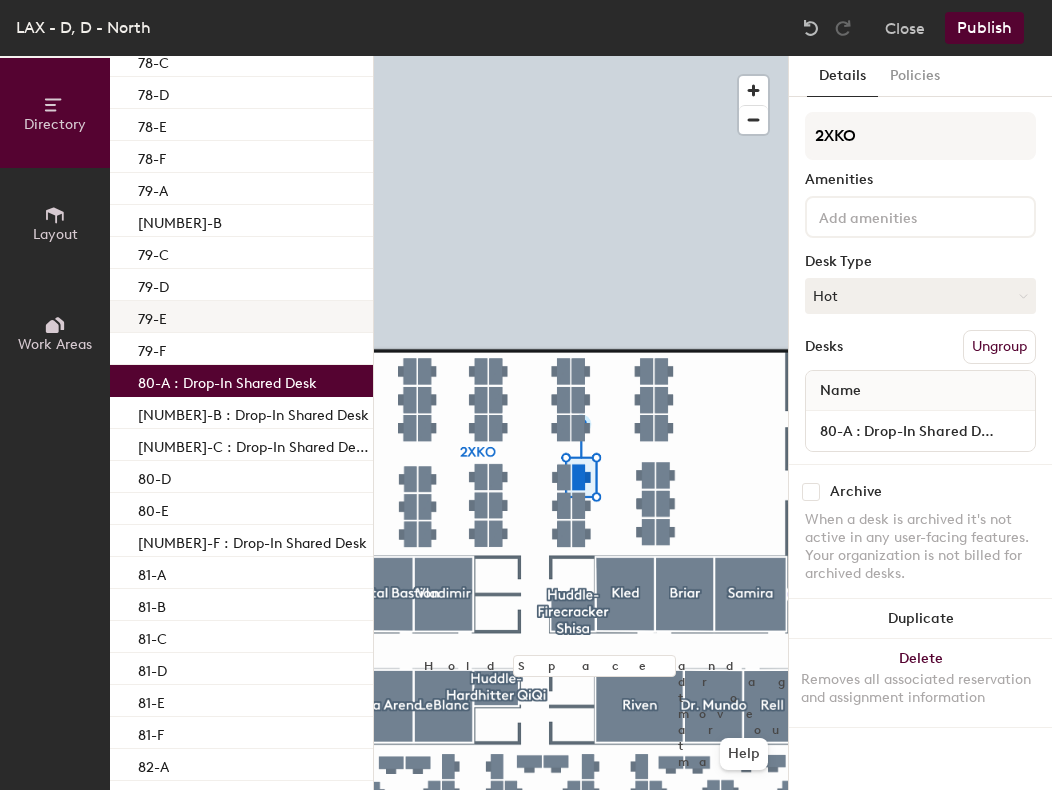 click on "79-E" 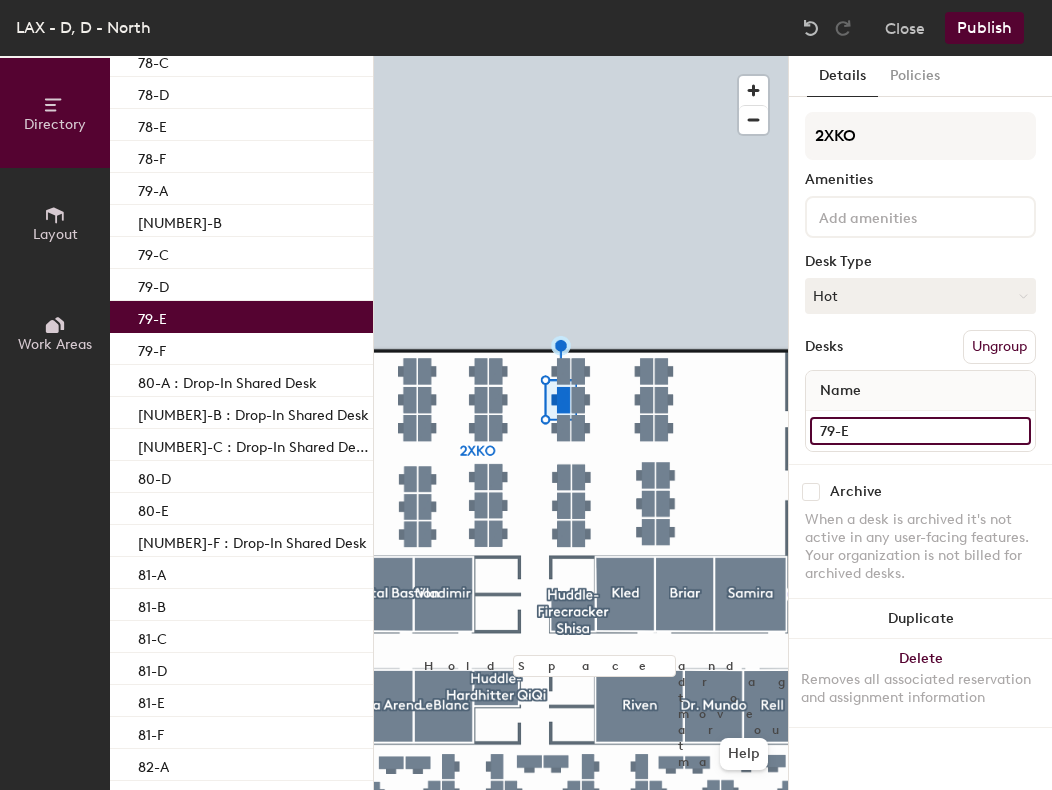 click on "79-E" 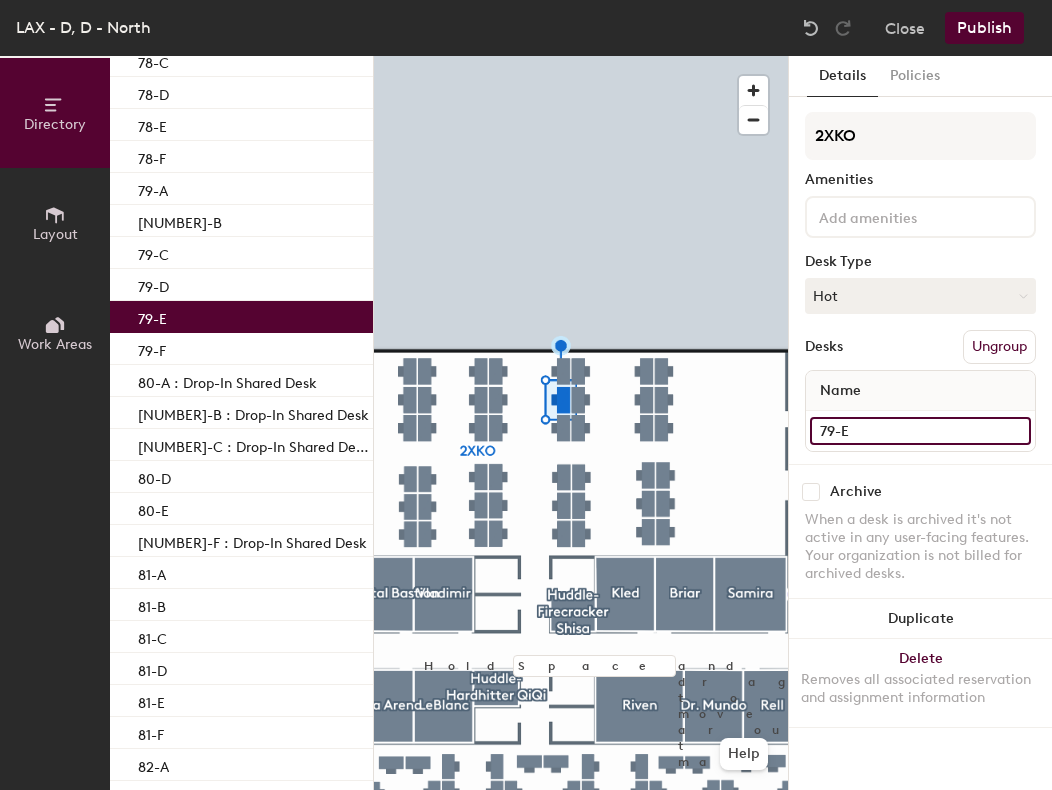 paste on ": Drop-In Shared Desk" 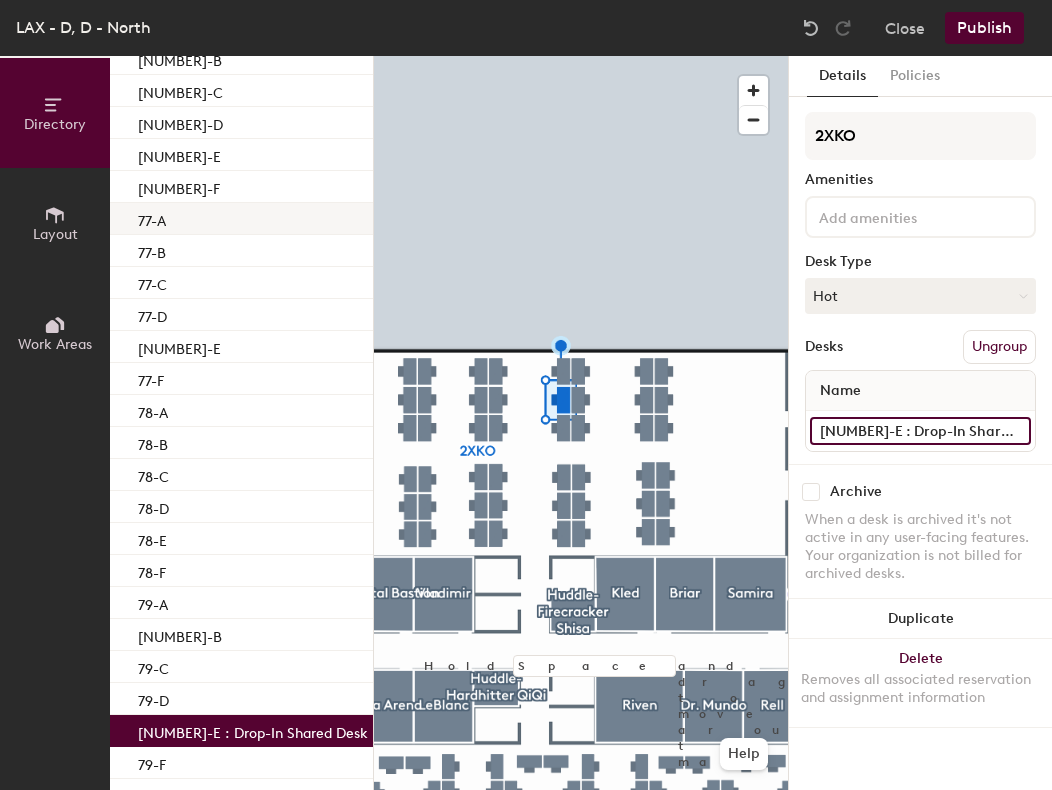 scroll, scrollTop: 5724, scrollLeft: 0, axis: vertical 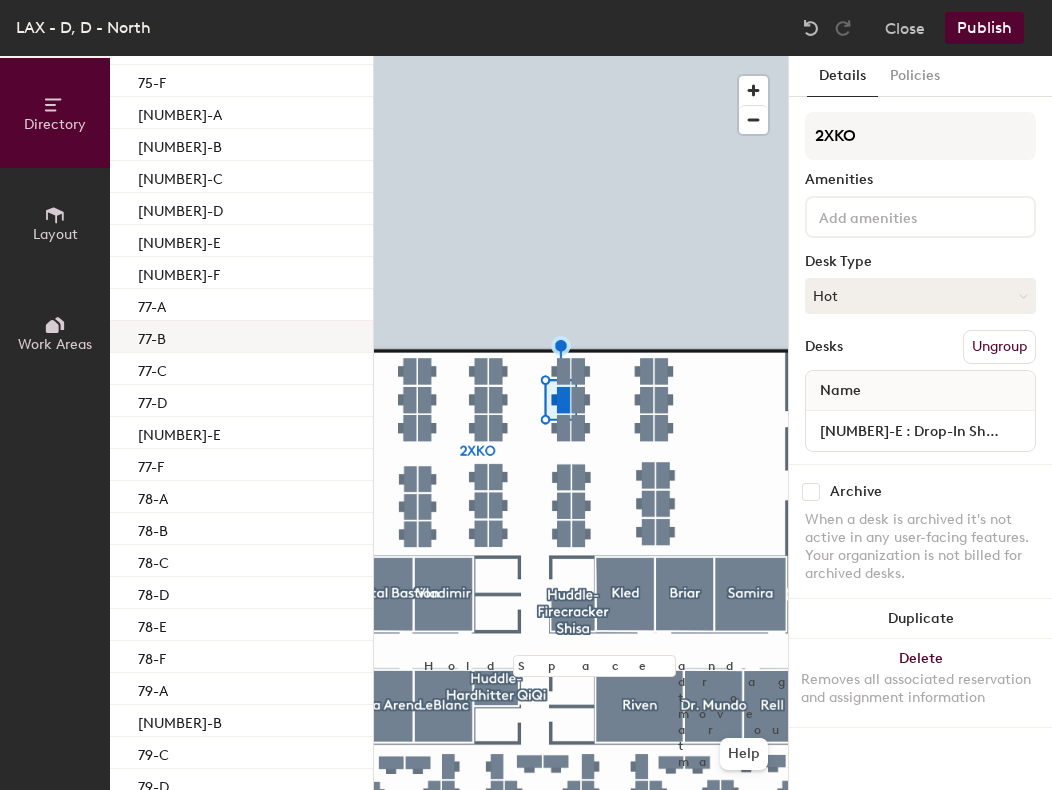 click on "77-B" 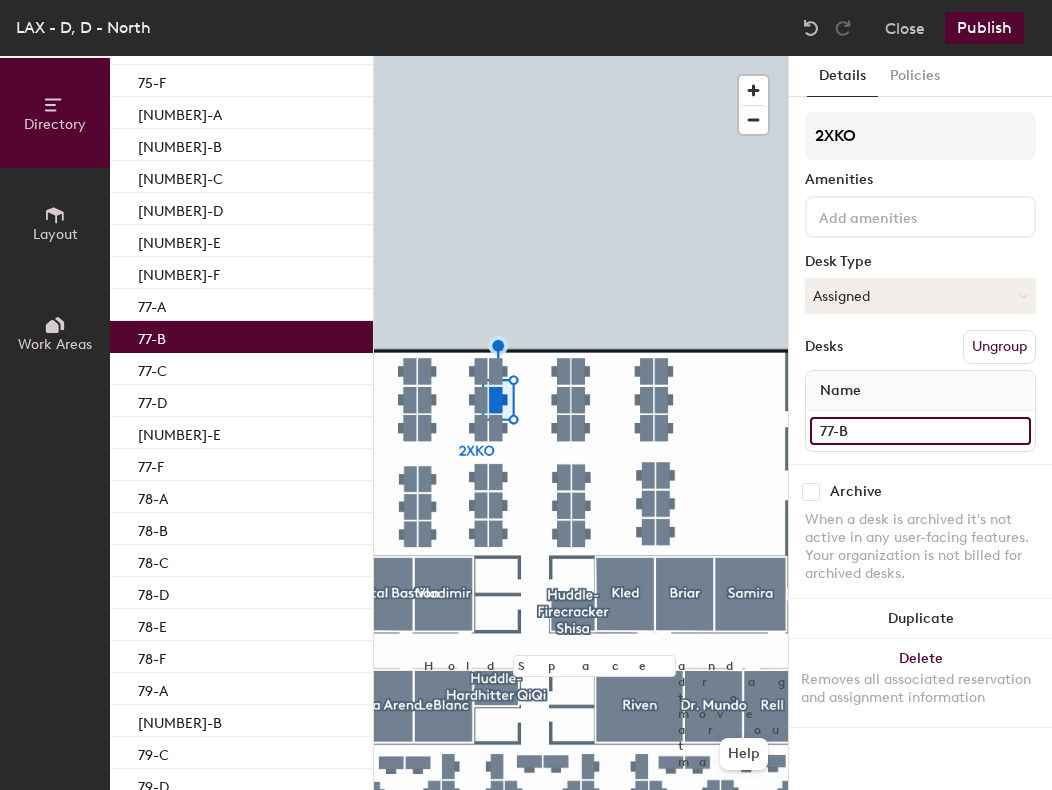 click on "77-B" 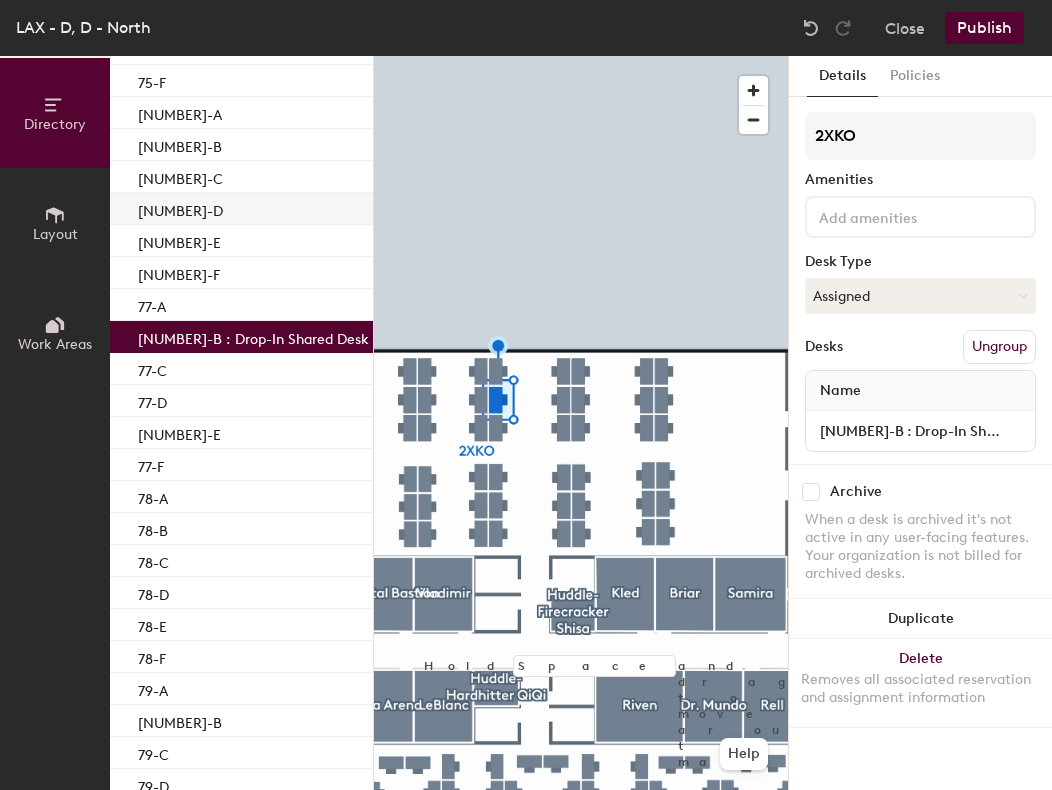 click on "76-D" 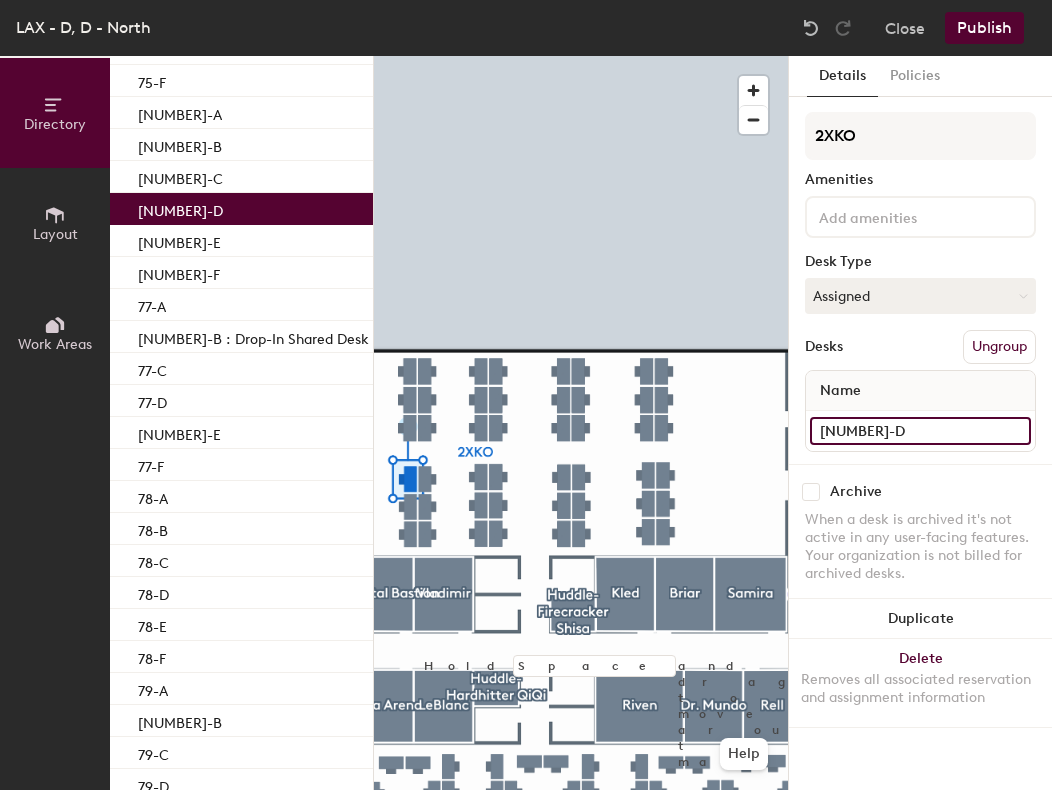 click on "76-D" 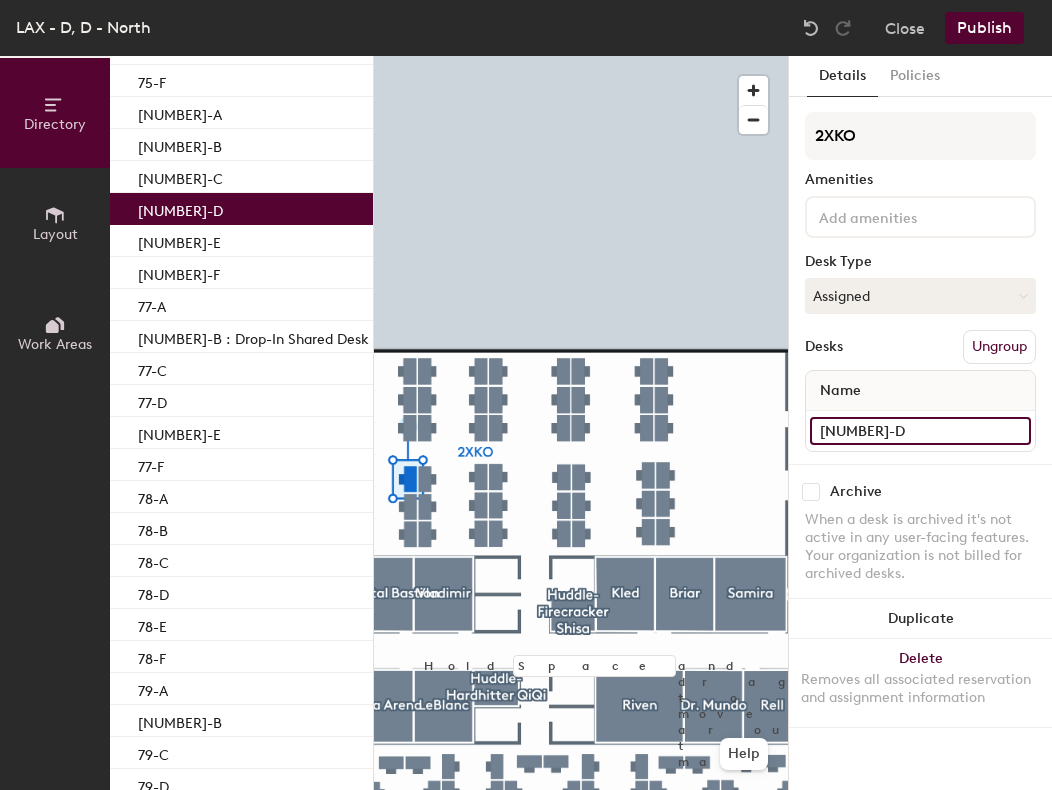 paste on ": Drop-In Shared Desk" 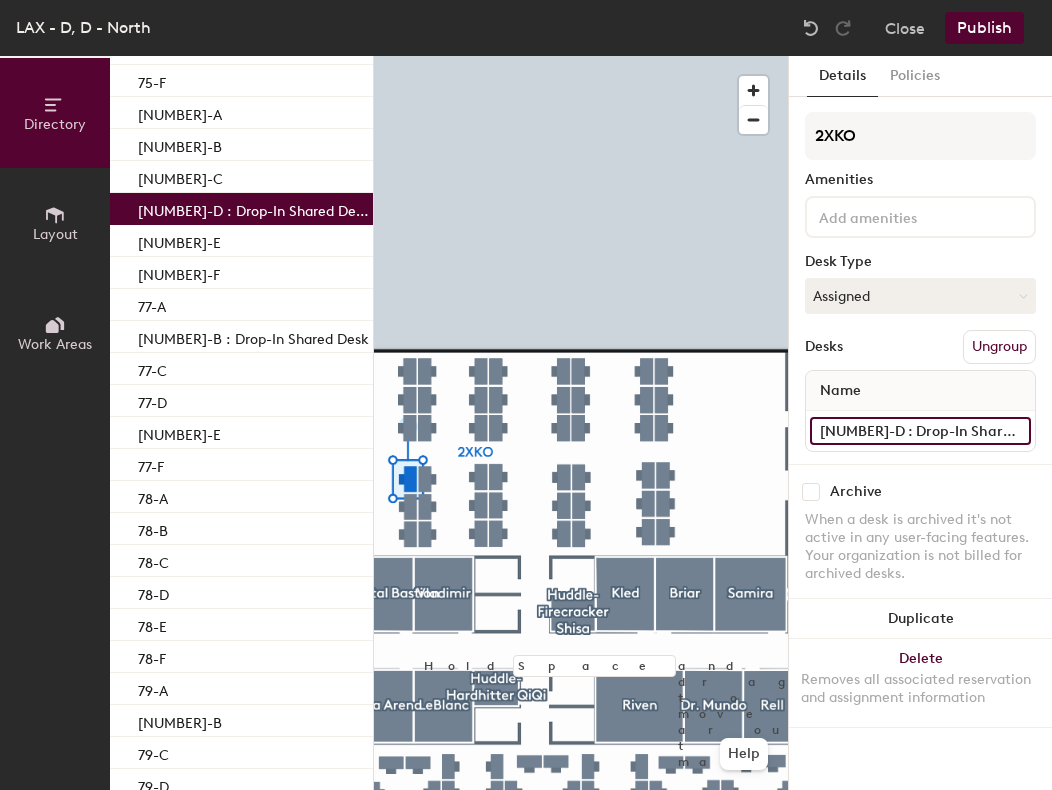 type on "76-D : Drop-In Shared Desk" 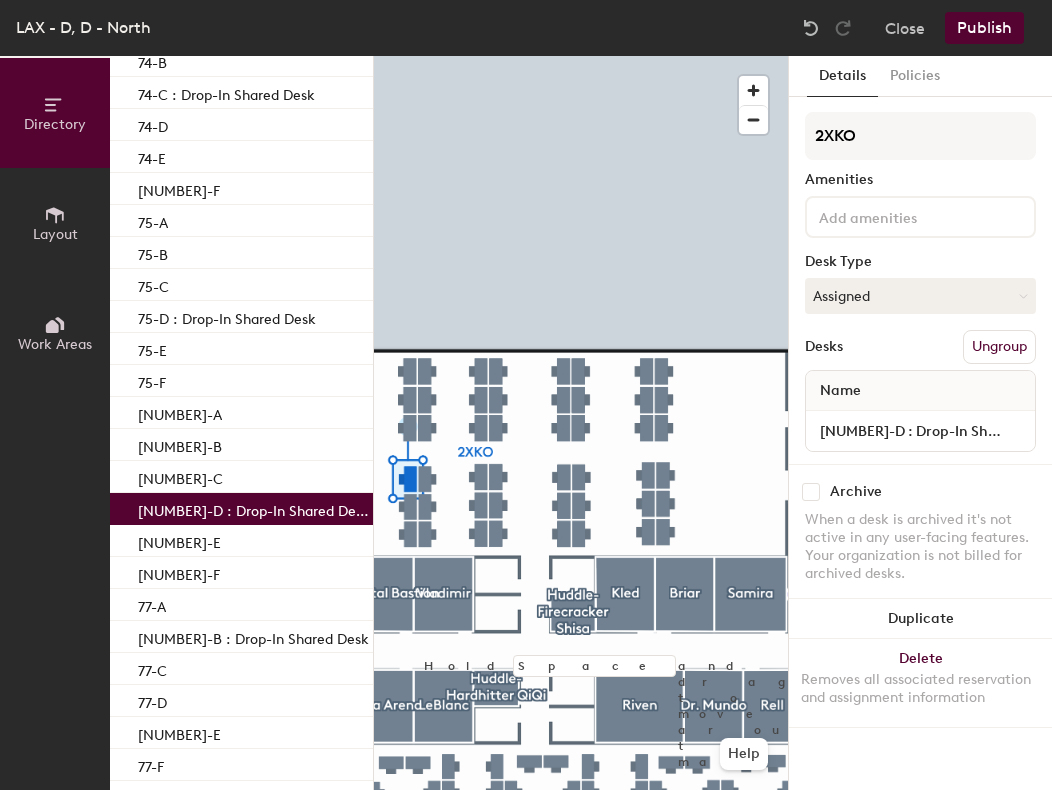 scroll, scrollTop: 5224, scrollLeft: 0, axis: vertical 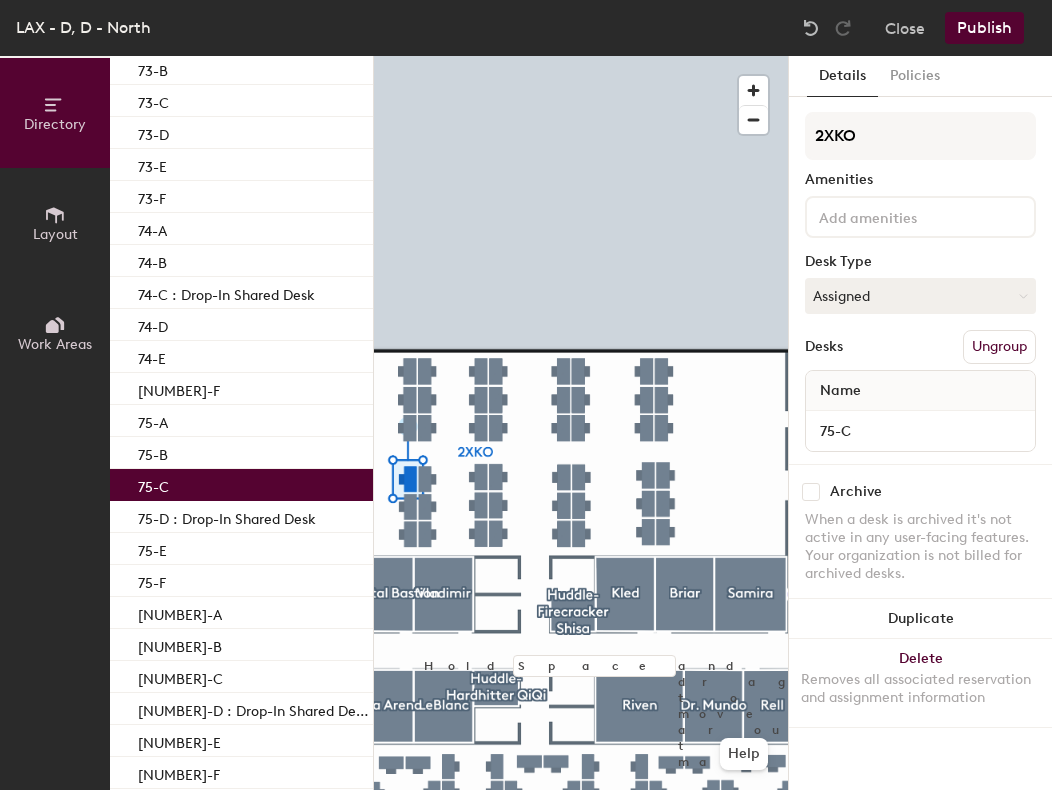 click on "75-C" 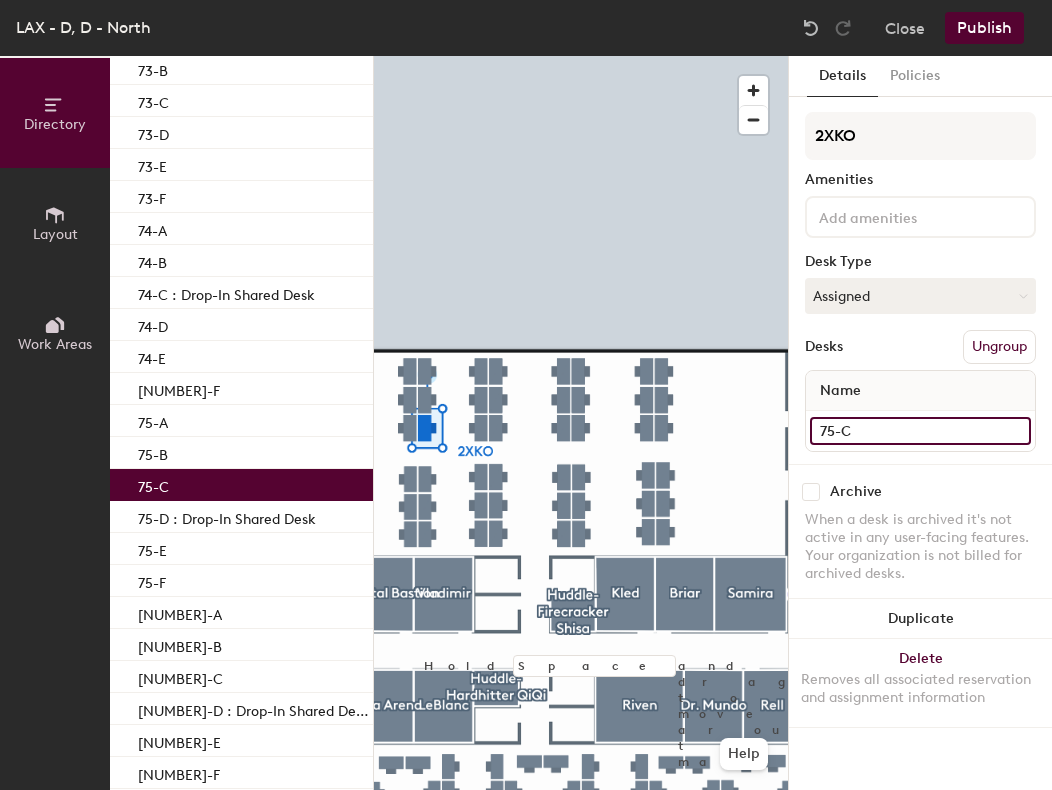 click on "75-C" 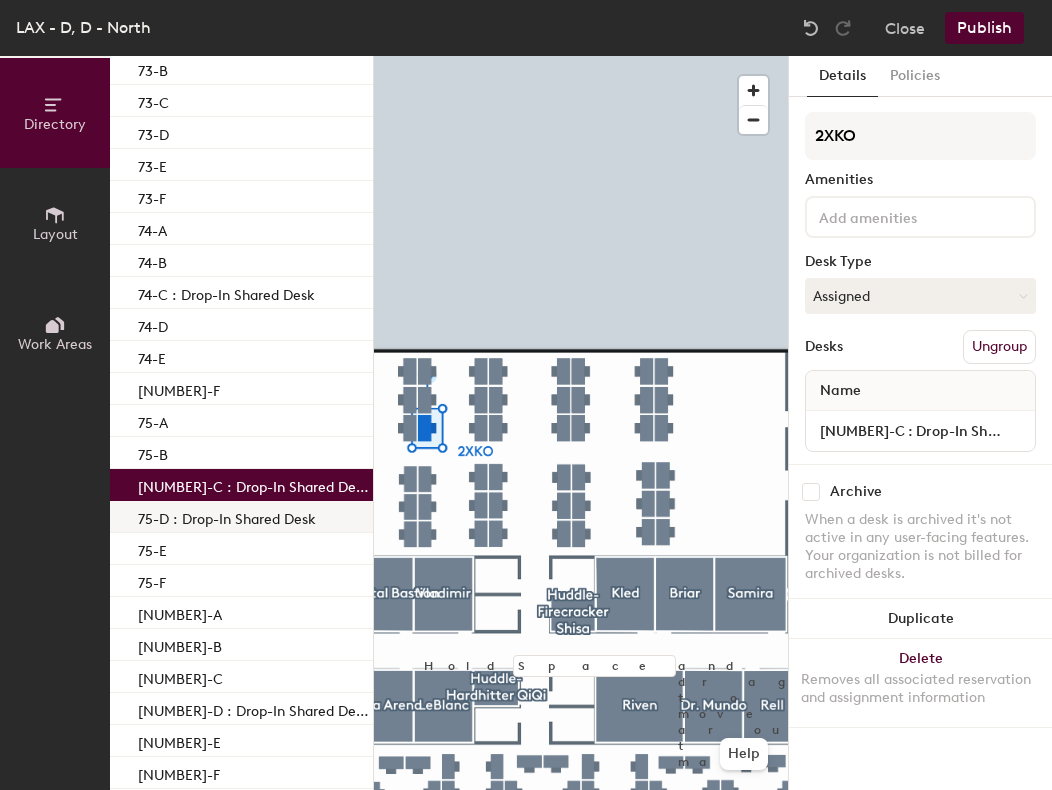 click on "75-D : Drop-In Shared Desk" 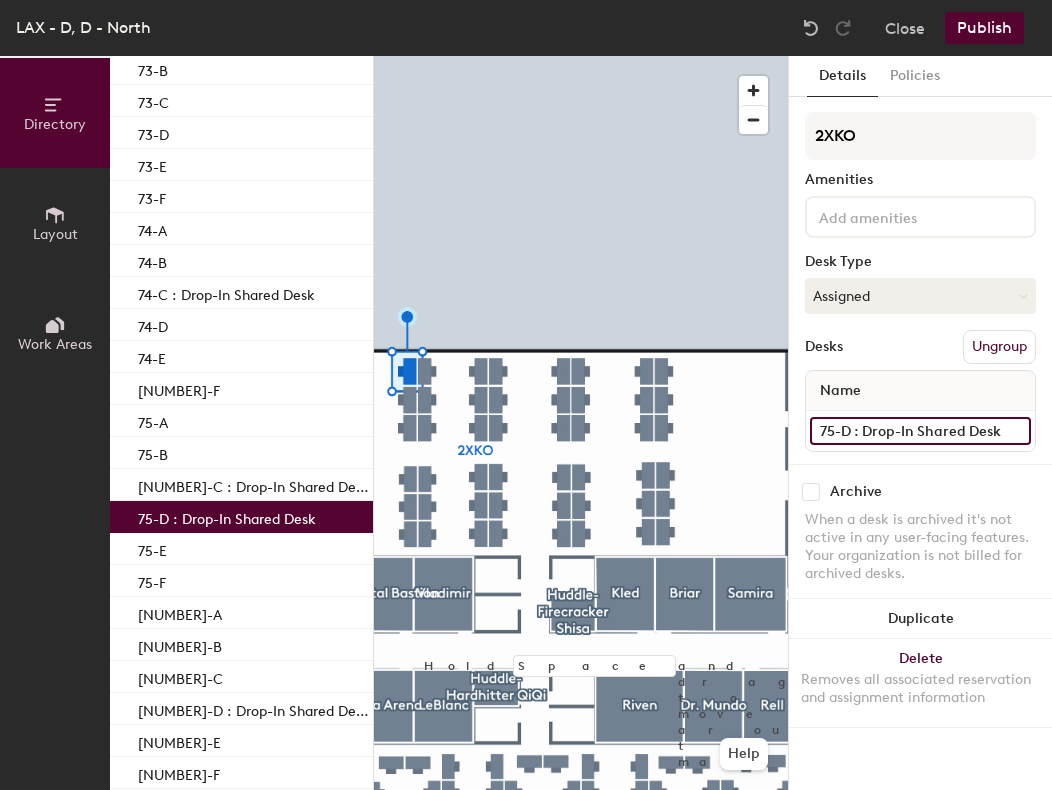 click on "75-D : Drop-In Shared Desk" 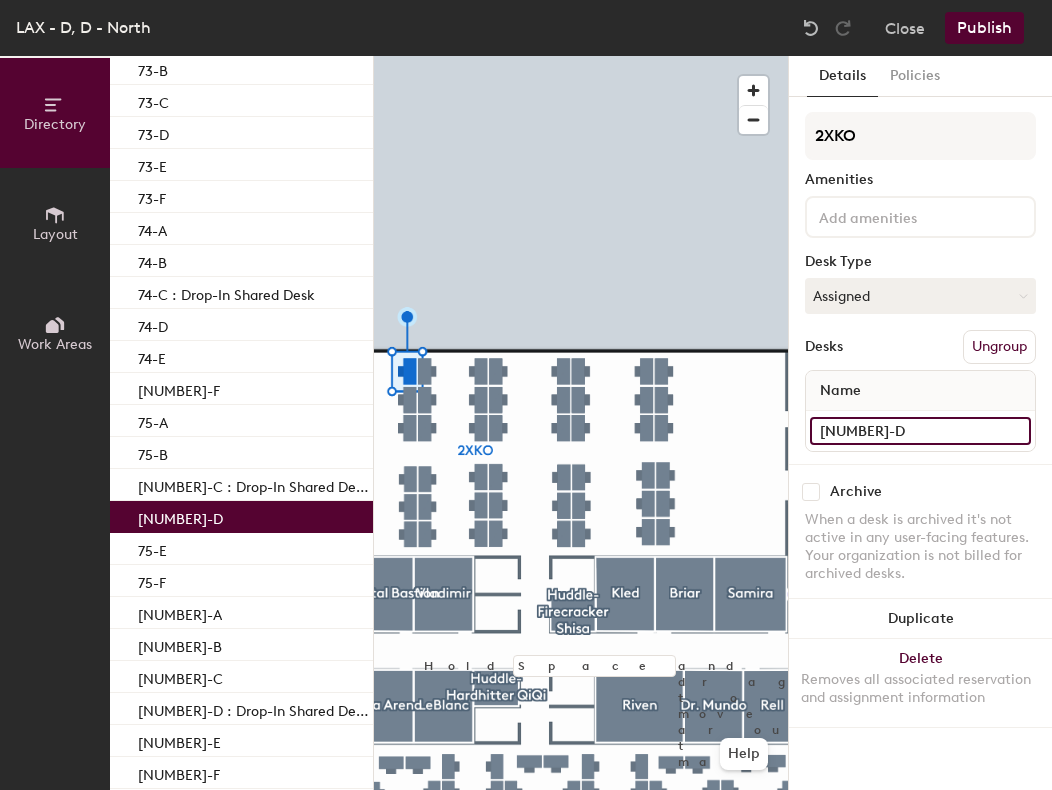 type on "75-D" 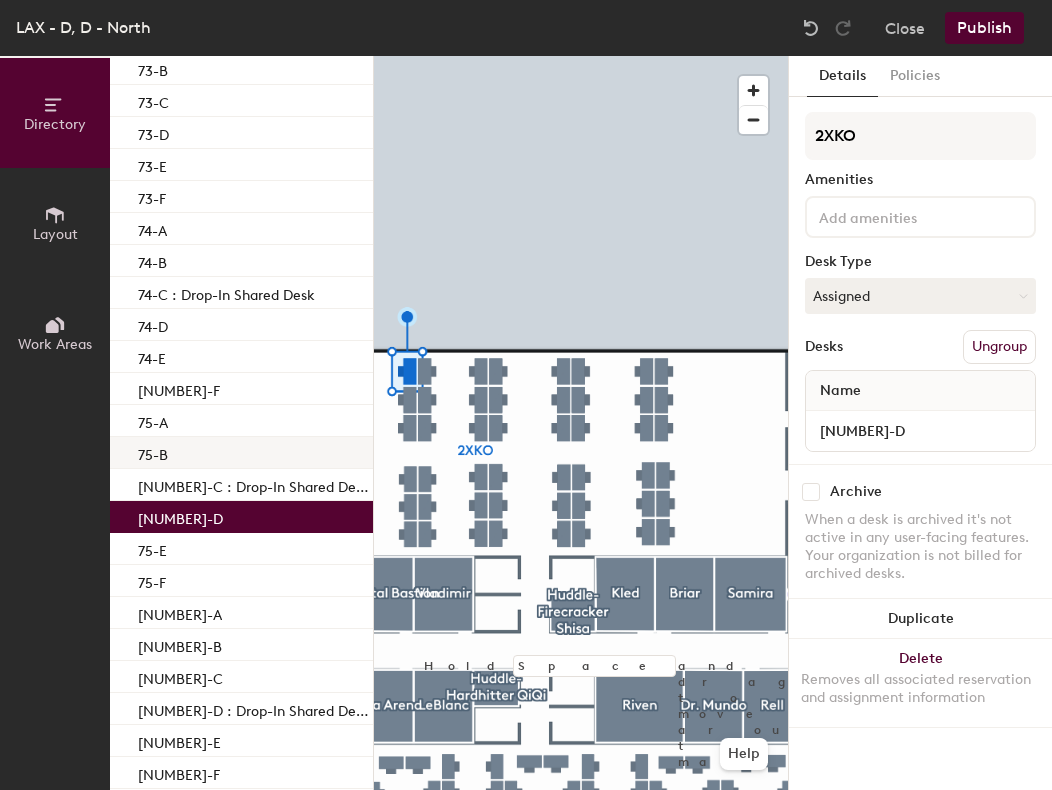 click on "75-B" 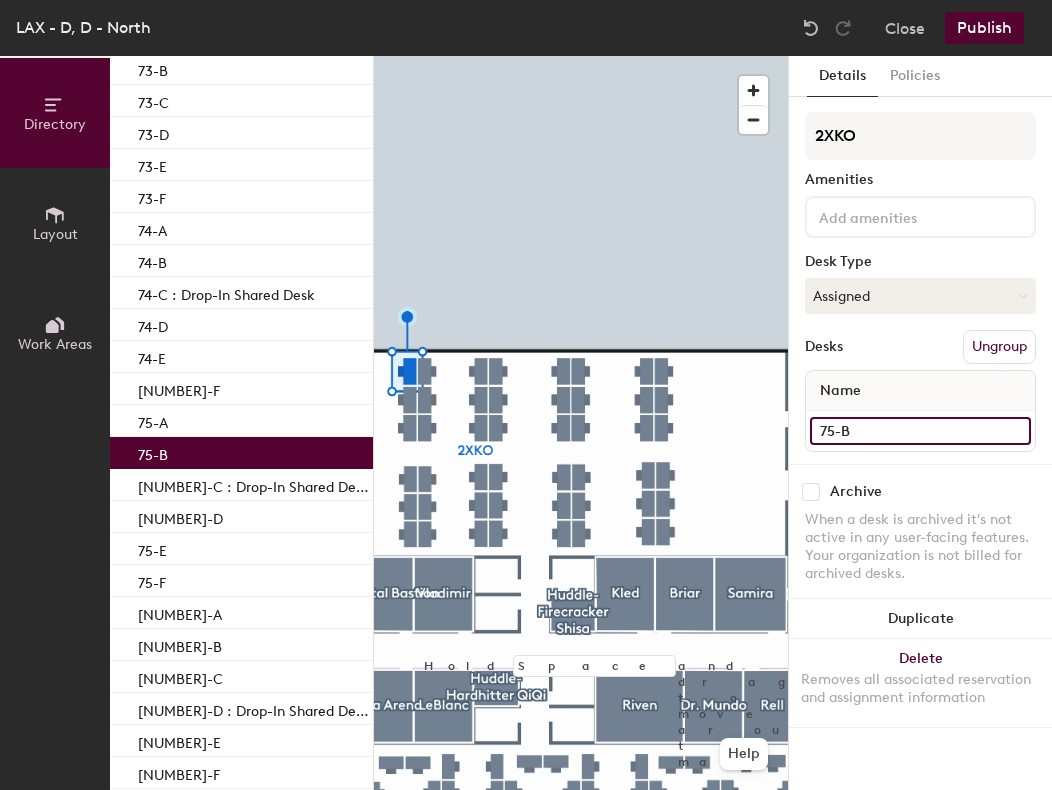 click on "75-B" 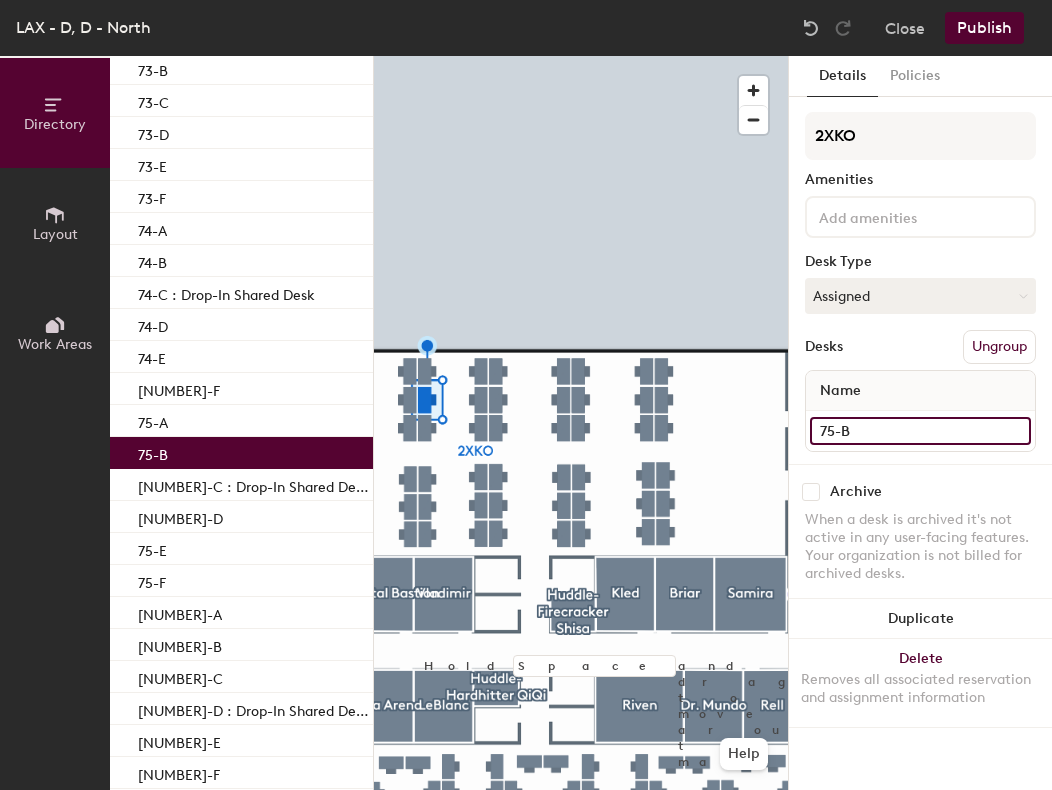 paste on ": Drop-In Shared Desk" 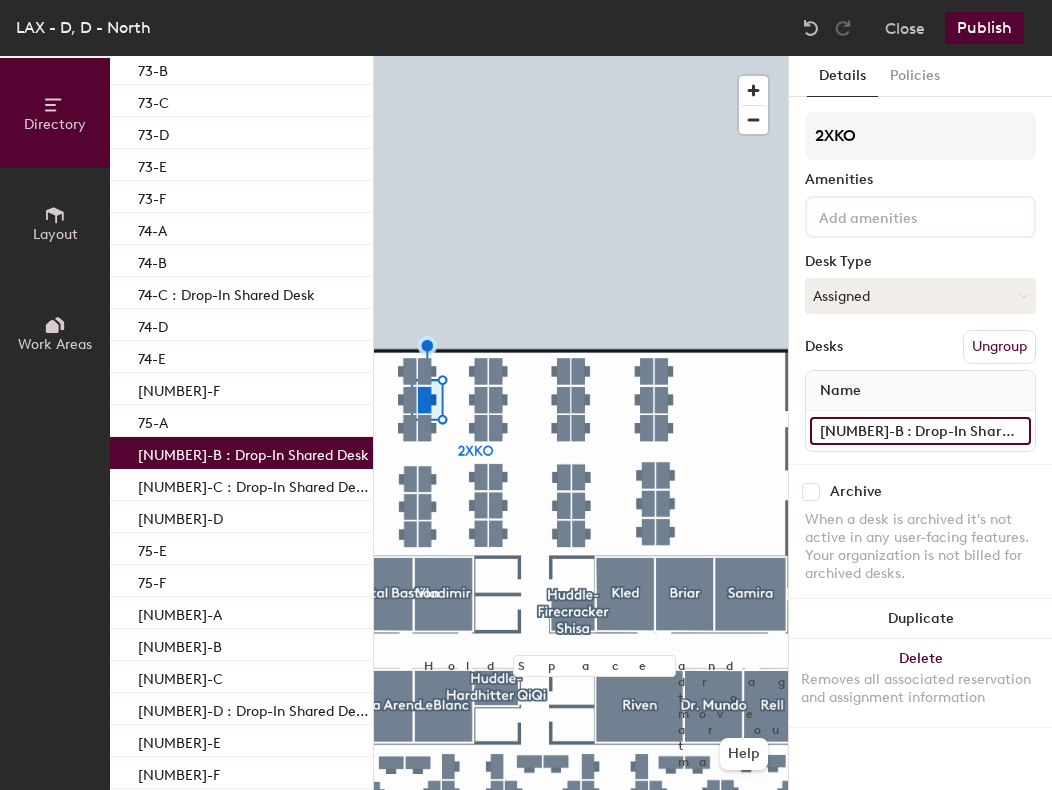 type on "75-B : Drop-In Shared Desk" 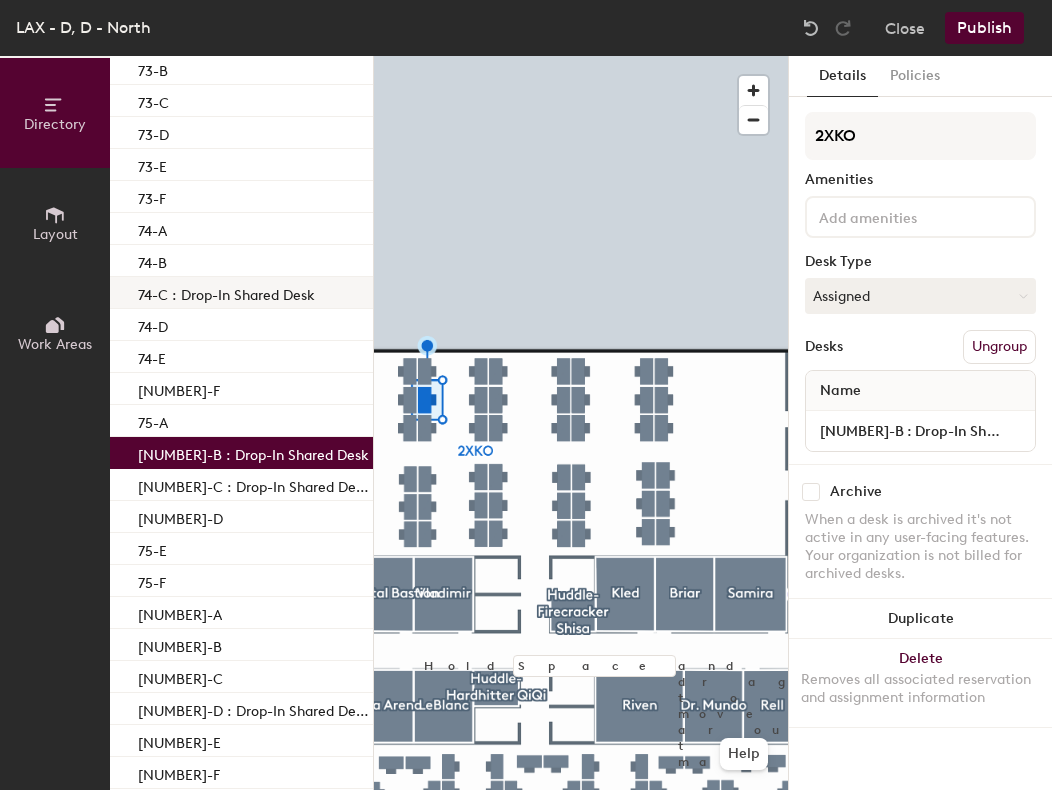 click on "74-C : Drop-In Shared Desk" 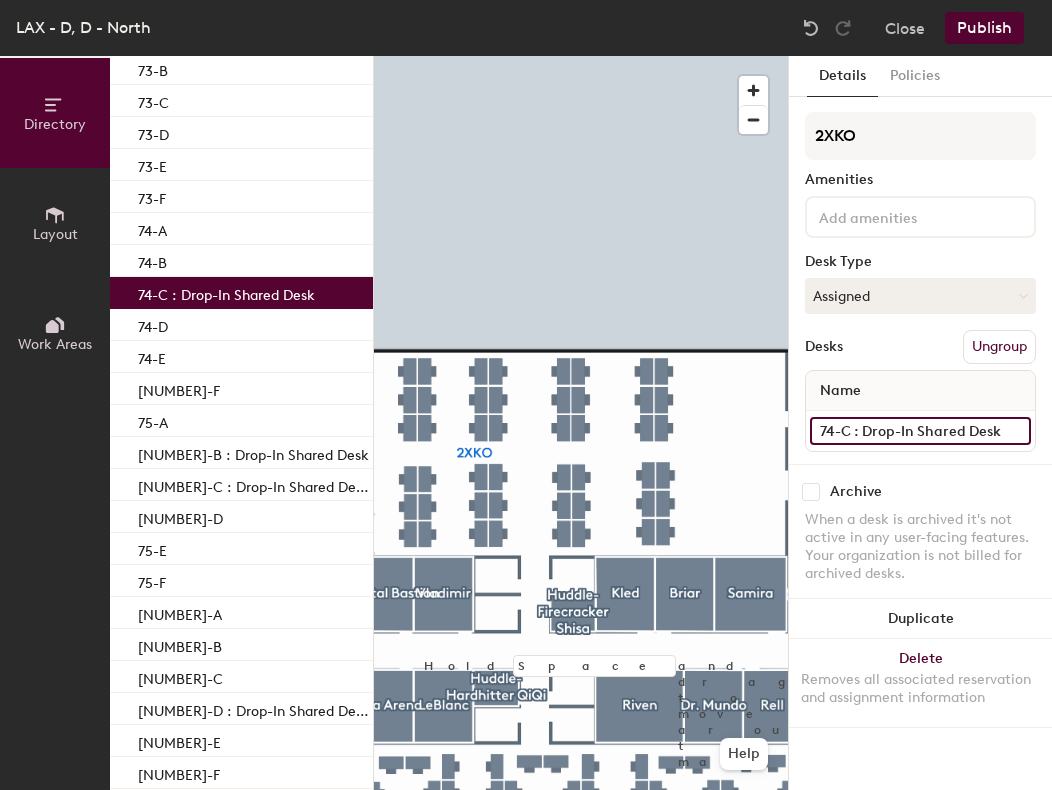 click on "74-C : Drop-In Shared Desk" 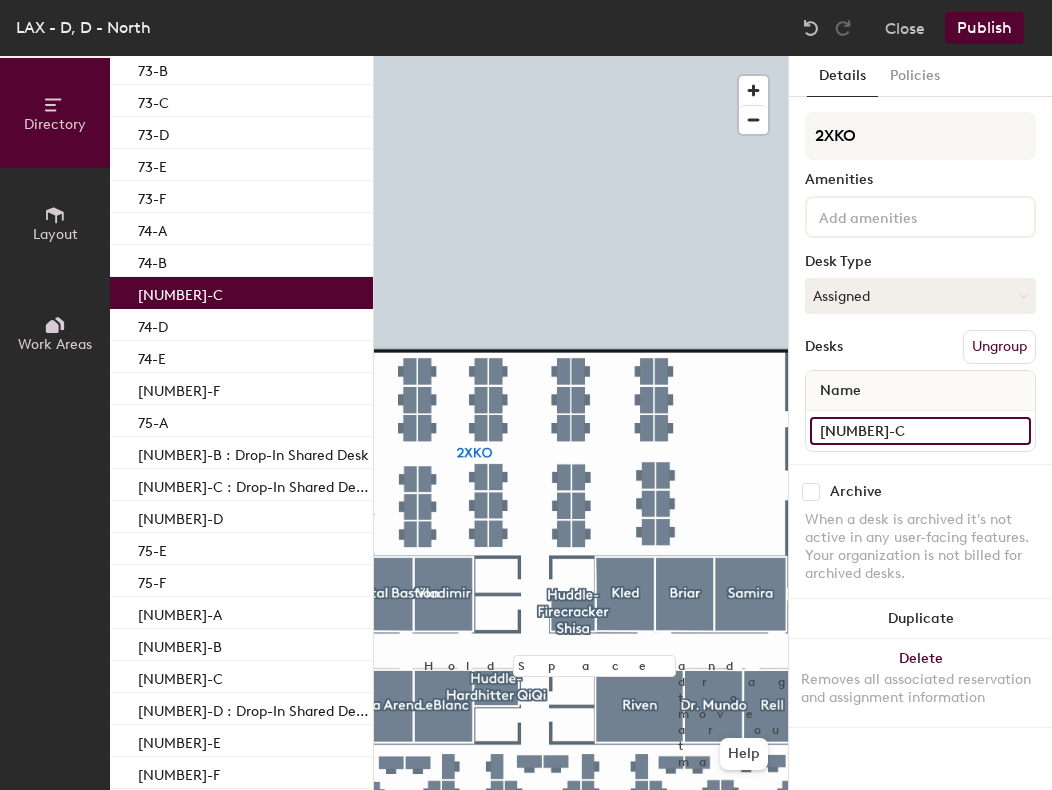type on "74-C" 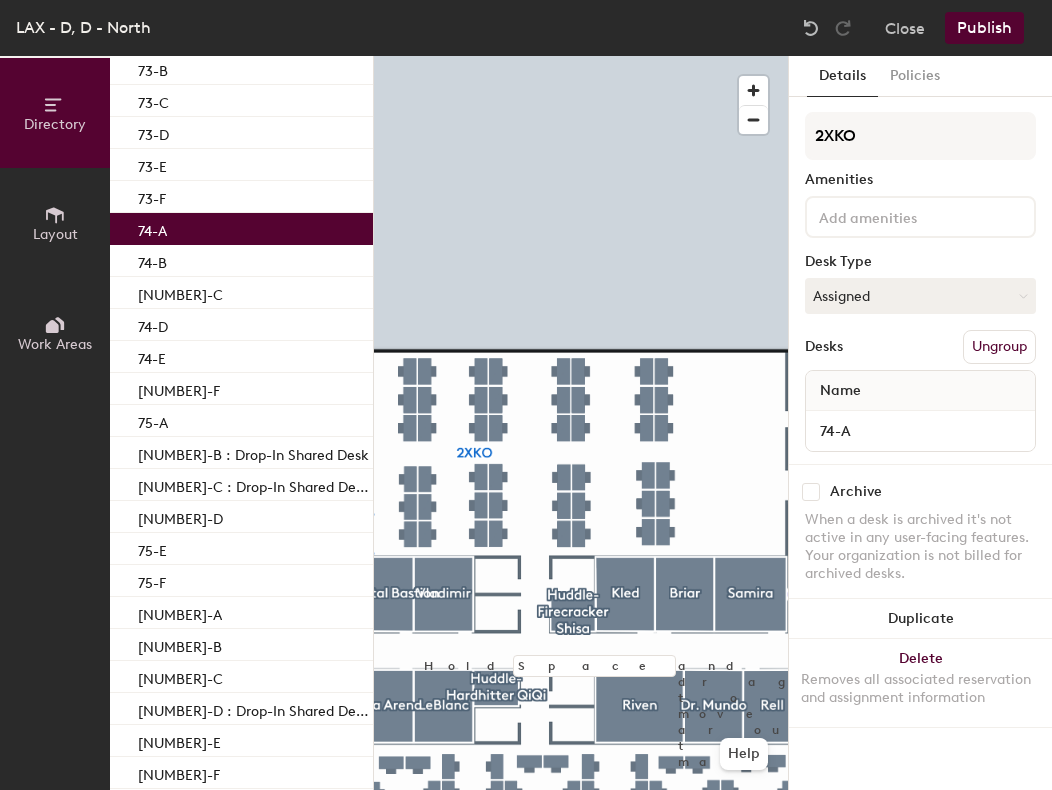 click on "74-A" 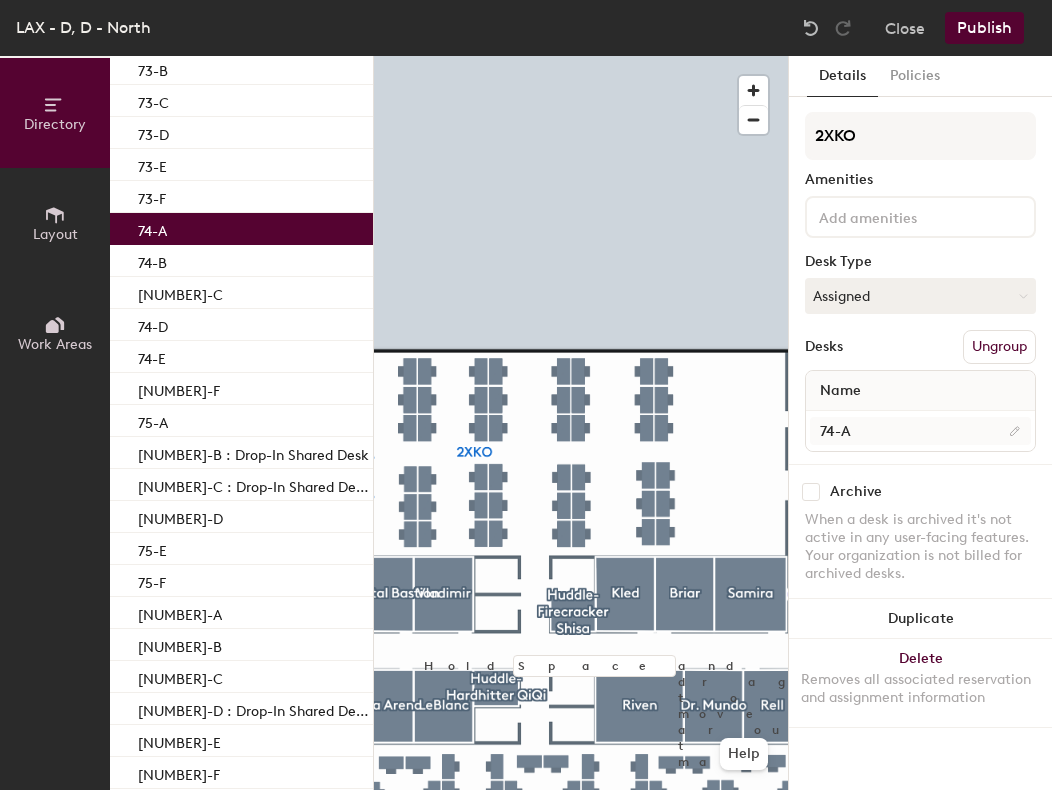 click on "74-A" 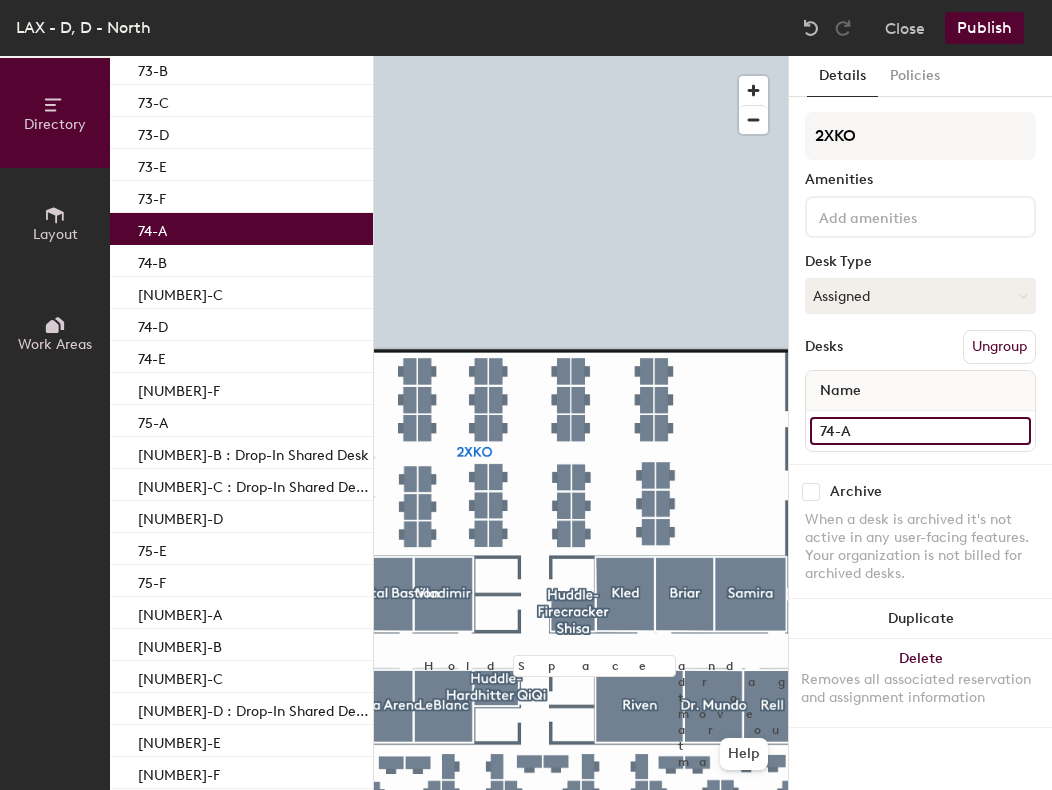 click on "74-A" 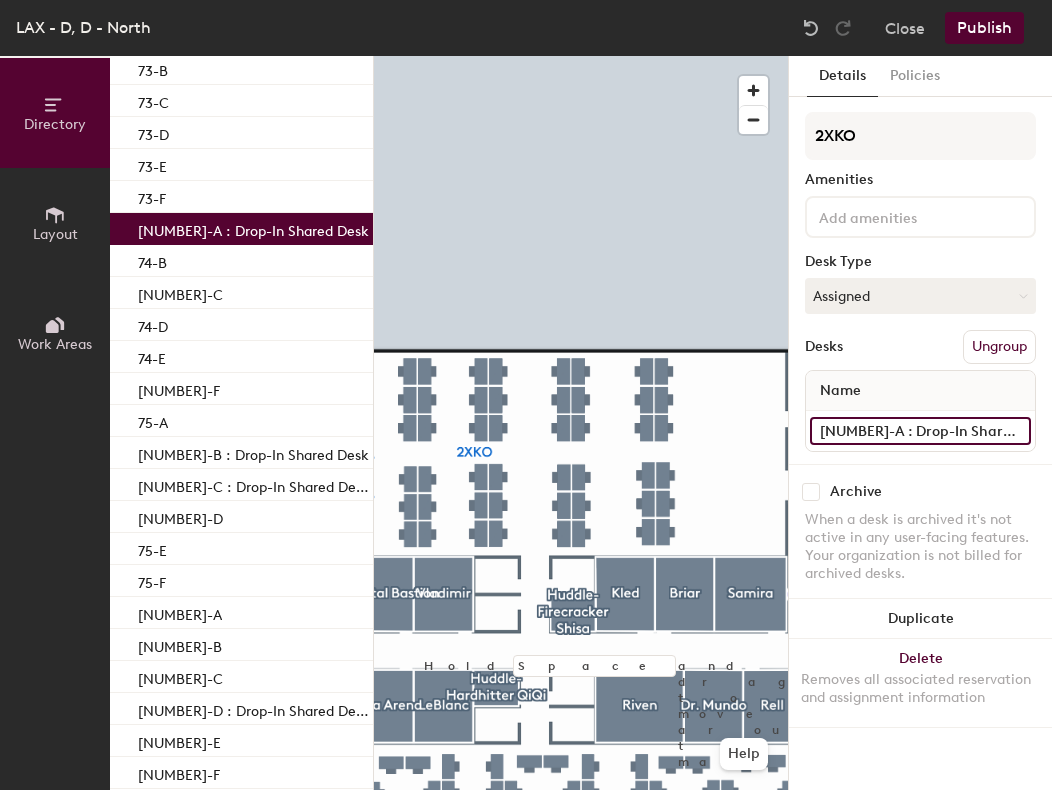 type on "74-A : Drop-In Shared Desk" 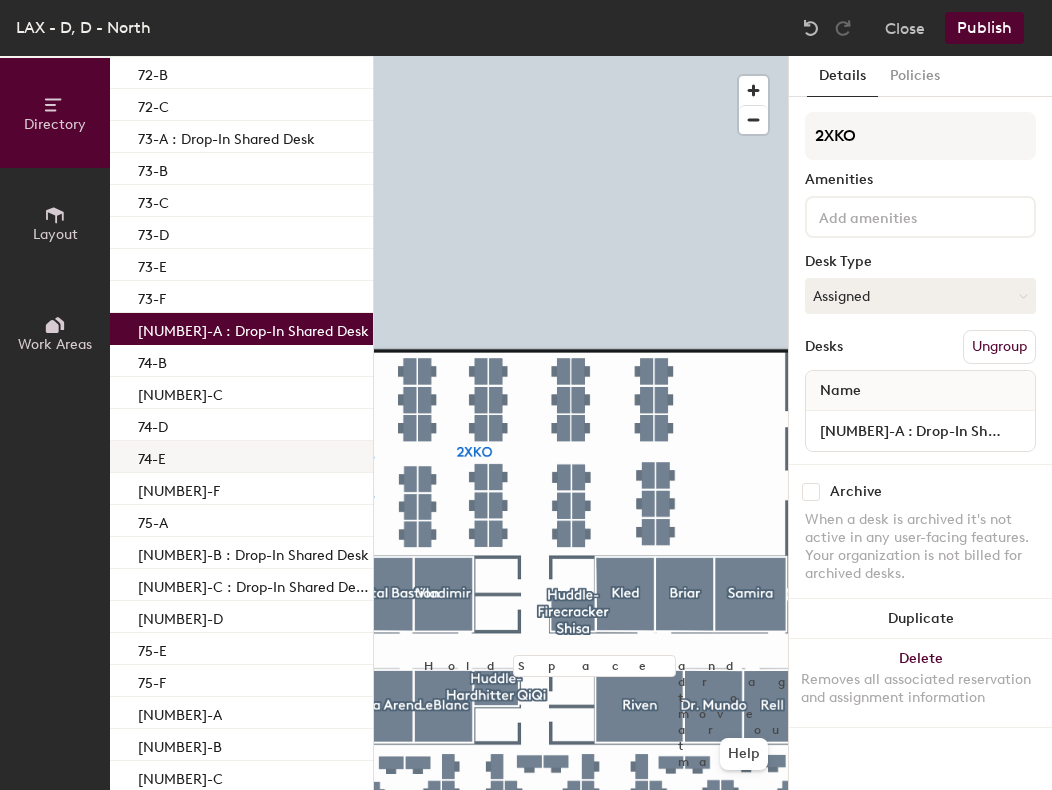 scroll, scrollTop: 5024, scrollLeft: 0, axis: vertical 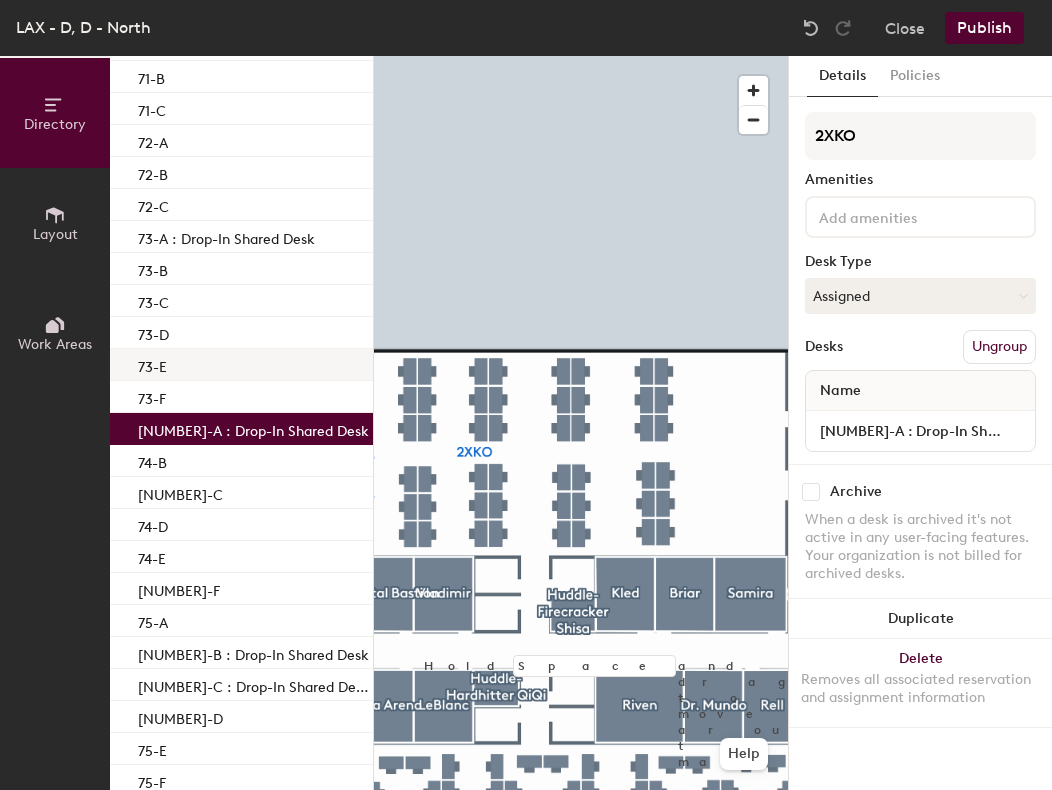 click on "73-E" 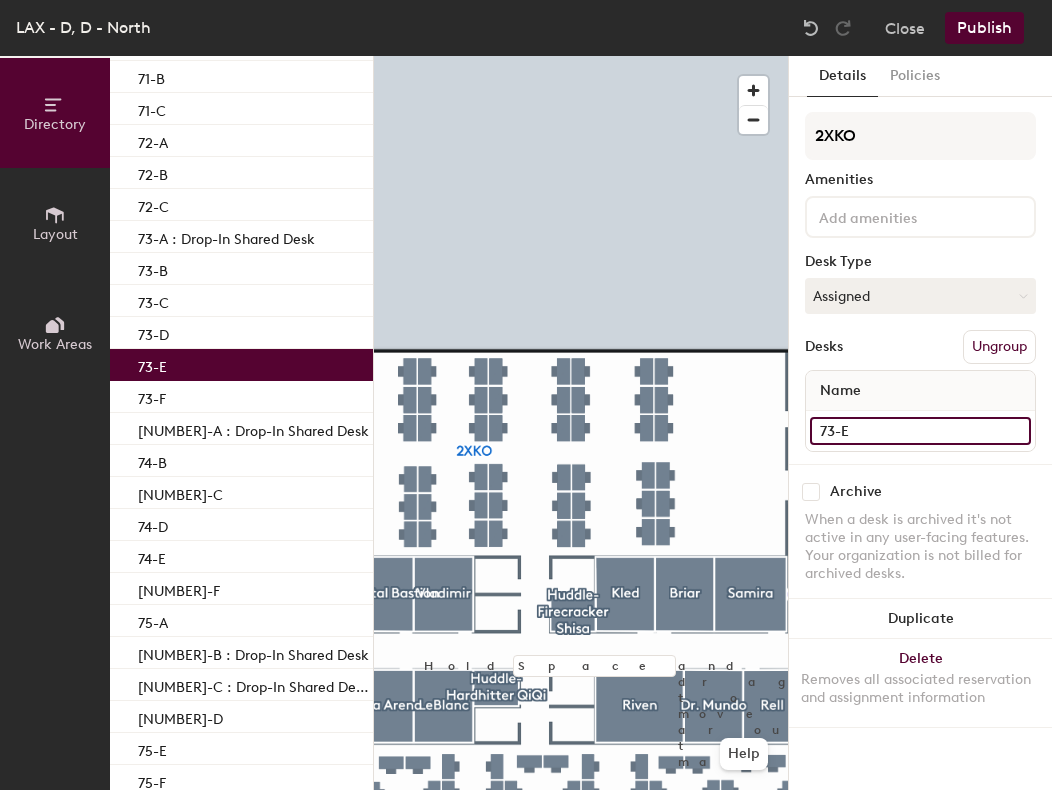click on "73-E" 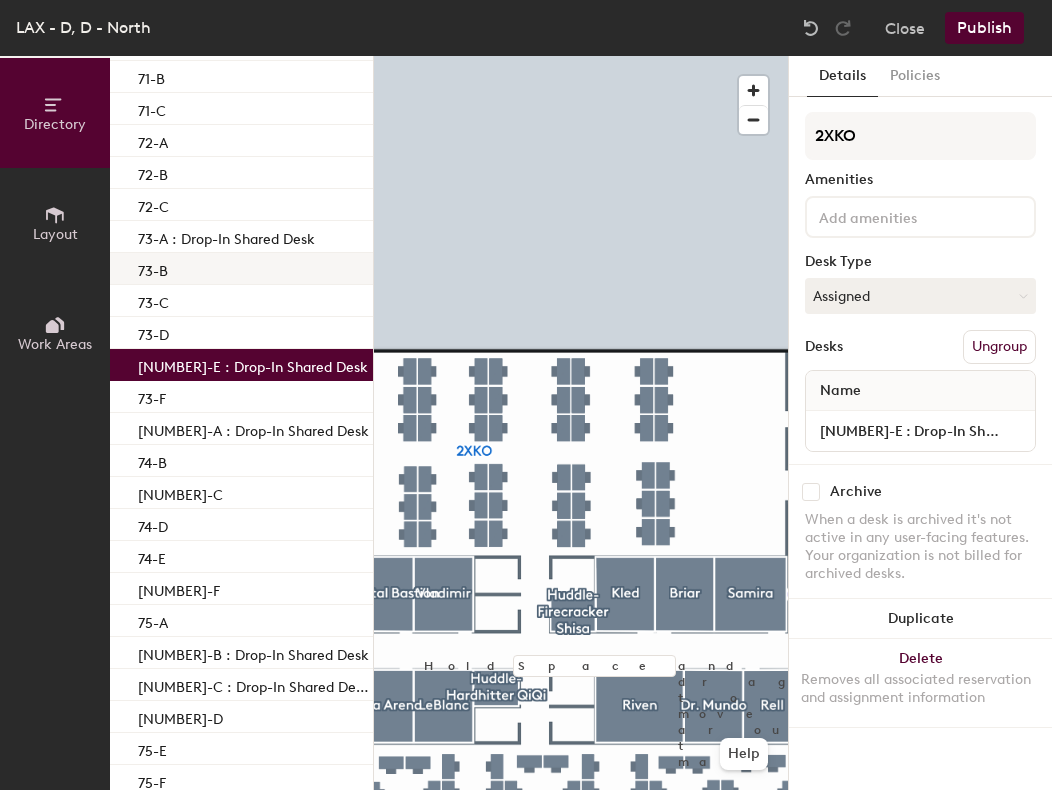 click on "73-B" 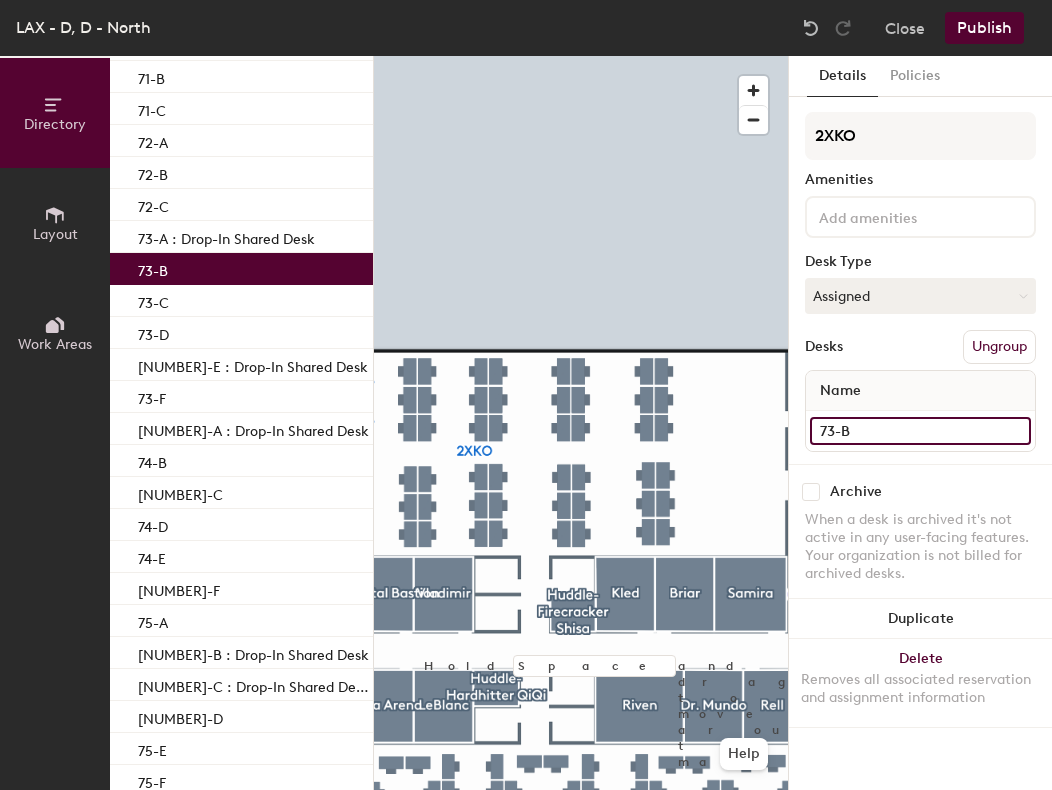 click on "73-B" 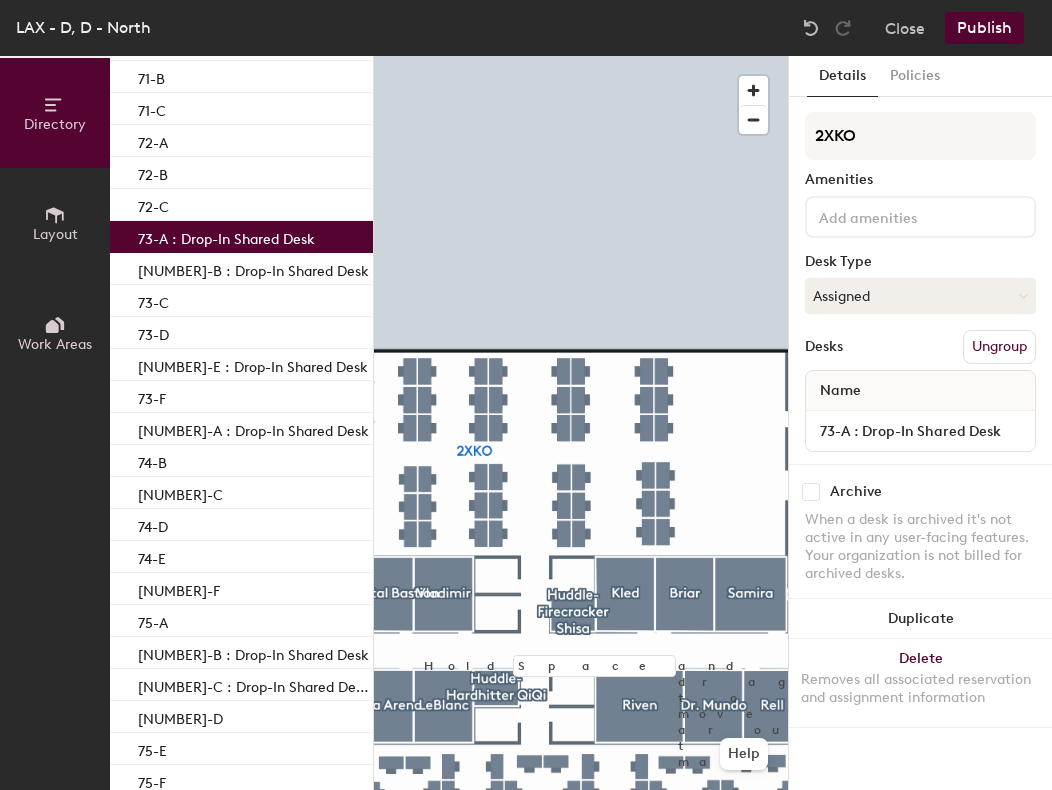 click on "73-A : Drop-In Shared Desk" 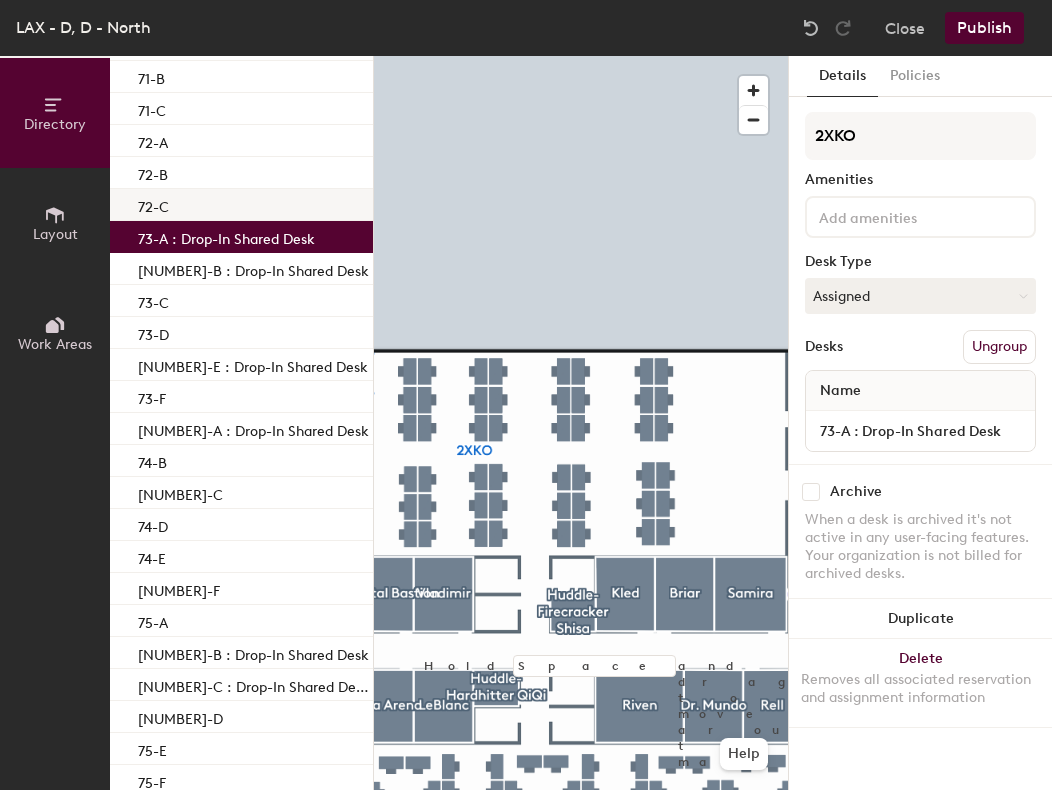 click on "72-C" 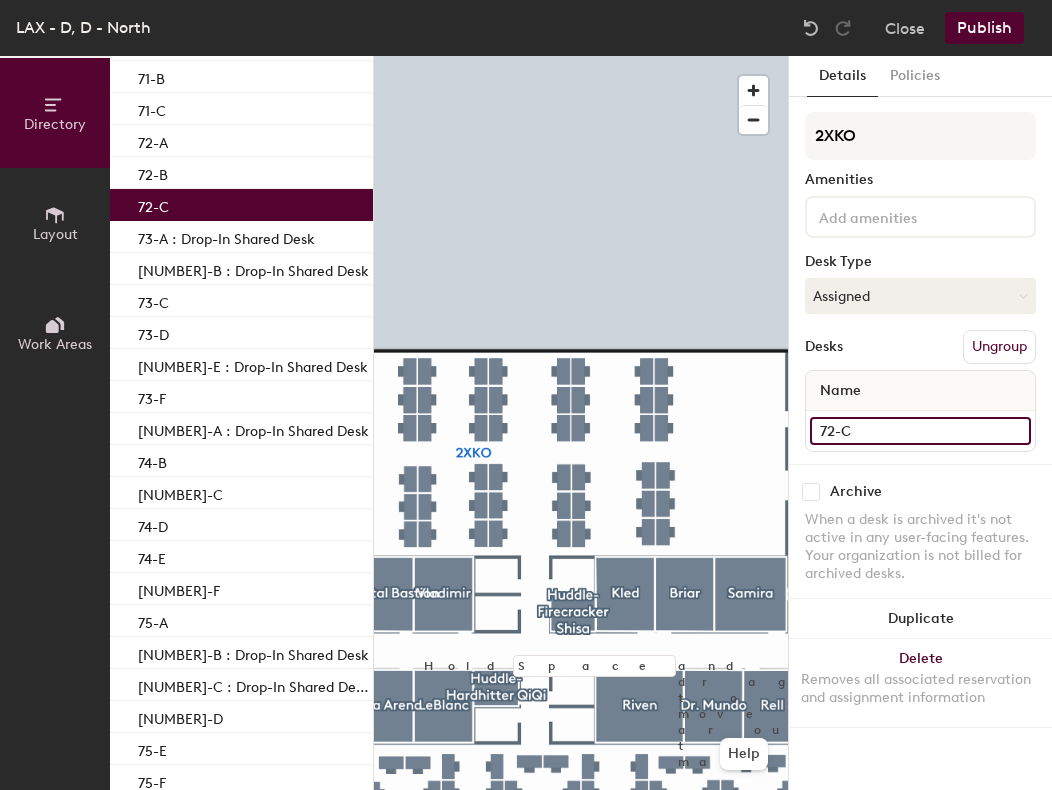 click on "72-C" 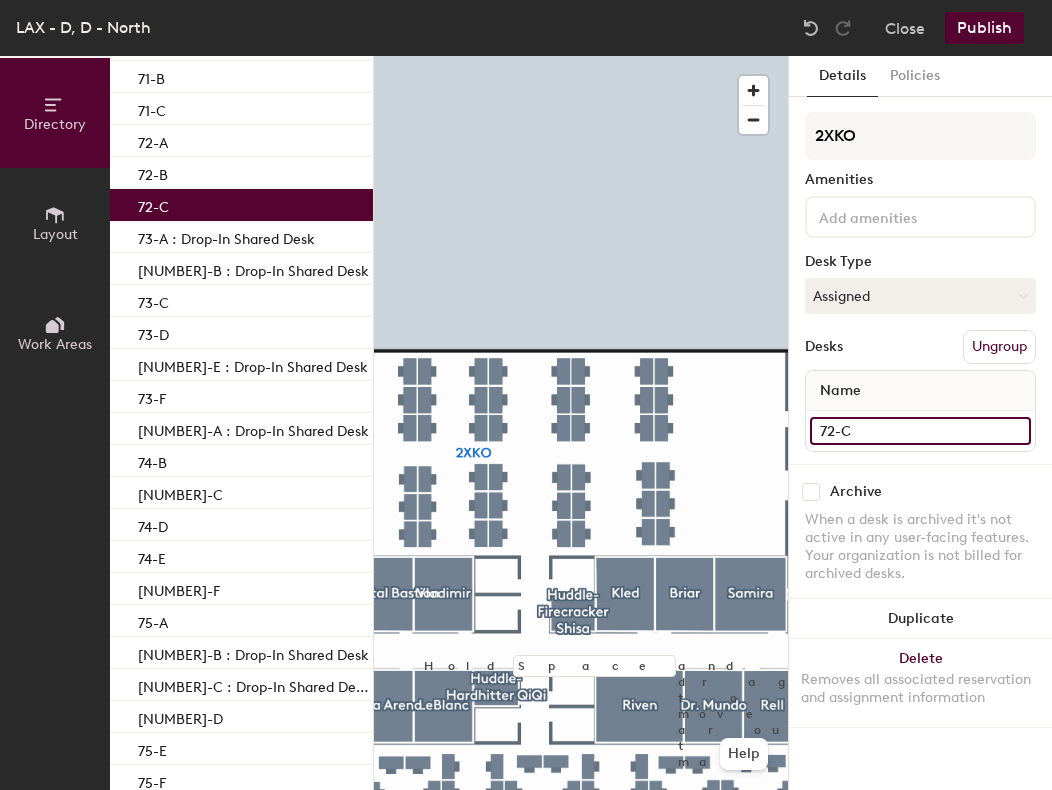 paste on ": Drop-In Shared Desk" 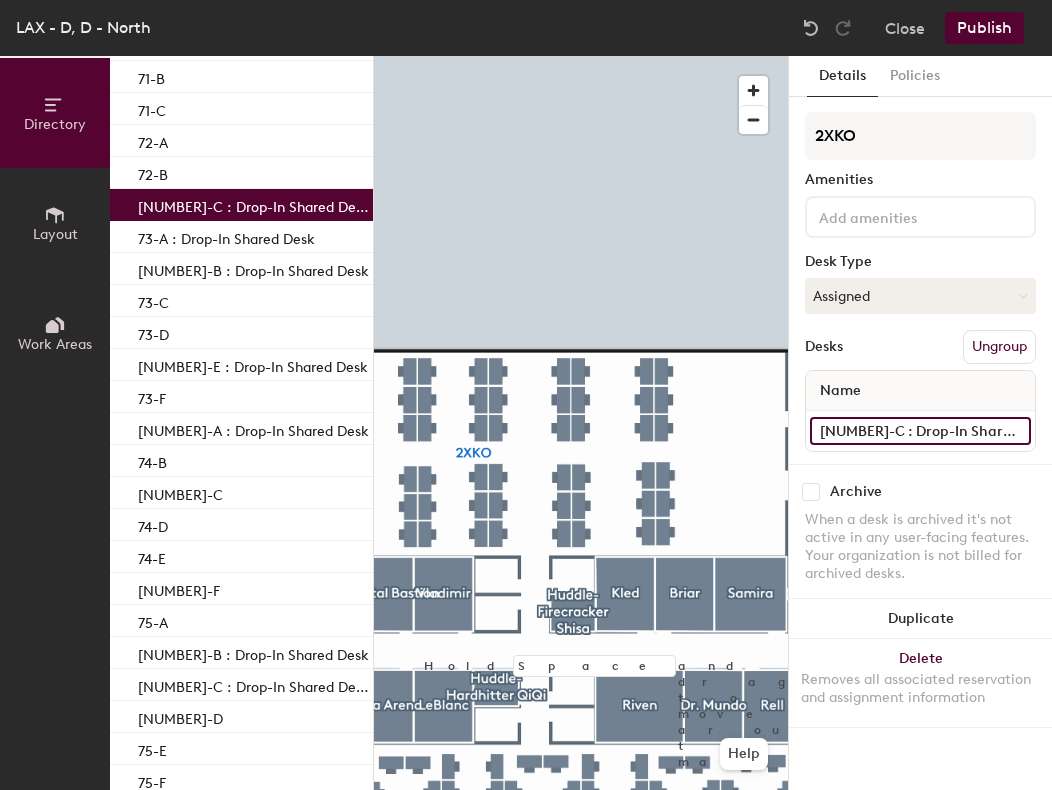 type on "72-C : Drop-In Shared Desk" 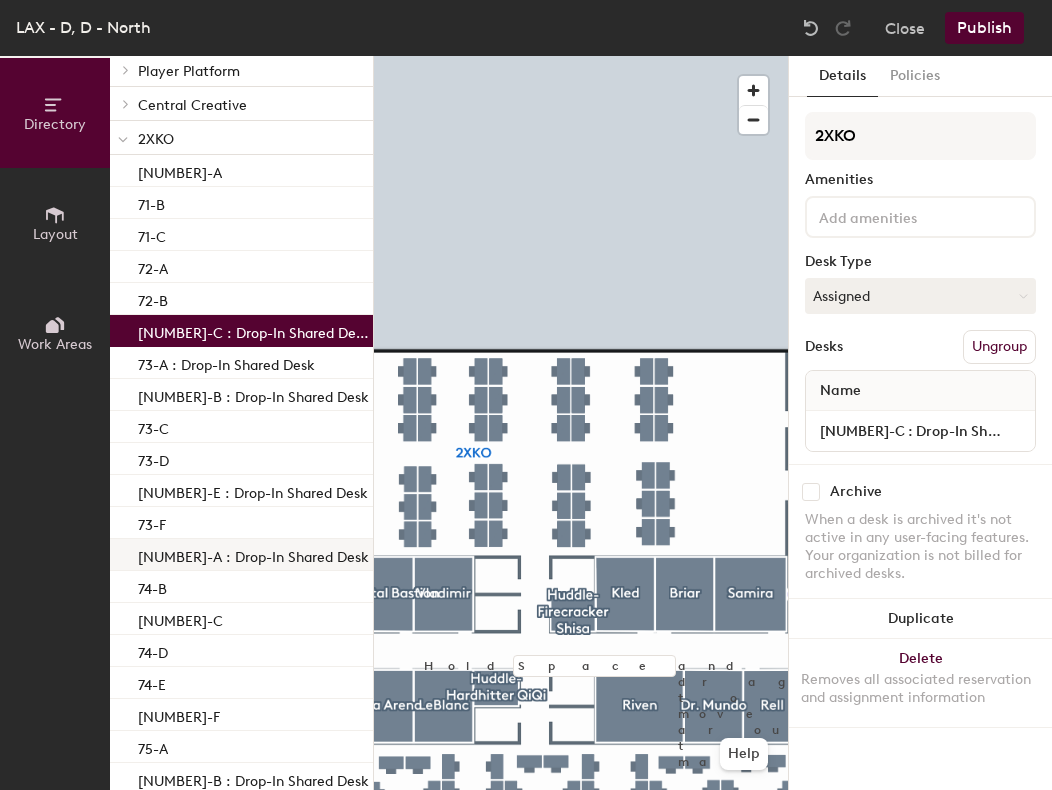 scroll, scrollTop: 4824, scrollLeft: 0, axis: vertical 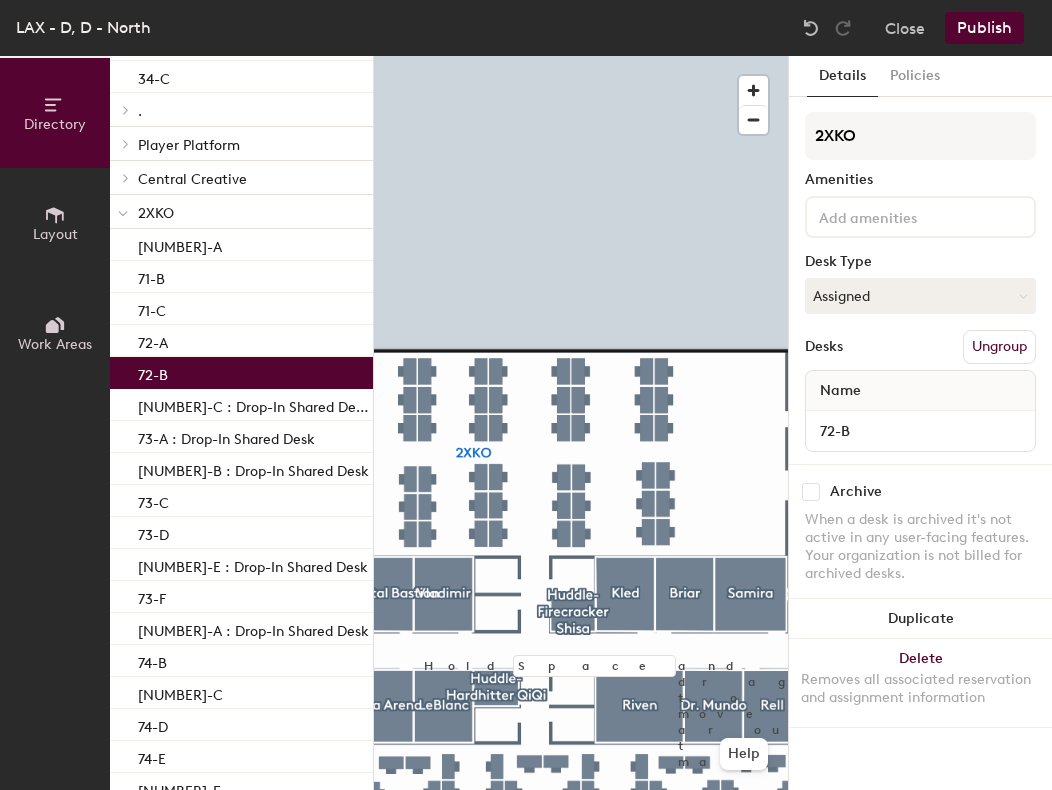 click on "72-B" 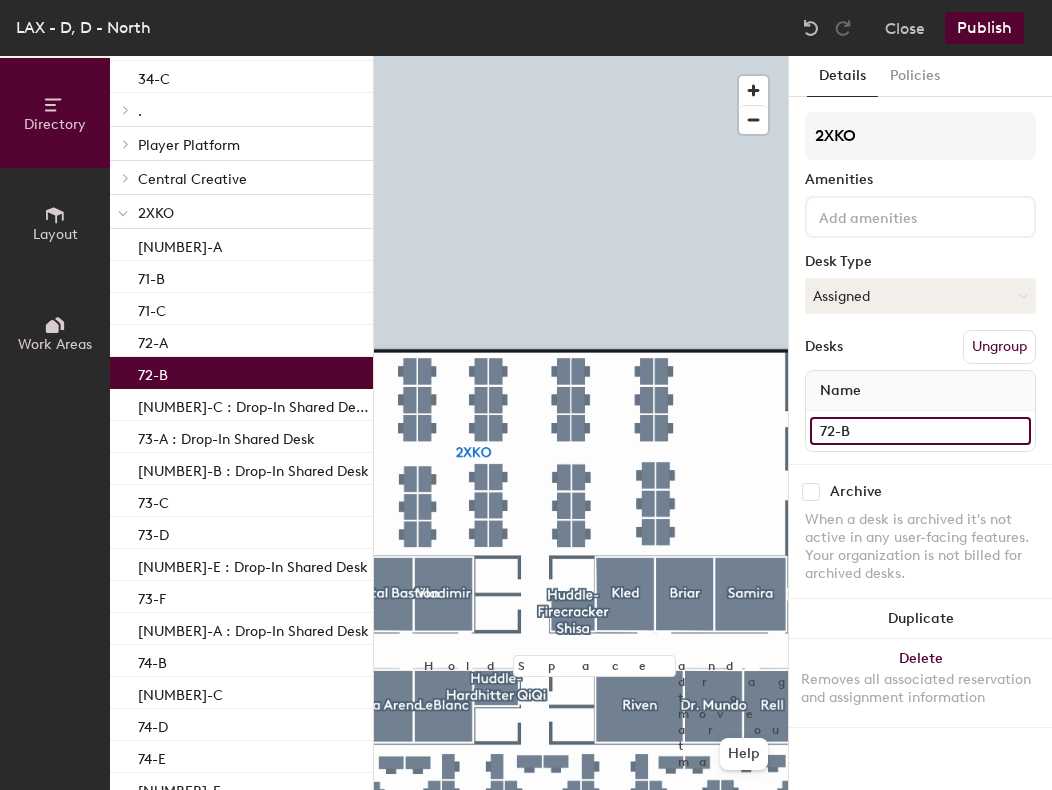click on "72-B" 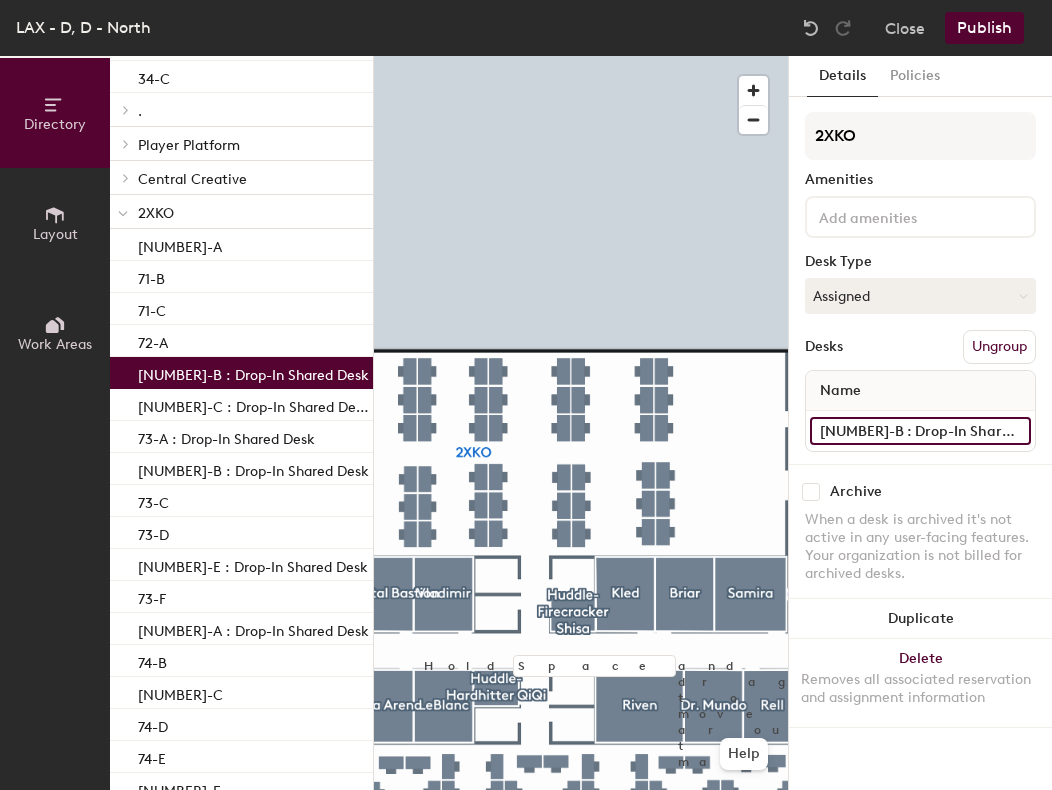 type on "72-B : Drop-In Shared Desk" 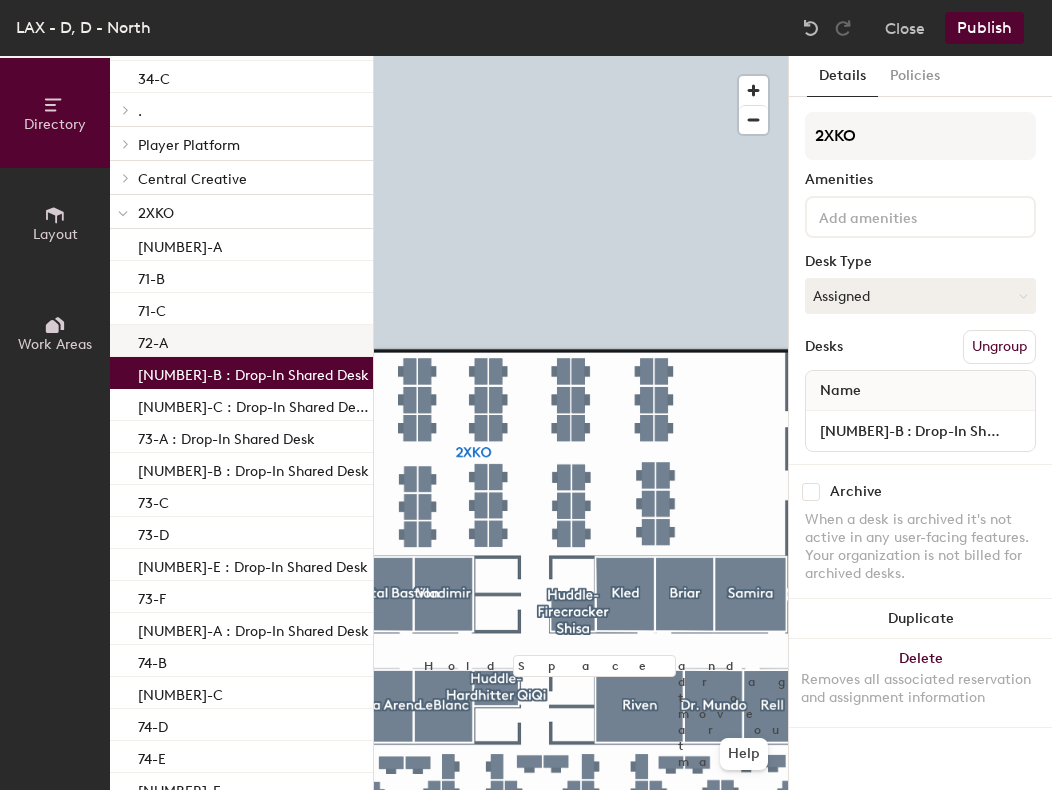 click on "72-A" 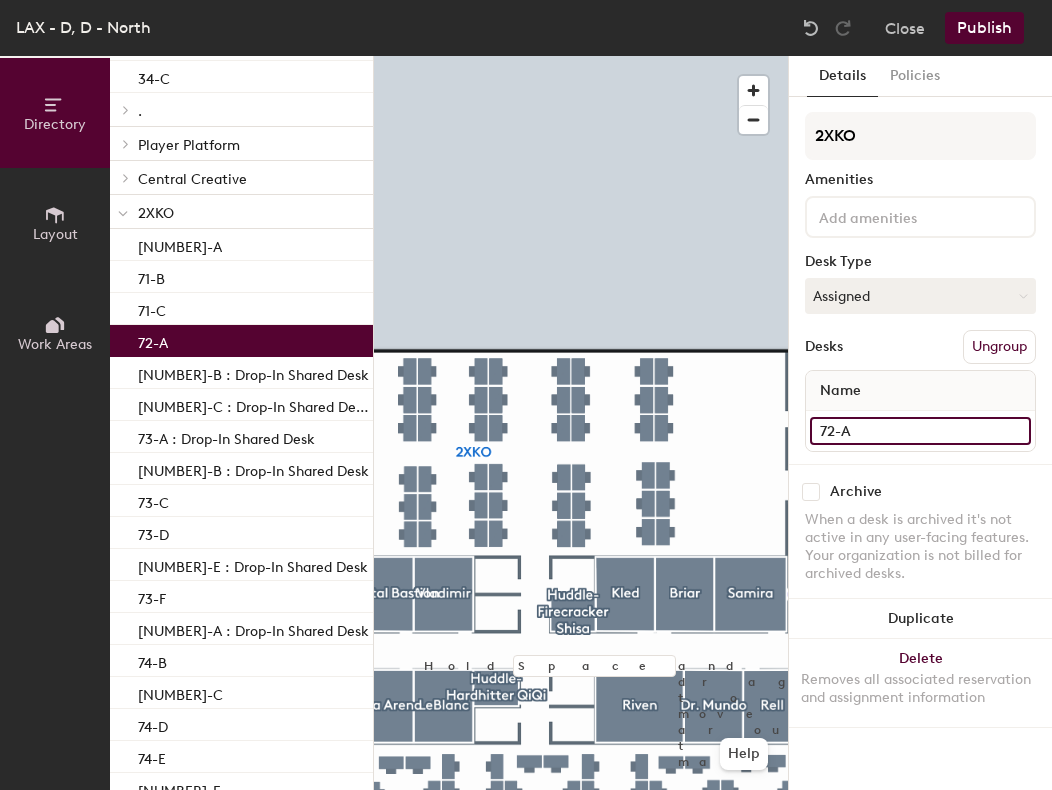 click on "72-A" 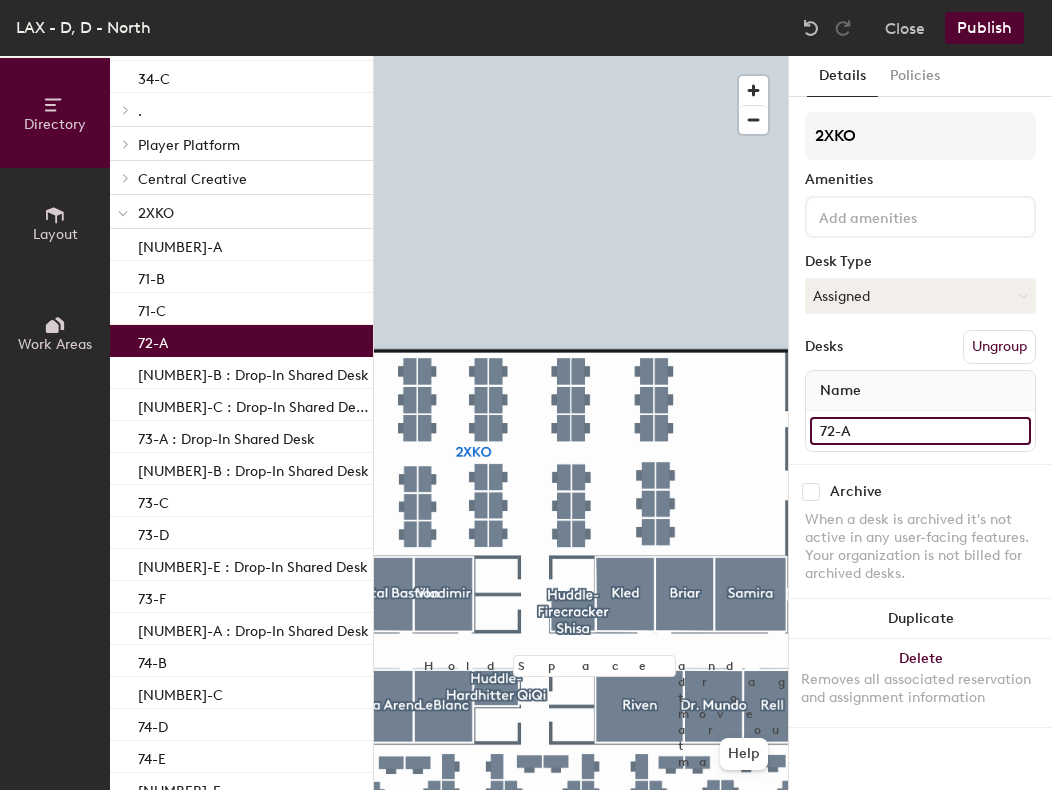 paste on ": Drop-In Shared Desk" 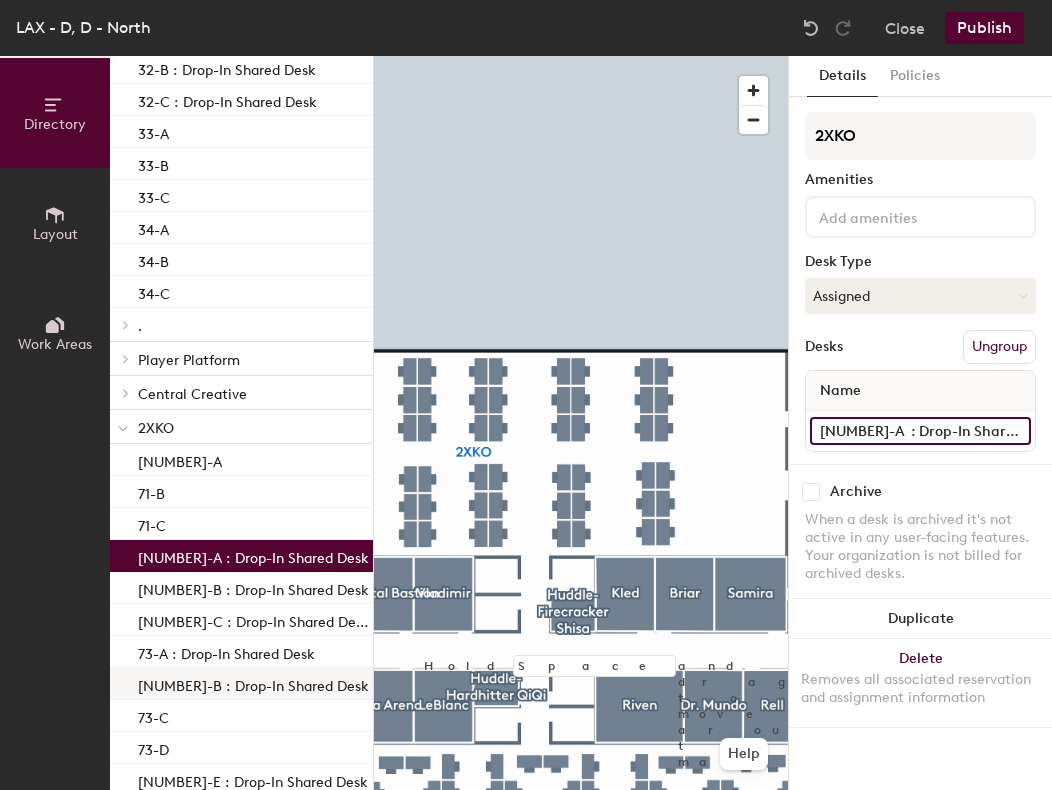 scroll, scrollTop: 4524, scrollLeft: 0, axis: vertical 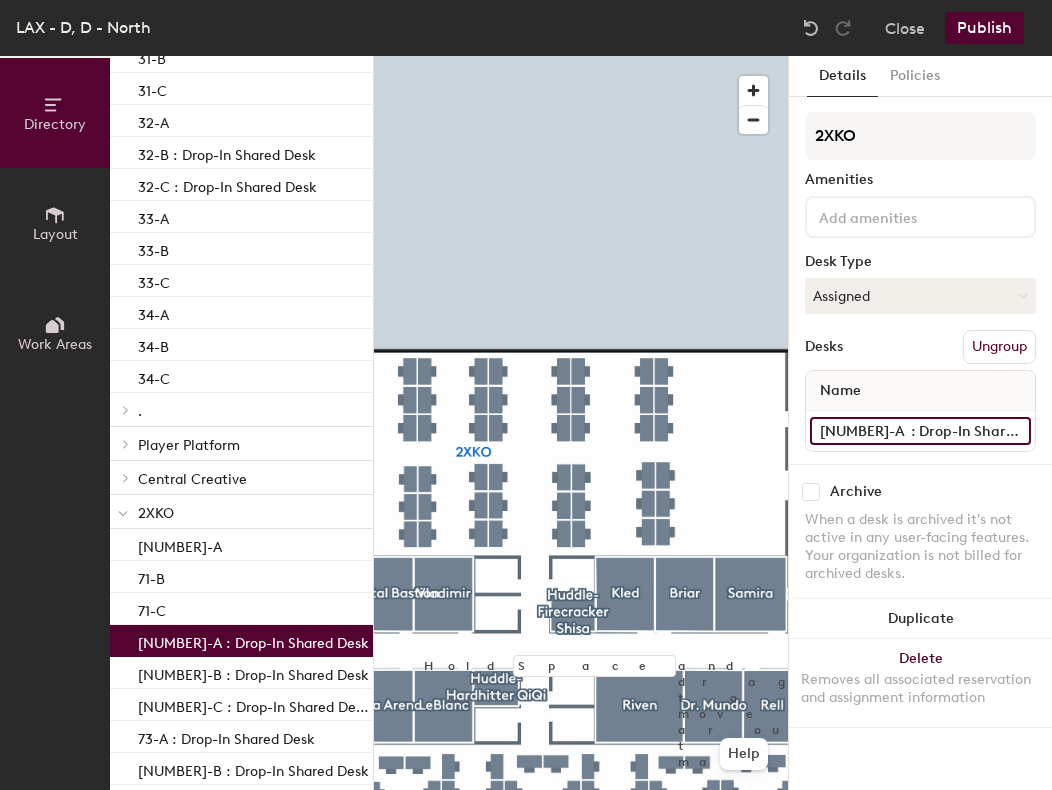 type on "72-A  : Drop-In Shared Desk" 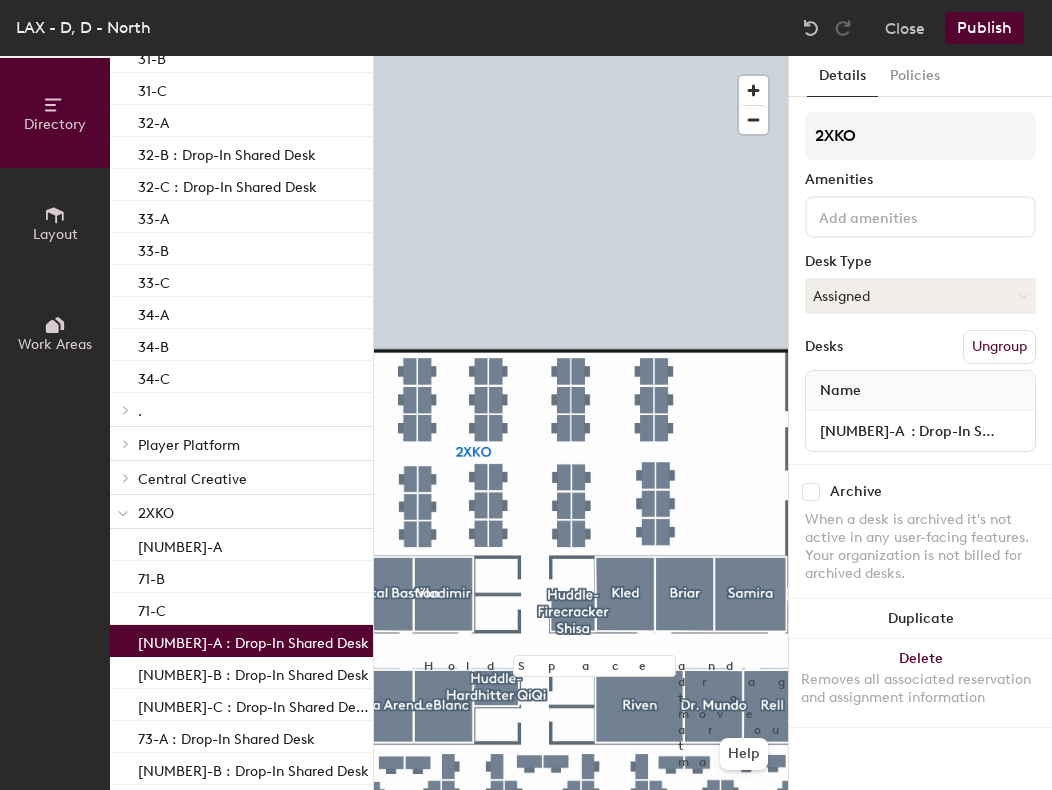 click 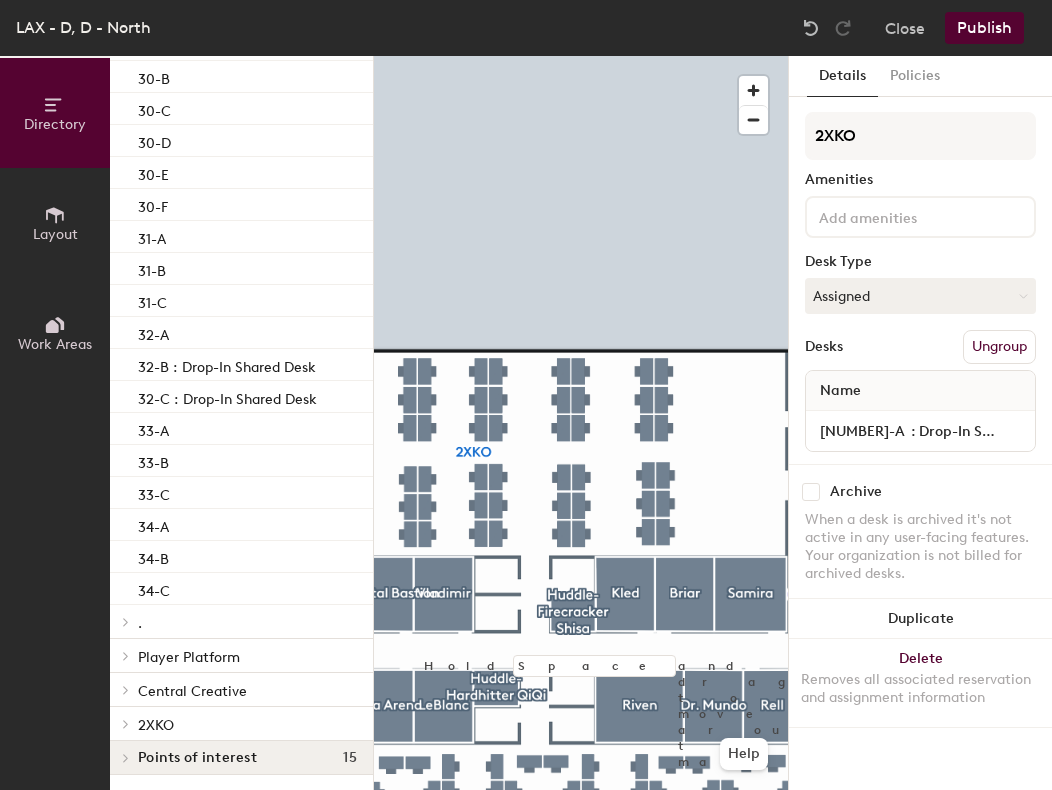 click 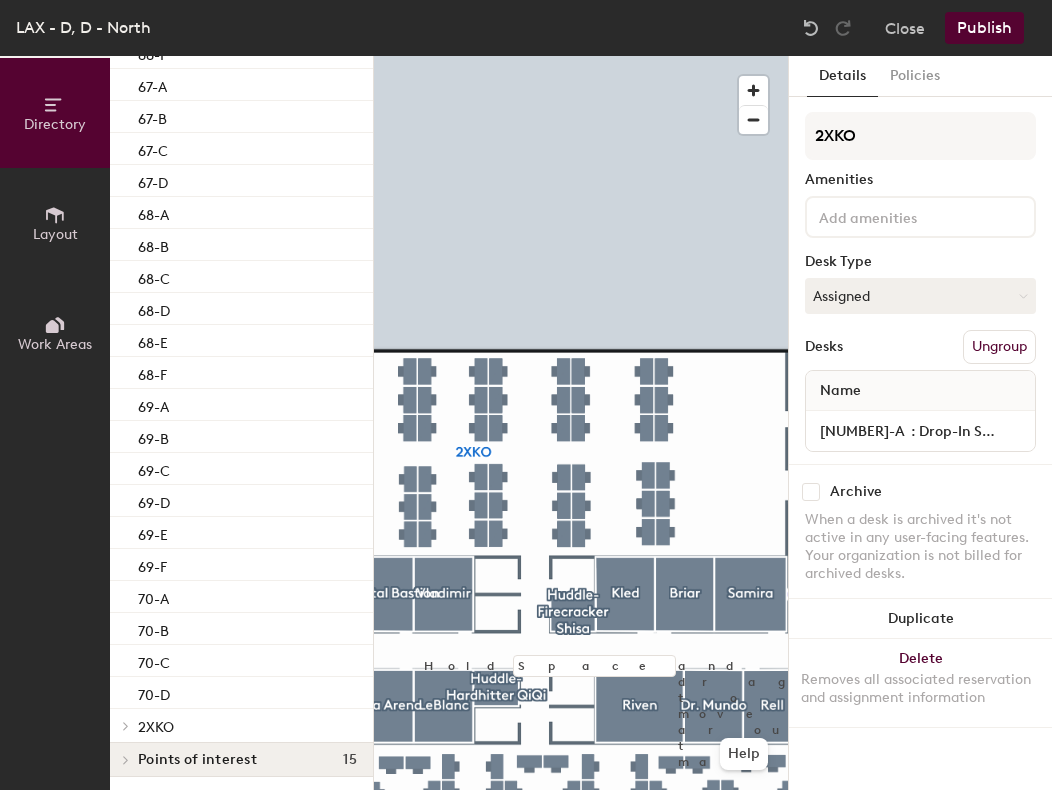 scroll, scrollTop: 5336, scrollLeft: 0, axis: vertical 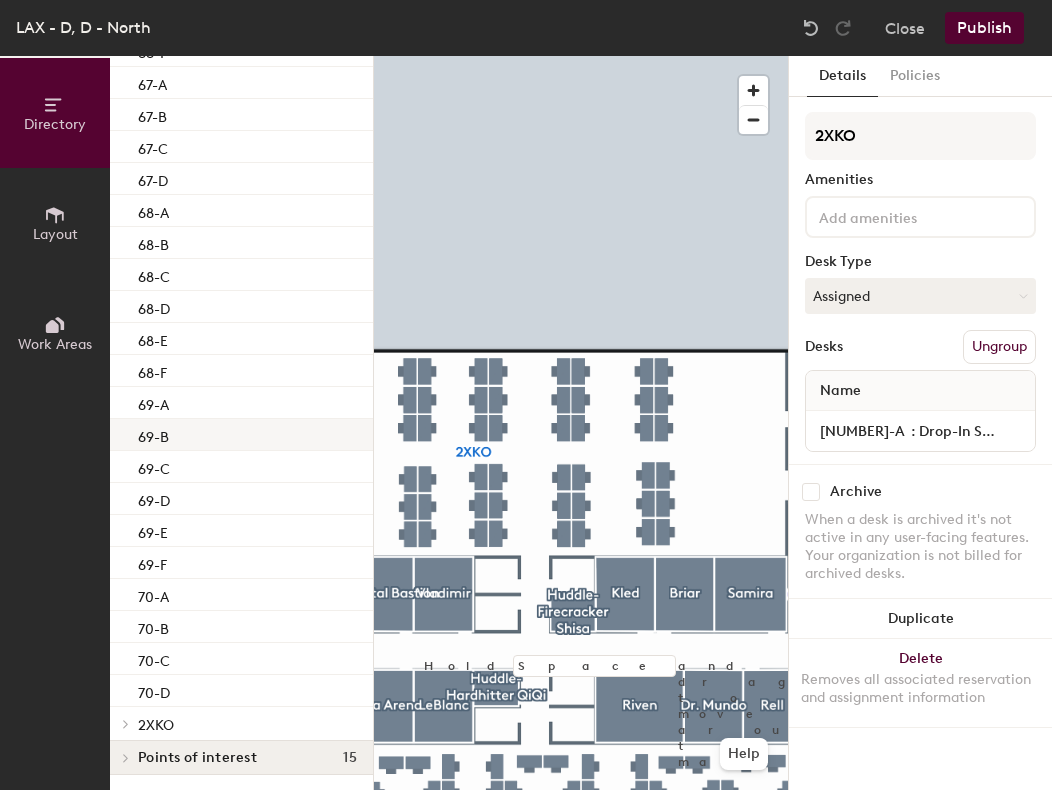 click on "69-B" 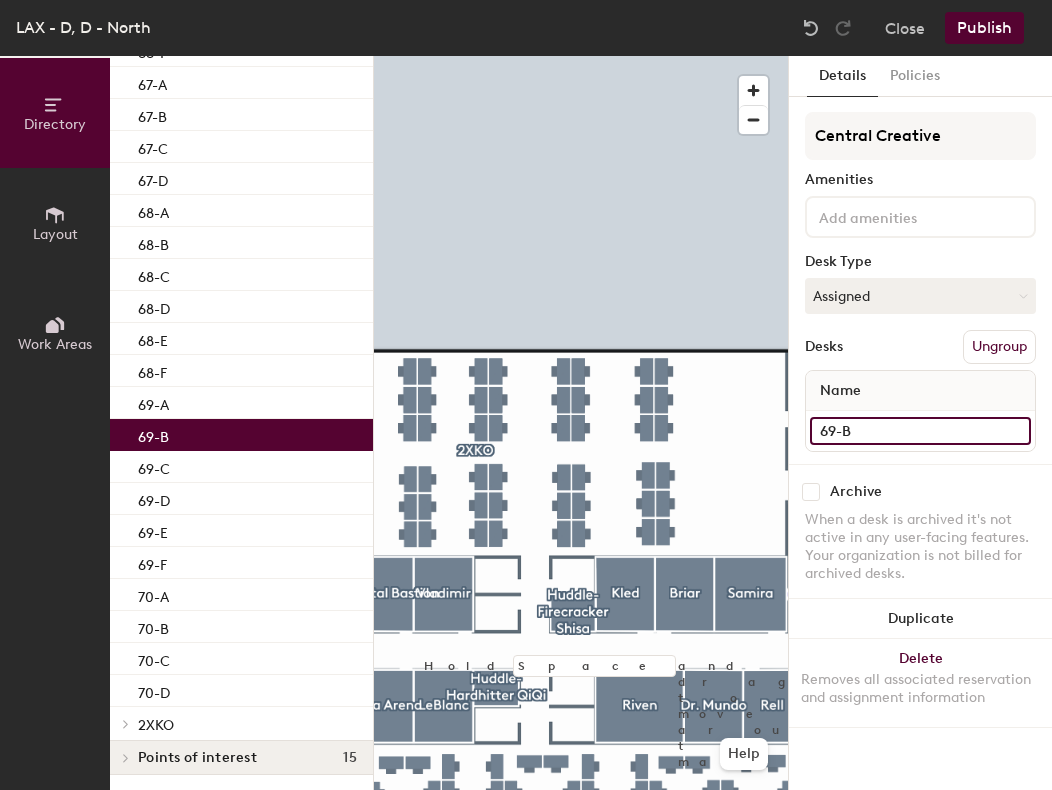 click on "69-B" 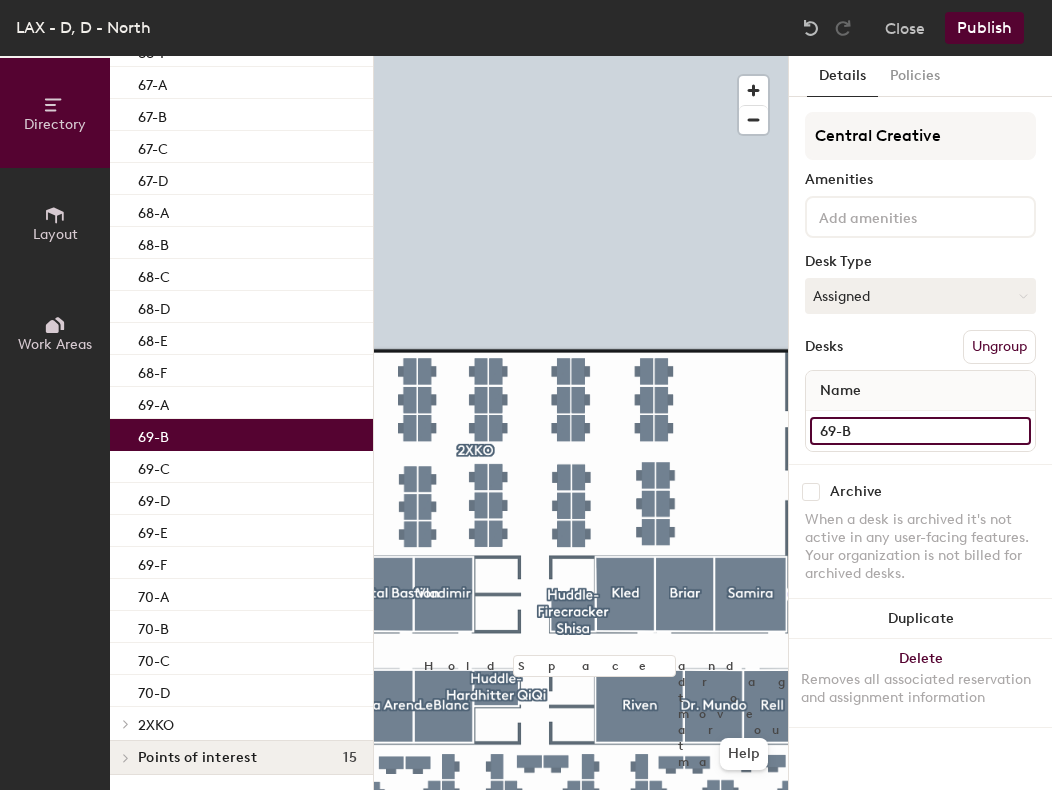 paste on ": Drop-In Shared Desk" 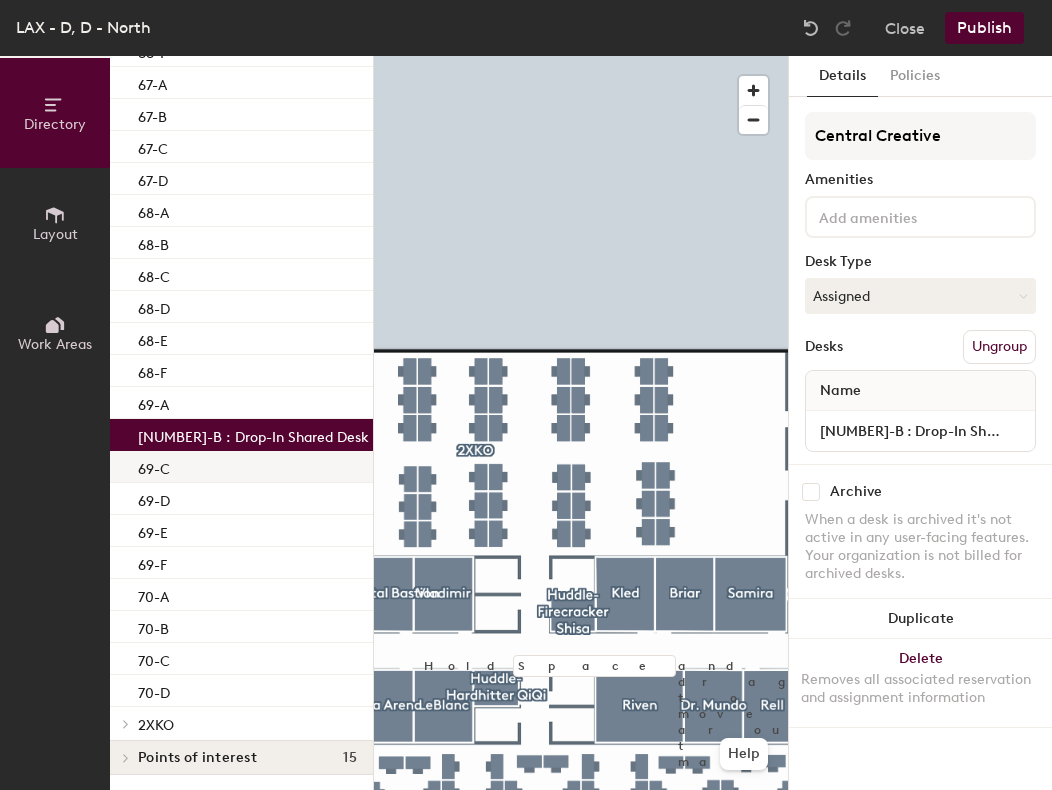 click on "69-C" 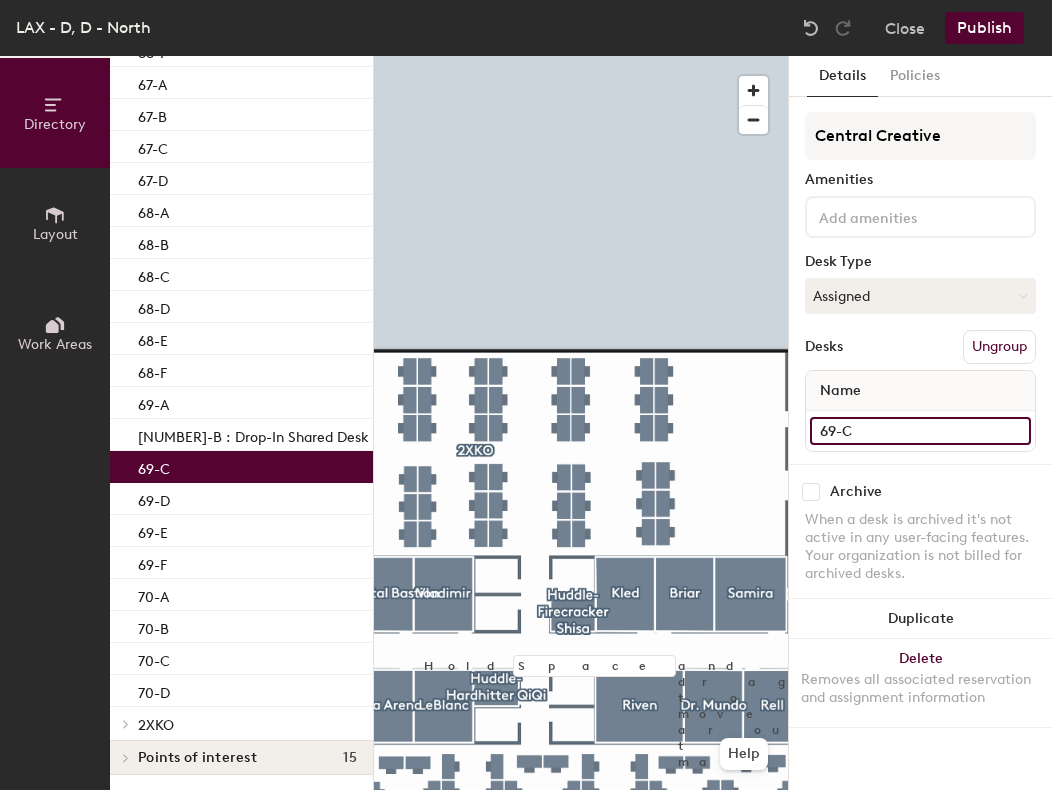 click on "69-C" 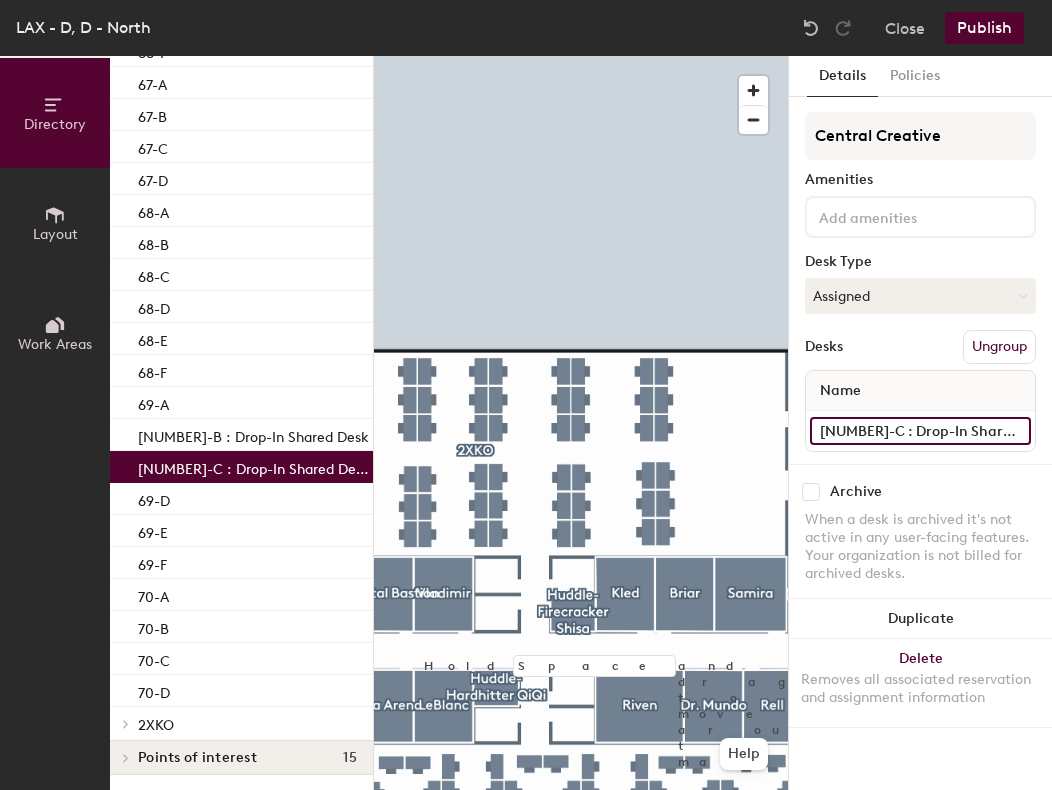 type on "69-C : Drop-In Shared Desk" 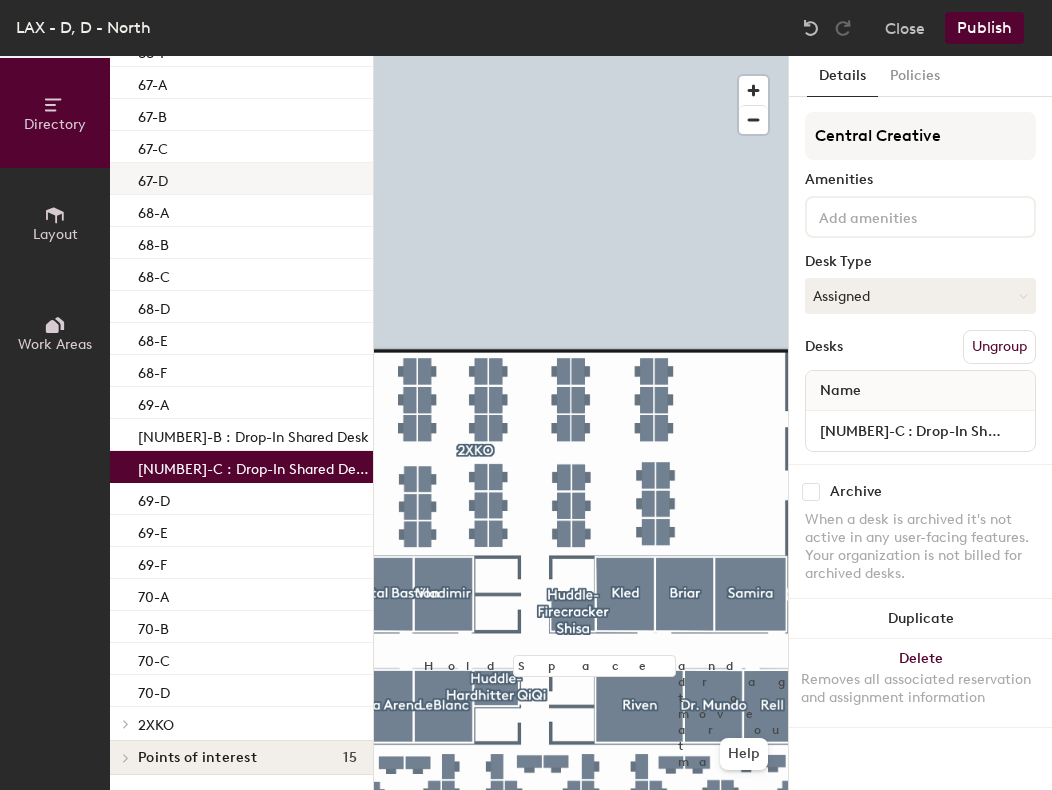 click on "67-D" 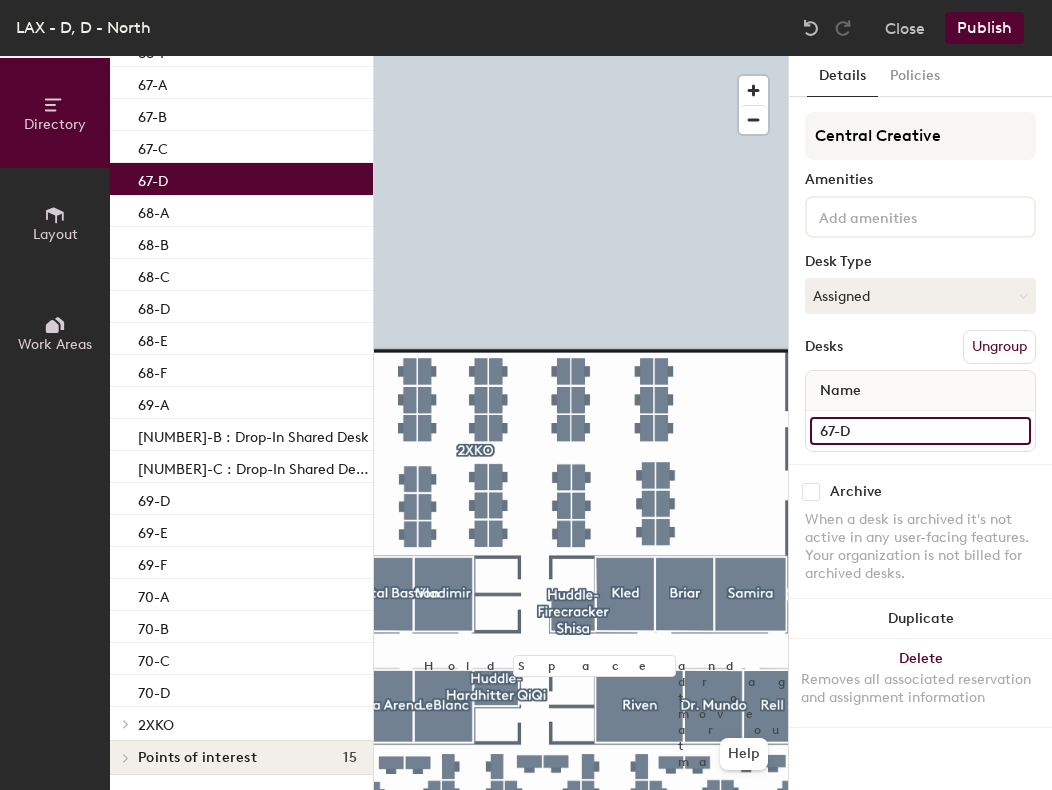 click on "67-D" 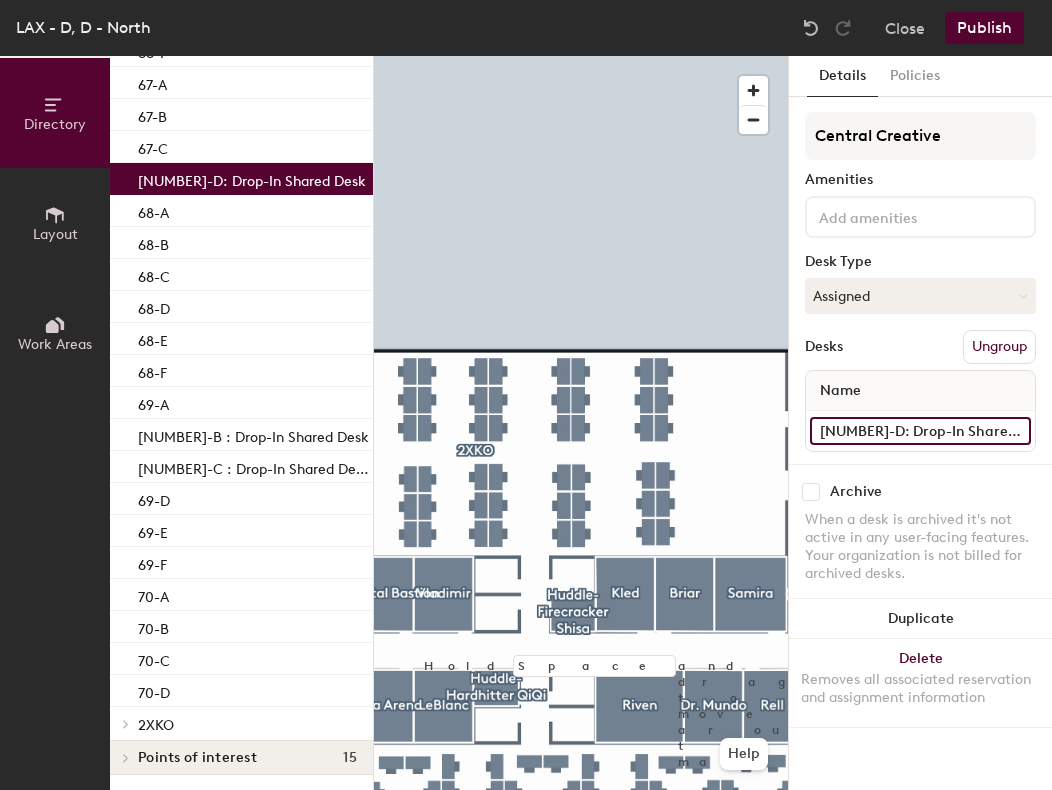 type on "67-D : Drop-In Shared Desk" 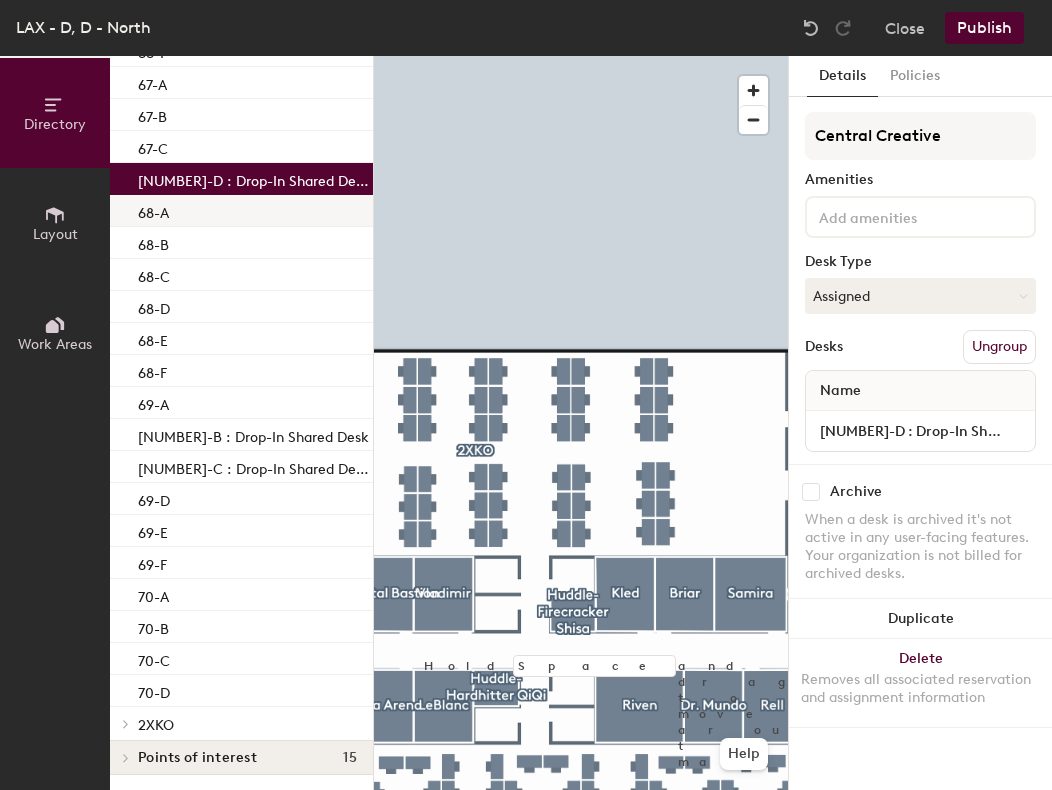 click on "68-A" 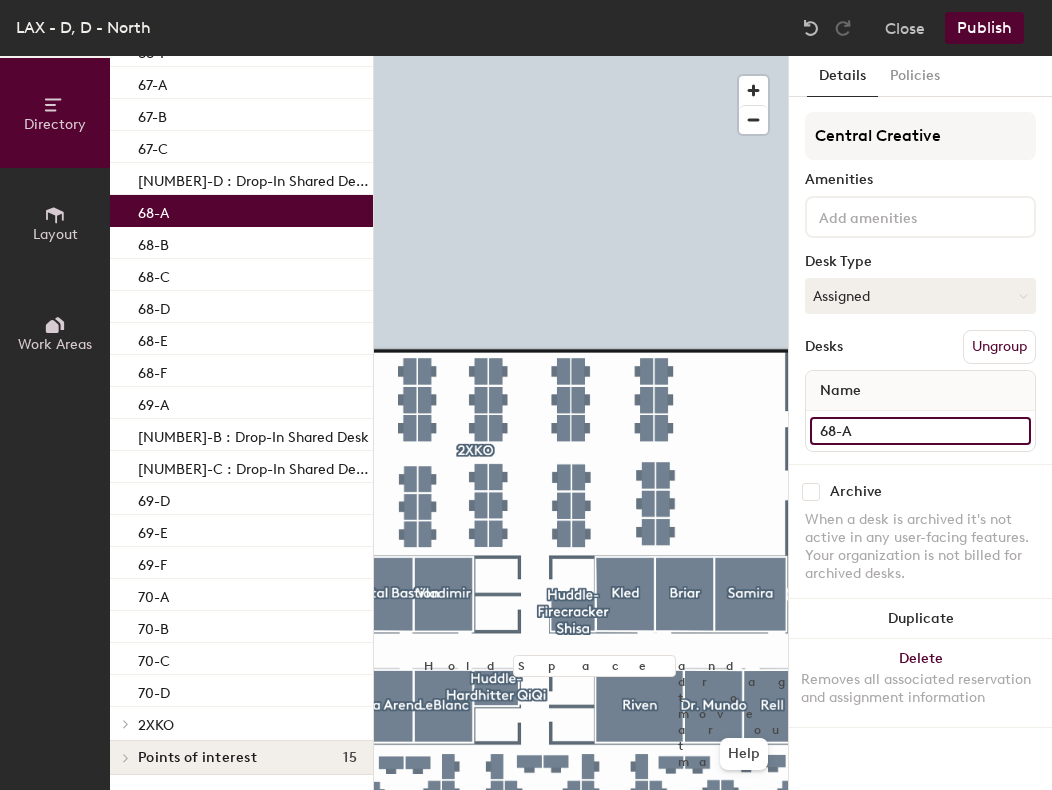 click on "68-A" 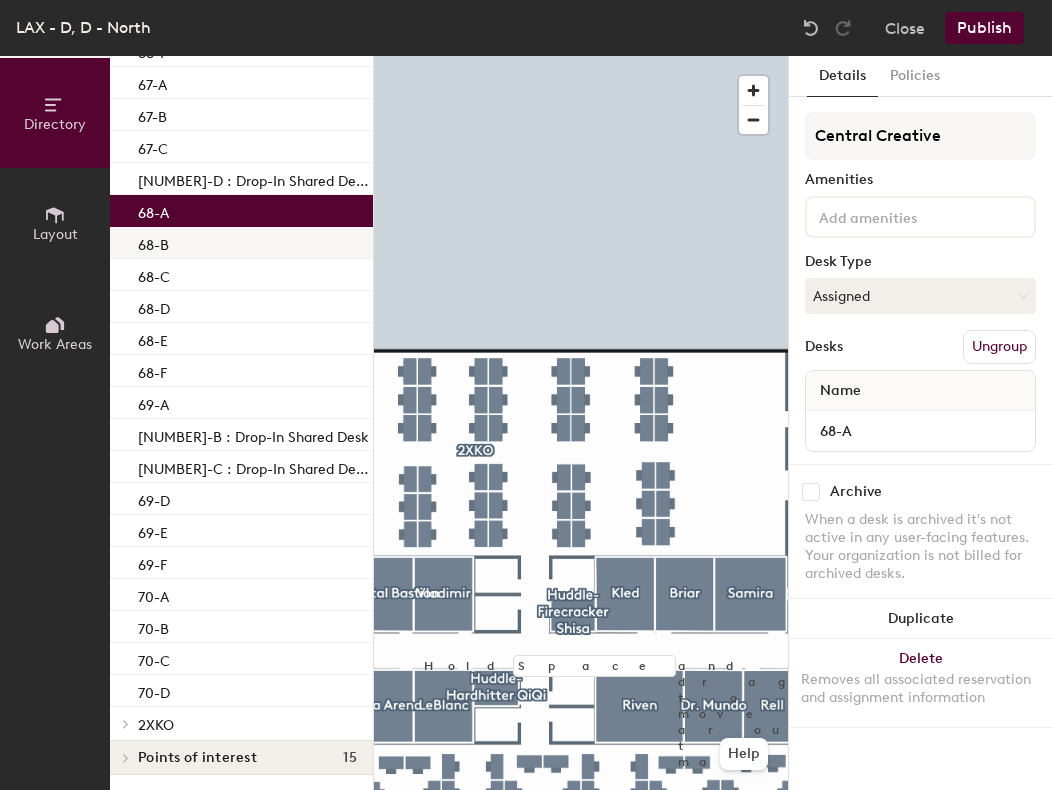 click on "68-B" 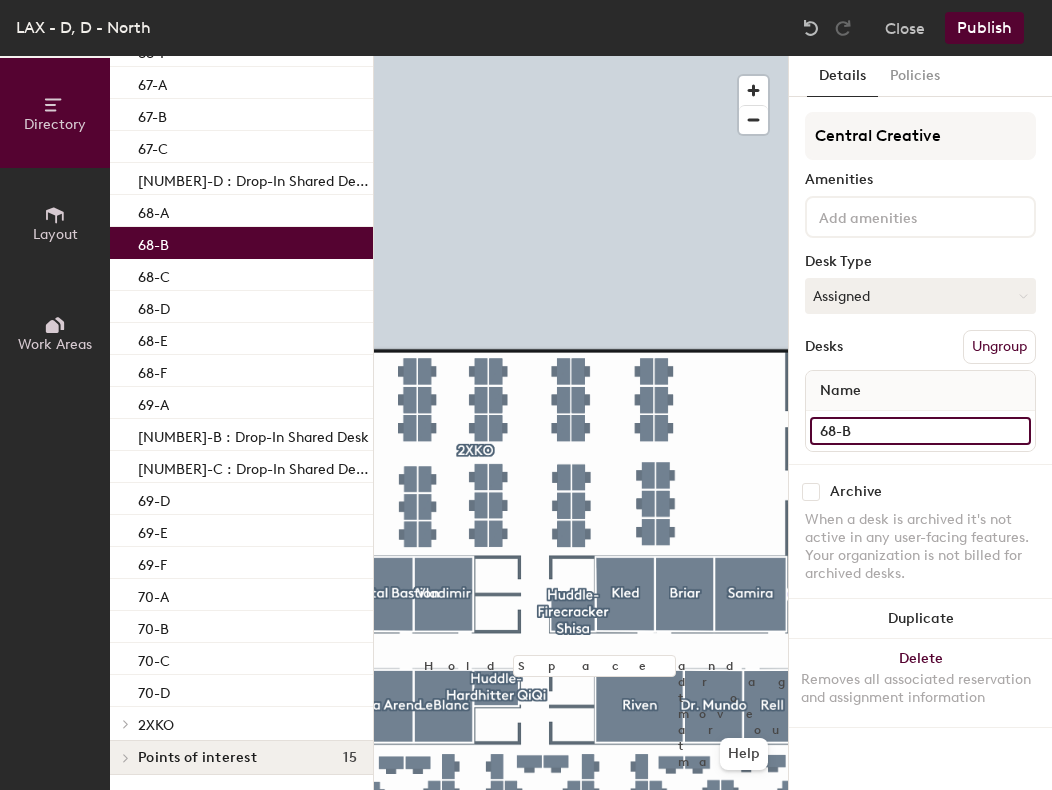 click on "68-B" 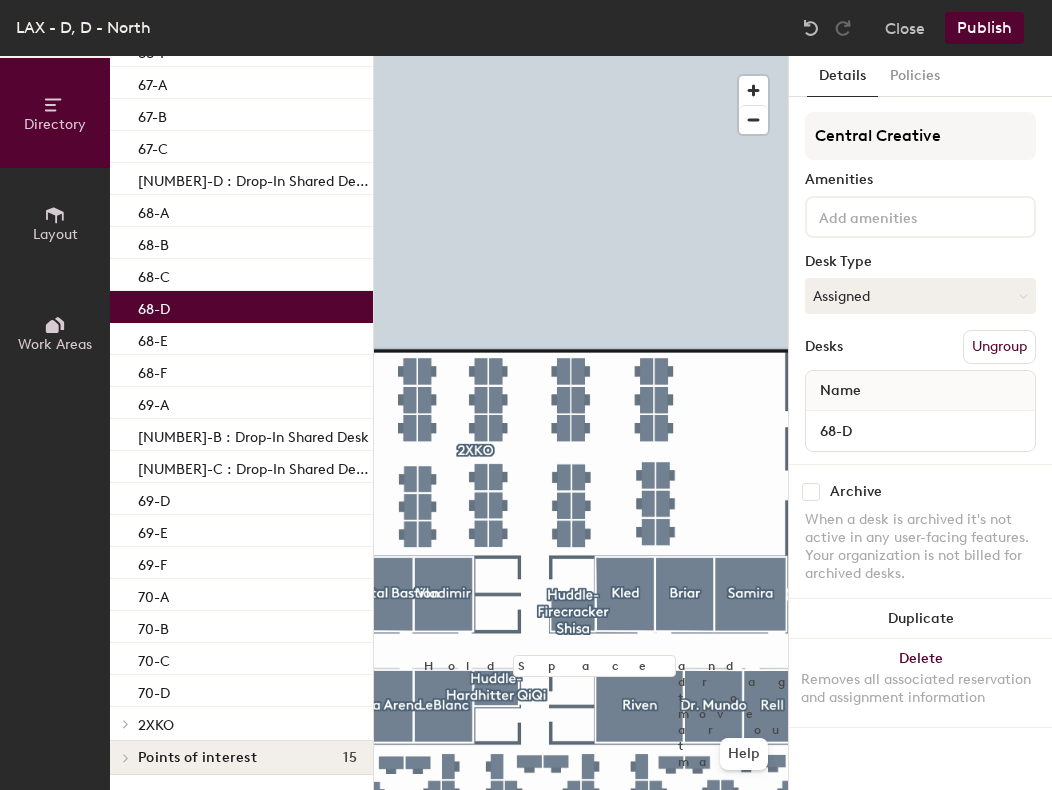 click on "68-D" 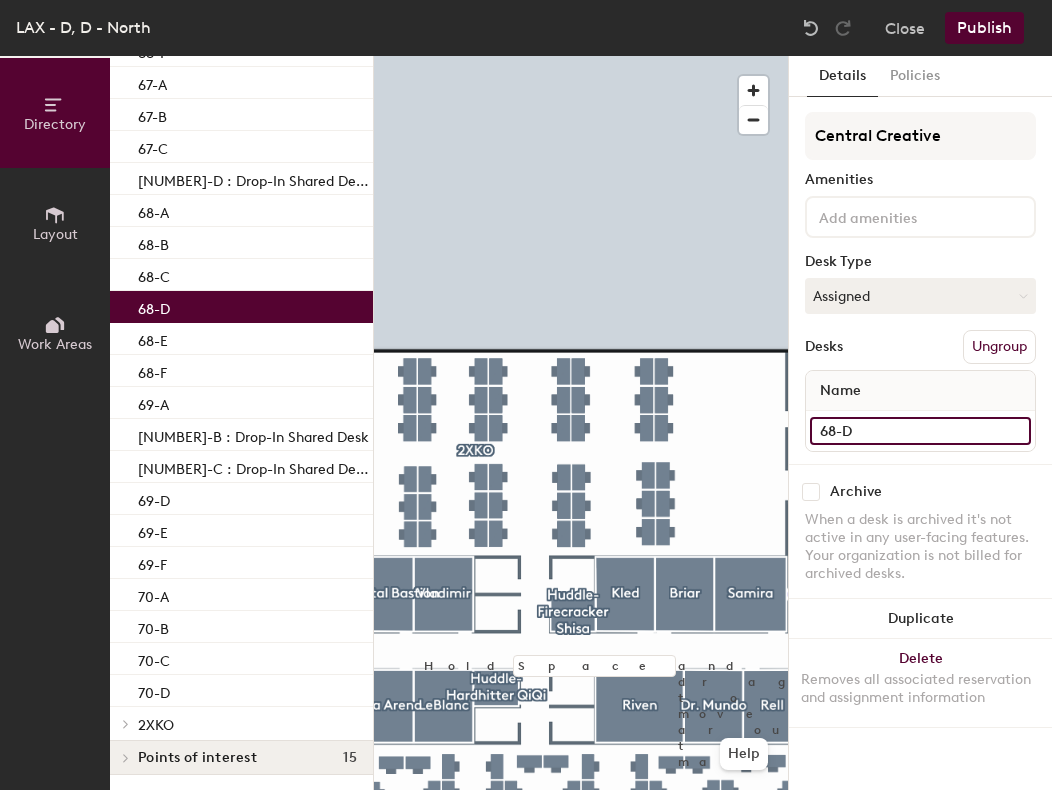 click on "68-D" 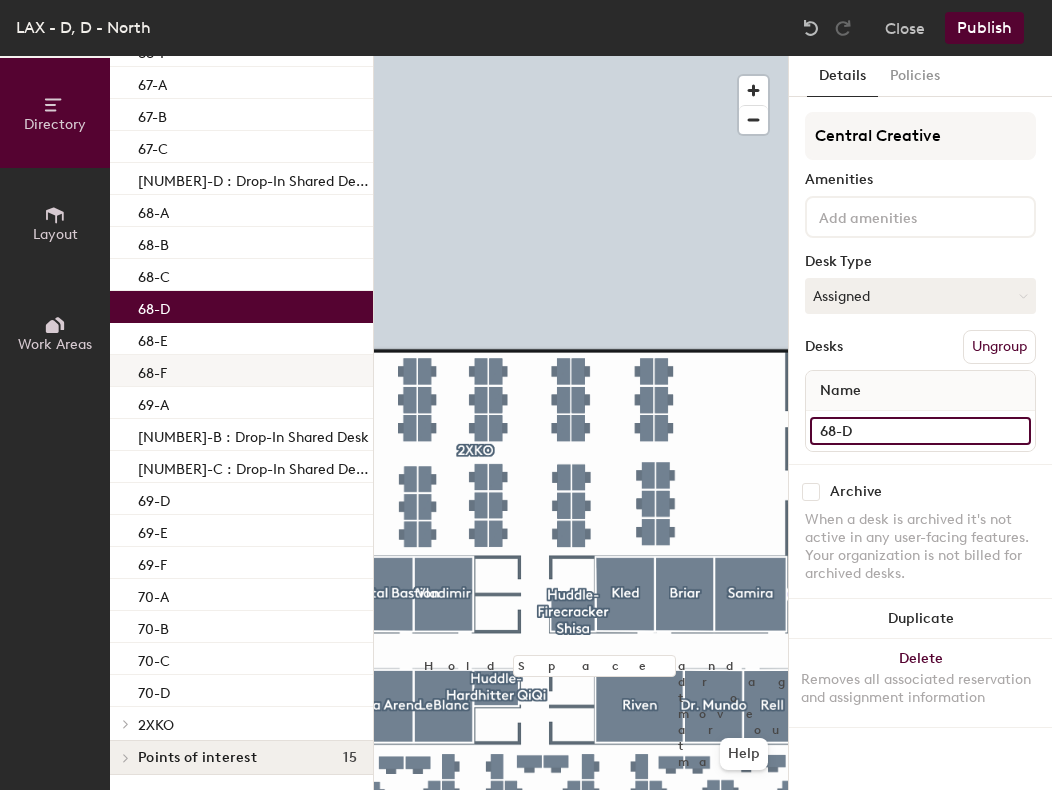 scroll, scrollTop: 5236, scrollLeft: 0, axis: vertical 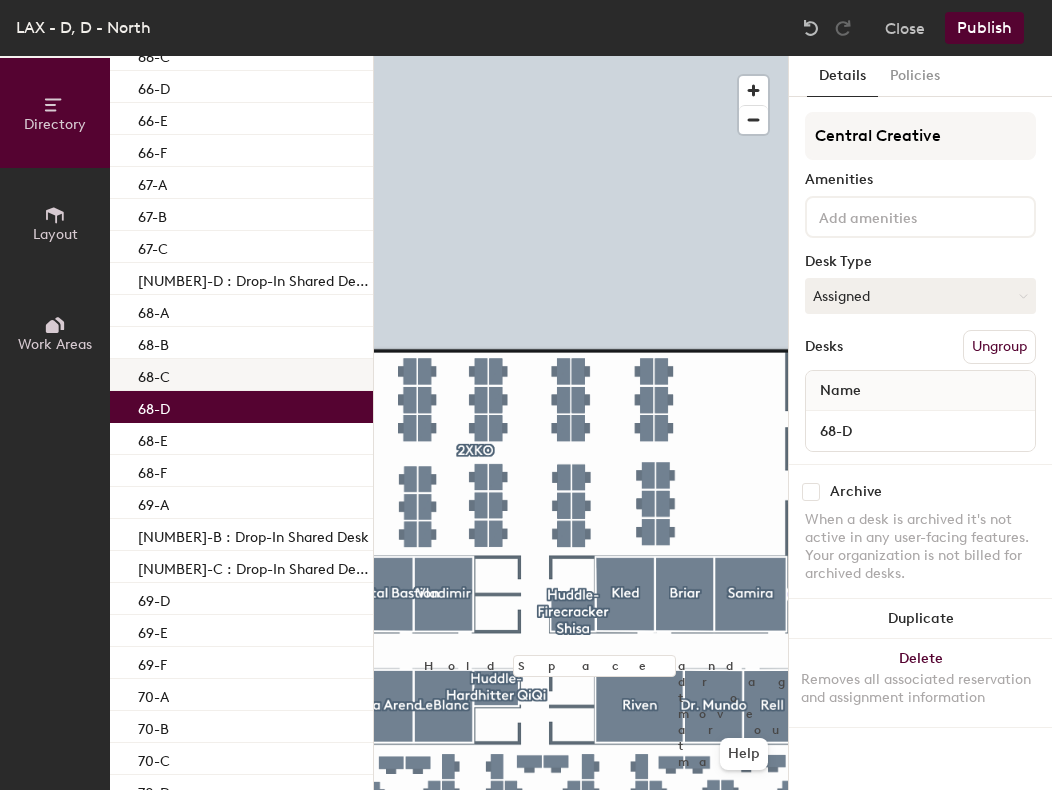 click on "68-C" 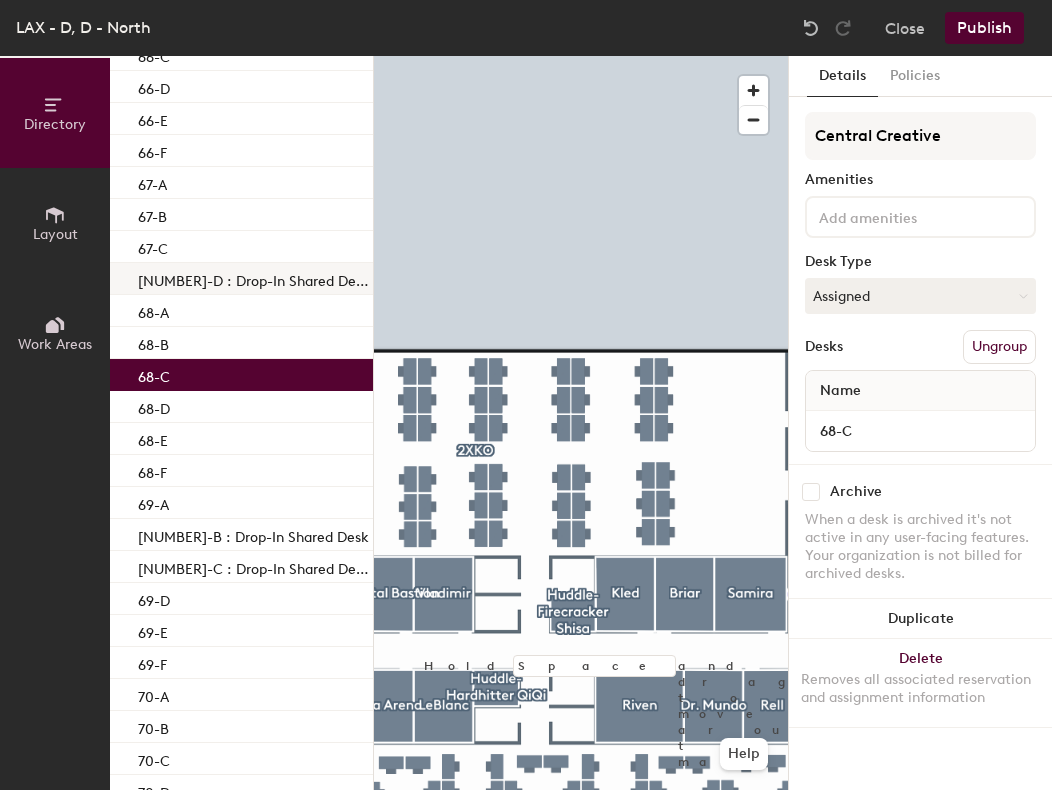 click on "67-D : Drop-In Shared Desk" 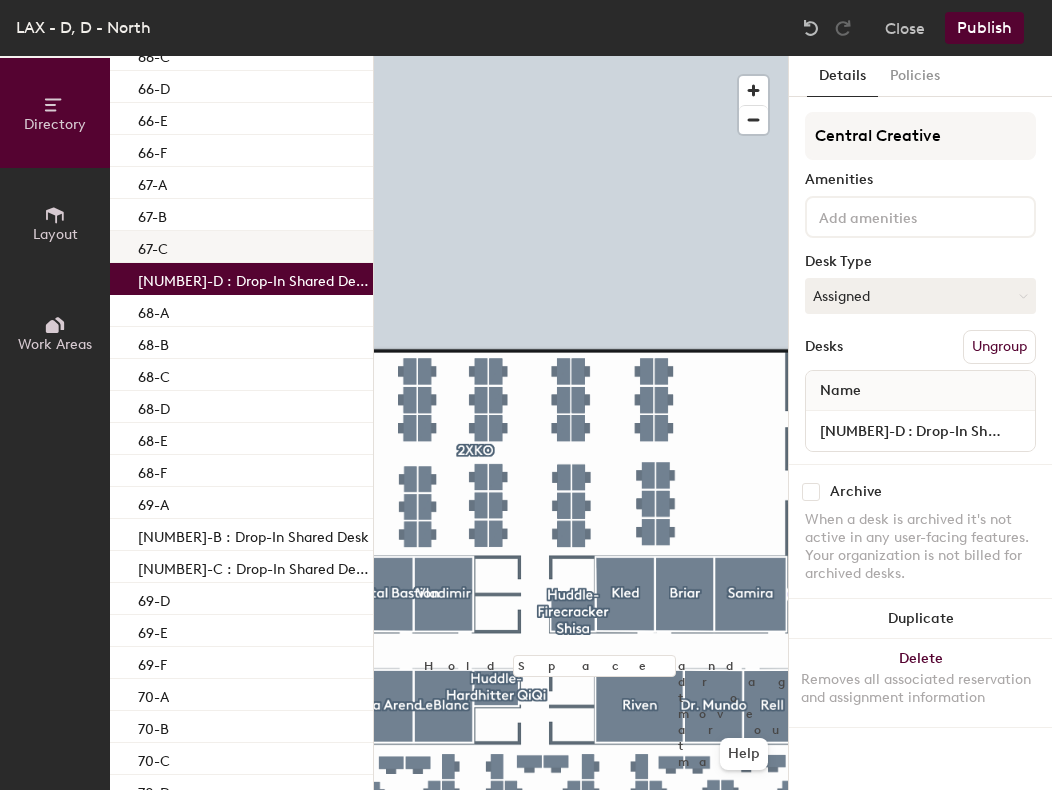 click on "67-C" 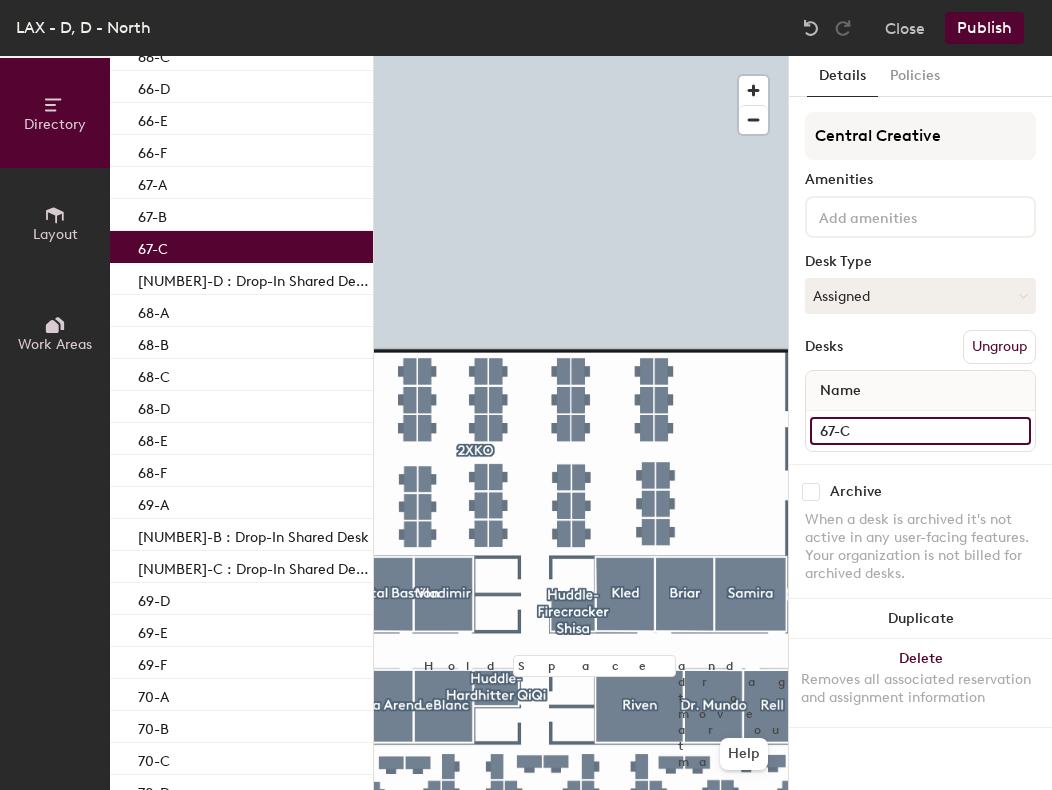 click on "67-C" 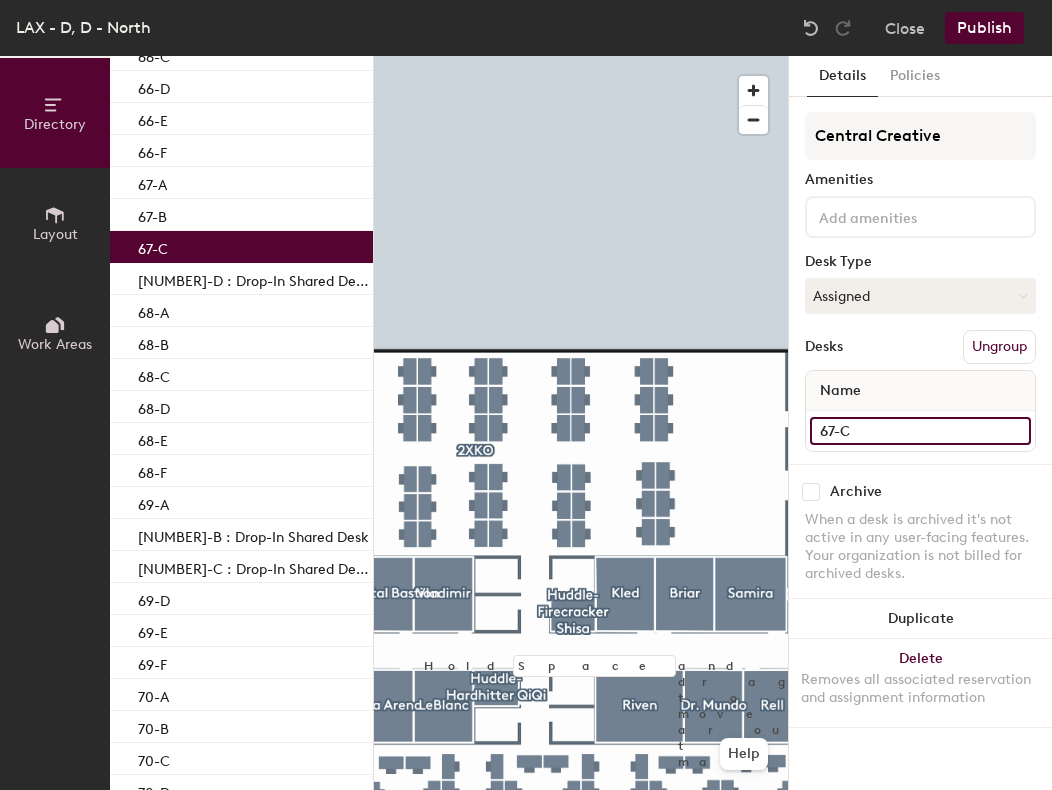 paste on ": Drop-In Shared Desk" 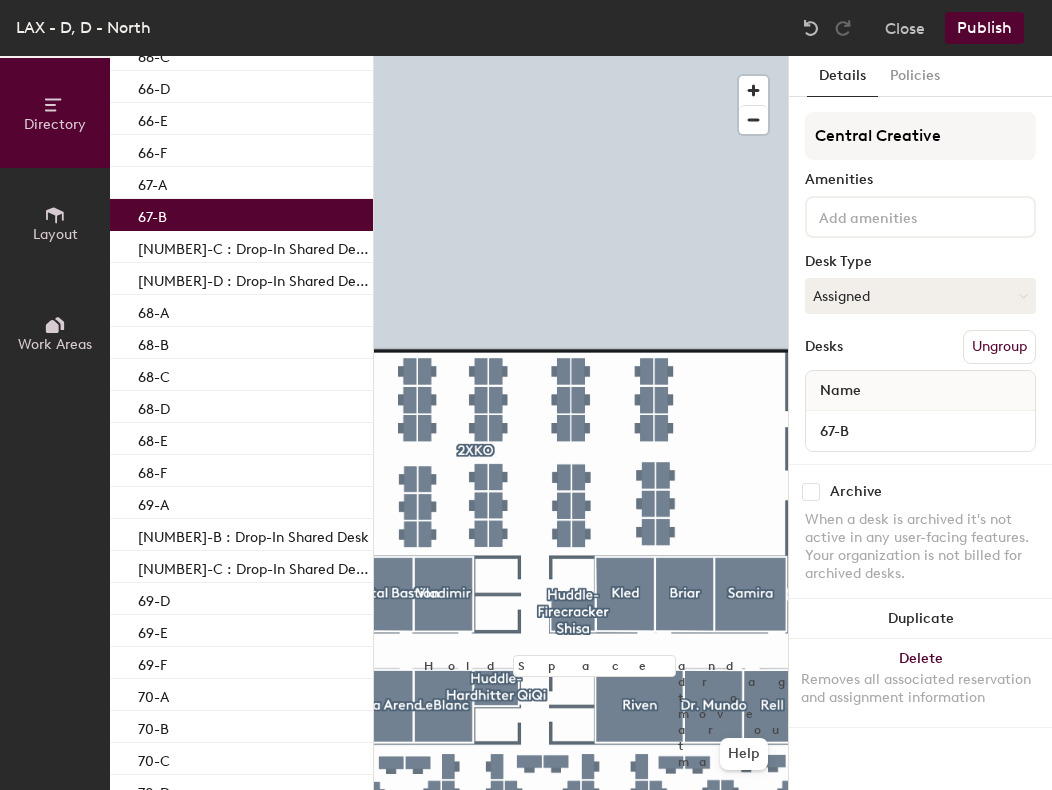 click on "67-B" 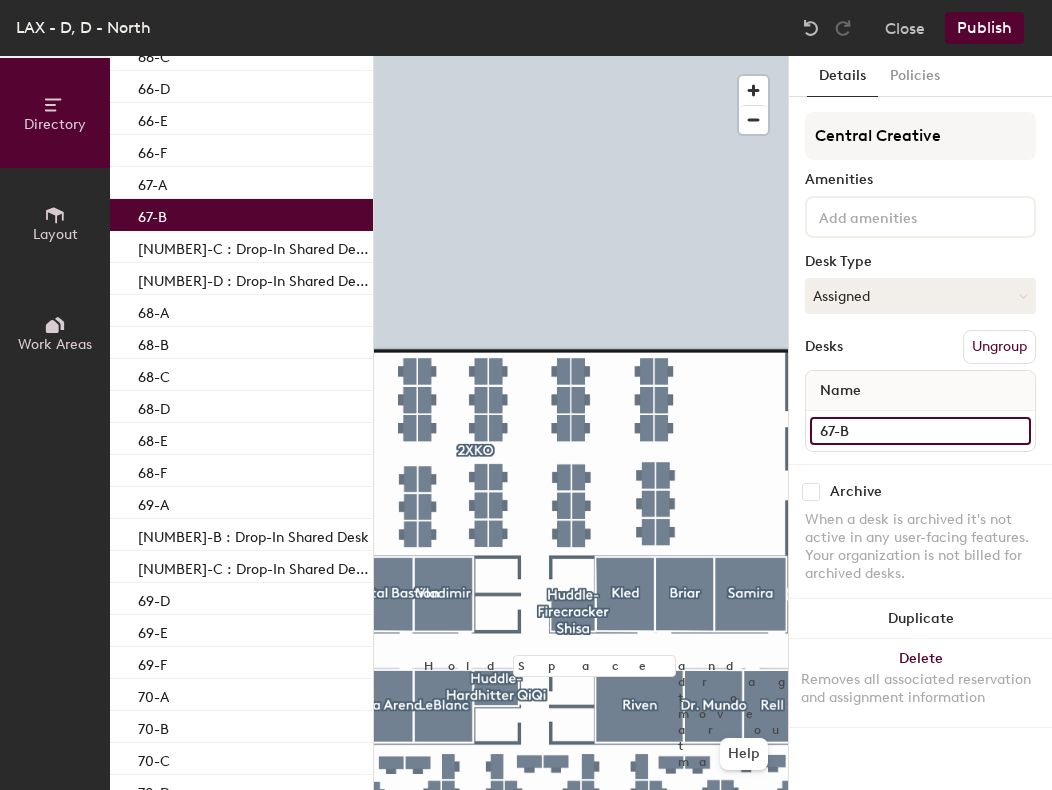click on "67-B" 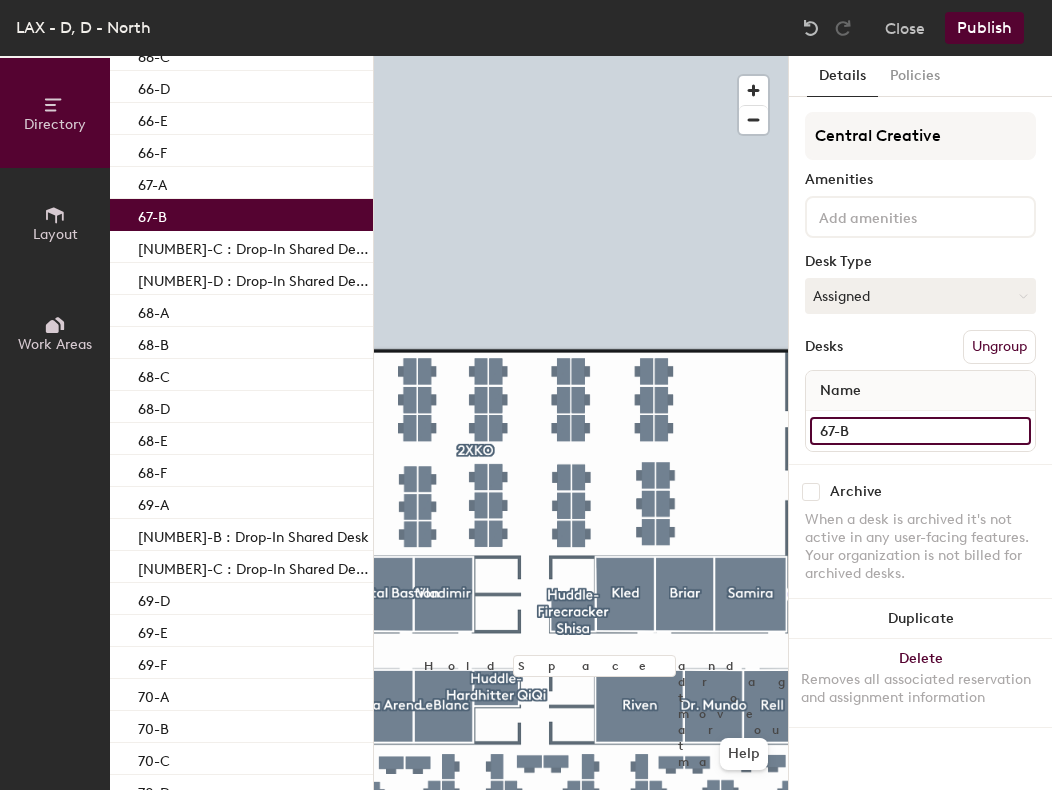 paste on ": Drop-In Shared Desk" 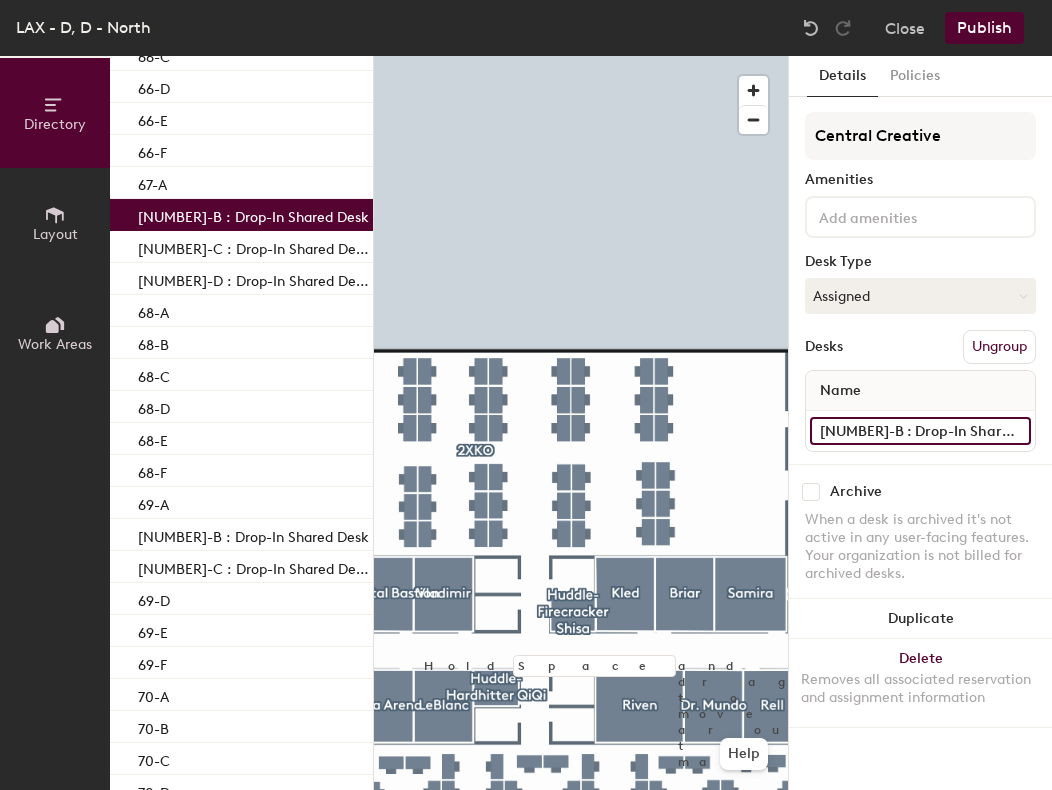 type on "67-B : Drop-In Shared Desk" 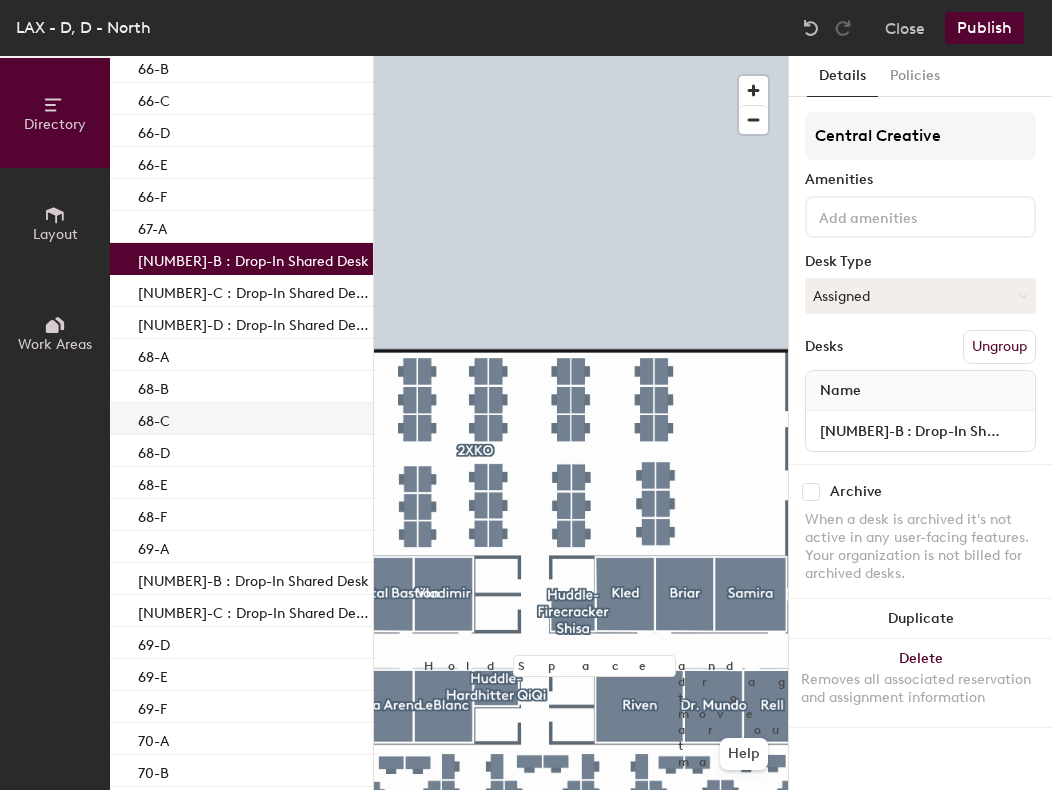 scroll, scrollTop: 5136, scrollLeft: 0, axis: vertical 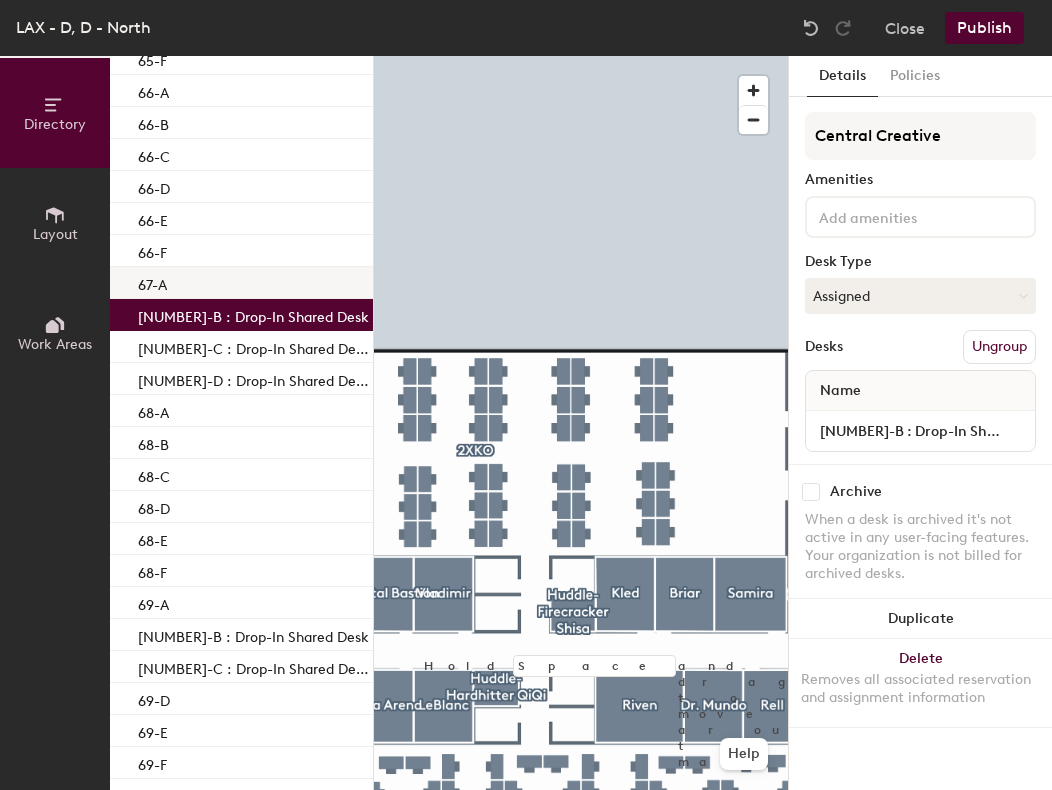 click on "67-A" 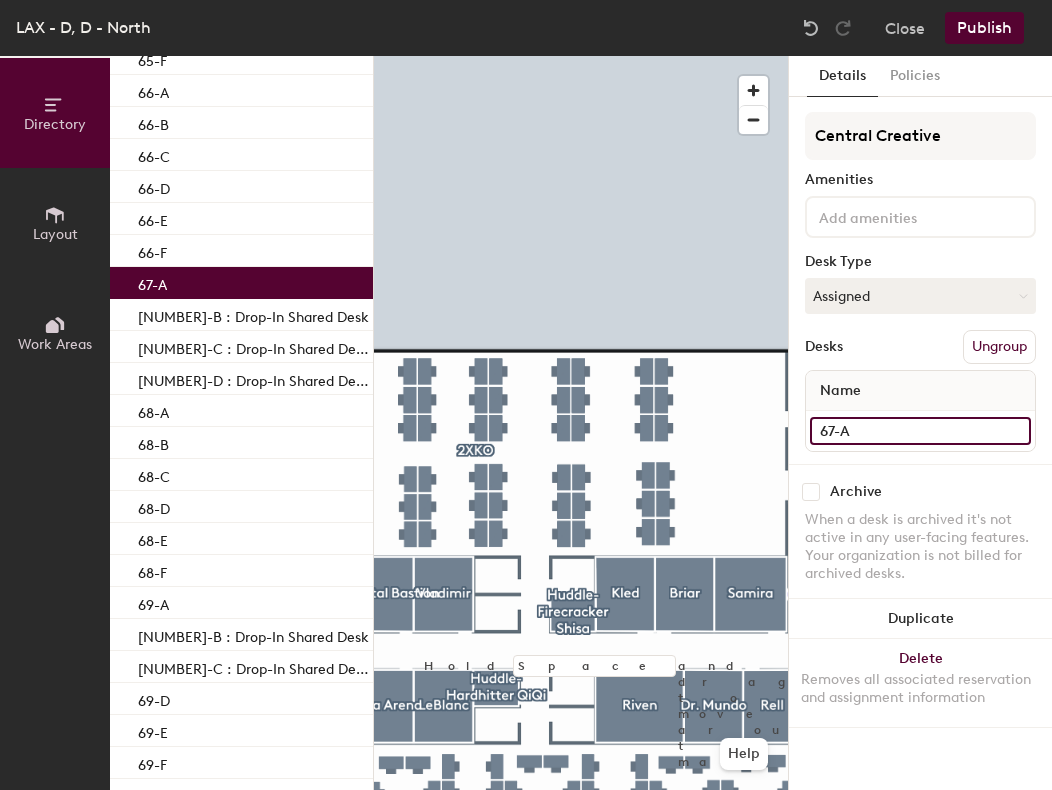 click on "67-A" 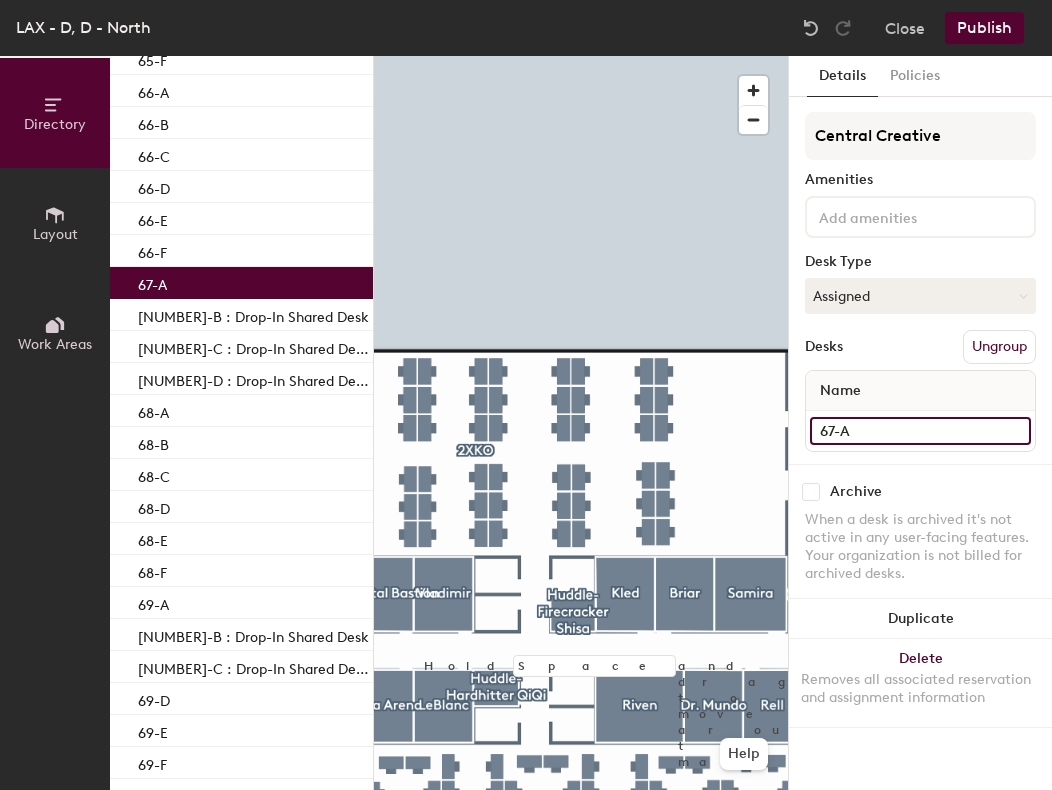 paste on ": Drop-In Shared Desk" 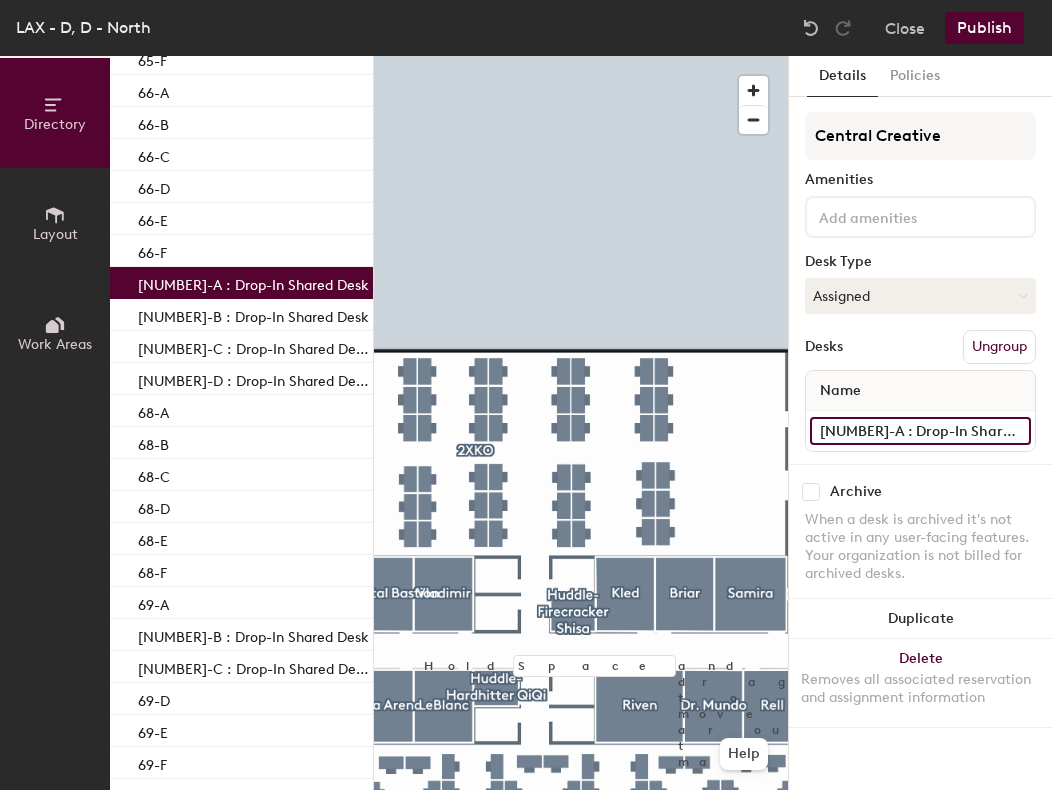 type on "67-A : Drop-In Shared Desk" 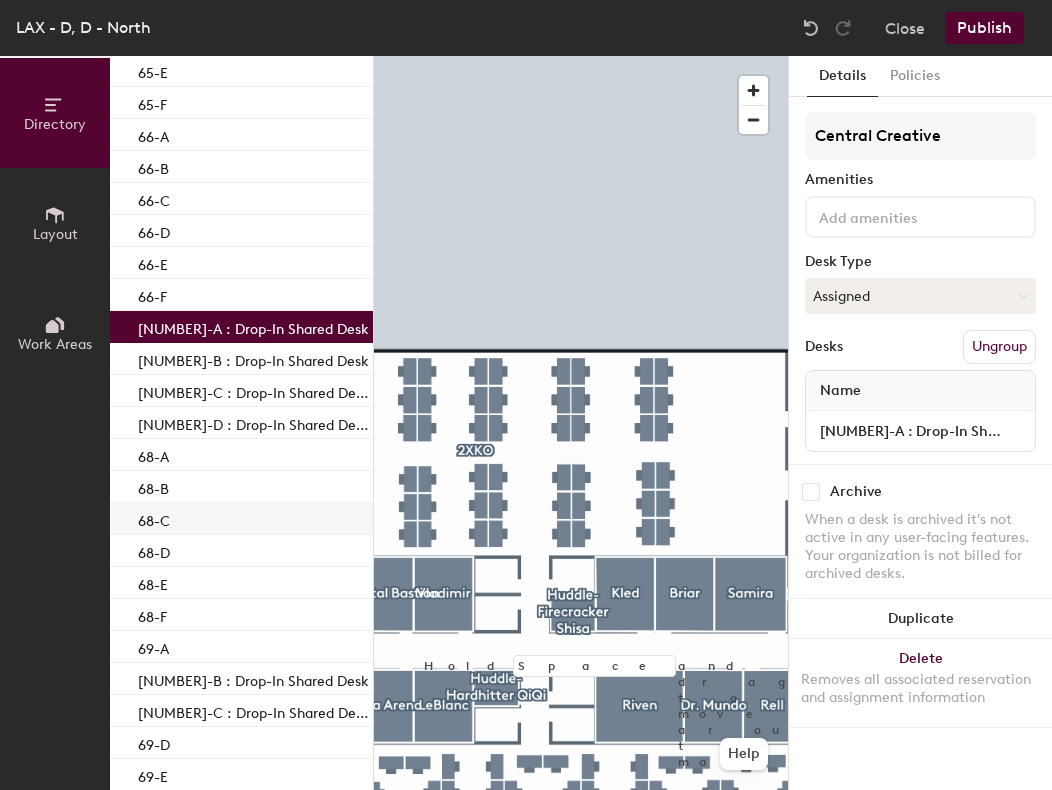 scroll, scrollTop: 5036, scrollLeft: 0, axis: vertical 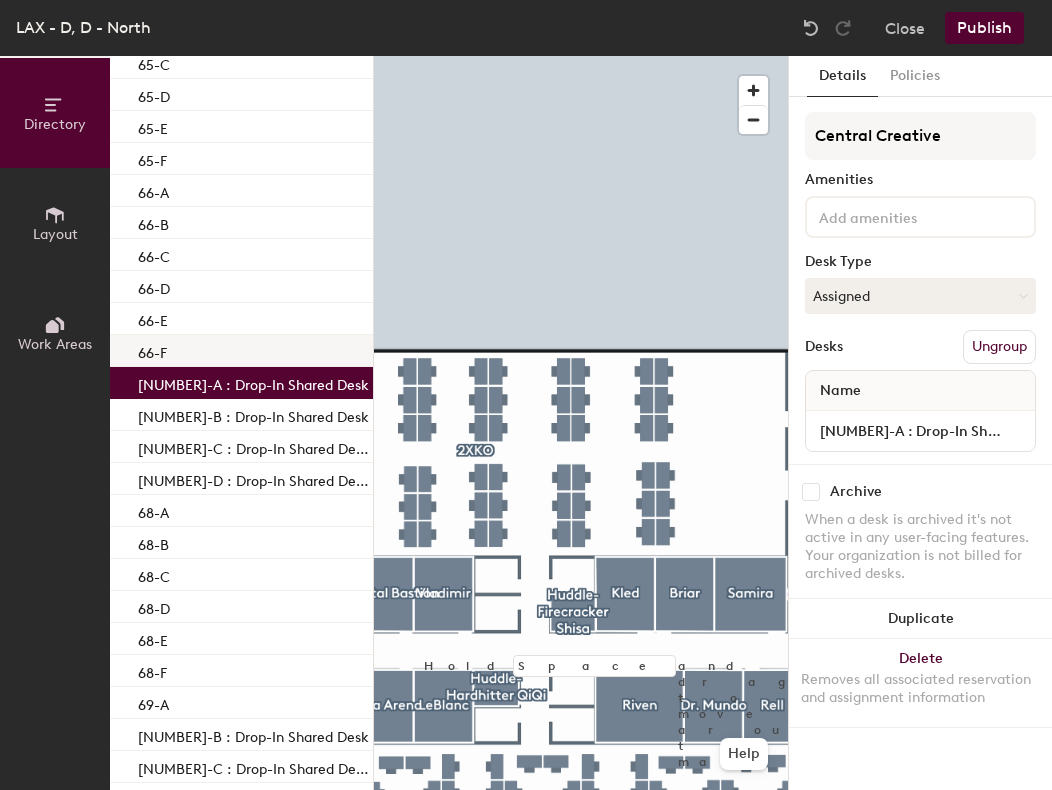 drag, startPoint x: 210, startPoint y: 318, endPoint x: 282, endPoint y: 349, distance: 78.39005 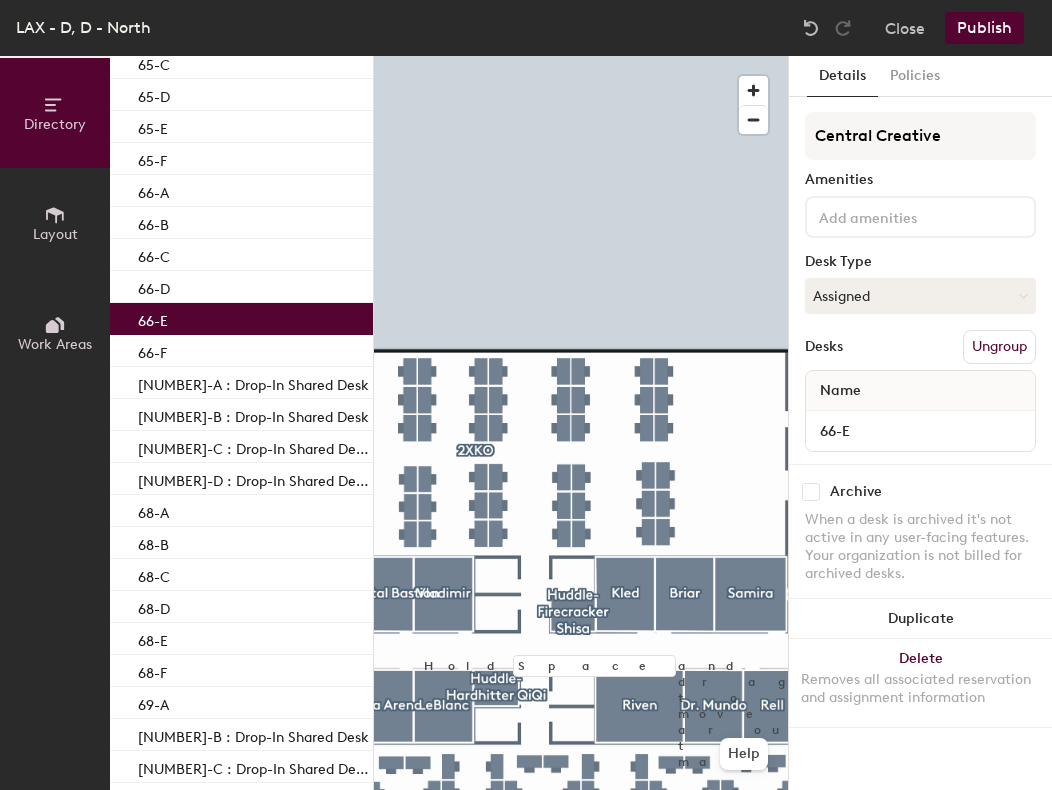 click on "66-E" 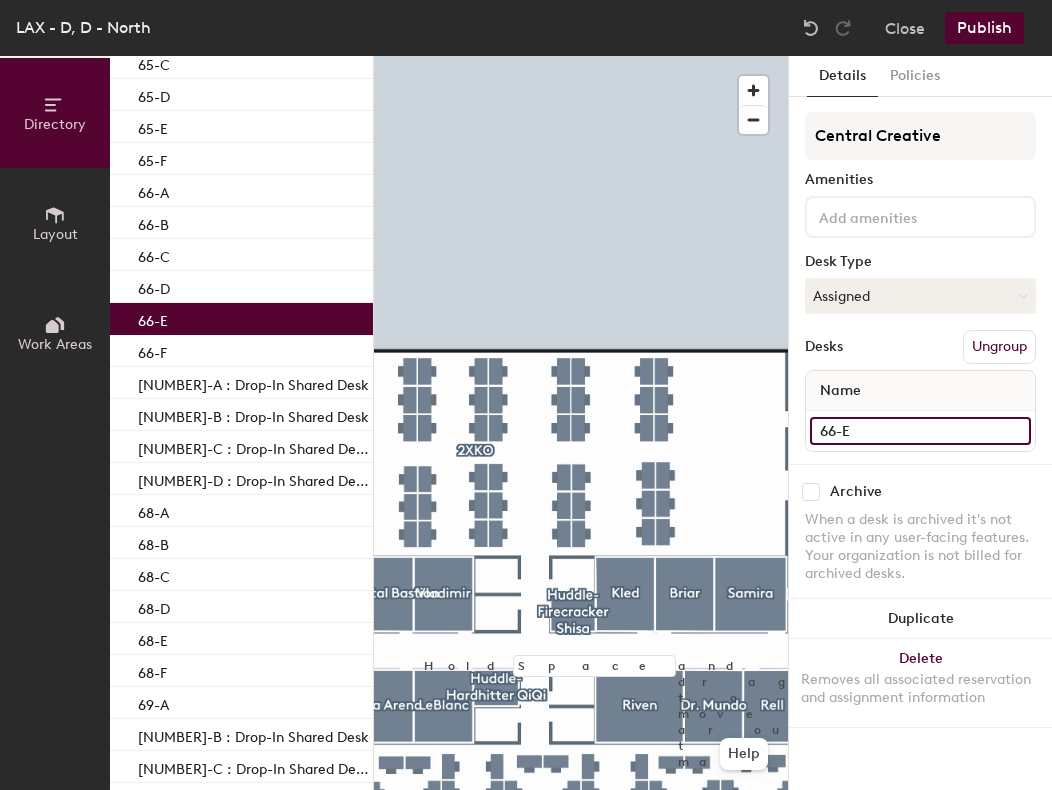 click on "66-E" 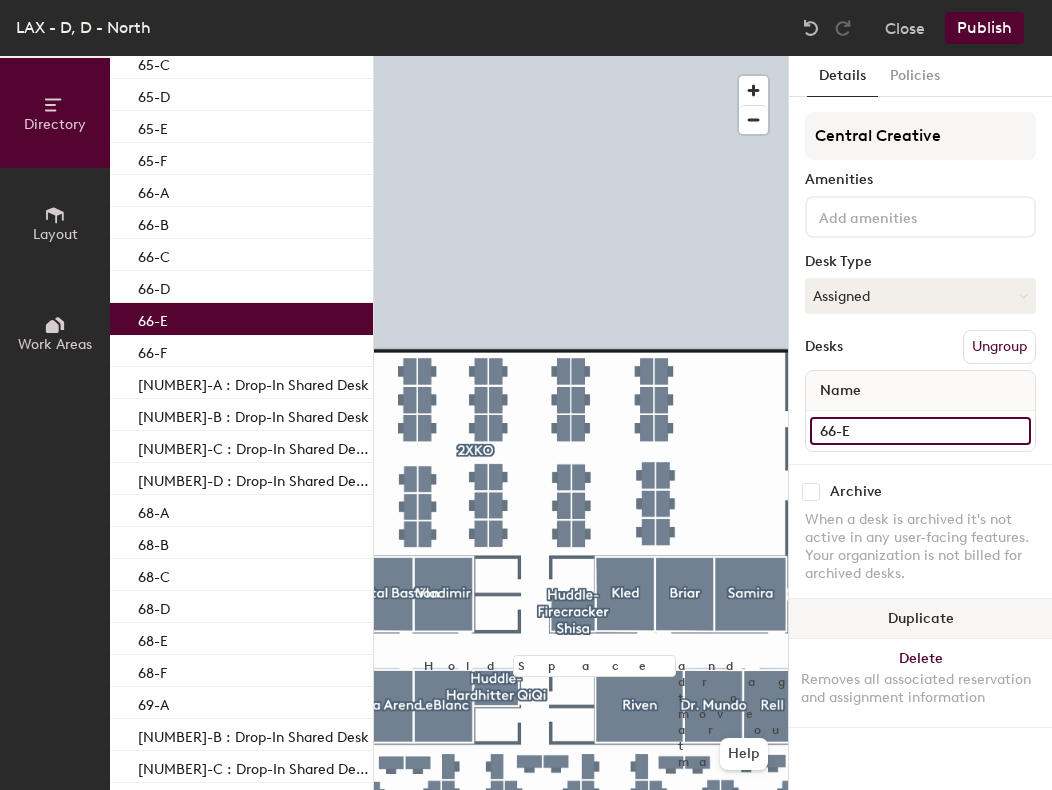 paste on ": Drop-In Shared Desk" 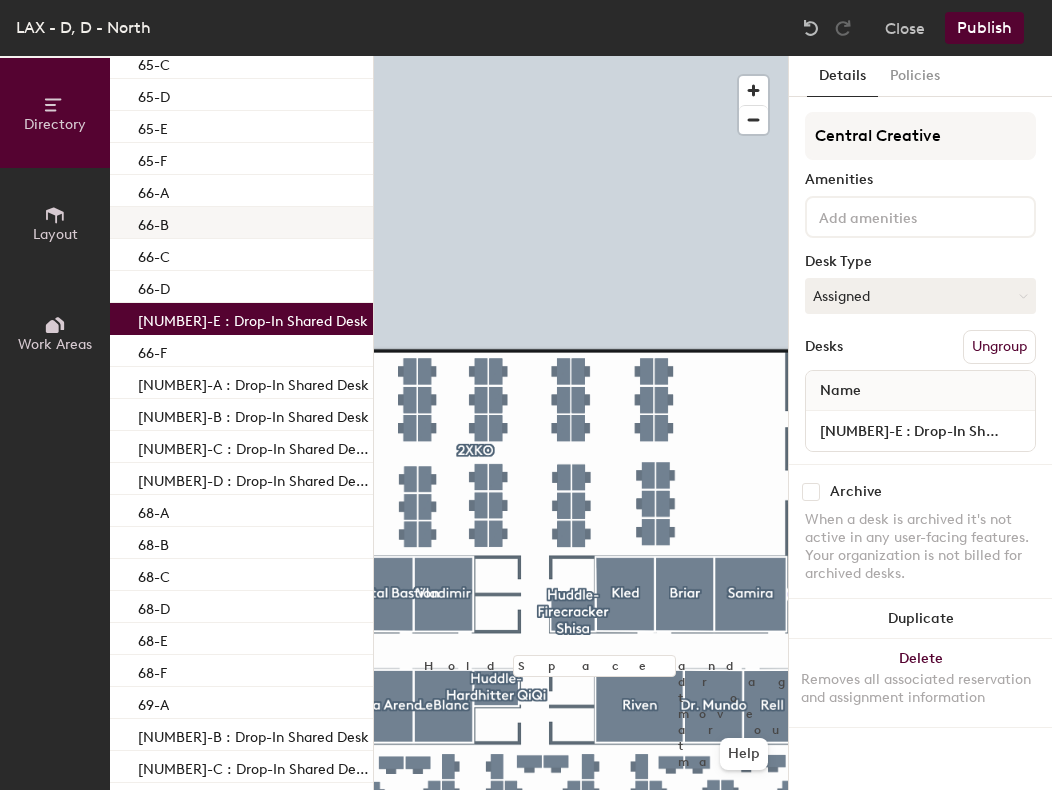 click on "66-B" 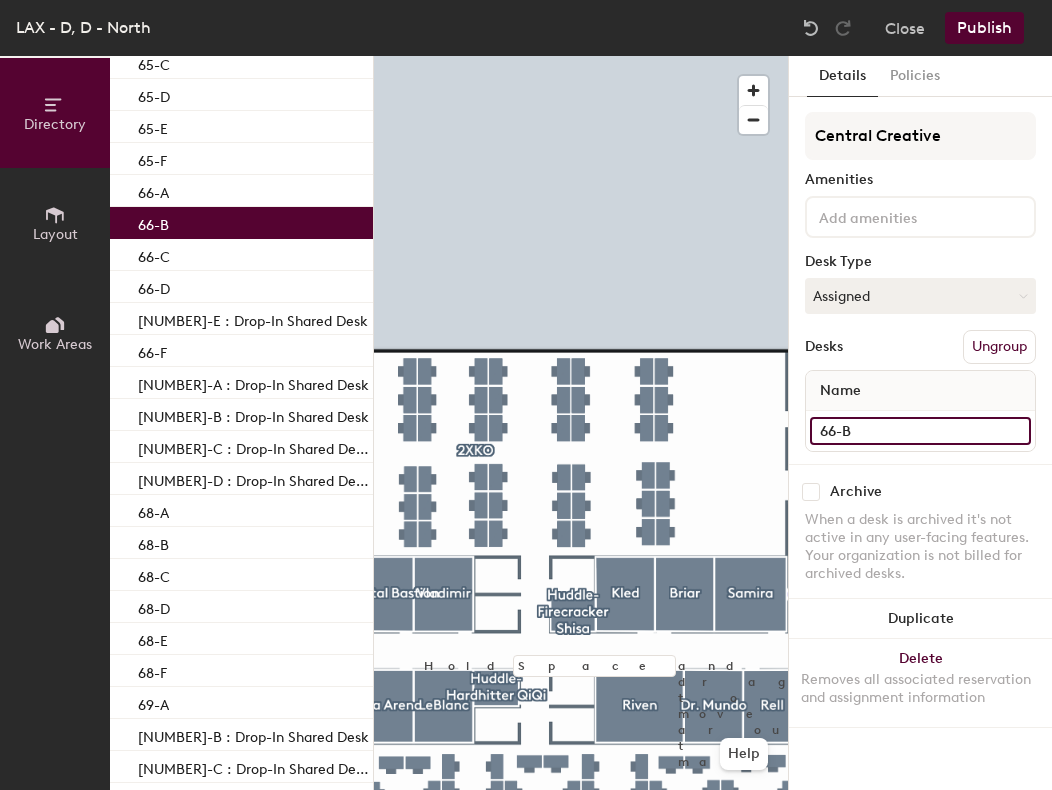 click on "66-B" 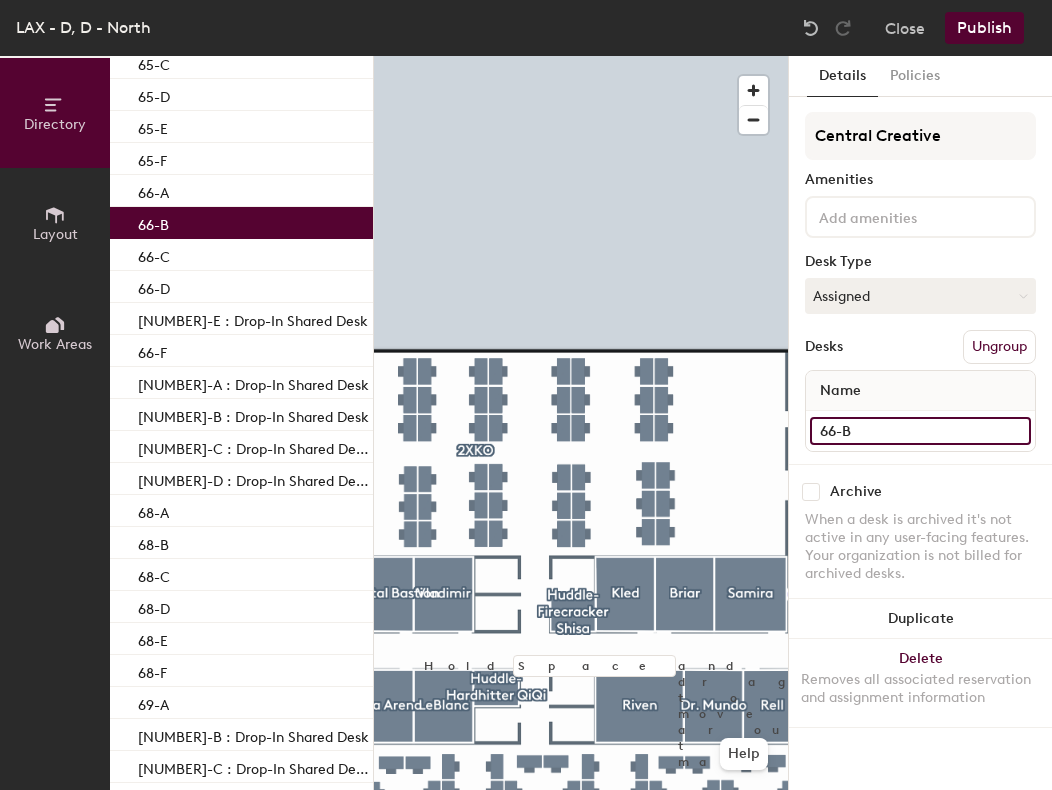 paste on ": Drop-In Shared Desk" 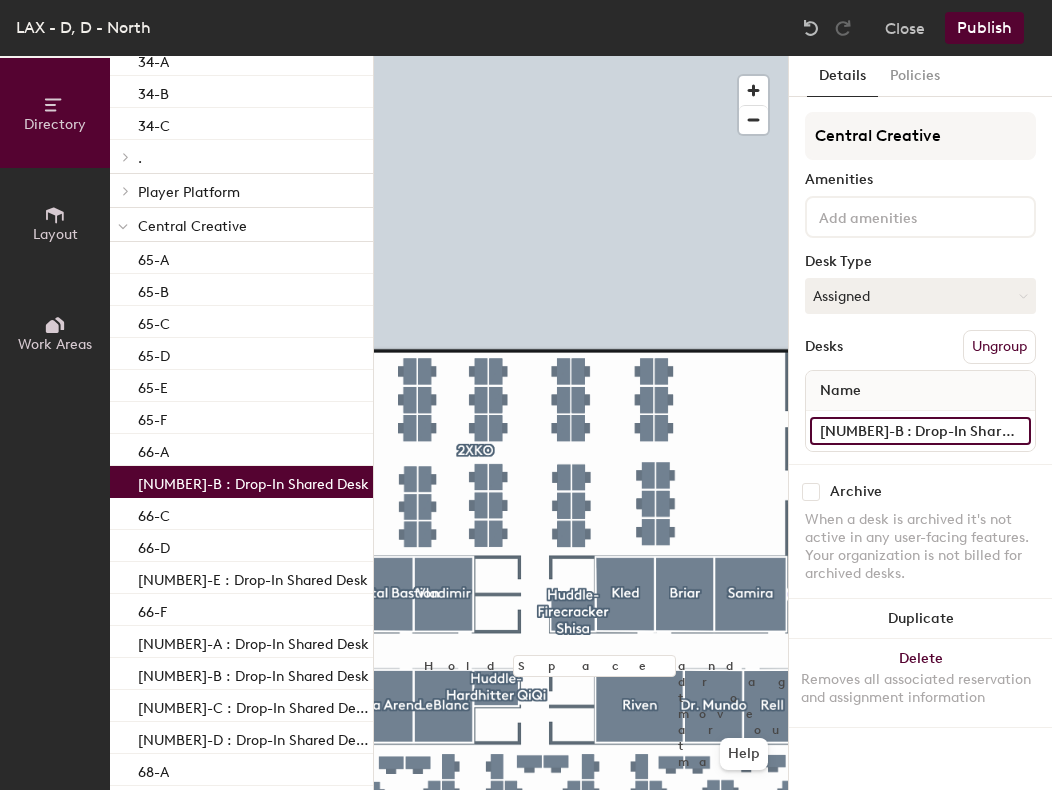 scroll, scrollTop: 4736, scrollLeft: 0, axis: vertical 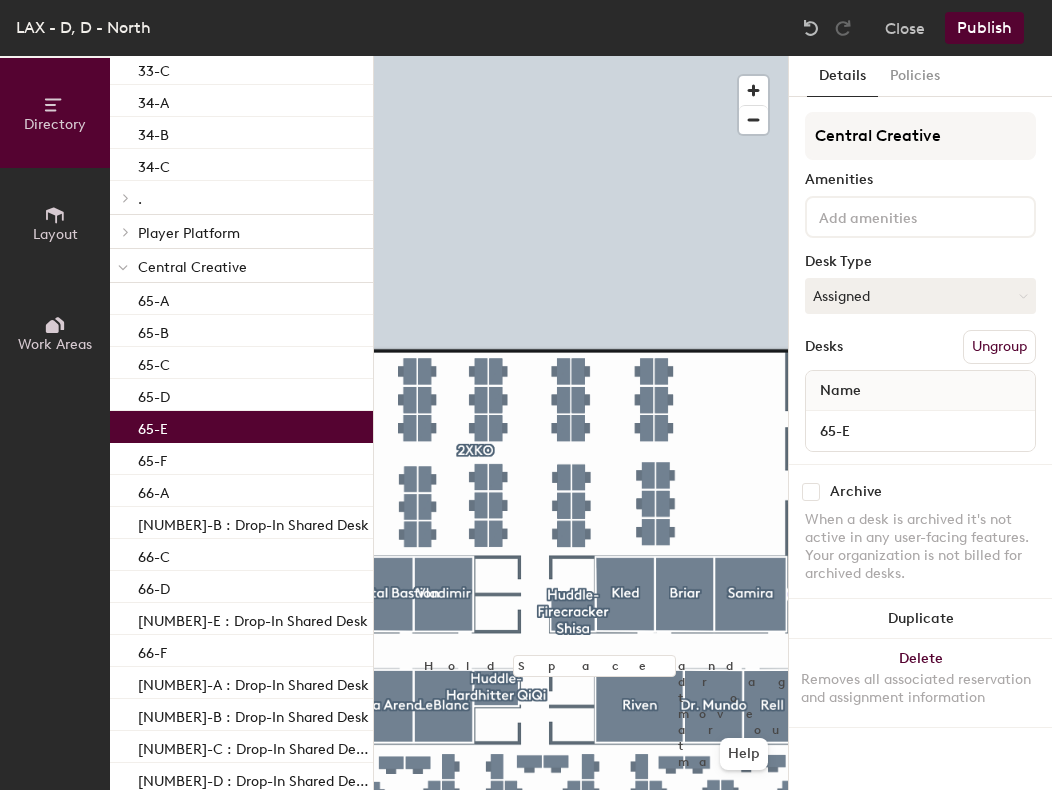 click on "65-E" 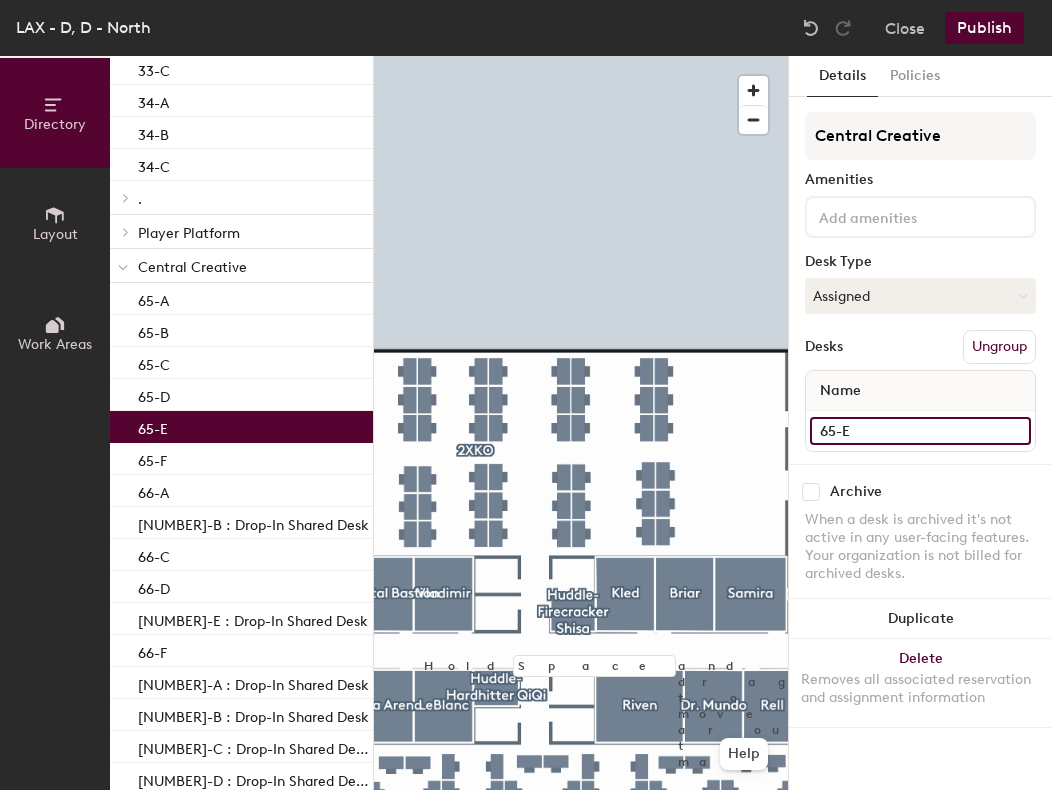 click on "65-E" 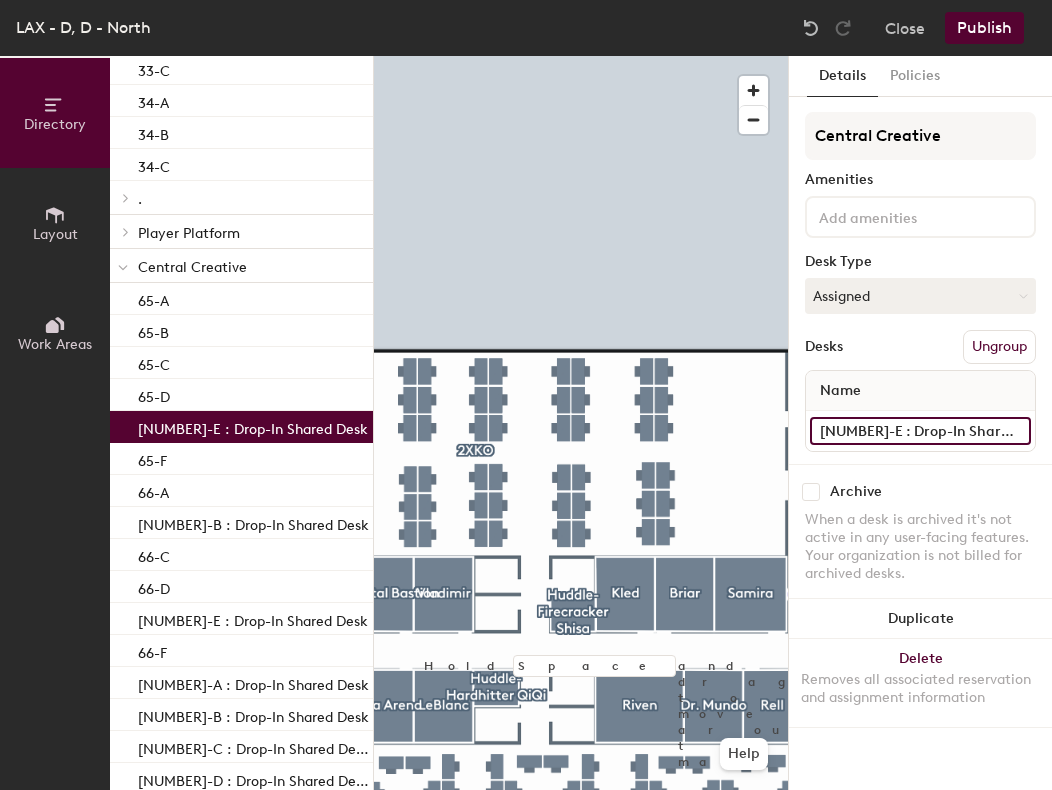 type on "65-E : Drop-In Shared Desk" 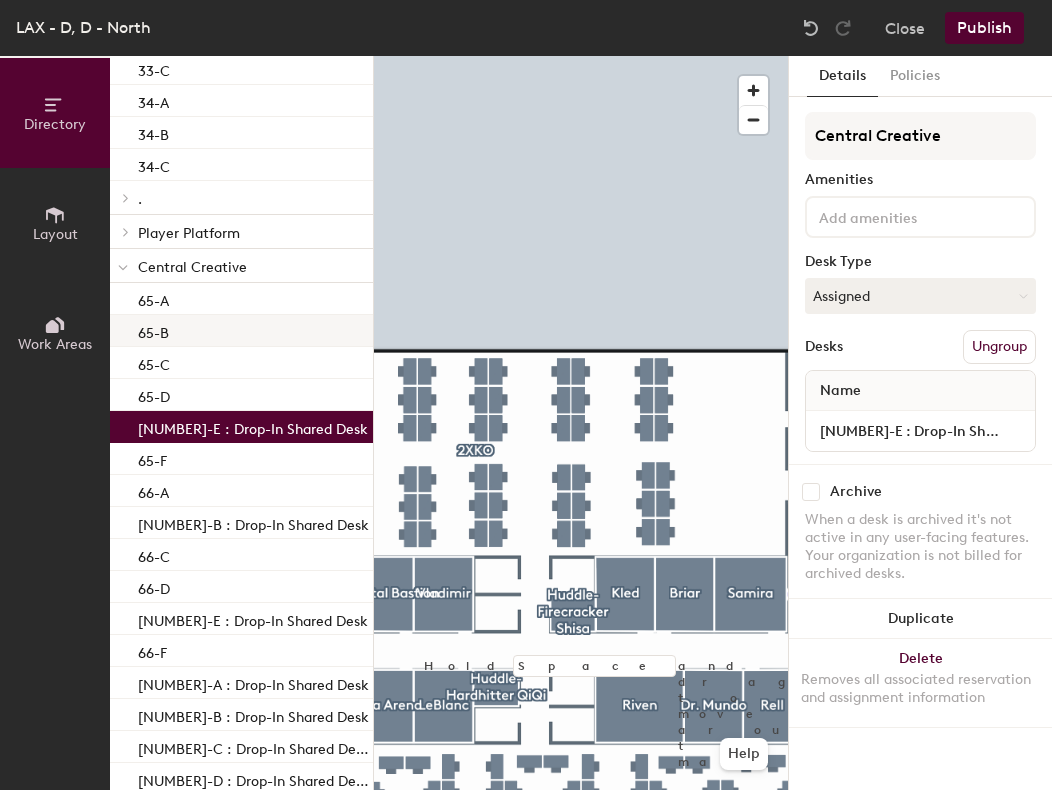 click on "65-B" 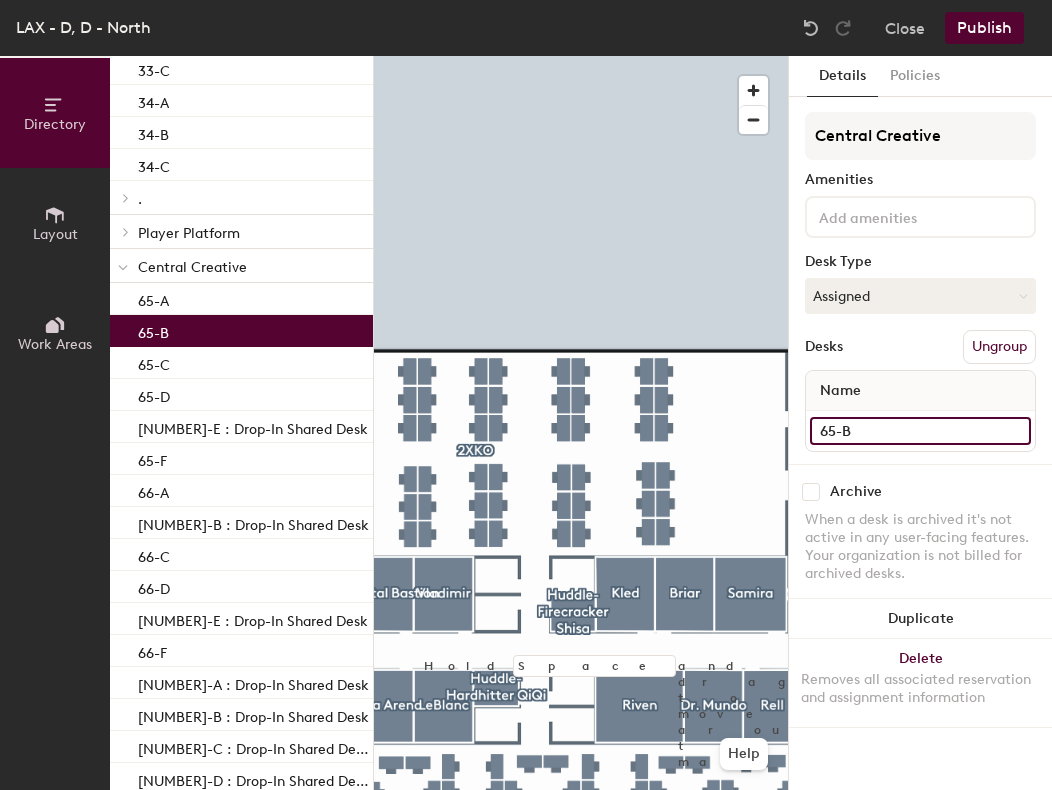 click on "65-B" 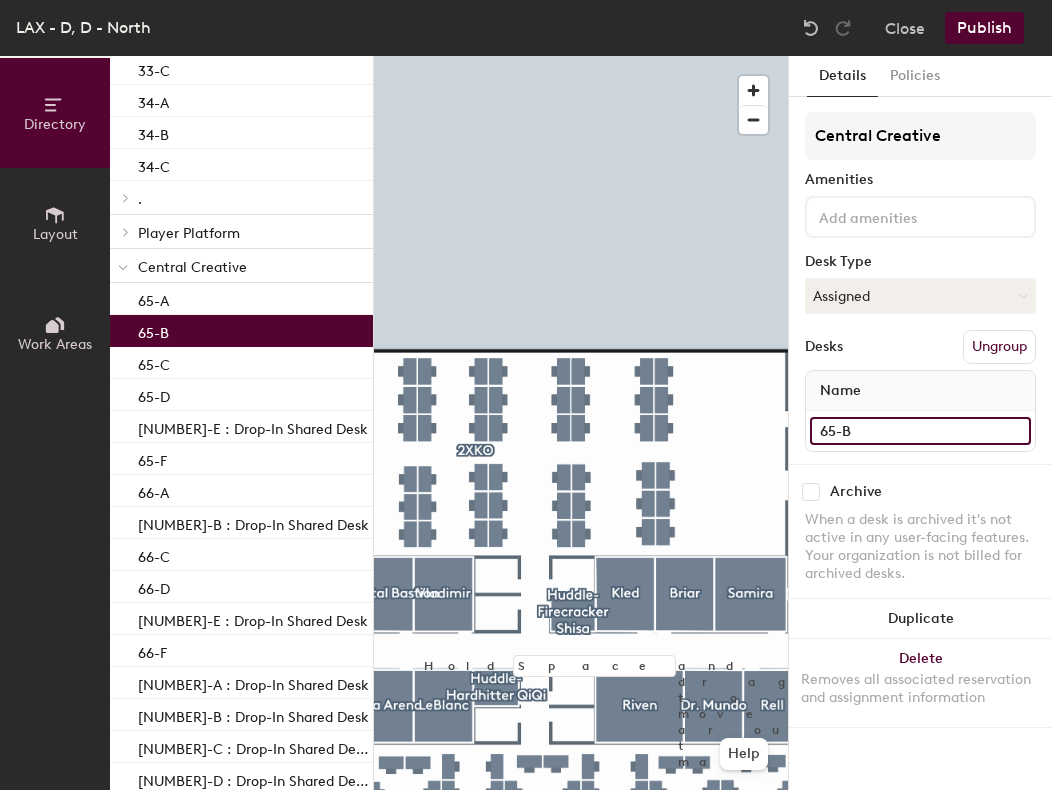 paste on ": Drop-In Shared Desk" 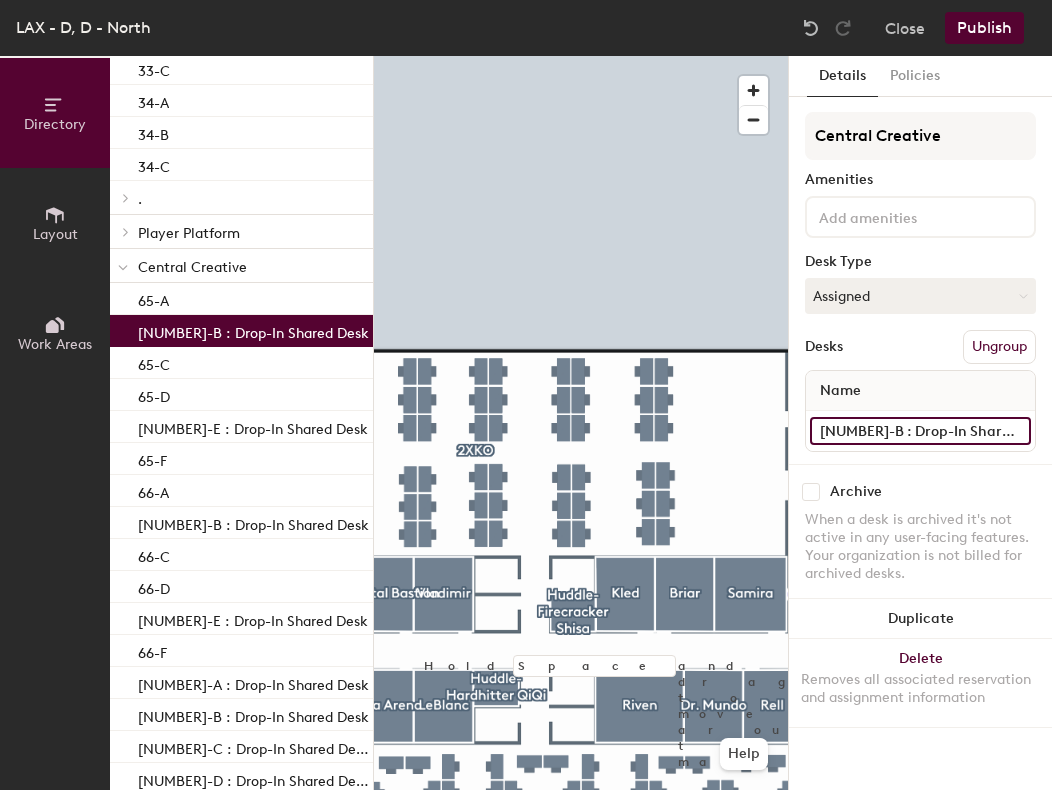type on "65-B : Drop-In Shared Desk" 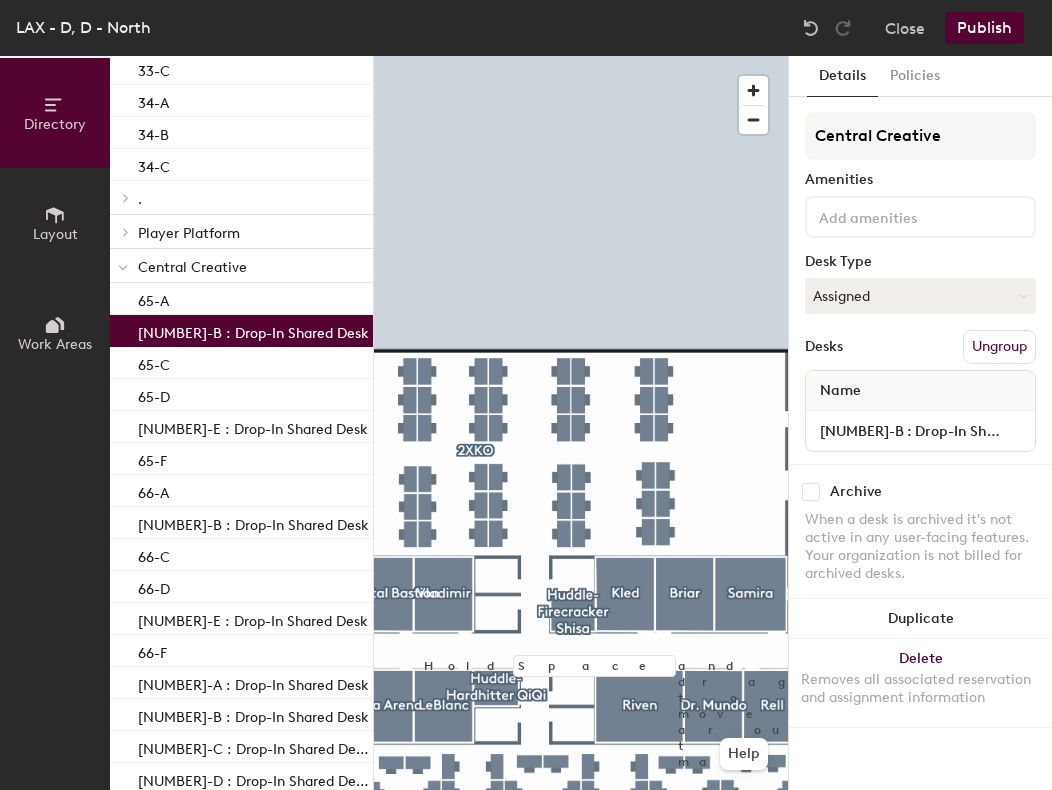 click 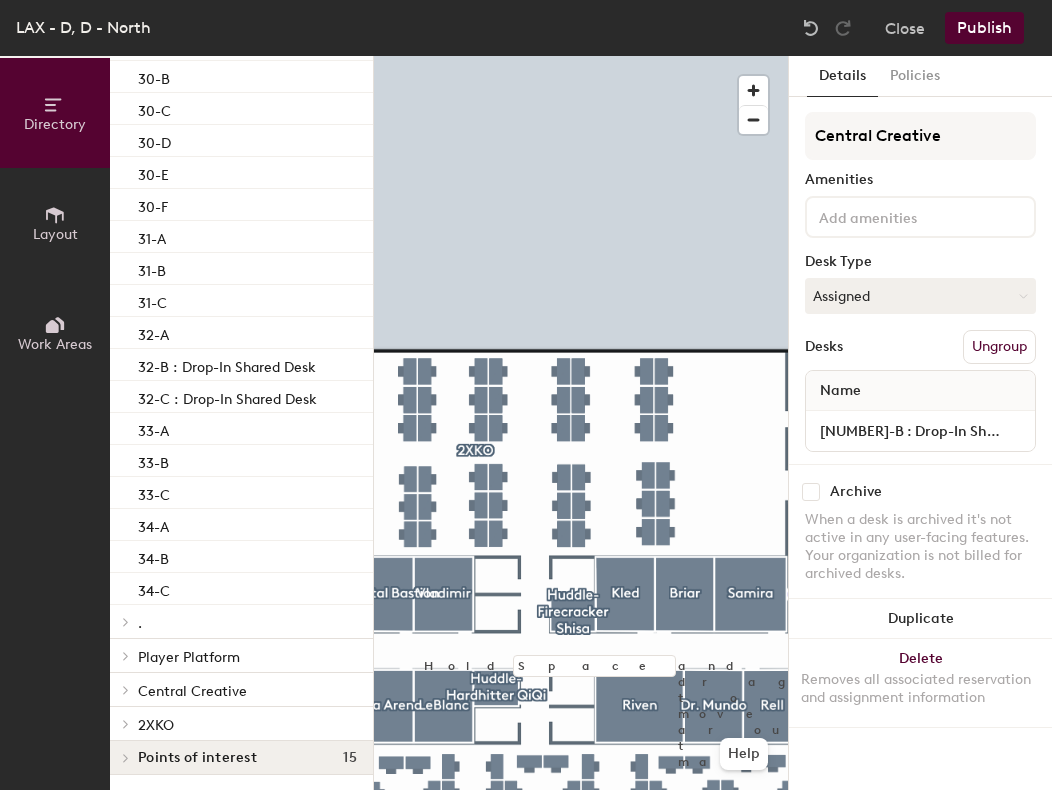 click 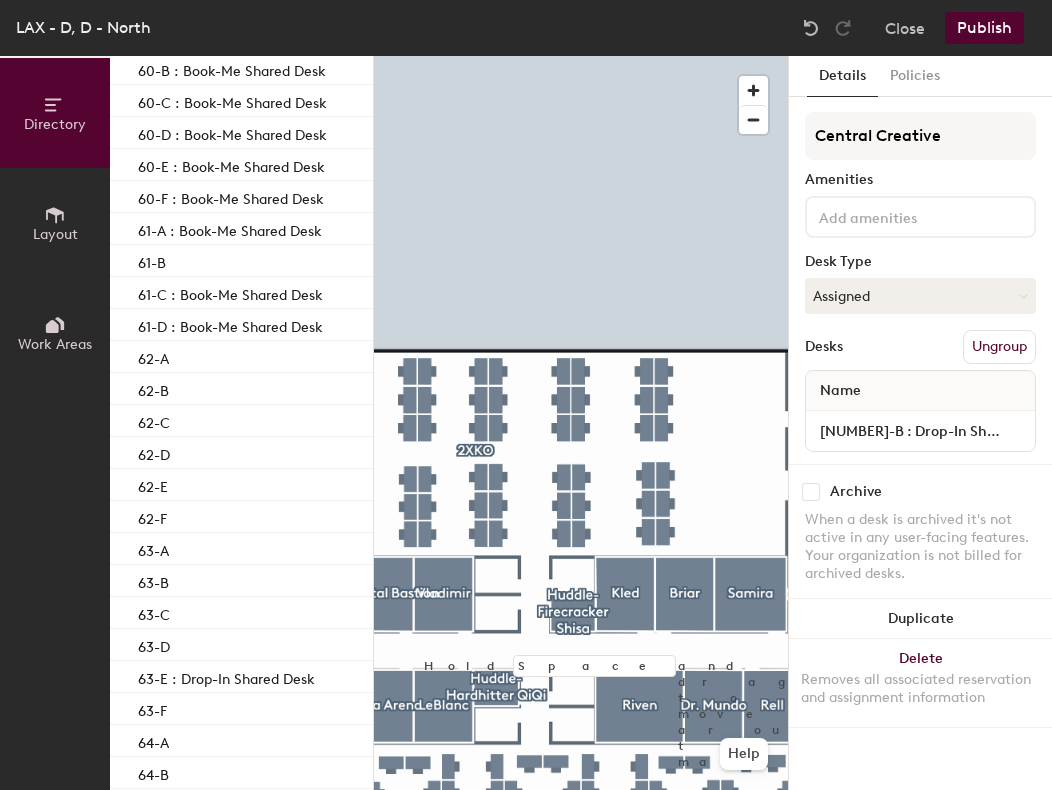 scroll, scrollTop: 5592, scrollLeft: 0, axis: vertical 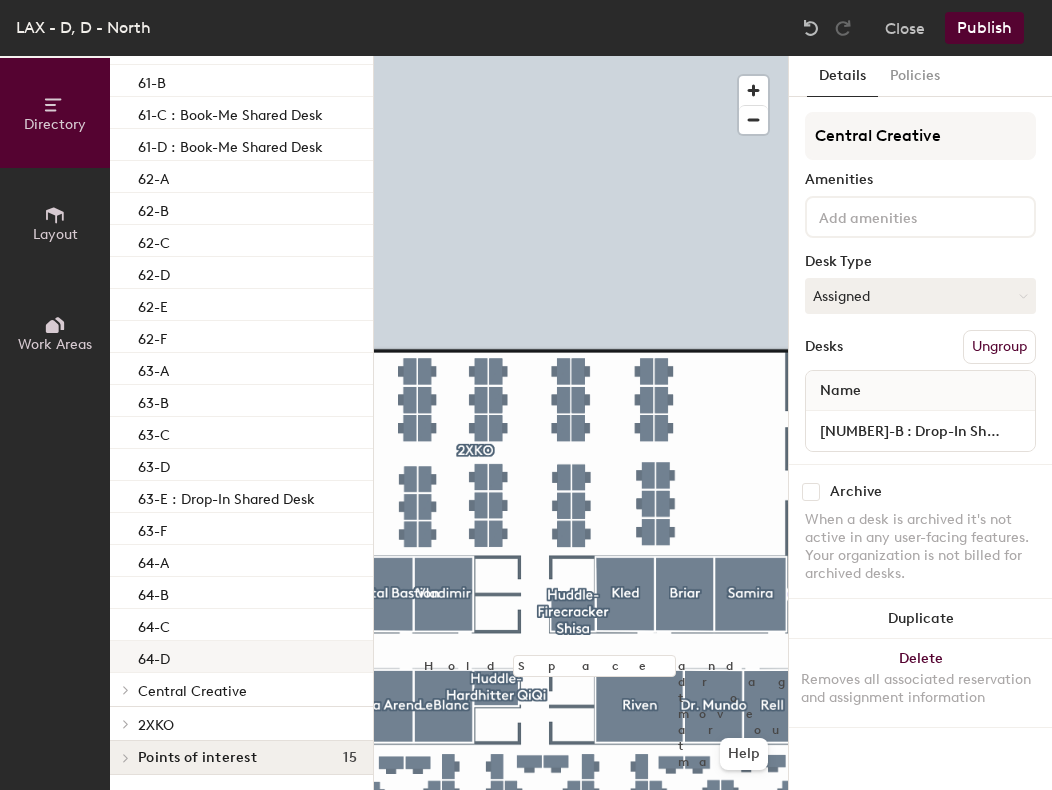 click on "64-D" 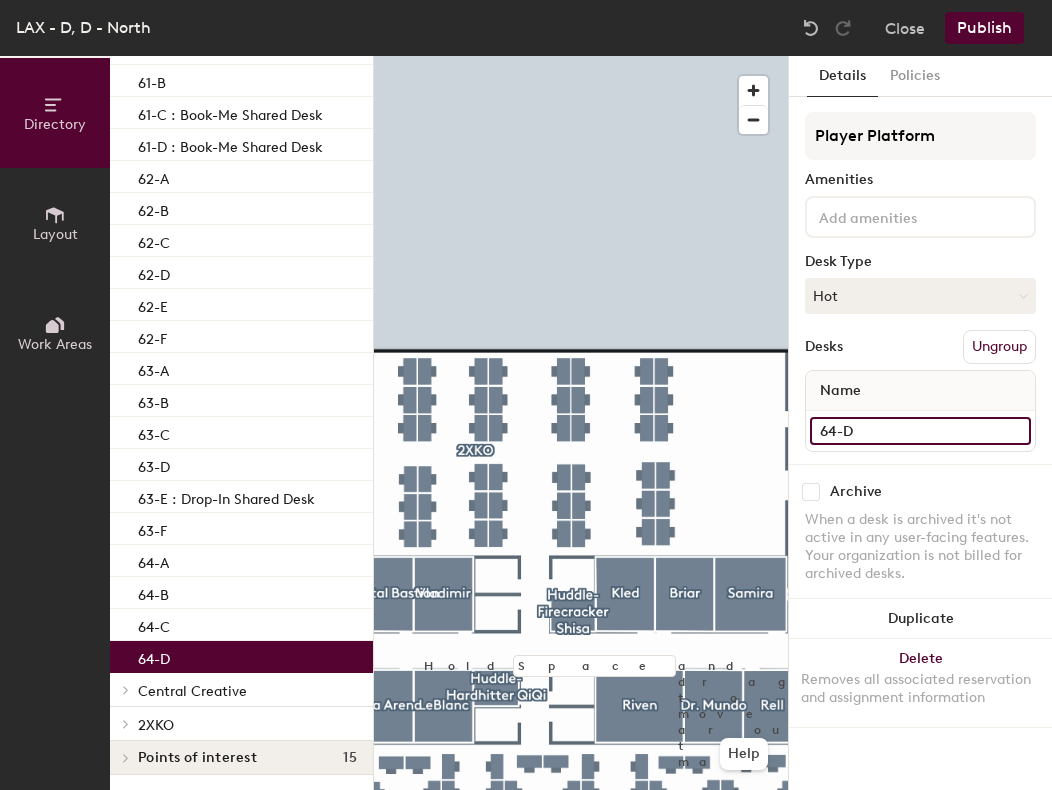 click on "64-D" 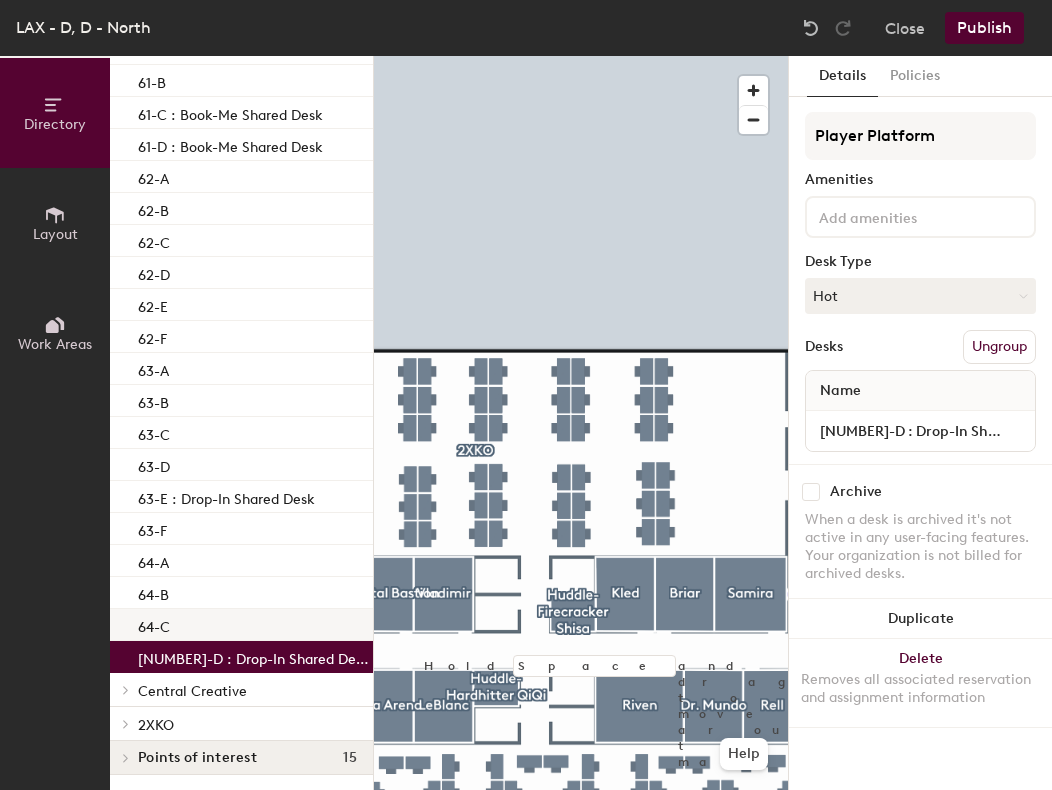 click on "64-C" 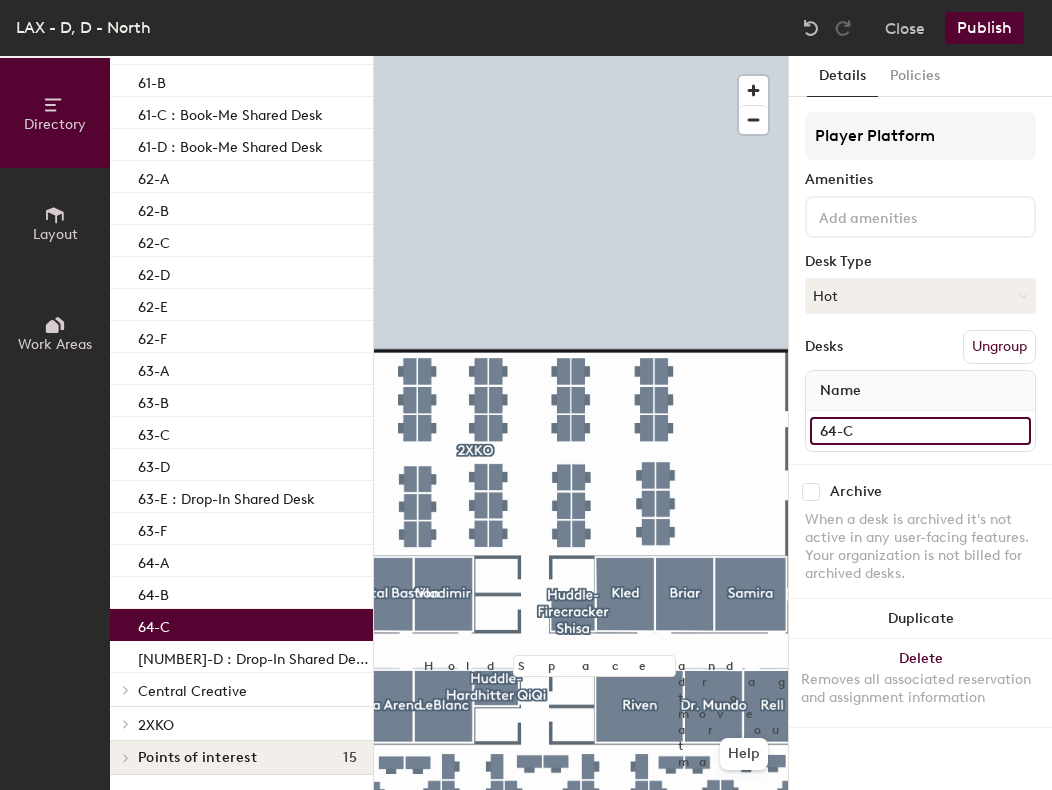 click on "64-C" 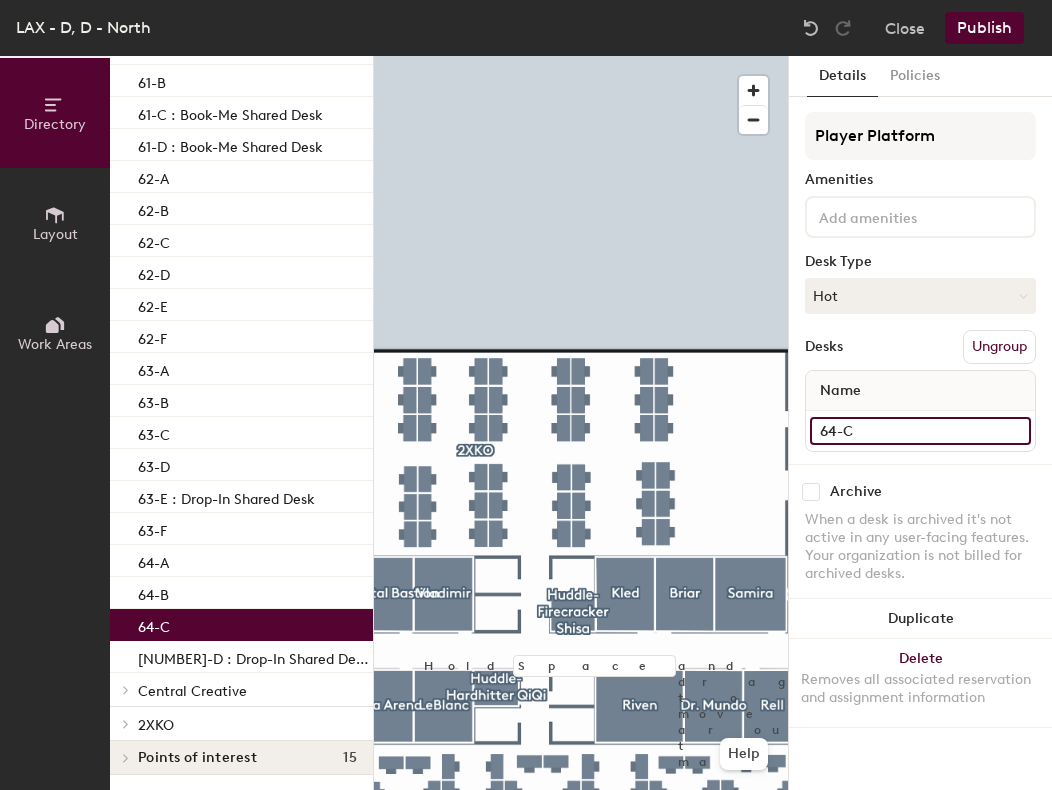 paste on ": Drop-In Shared Desk" 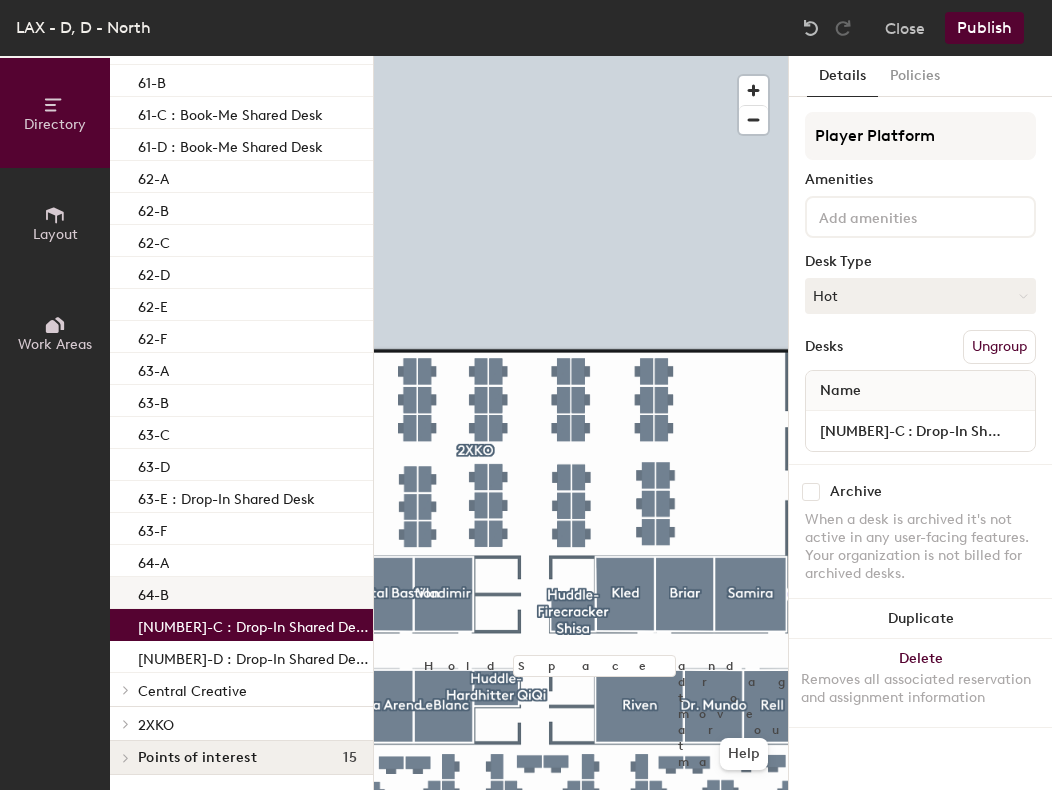 click on "64-B" 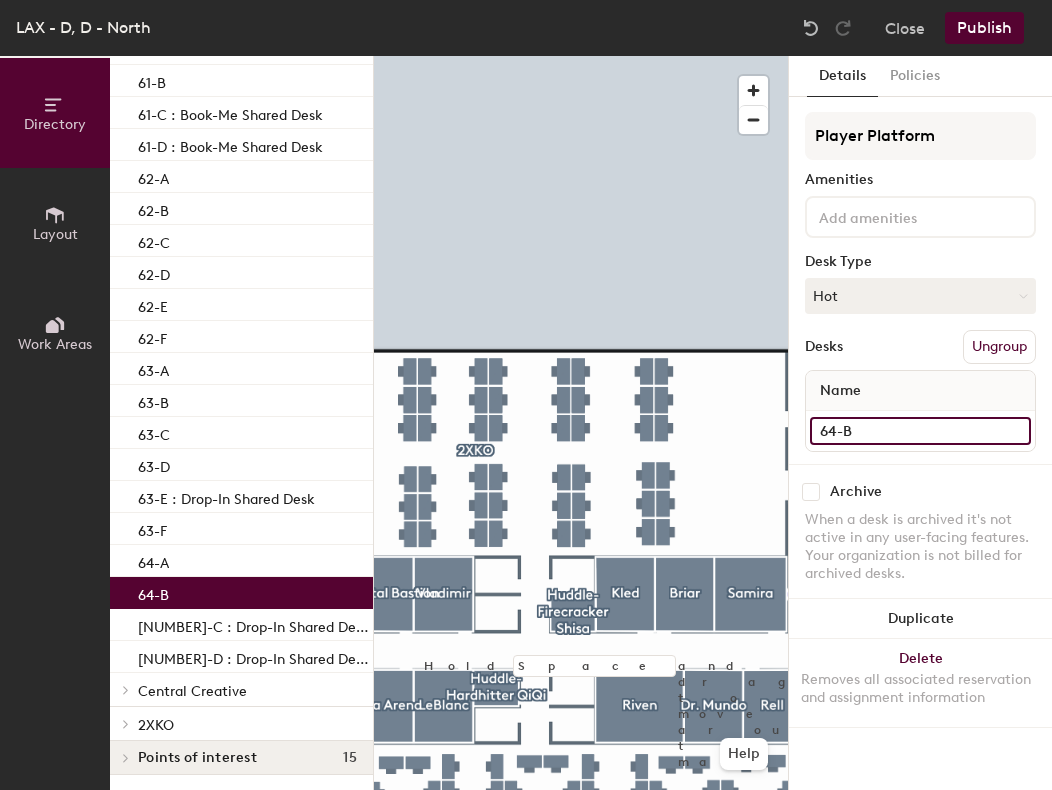click on "64-B" 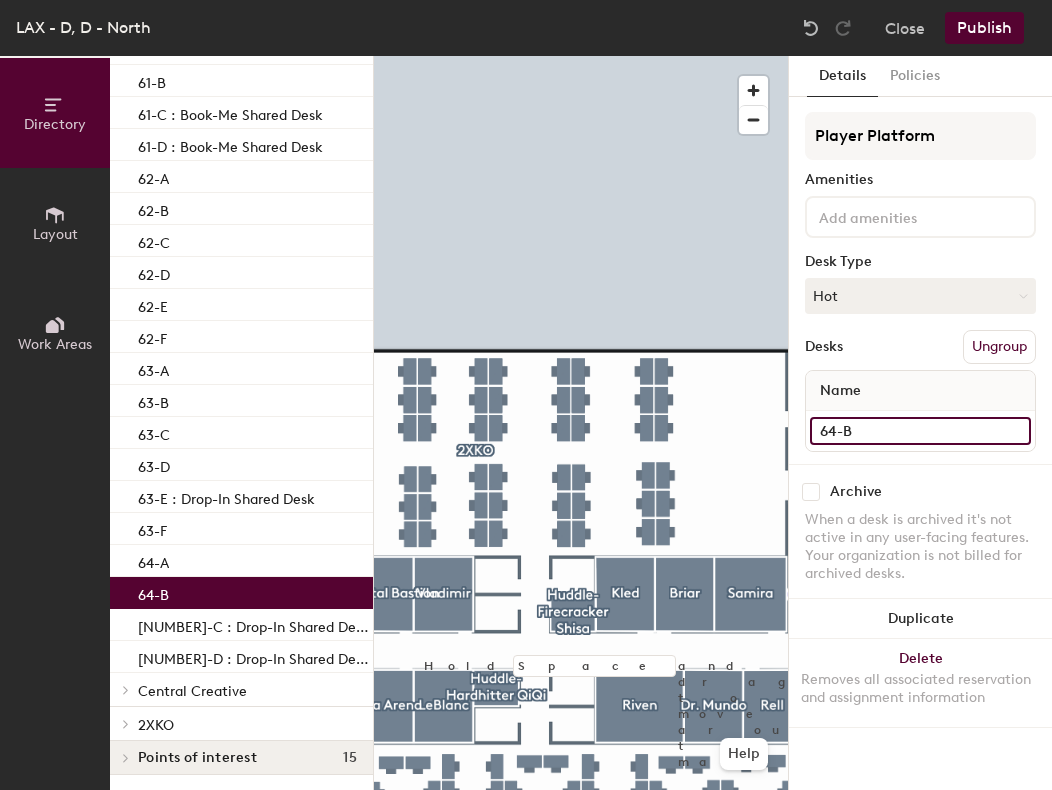 paste on ": Drop-In Shared Desk" 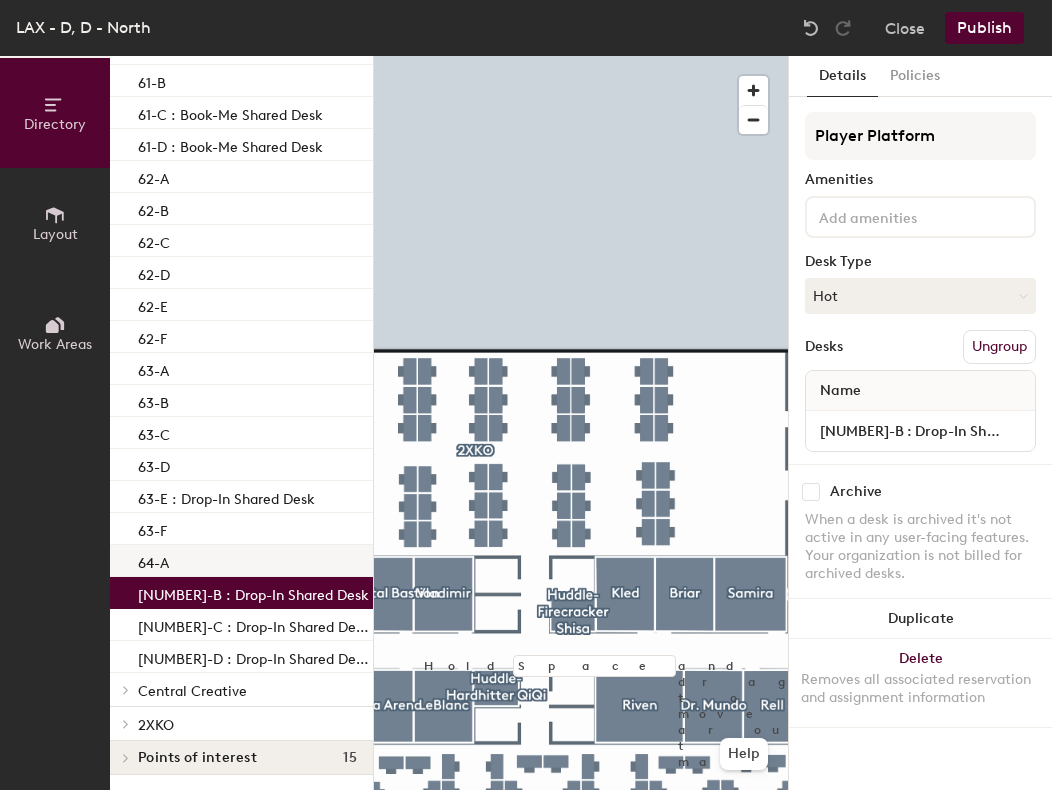 click on "64-A" 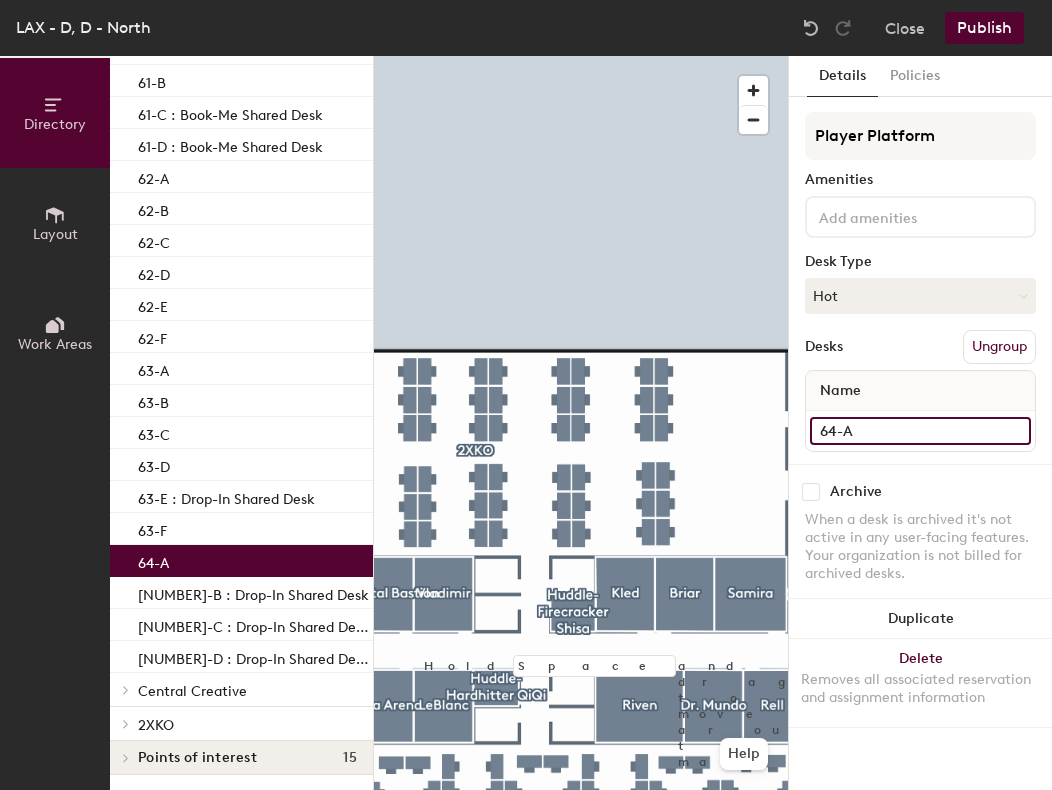 click on "64-A" 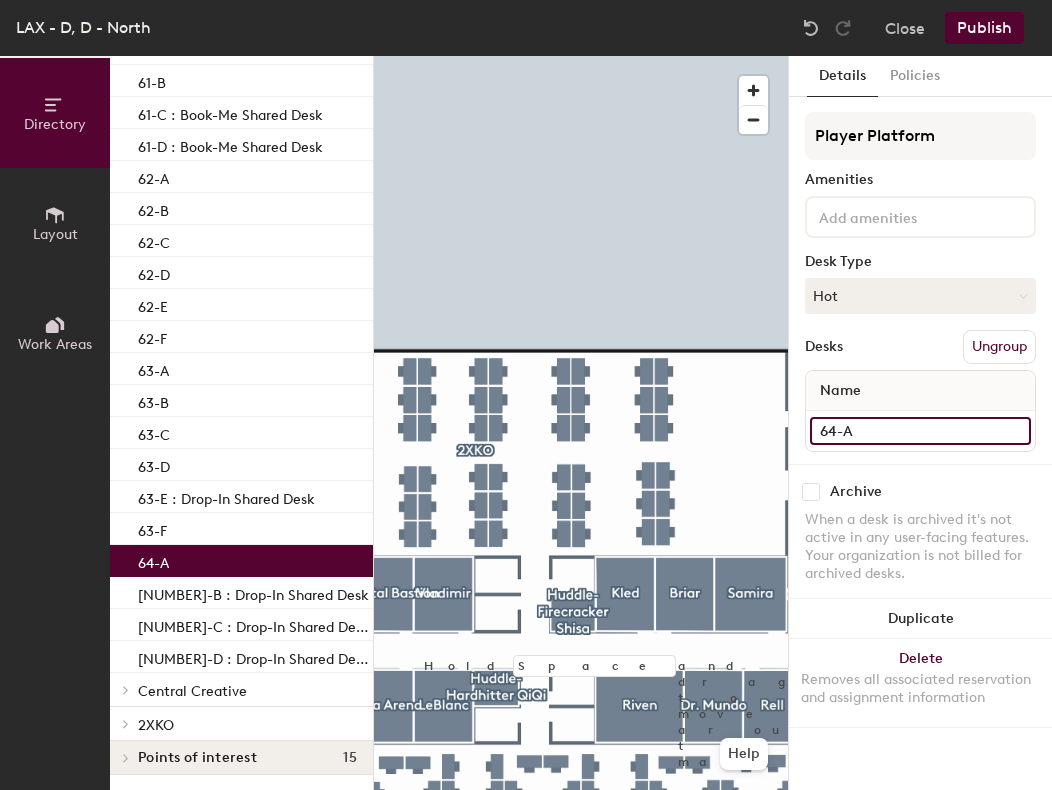 paste on ": Drop-In Shared Desk" 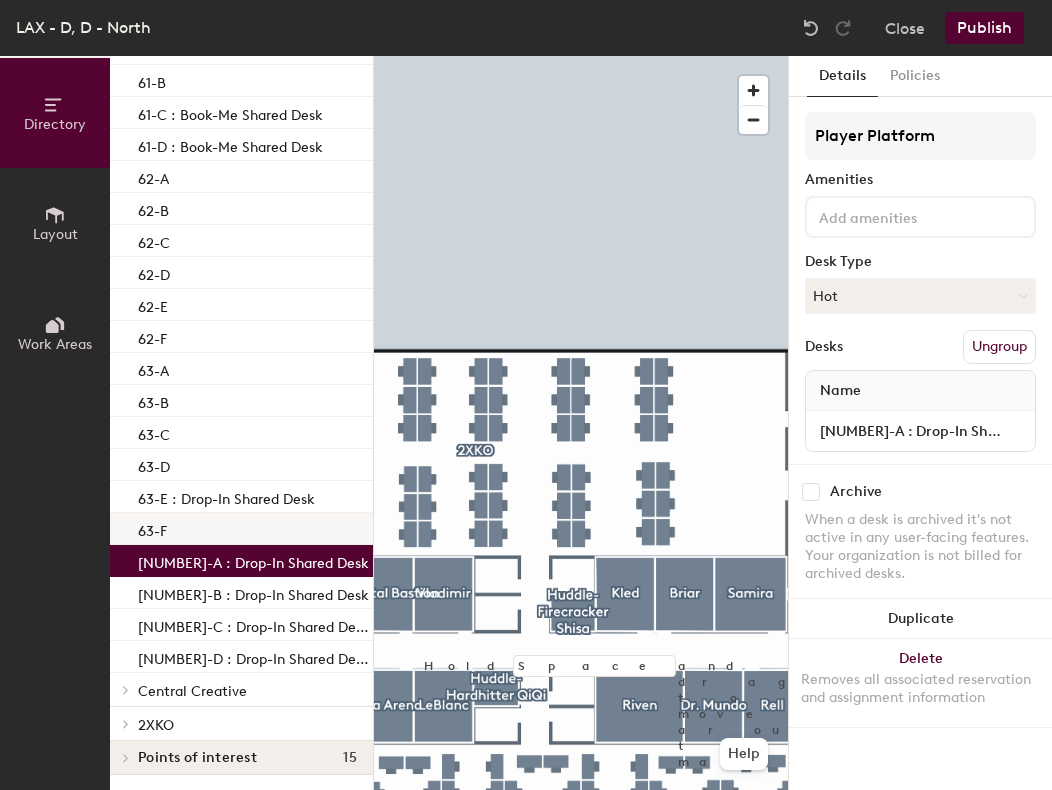 click on "63-F" 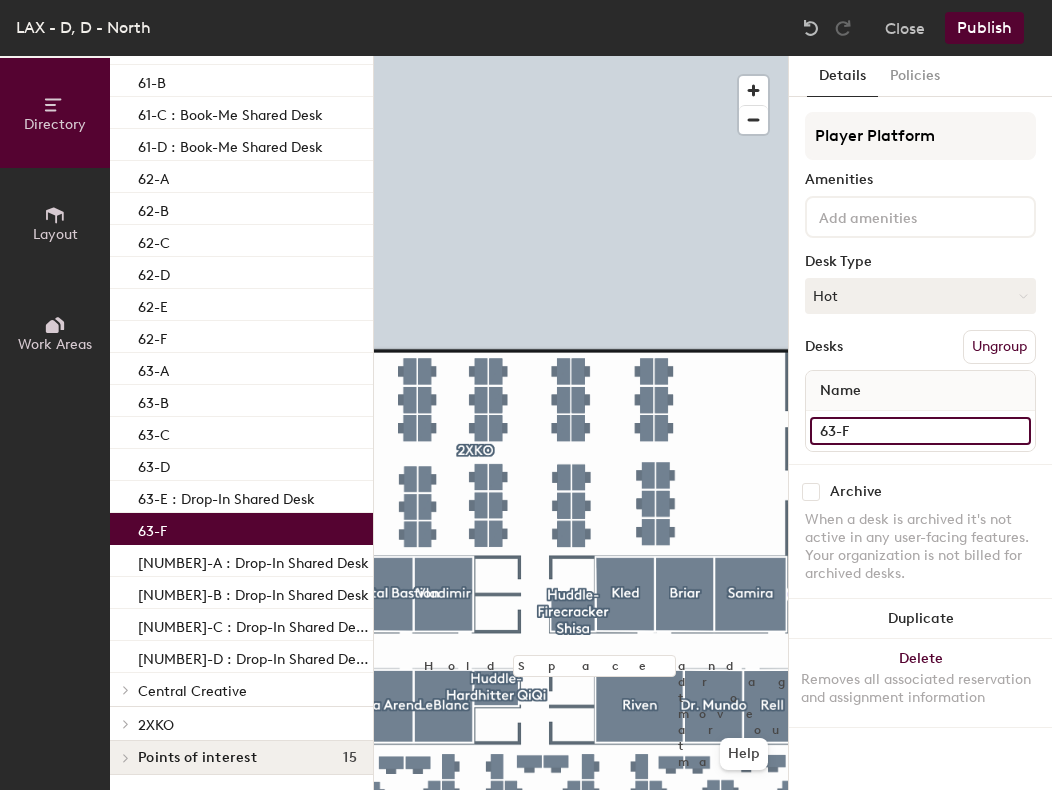 click on "63-F" 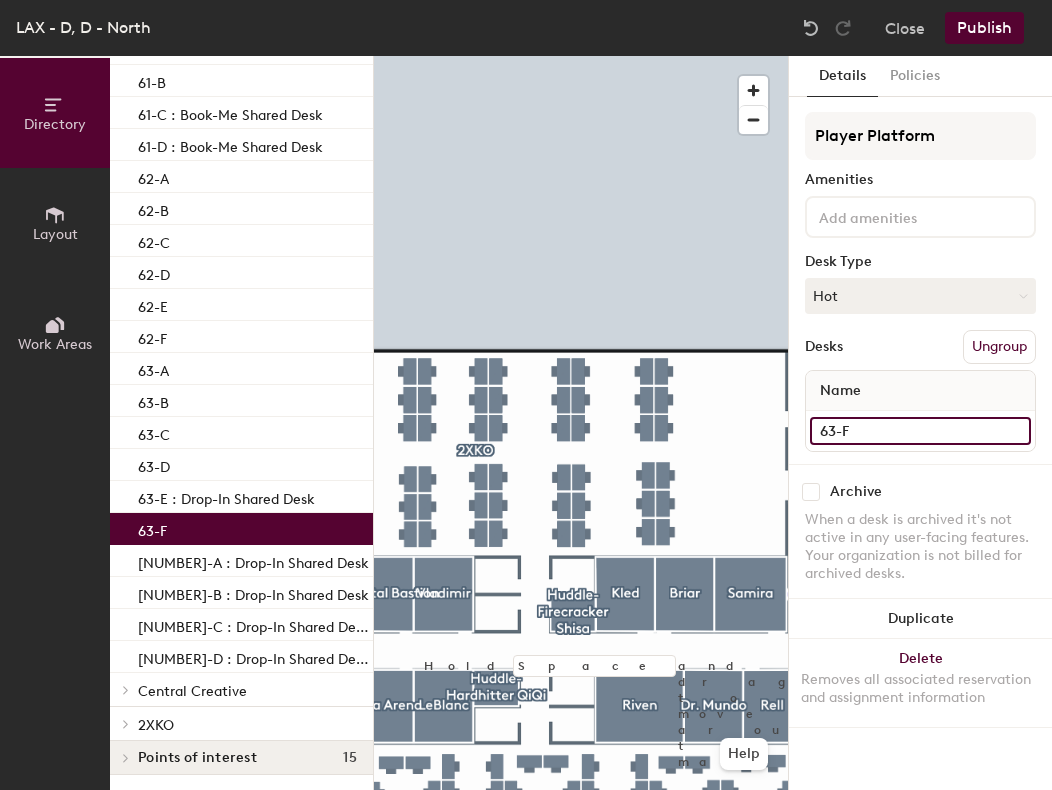 paste on ": Drop-In Shared Desk" 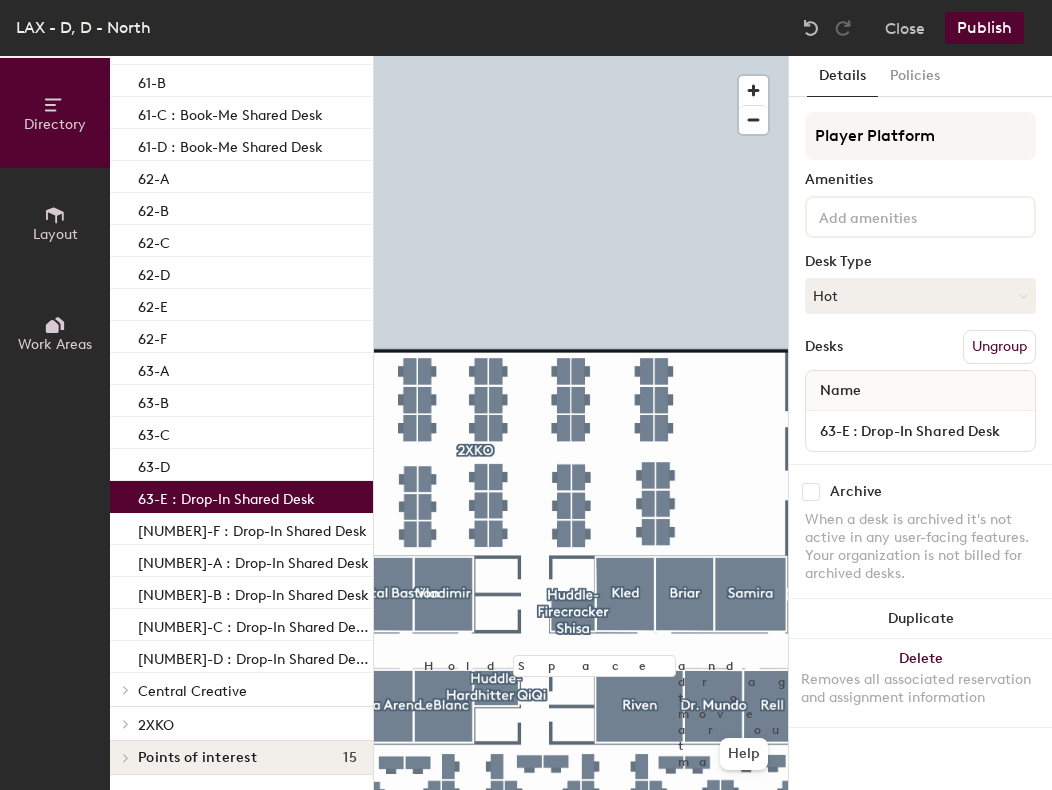 click on "63-E : Drop-In Shared Desk" 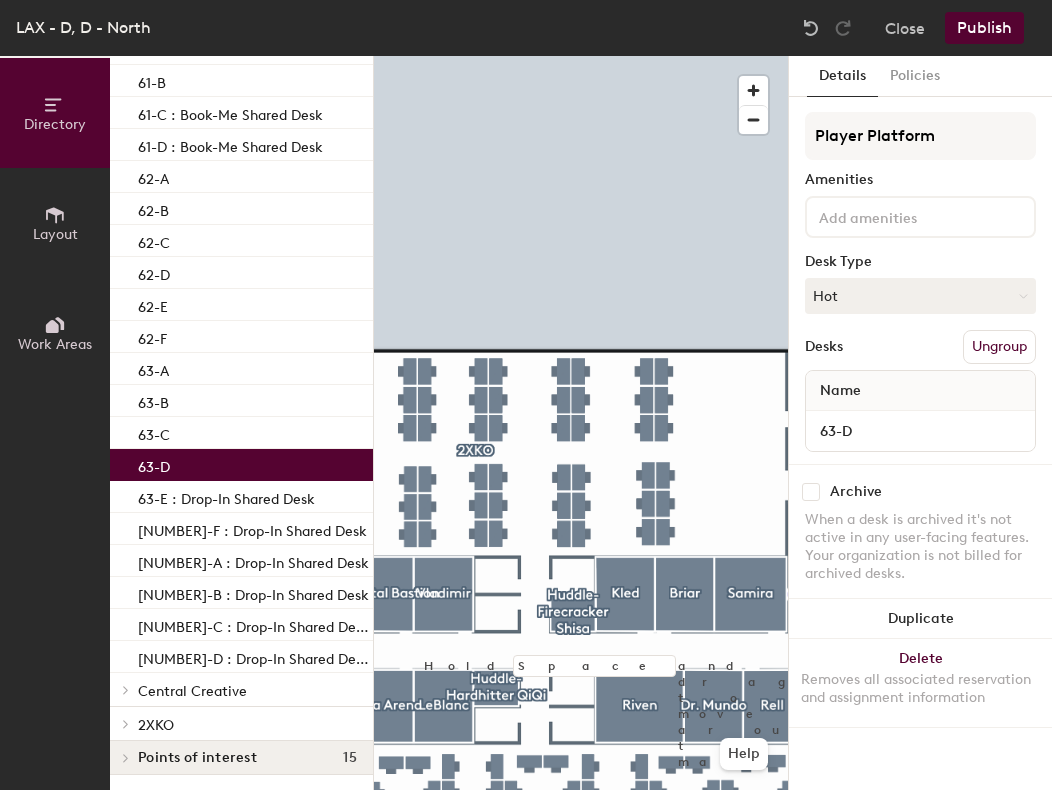 click on "63-D" 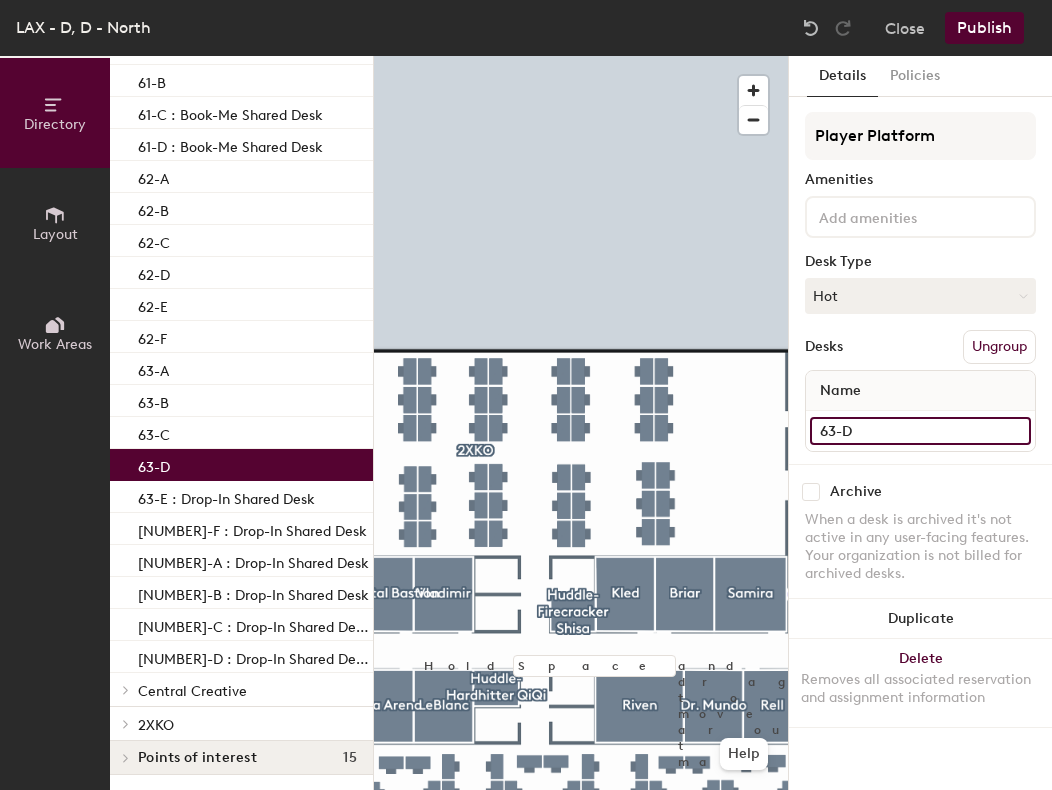 click on "63-D" 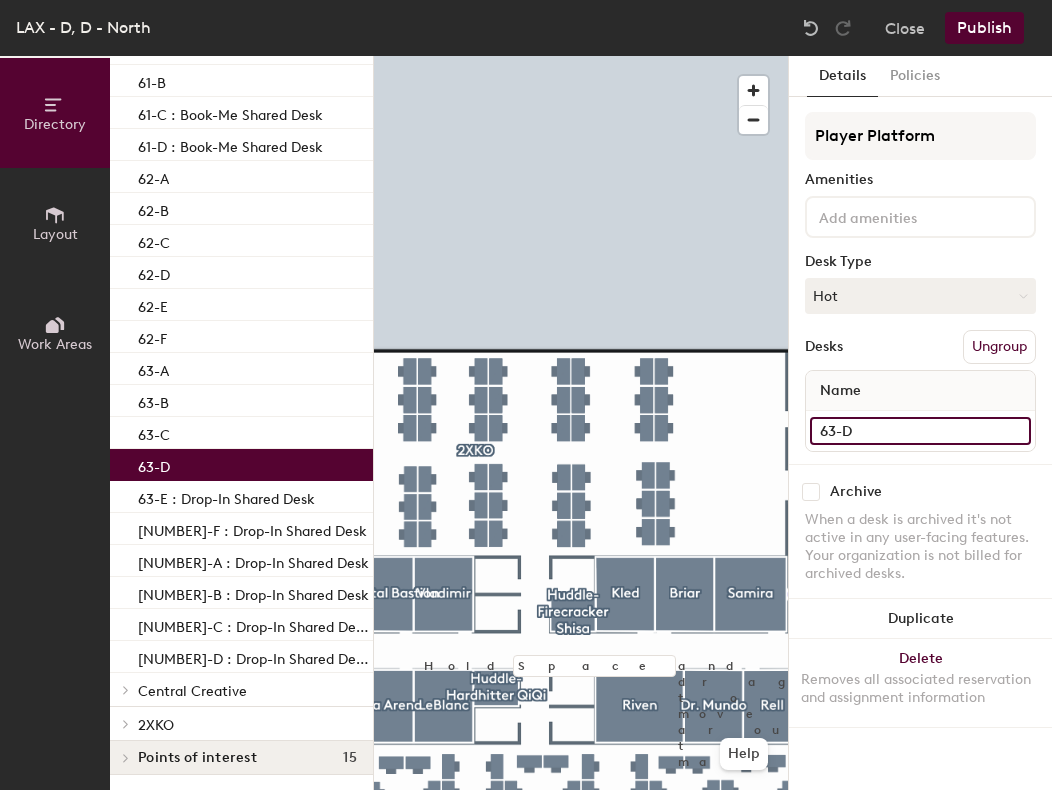 paste on ": Drop-In Shared Desk" 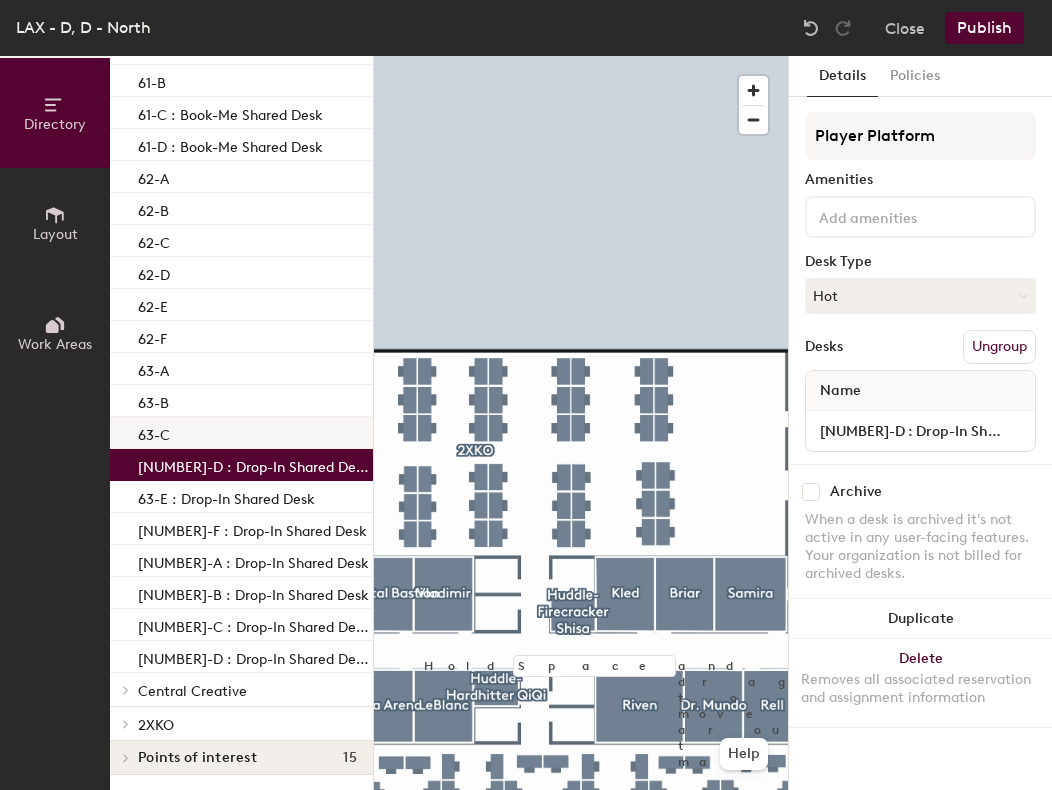 click on "63-C" 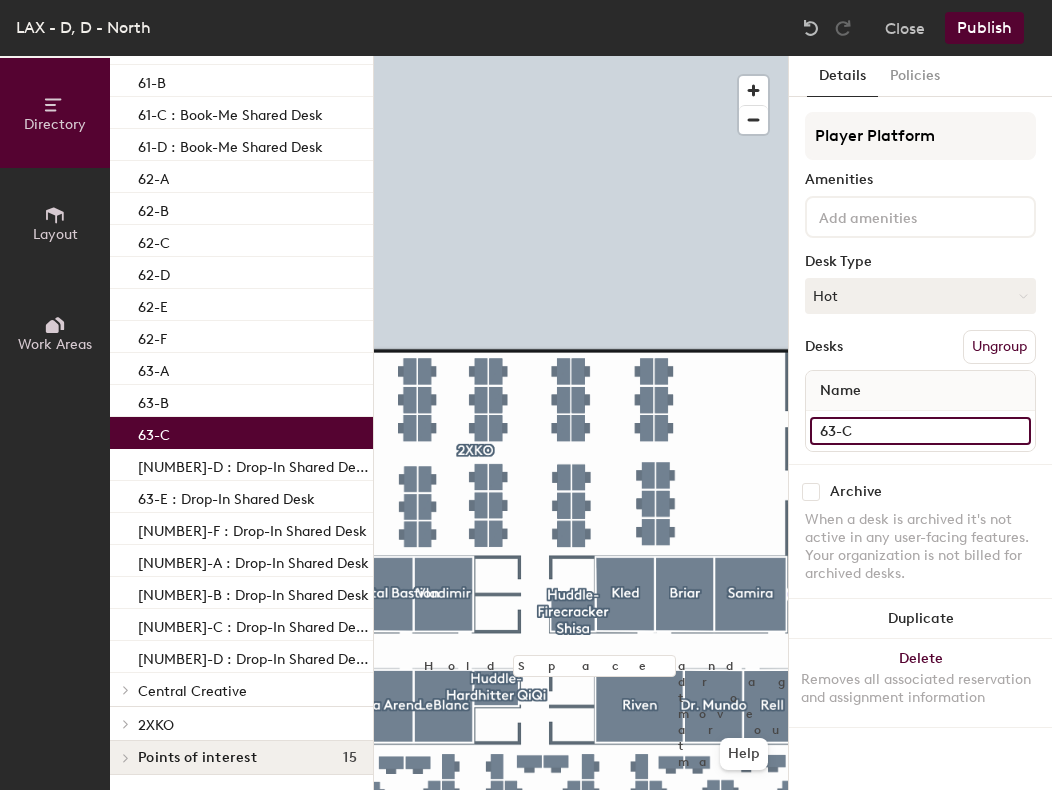 click on "63-C" 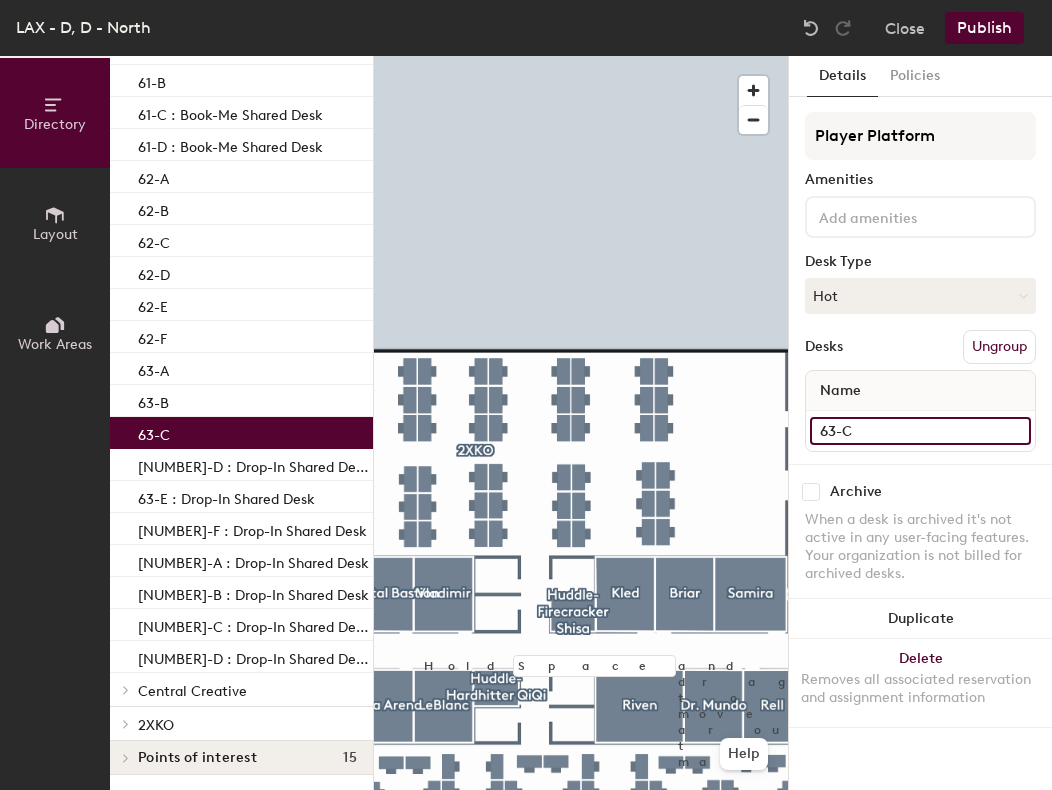 paste on ": Drop-In Shared Desk" 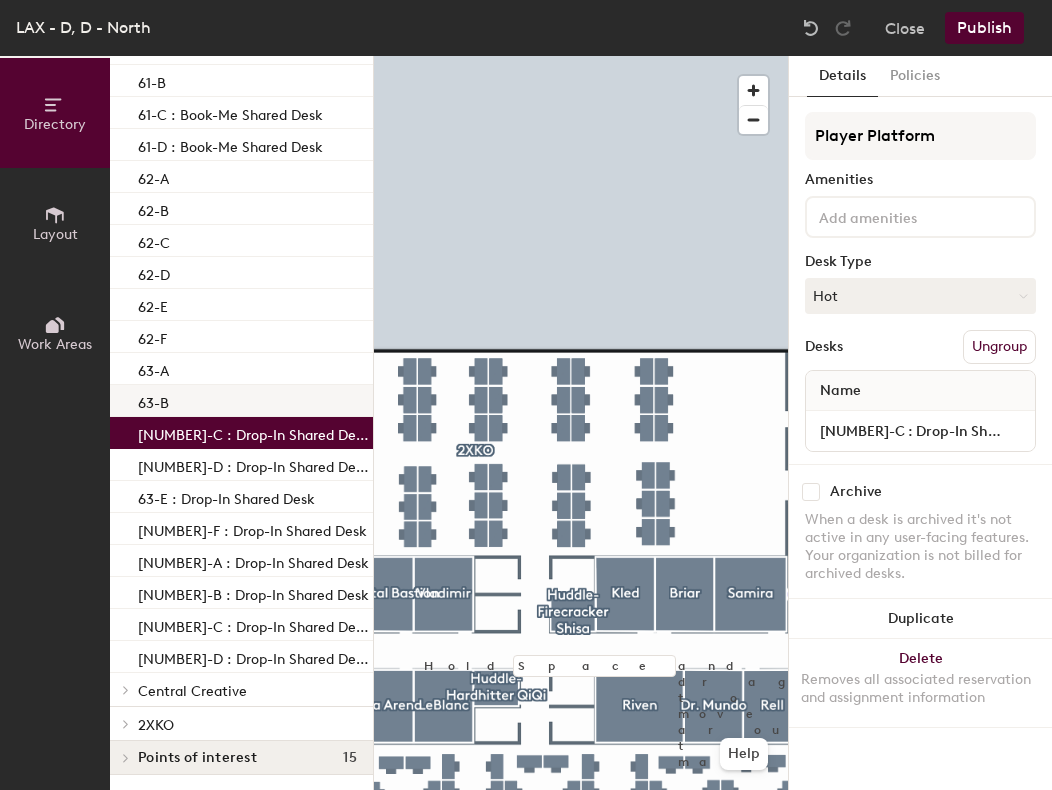 click on "63-B" 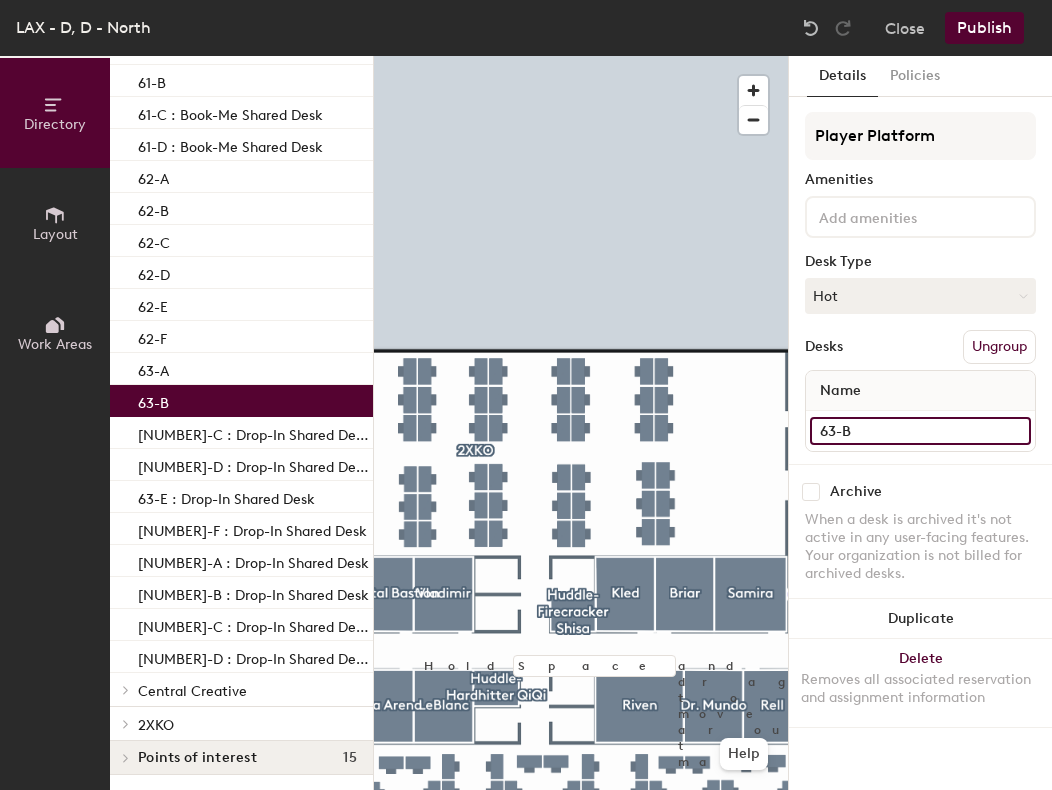 click on "63-B" 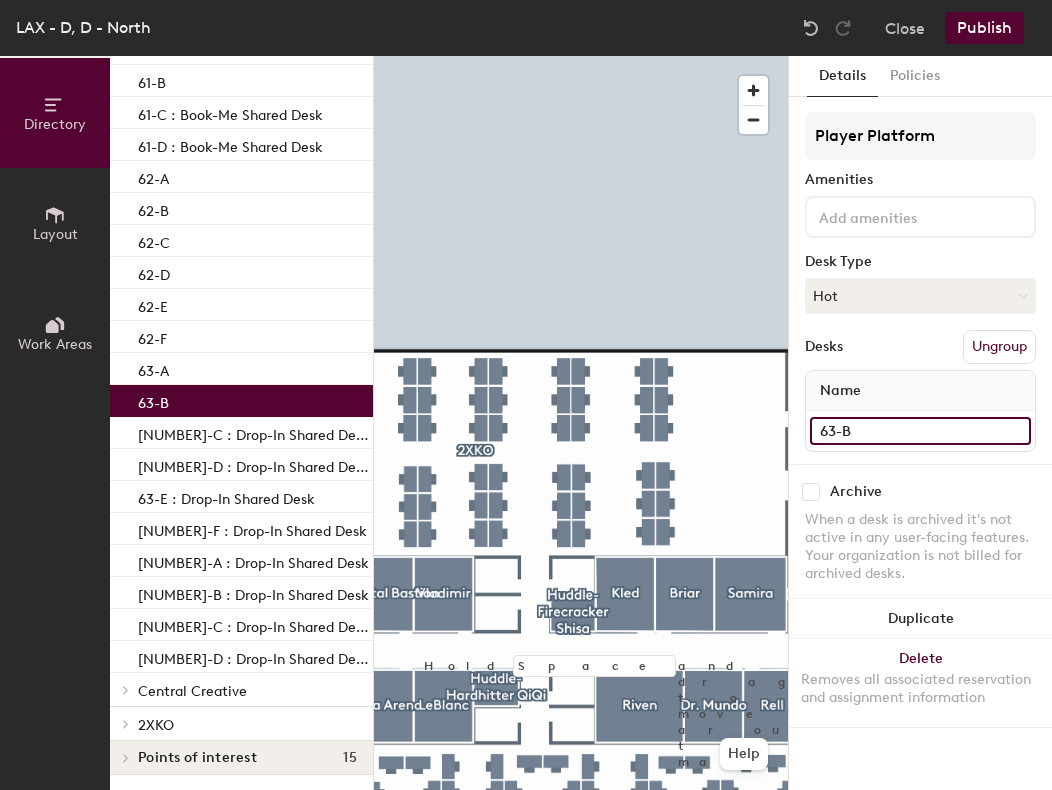 paste on ": Drop-In Shared Desk" 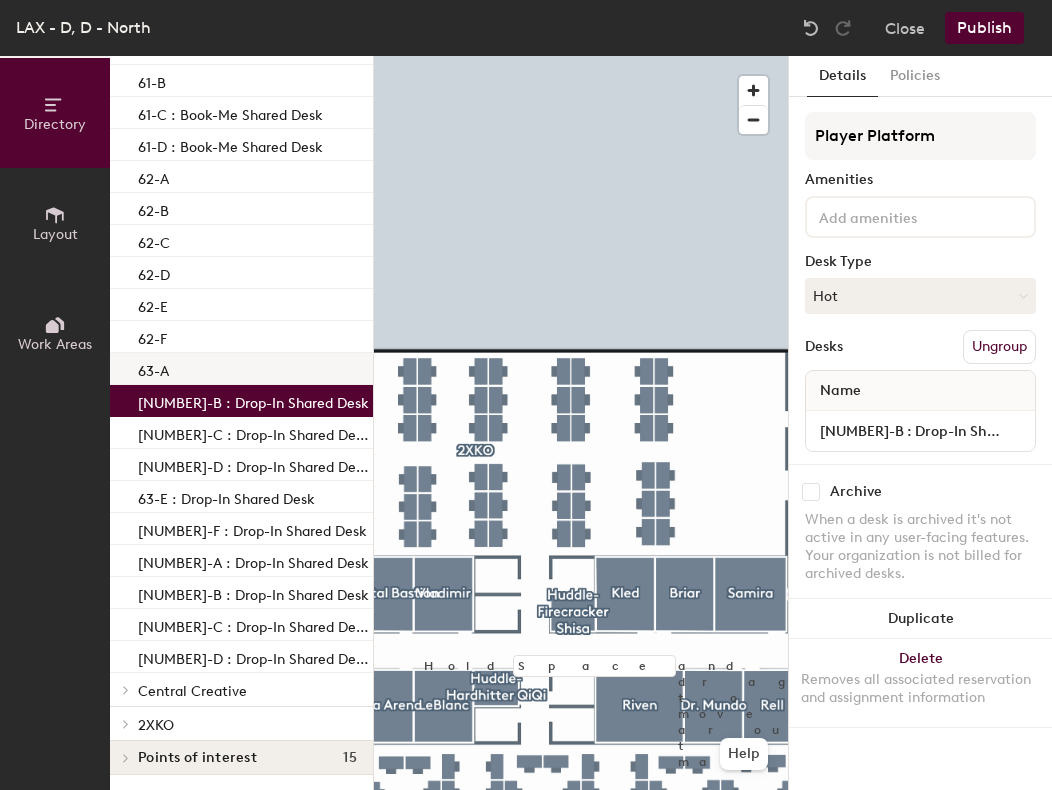 click on "63-A" 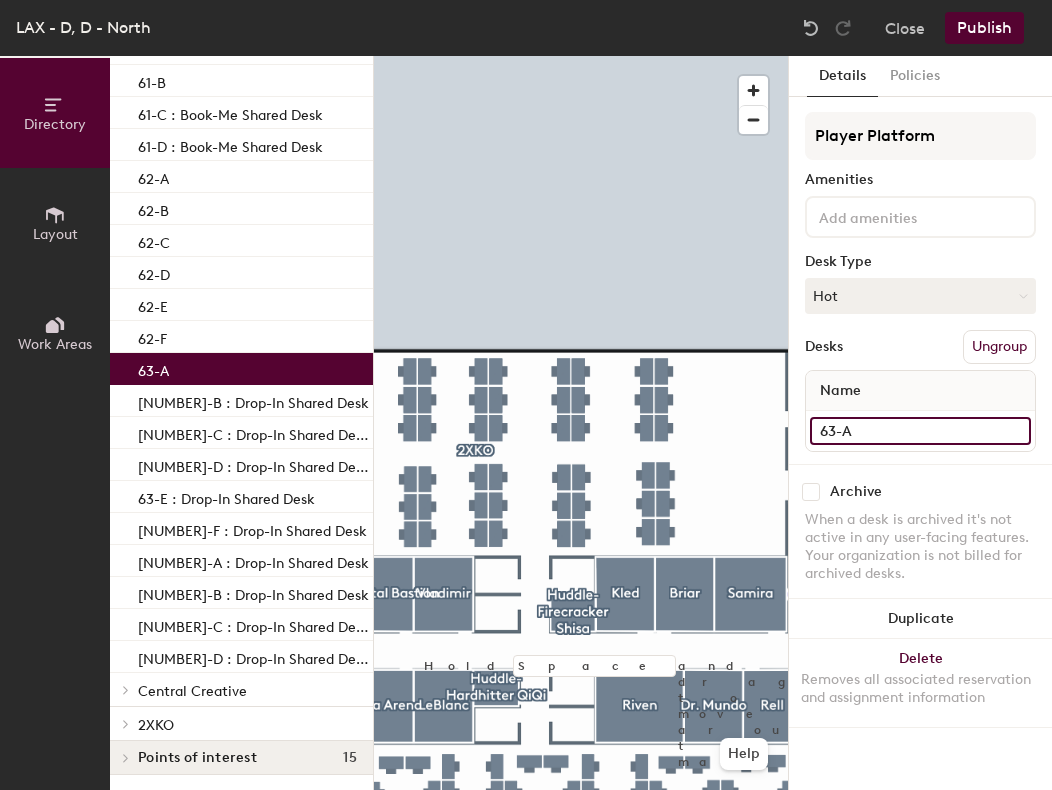 click on "63-A" 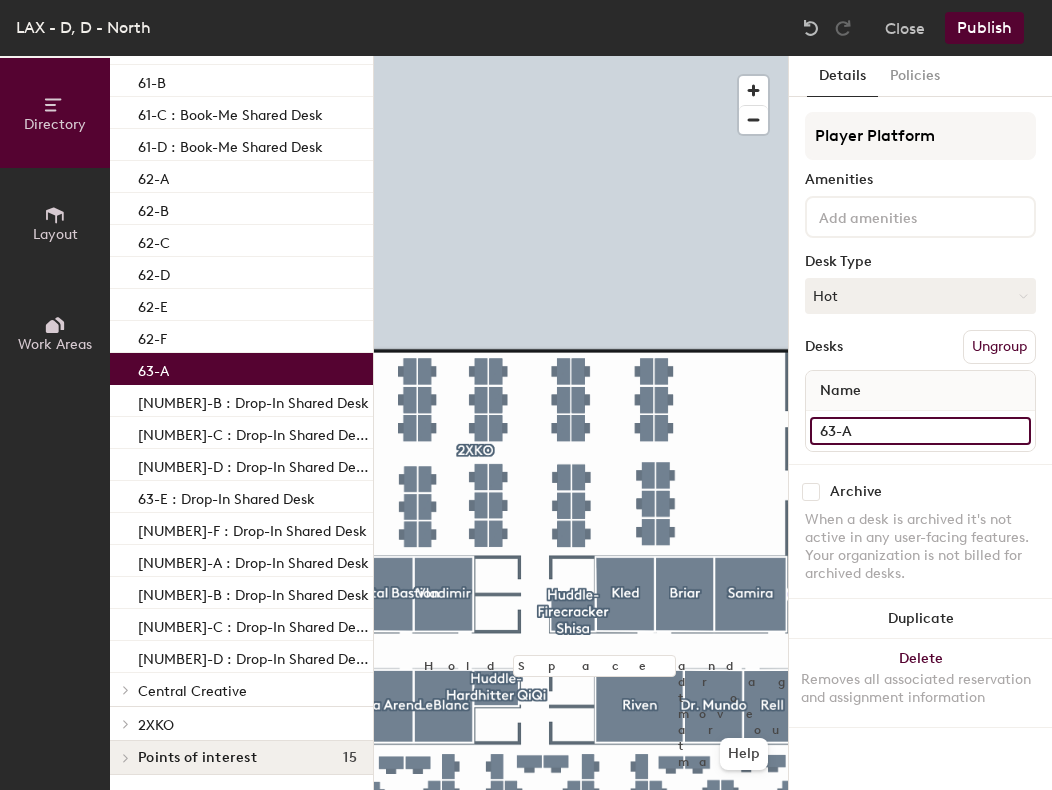 paste on ": Drop-In Shared Desk" 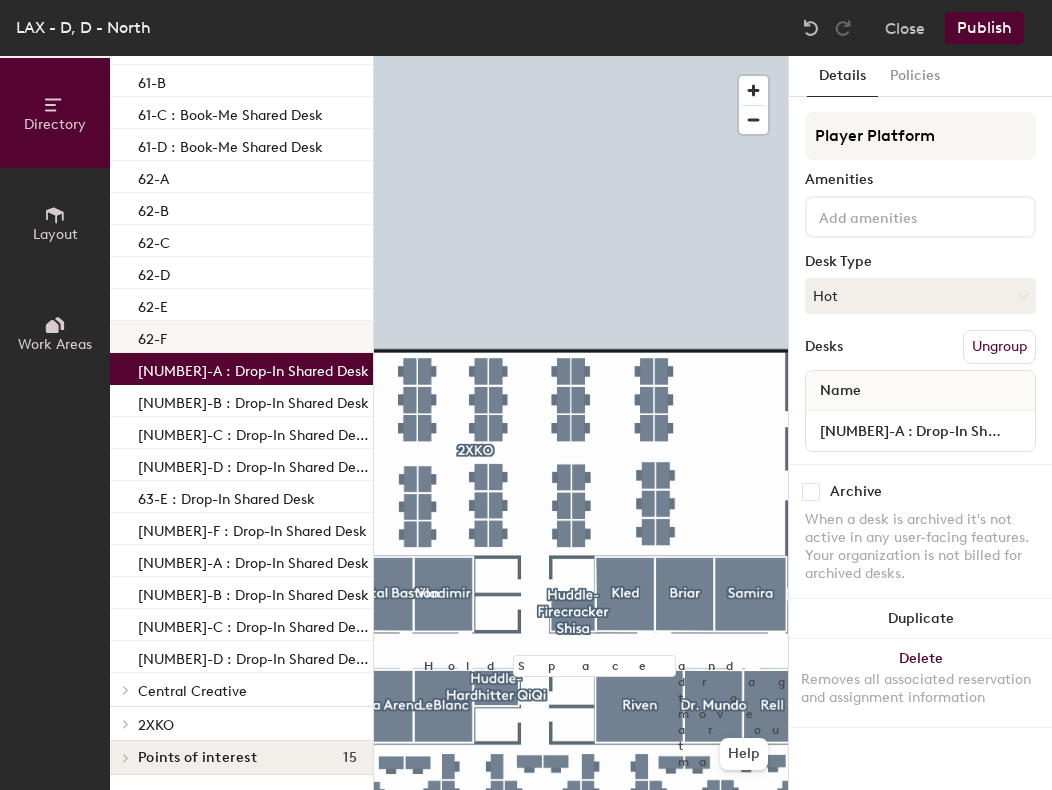 click on "62-F" 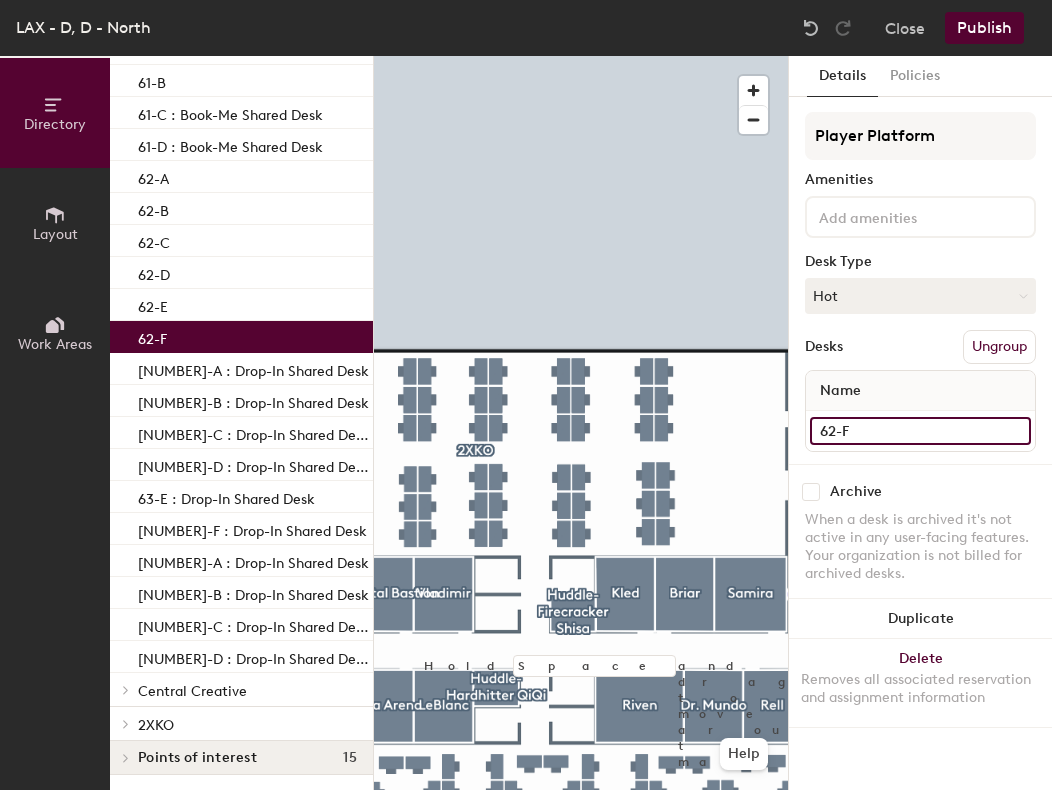 click on "62-F" 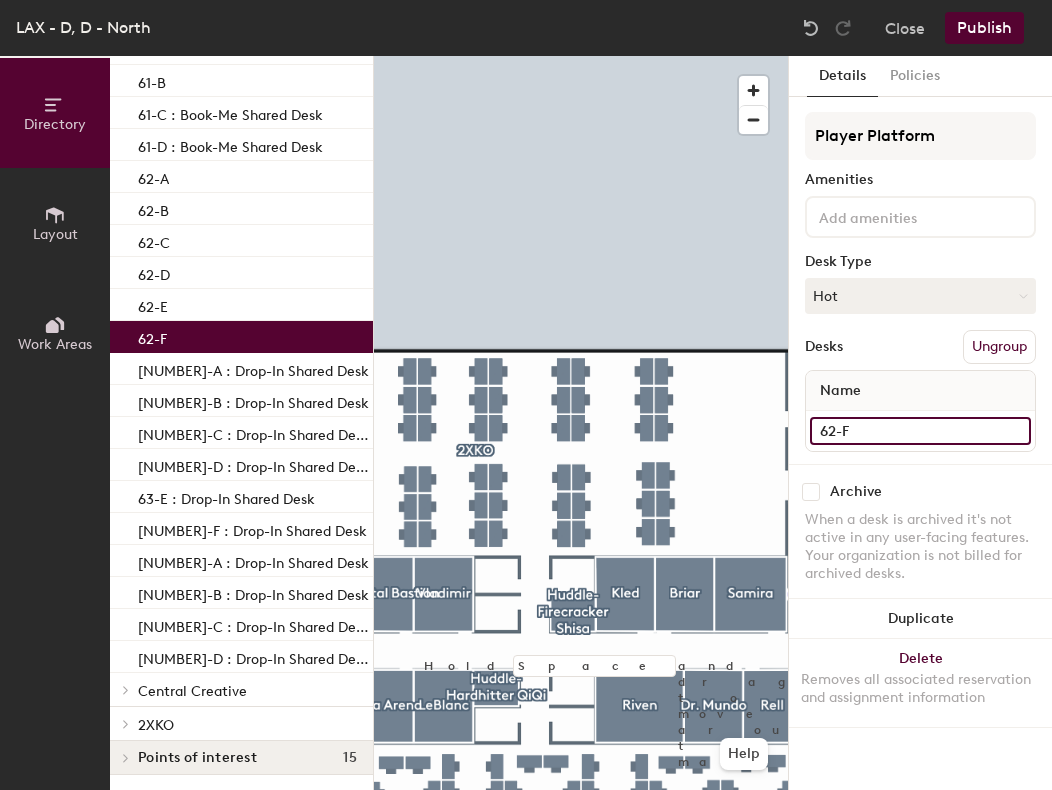 paste on ": Drop-In Shared Desk" 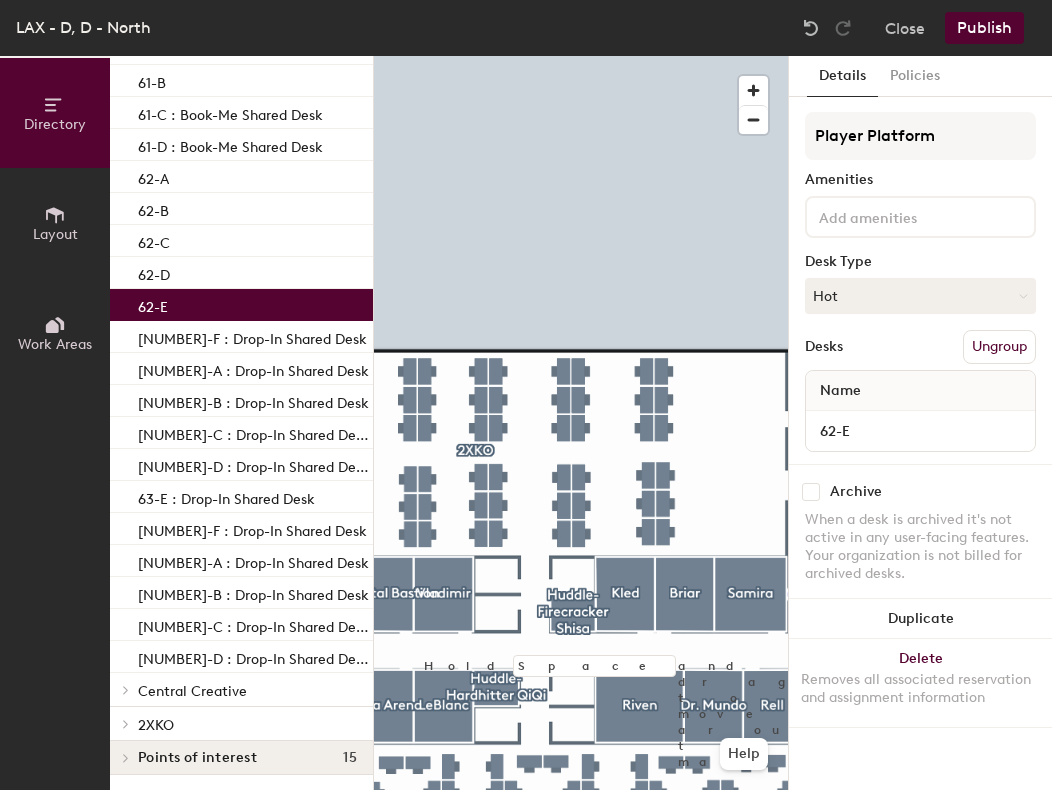click on "62-E" 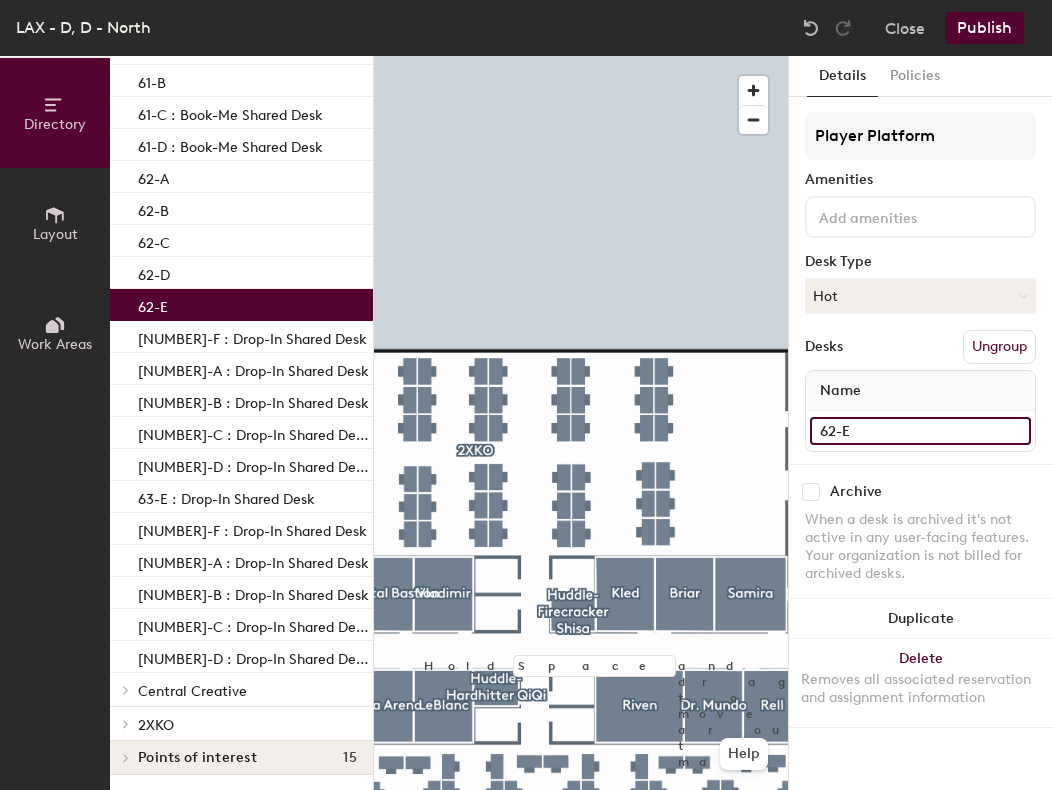 click on "62-E" 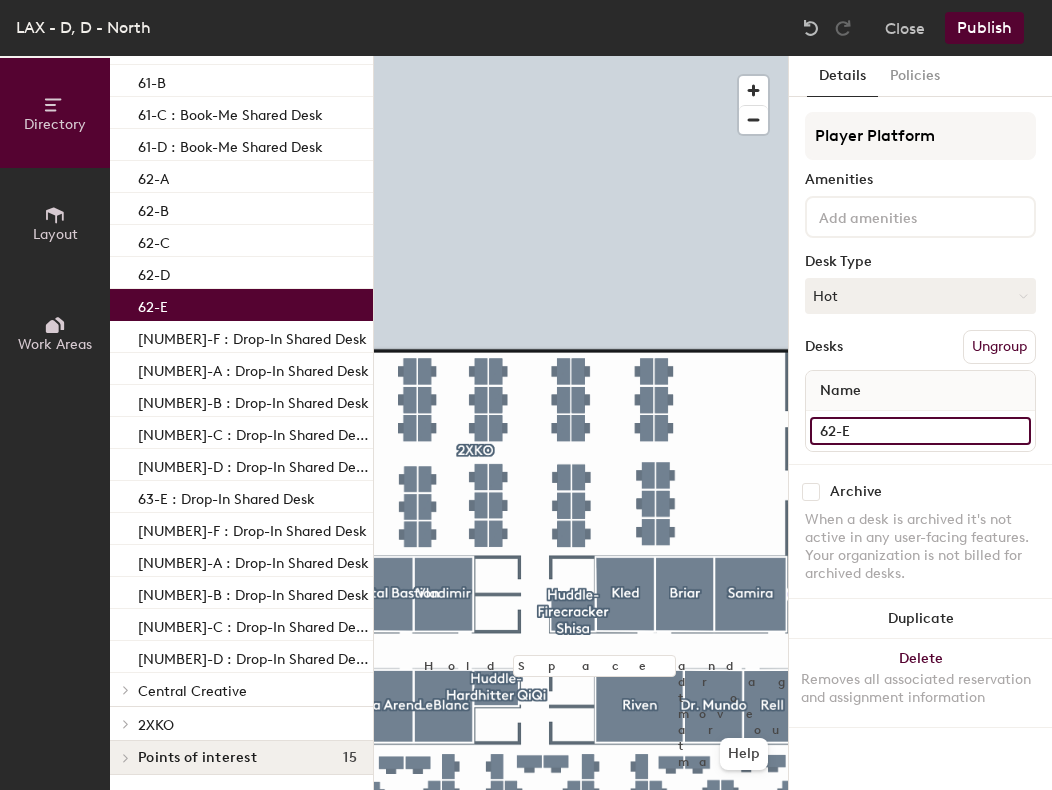 paste on ": Drop-In Shared Desk" 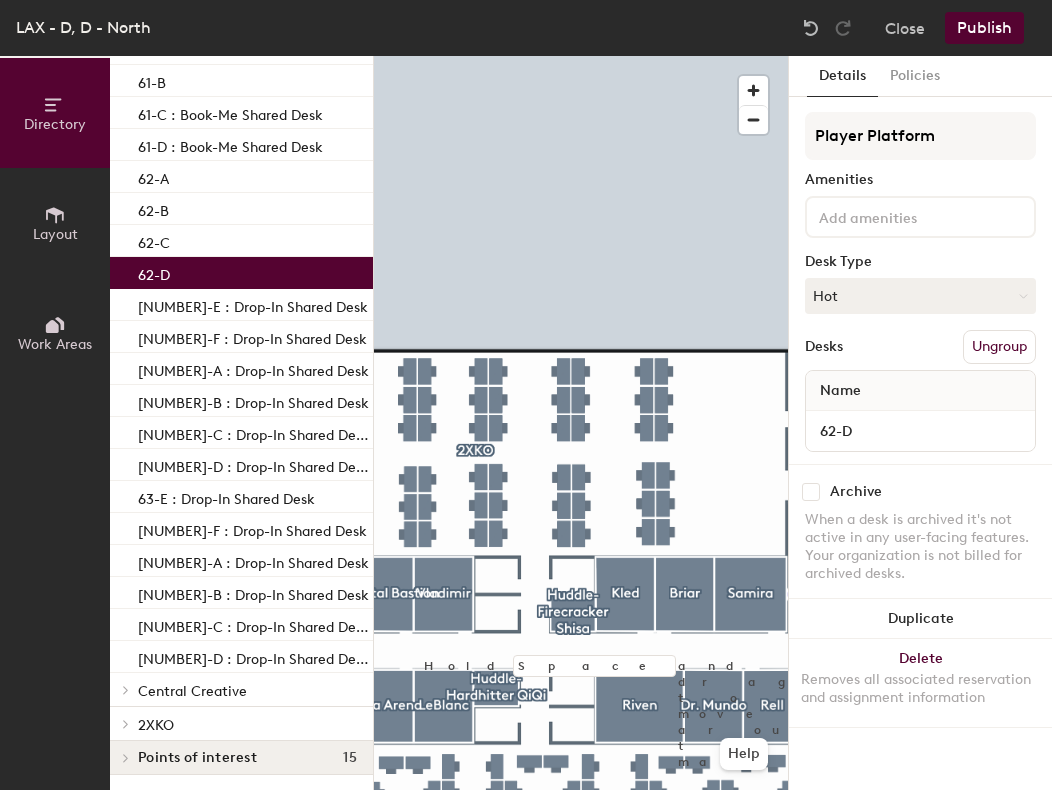 click on "62-D" 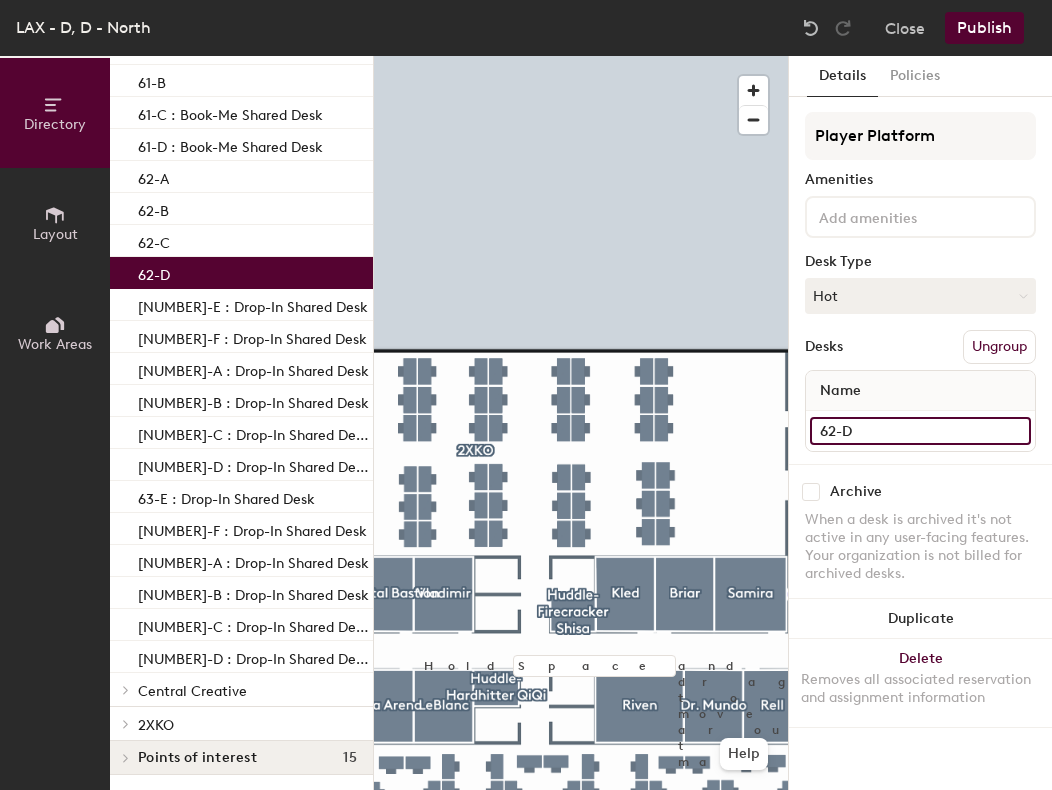 click on "62-D" 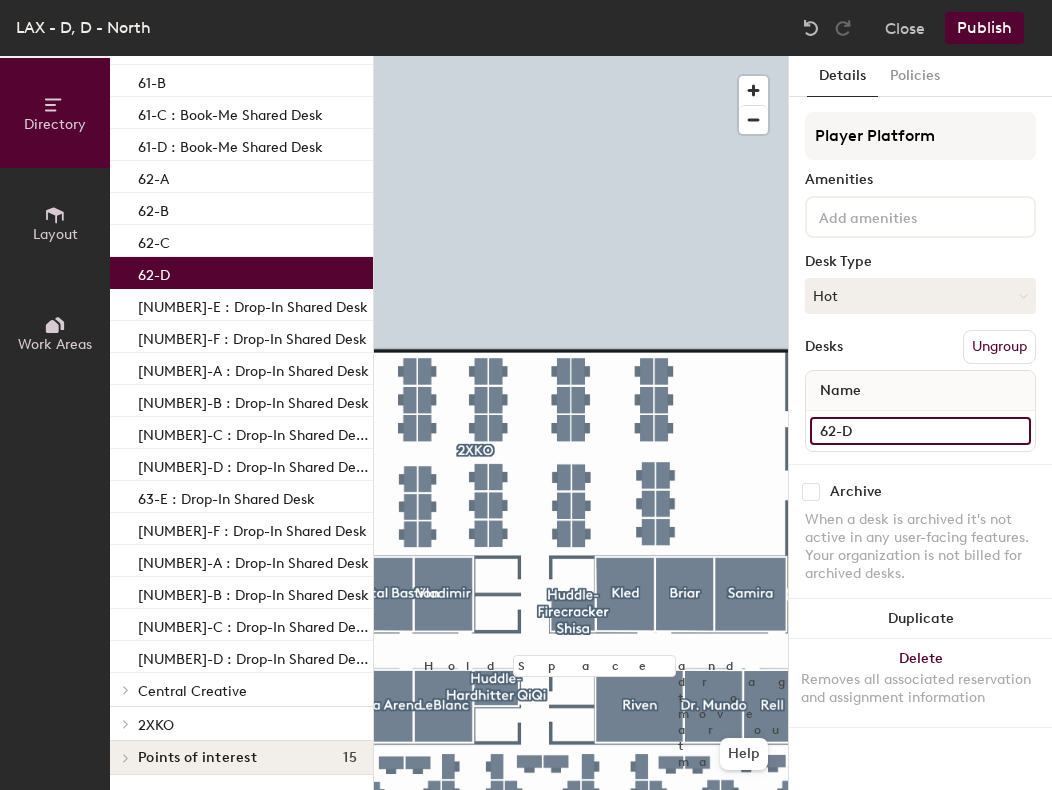 paste on ": Drop-In Shared Desk" 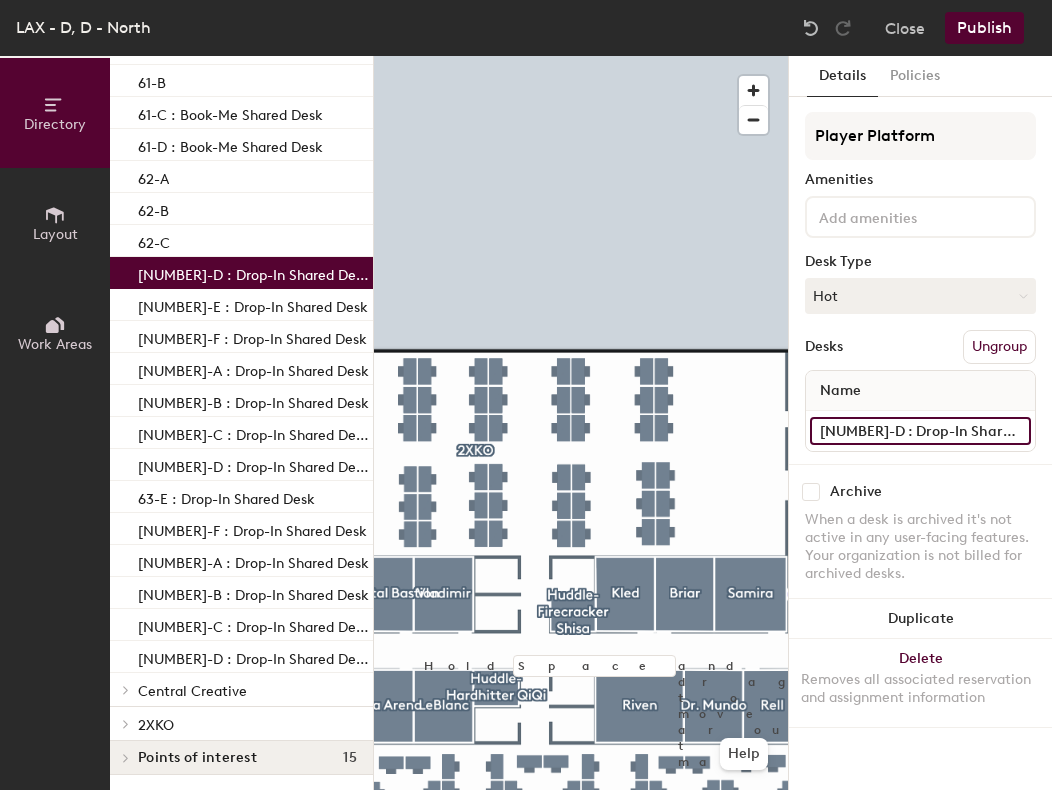 type on "62-D : Drop-In Shared Desk" 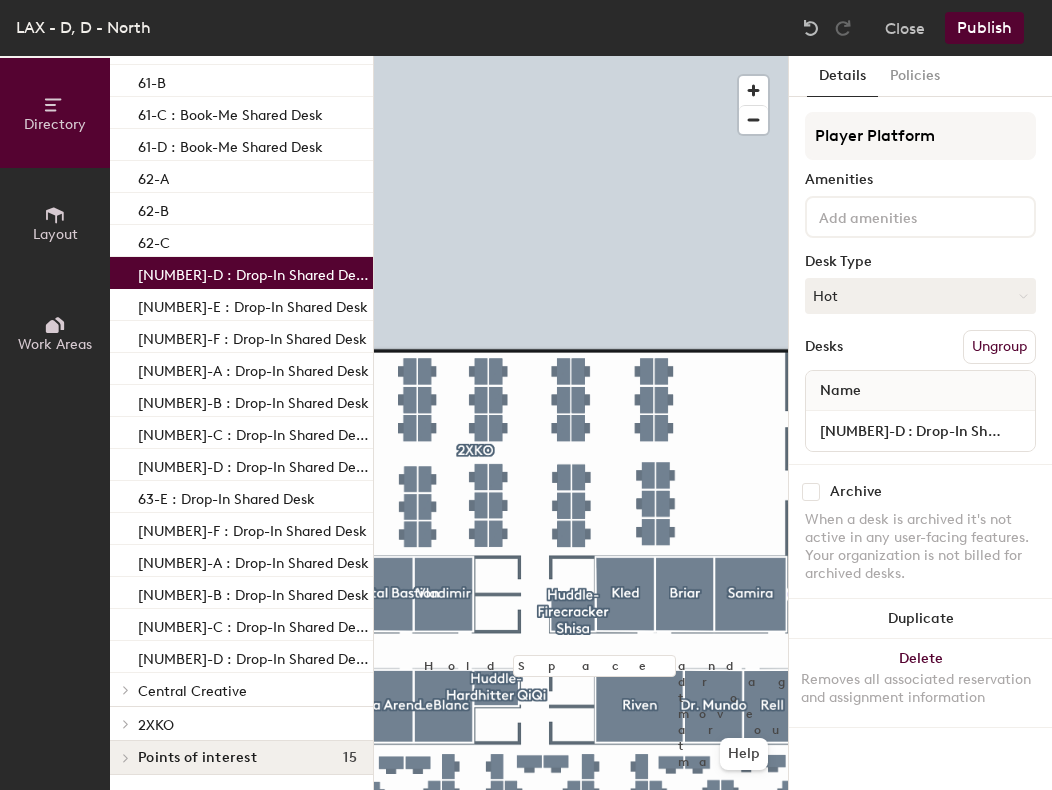 click on "62-D : Drop-In Shared Desk" 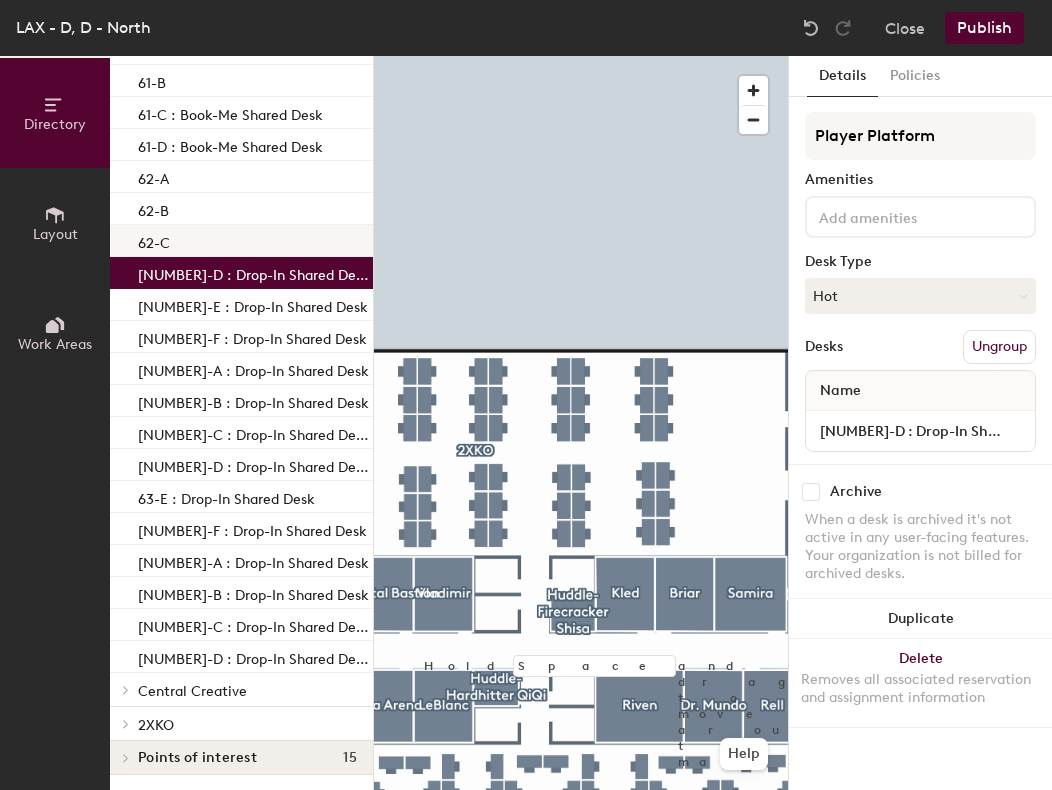 click on "62-C" 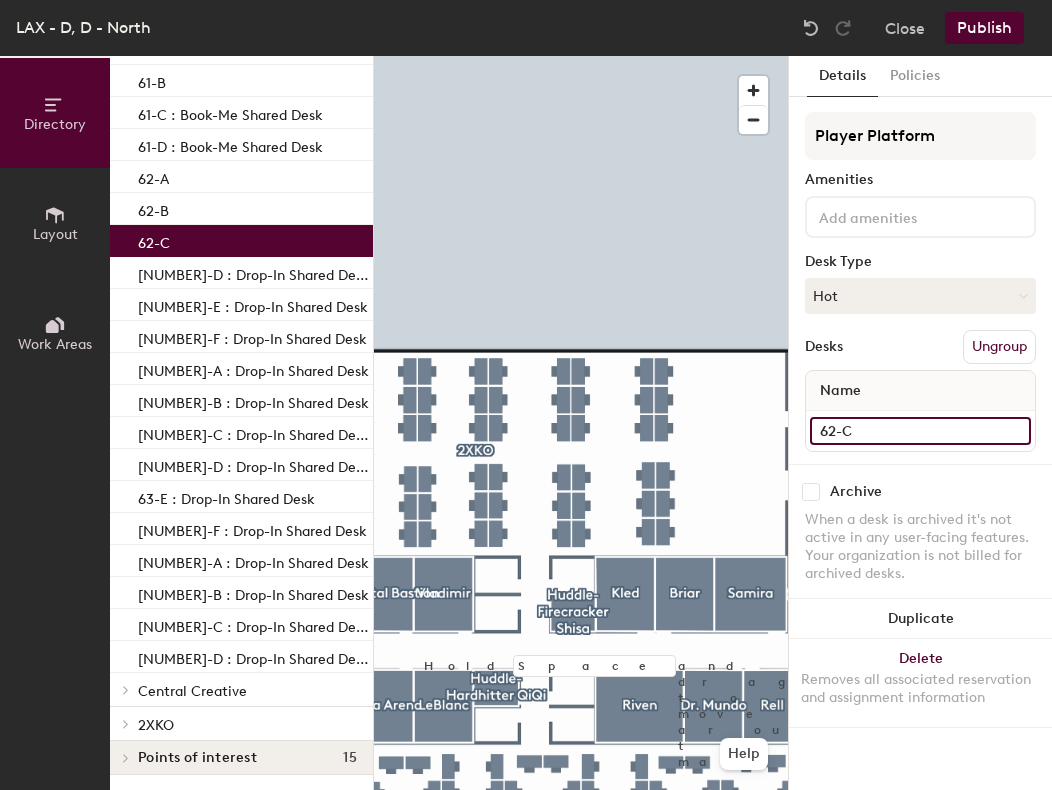 click on "62-C" 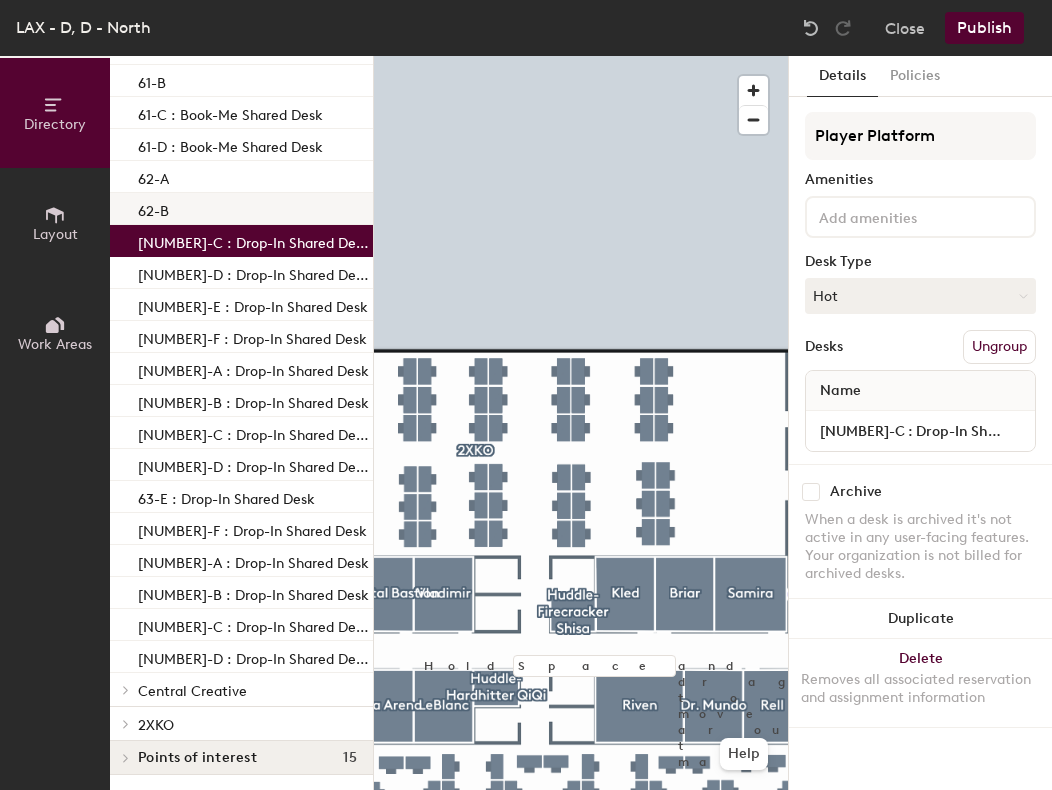 click on "62-B" 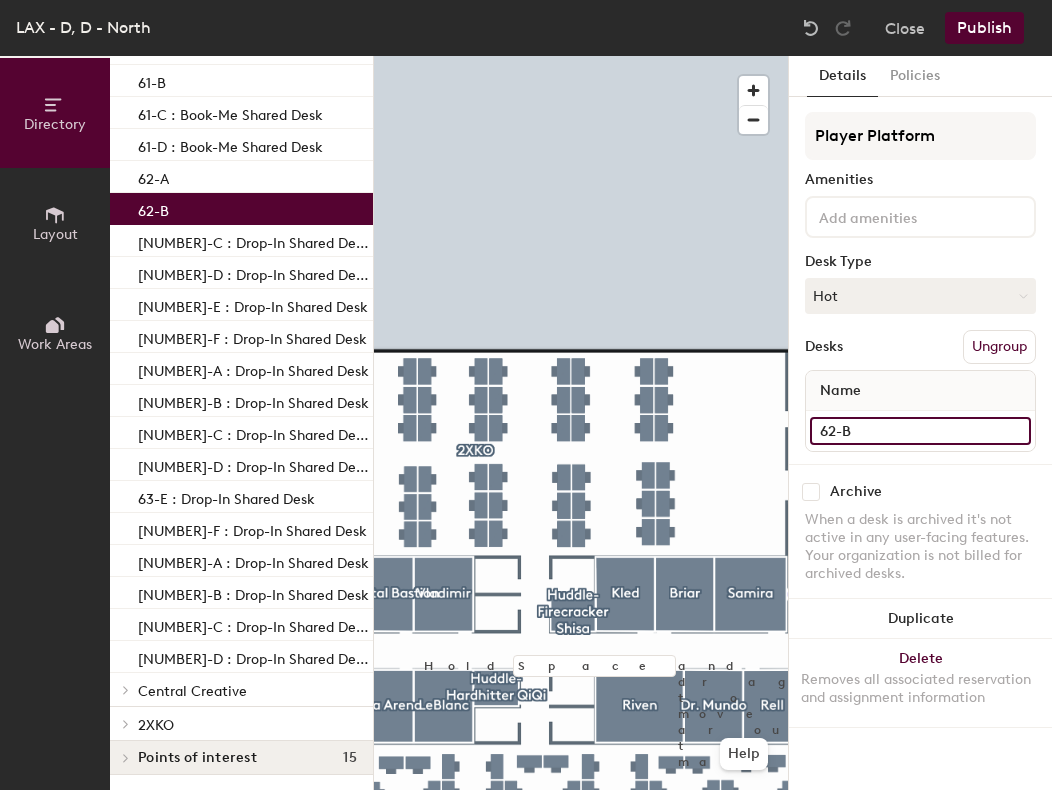 click on "62-B" 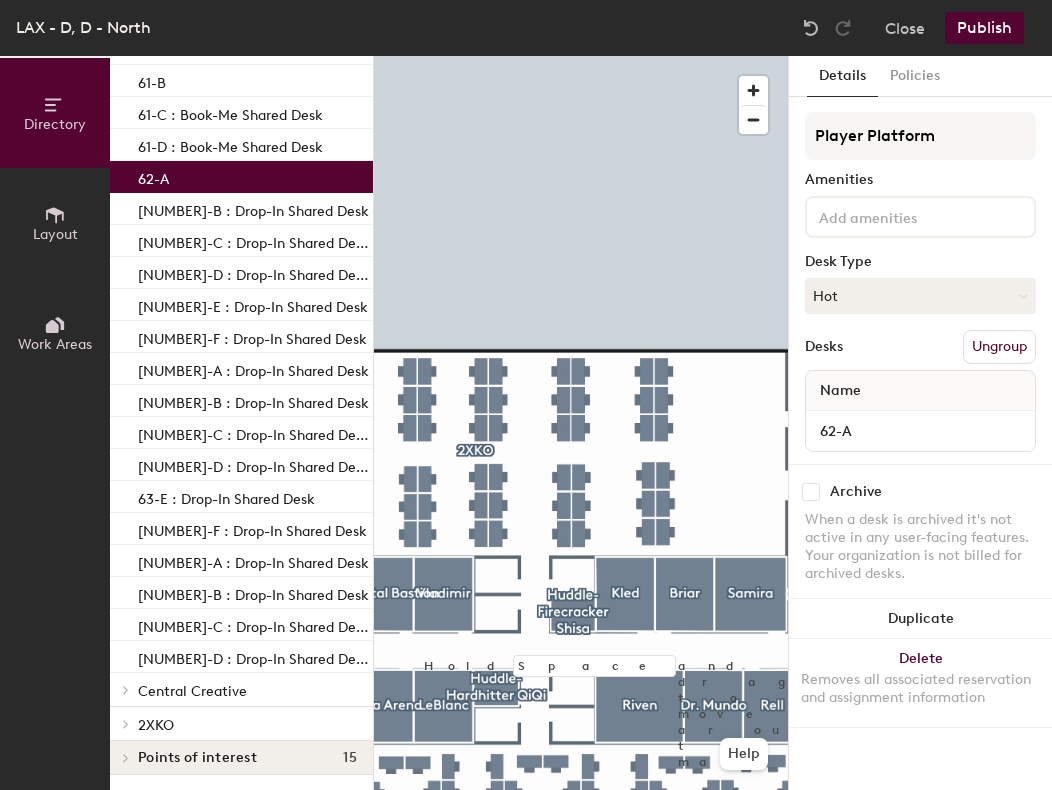 click on "62-A" 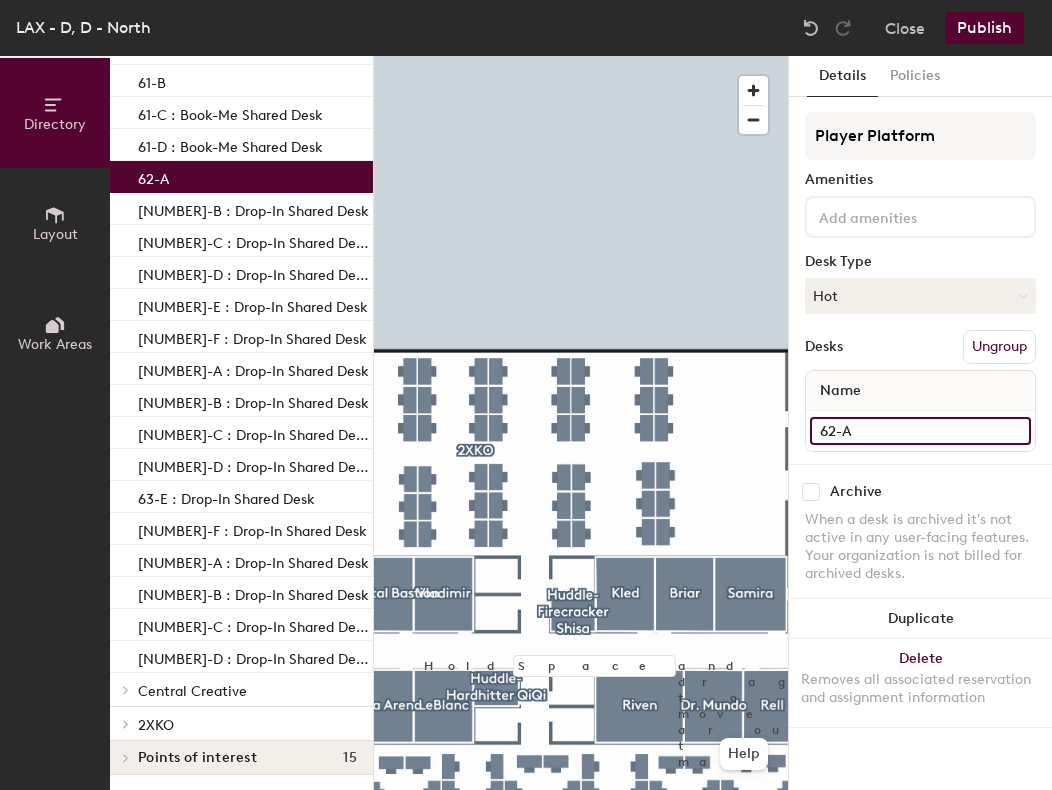 click on "62-A" 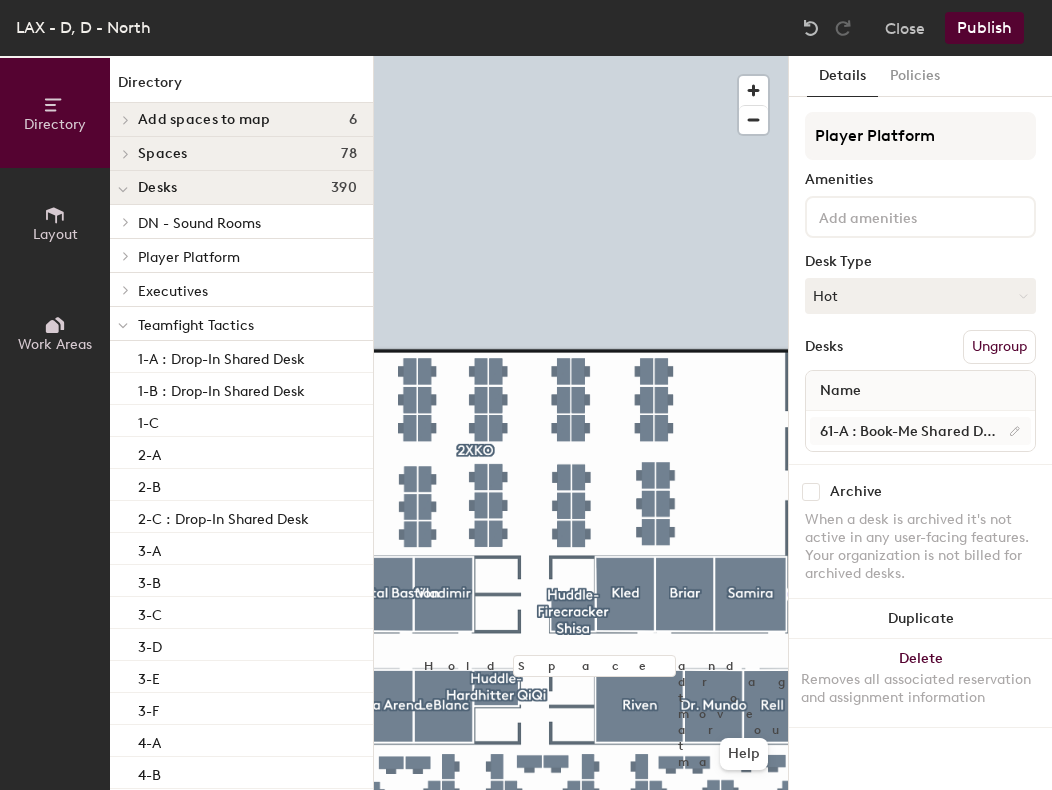 scroll, scrollTop: 0, scrollLeft: 0, axis: both 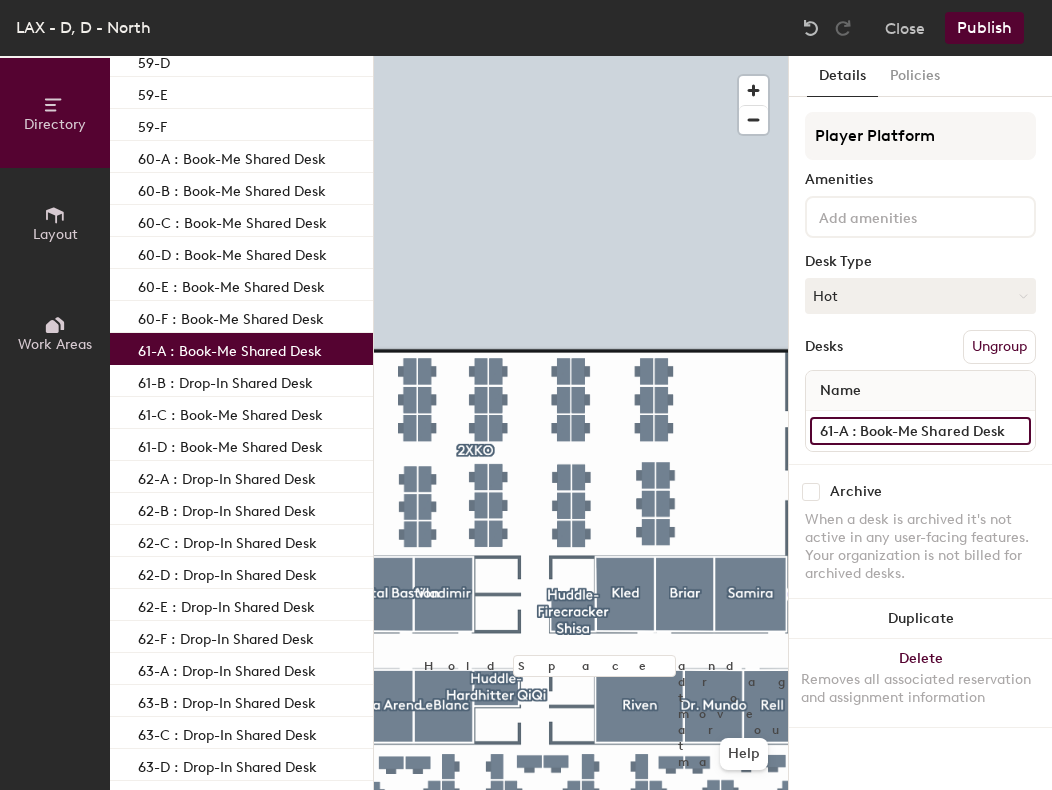 click on "61-A : Book-Me Shared Desk" 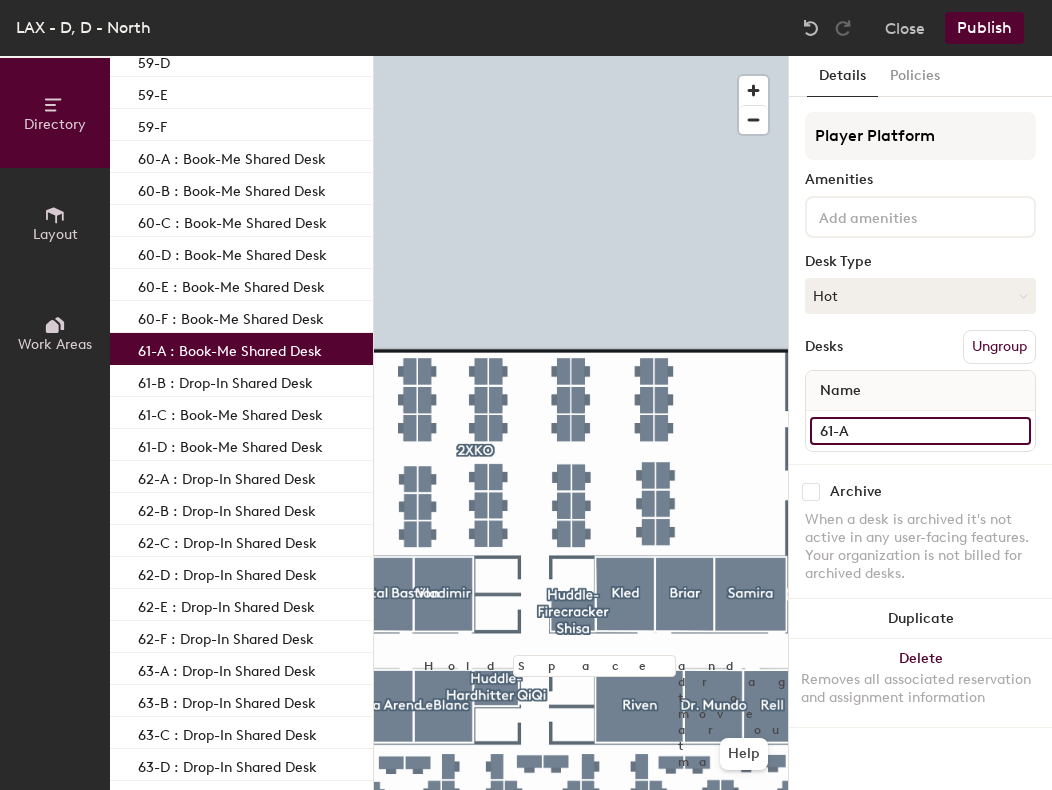 paste on ": Drop-In Shared Desk" 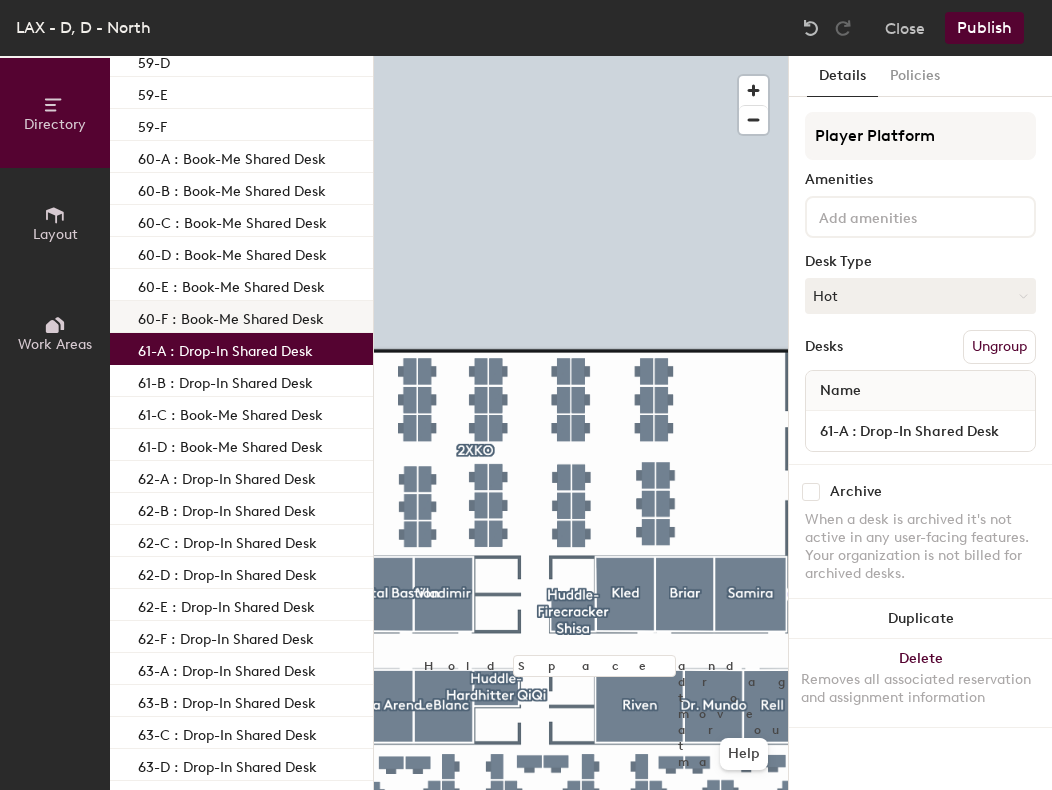 click on "60-F : Book-Me Shared Desk" 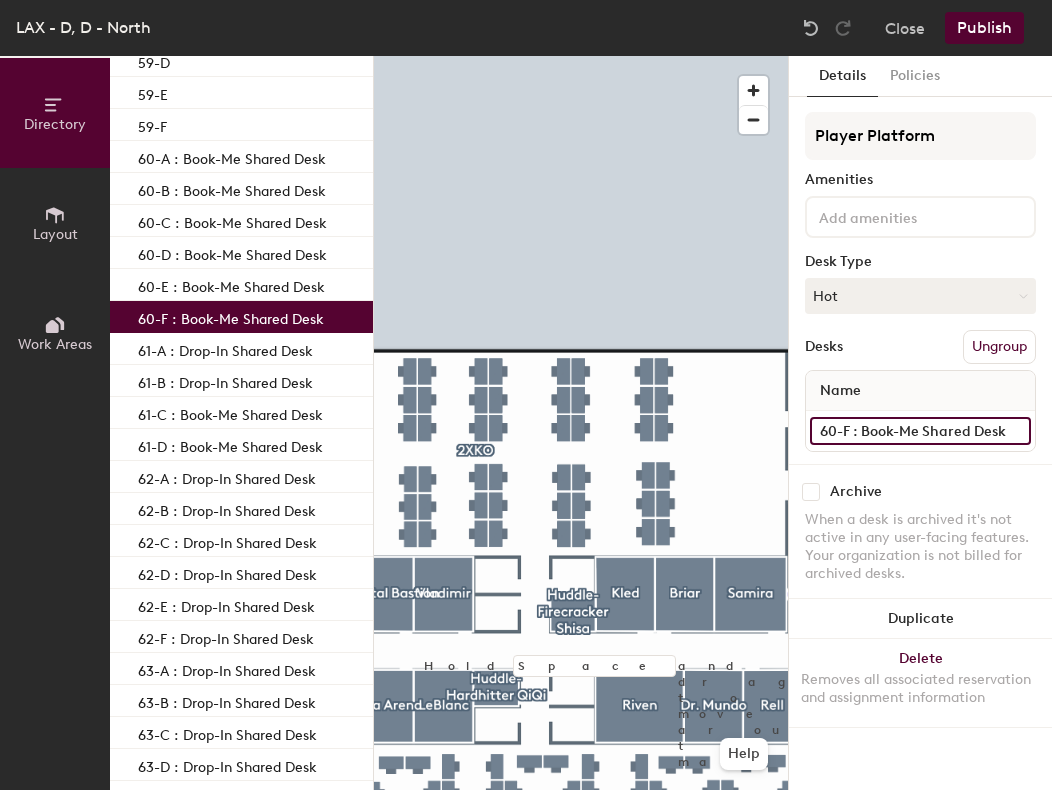 click on "60-F : Book-Me Shared Desk" 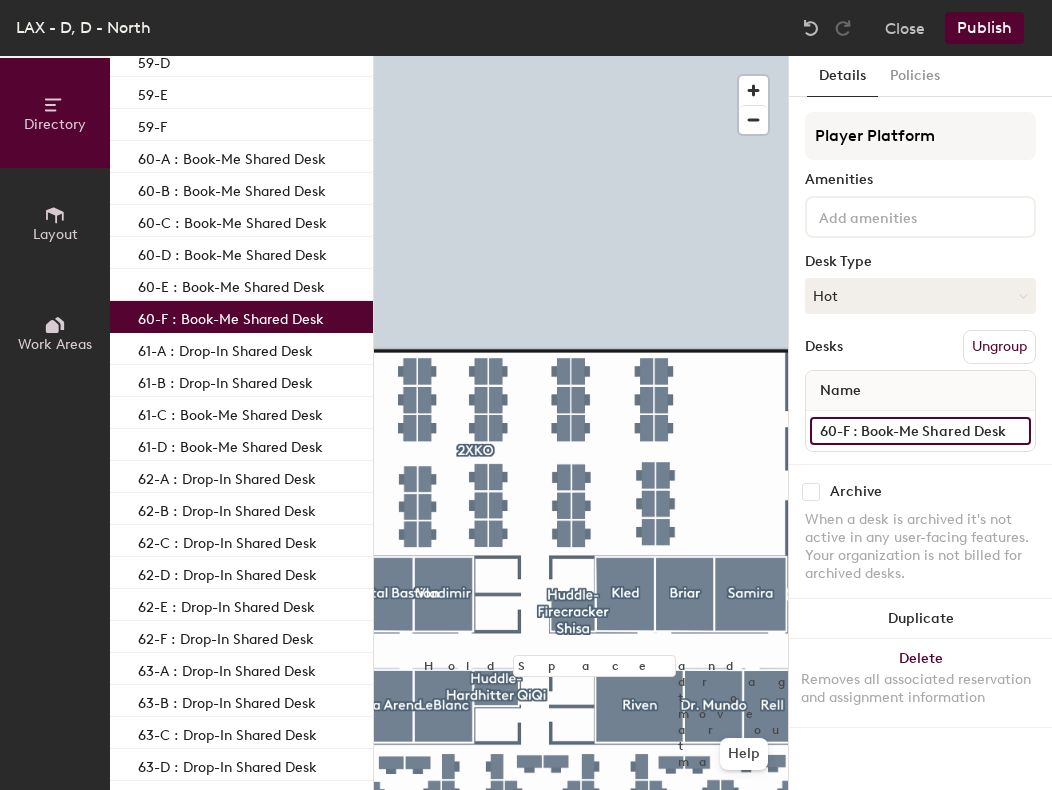 click on "60-F : Book-Me Shared Desk" 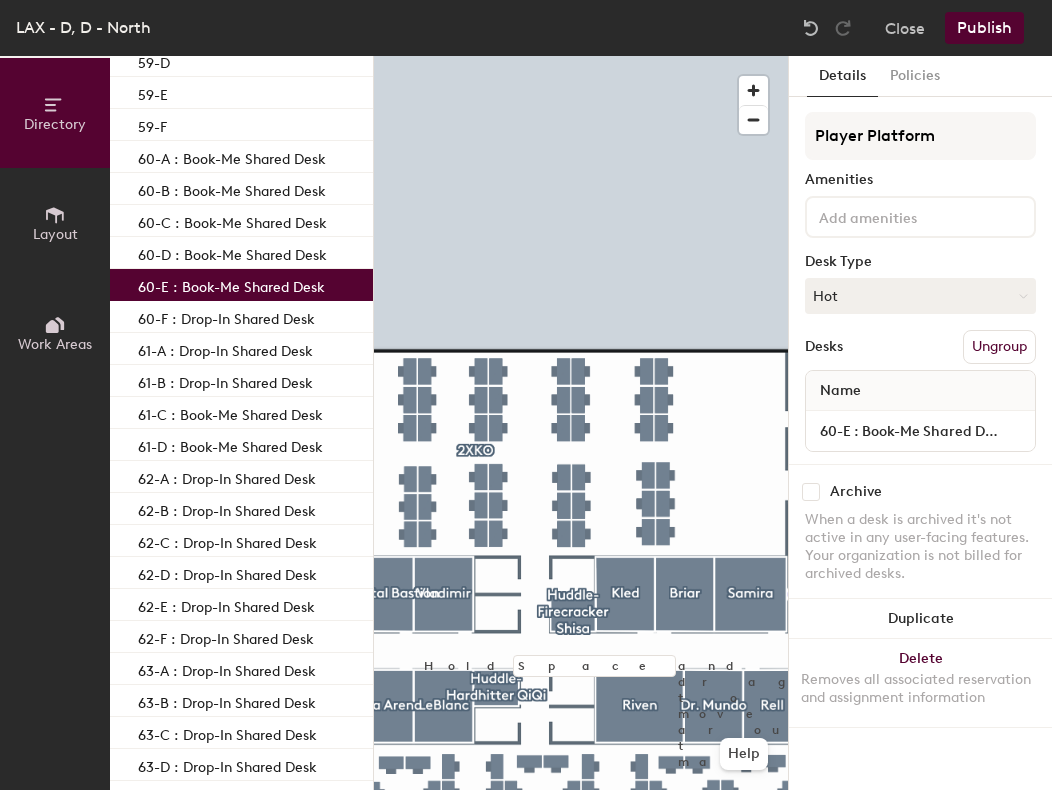 click on "60-E : Book-Me Shared Desk" 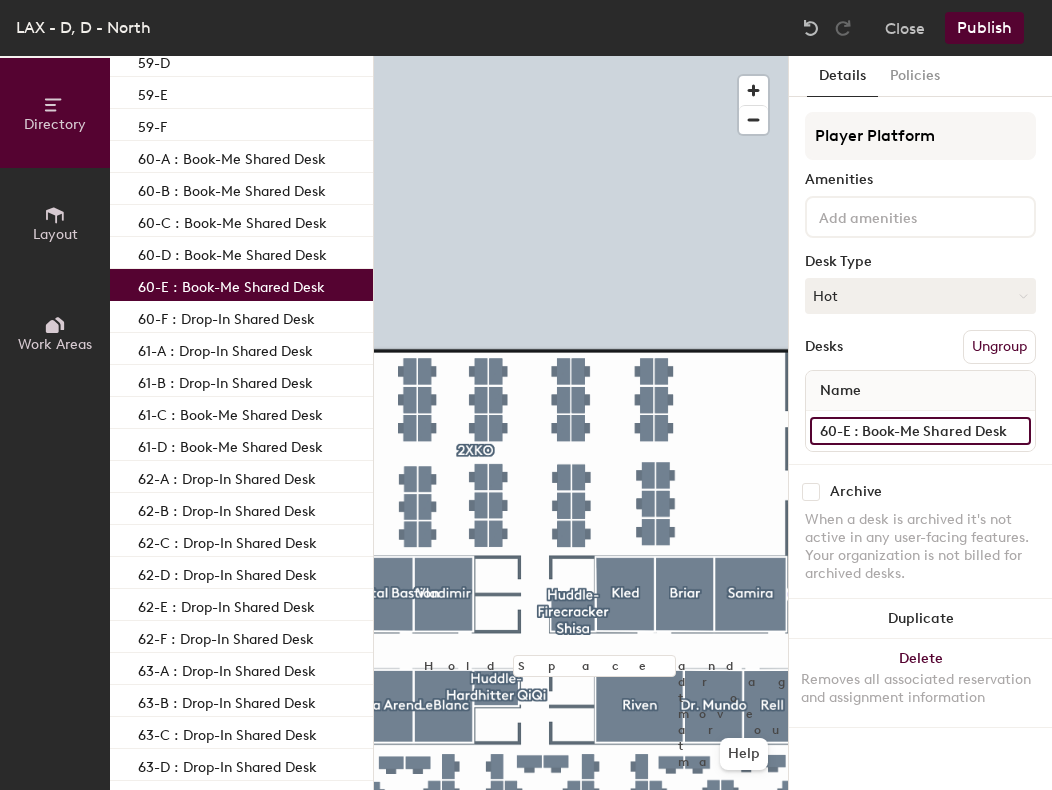 click on "60-E : Book-Me Shared Desk" 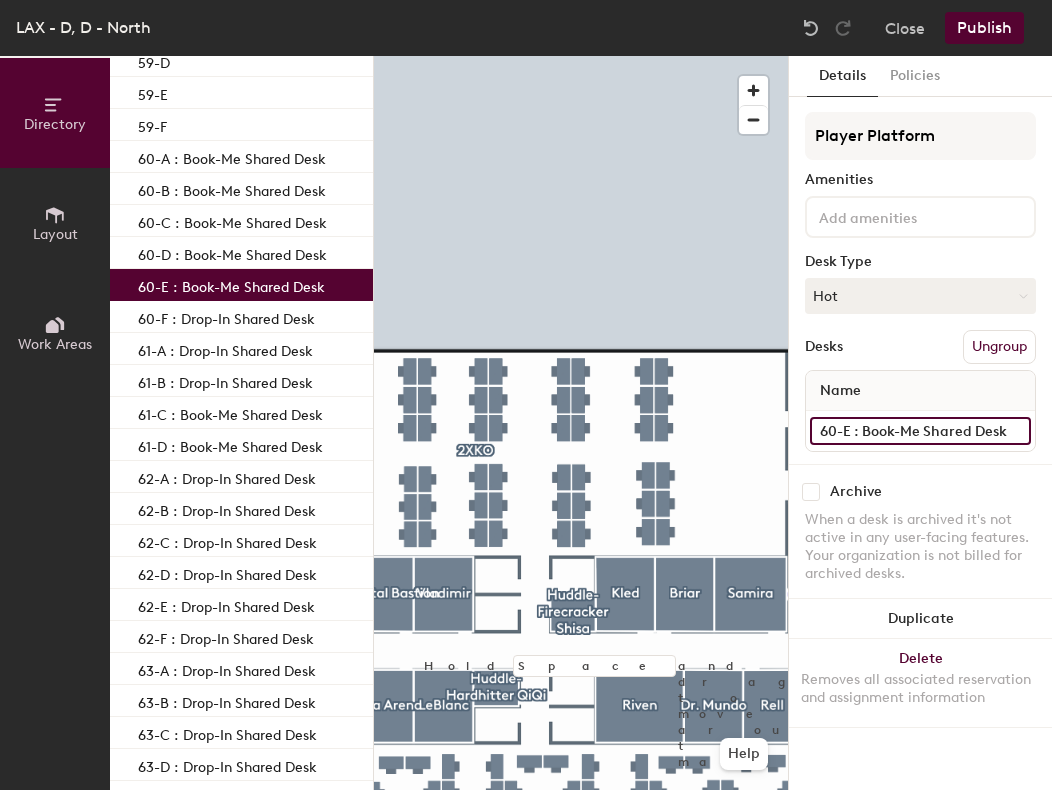 drag, startPoint x: 849, startPoint y: 431, endPoint x: 1042, endPoint y: 425, distance: 193.09325 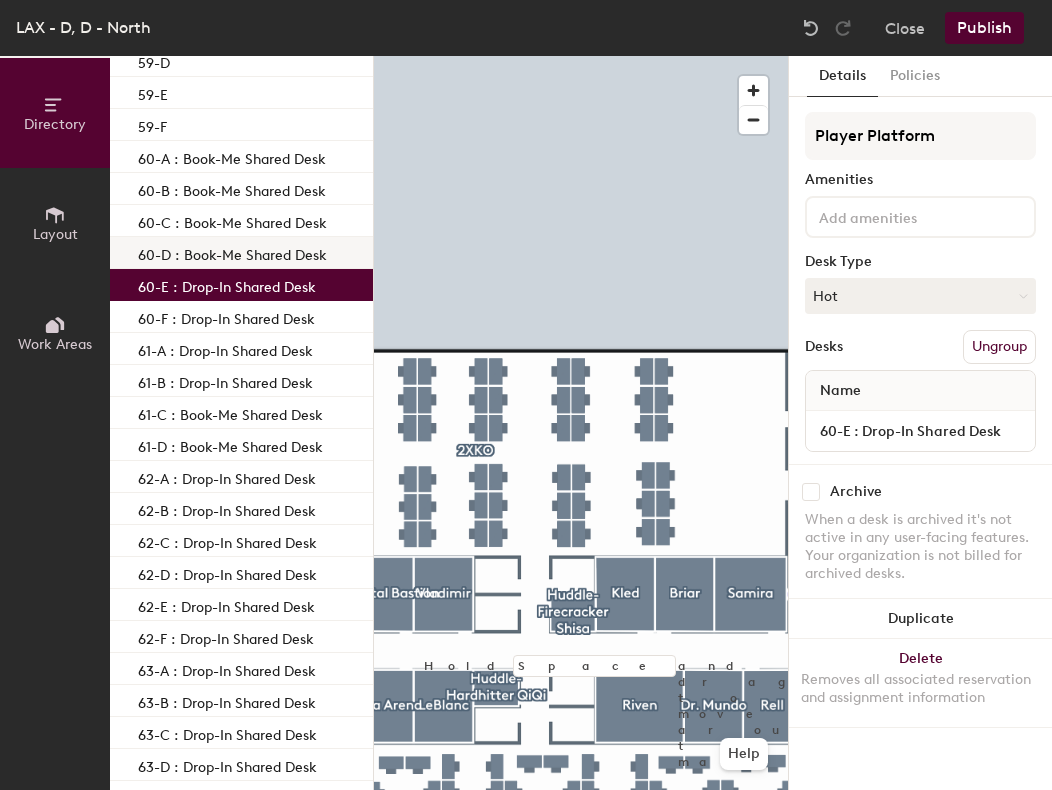 click on "60-D : Book-Me Shared Desk" 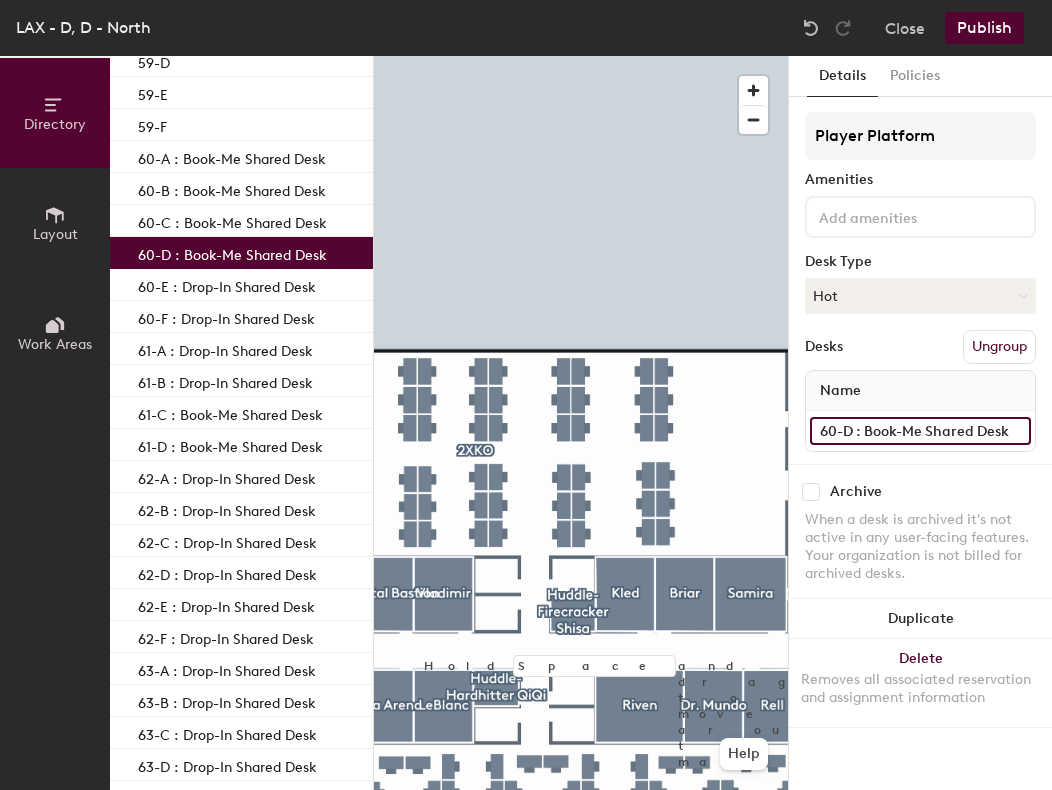 click on "60-D : Book-Me Shared Desk" 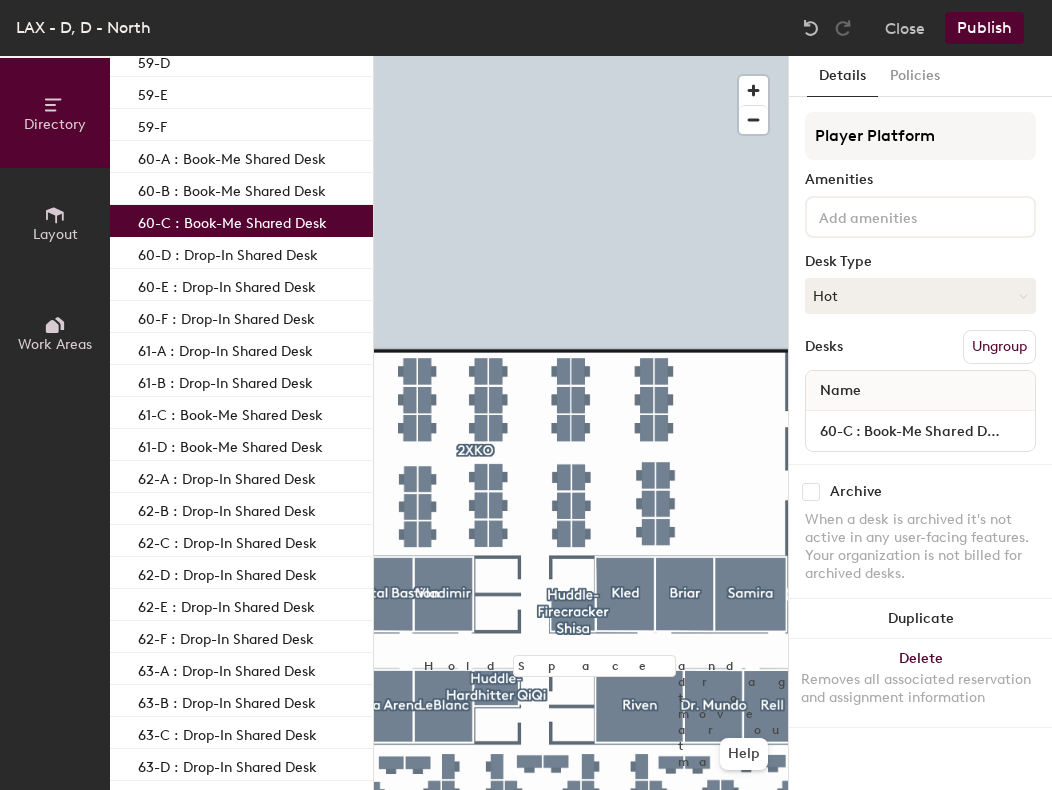 click on "60-C : Book-Me Shared Desk" 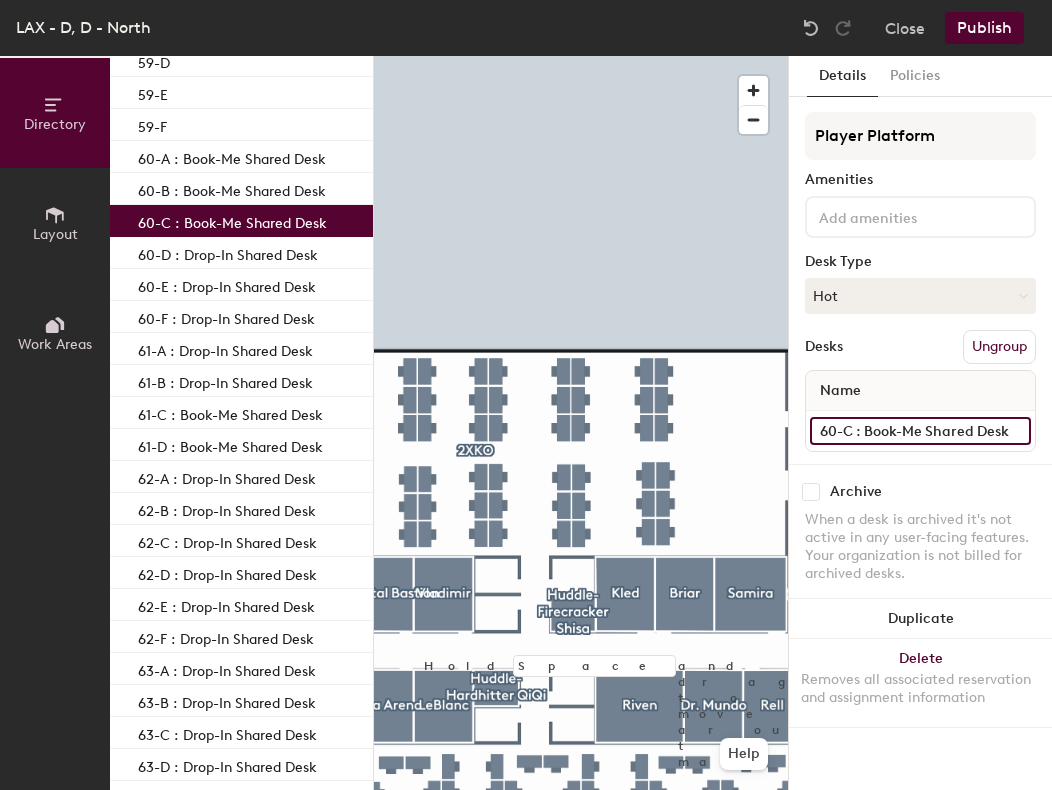 click on "60-C : Book-Me Shared Desk" 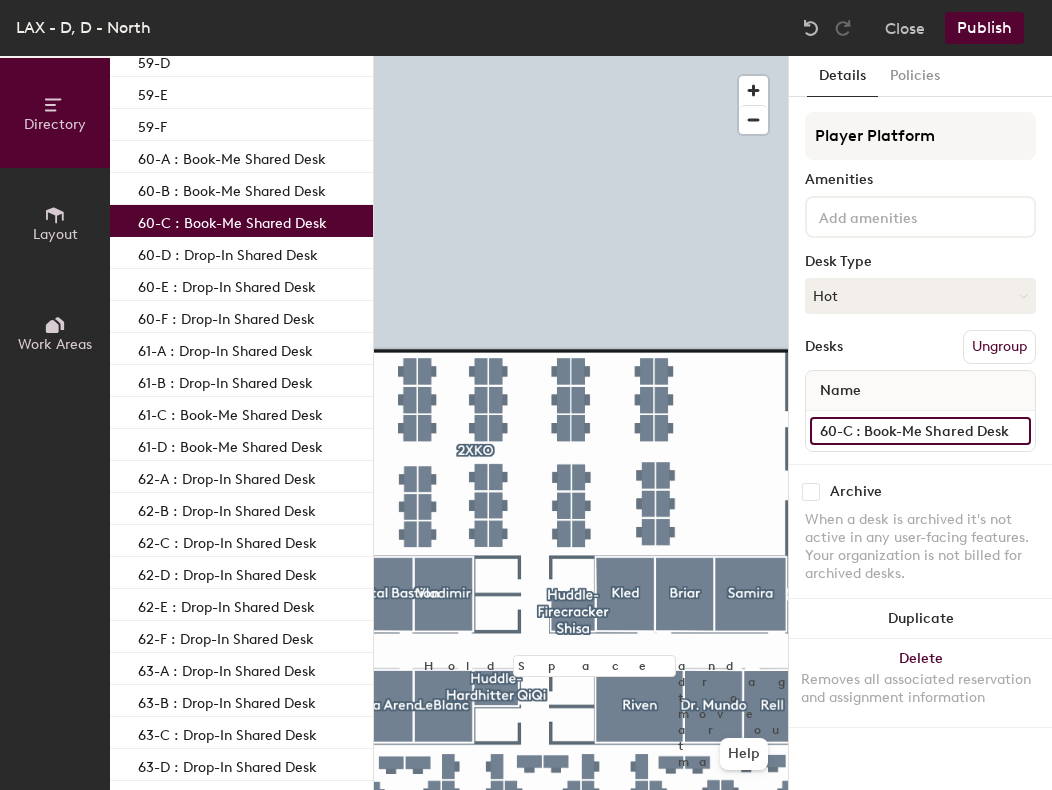 drag, startPoint x: 851, startPoint y: 428, endPoint x: 1042, endPoint y: 433, distance: 191.06543 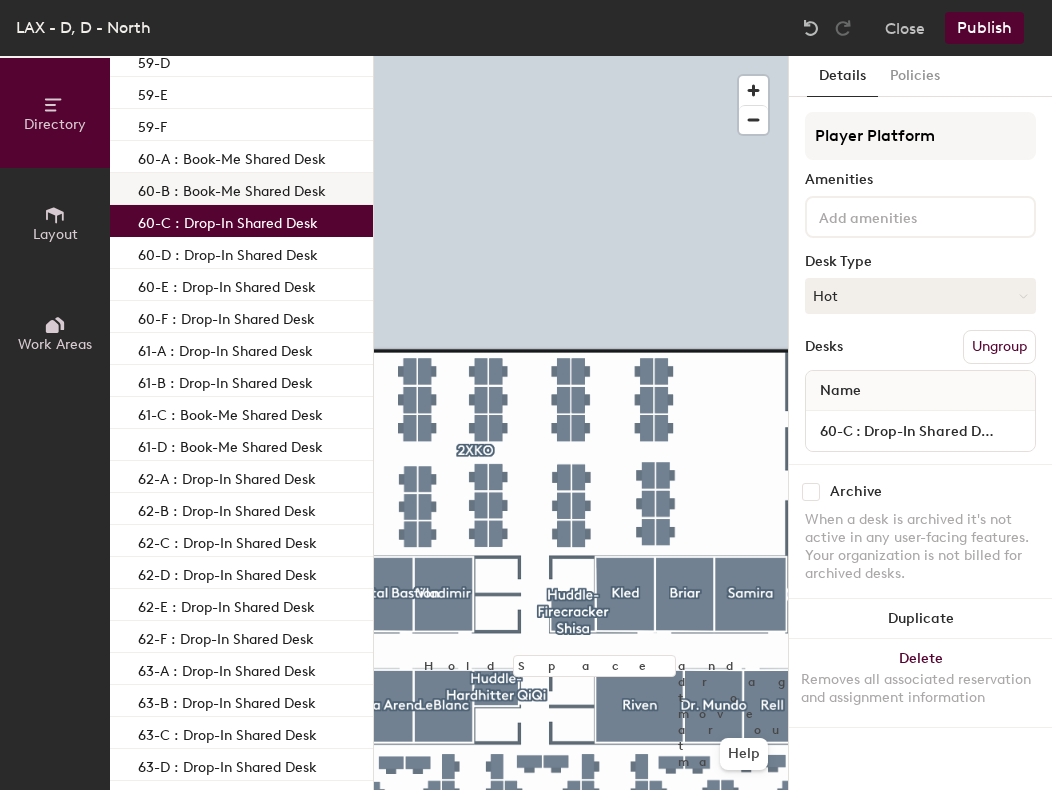 click on "60-B : Book-Me Shared Desk" 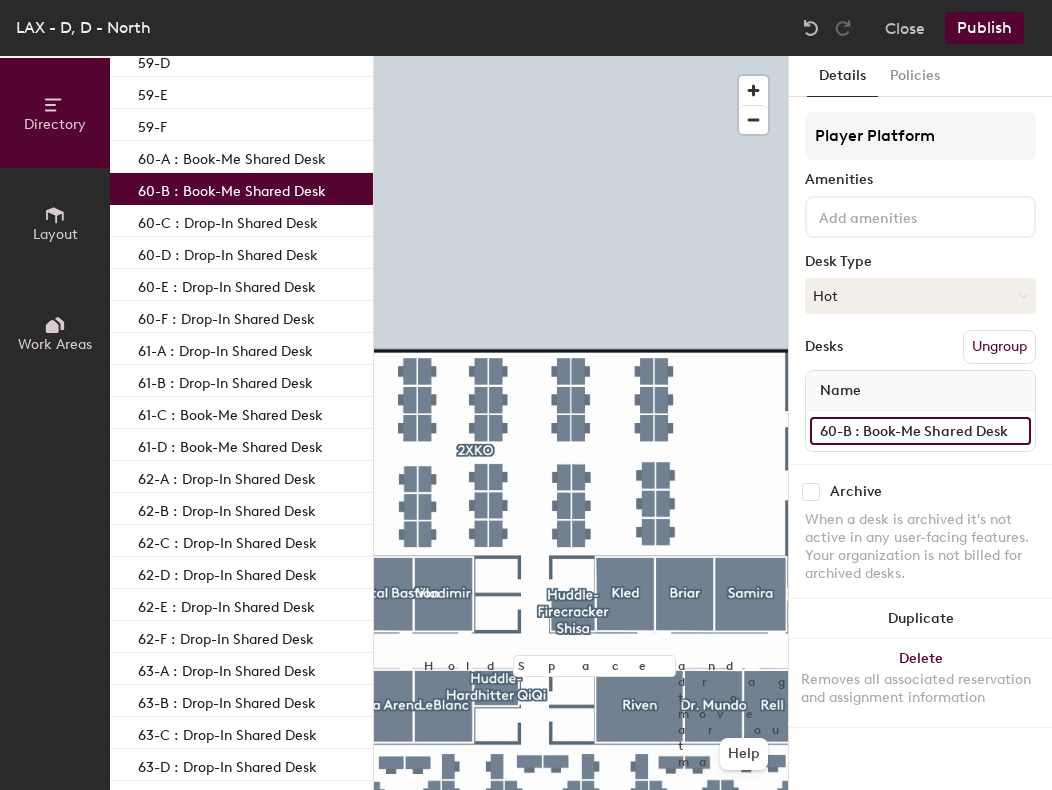 click on "60-B : Book-Me Shared Desk" 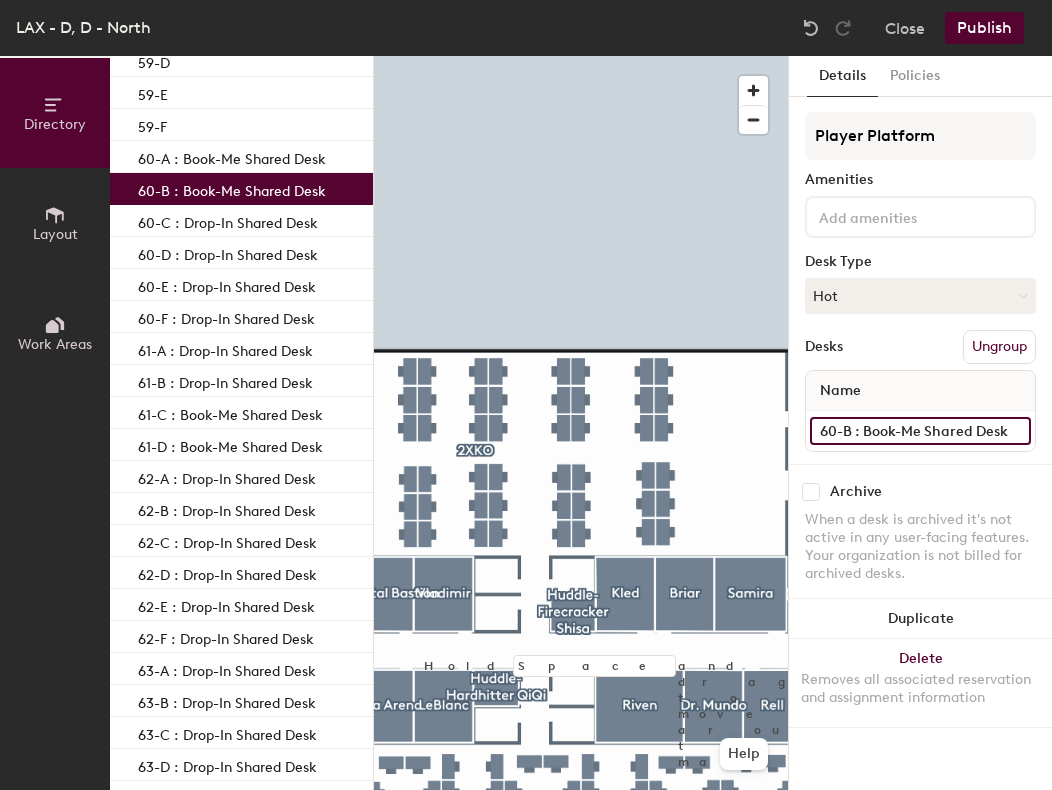 drag, startPoint x: 850, startPoint y: 430, endPoint x: 1042, endPoint y: 437, distance: 192.12756 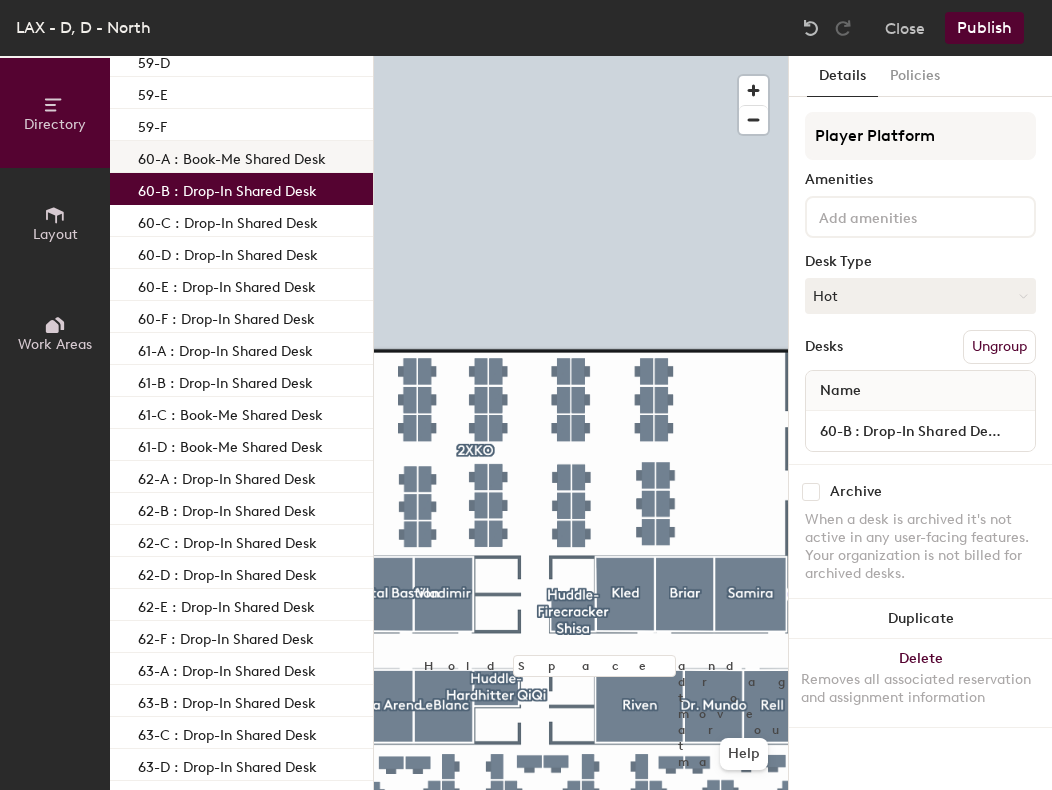 click on "60-A : Book-Me Shared Desk" 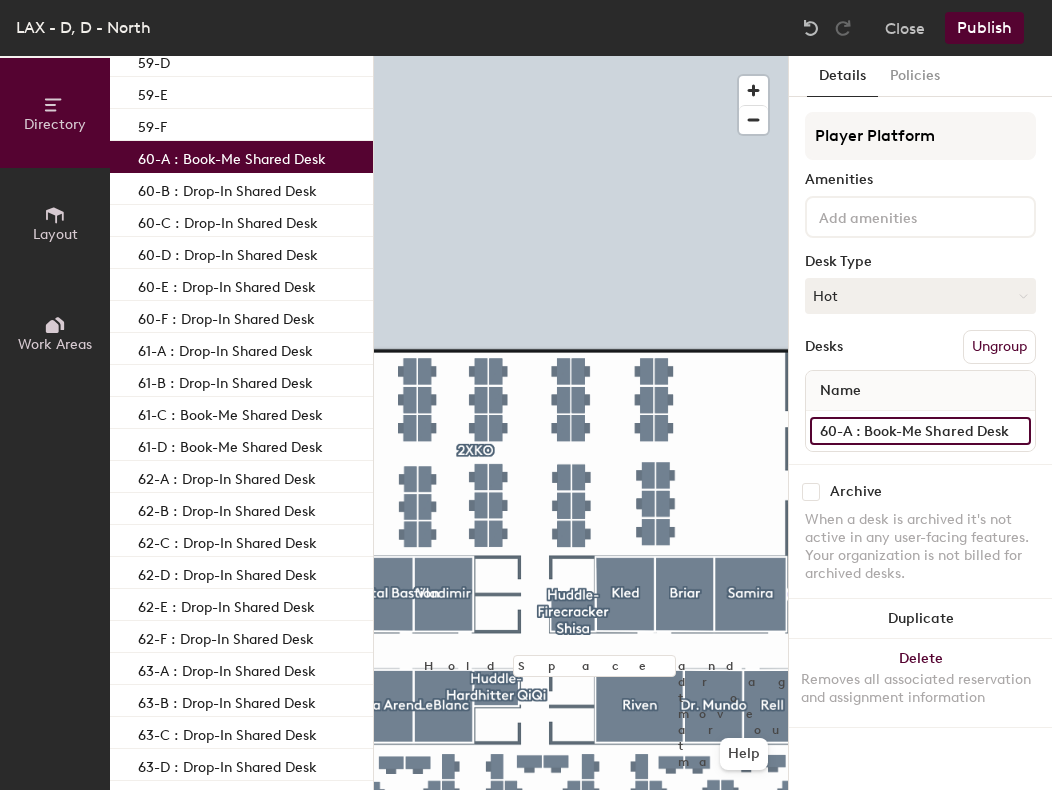 click on "60-A : Book-Me Shared Desk" 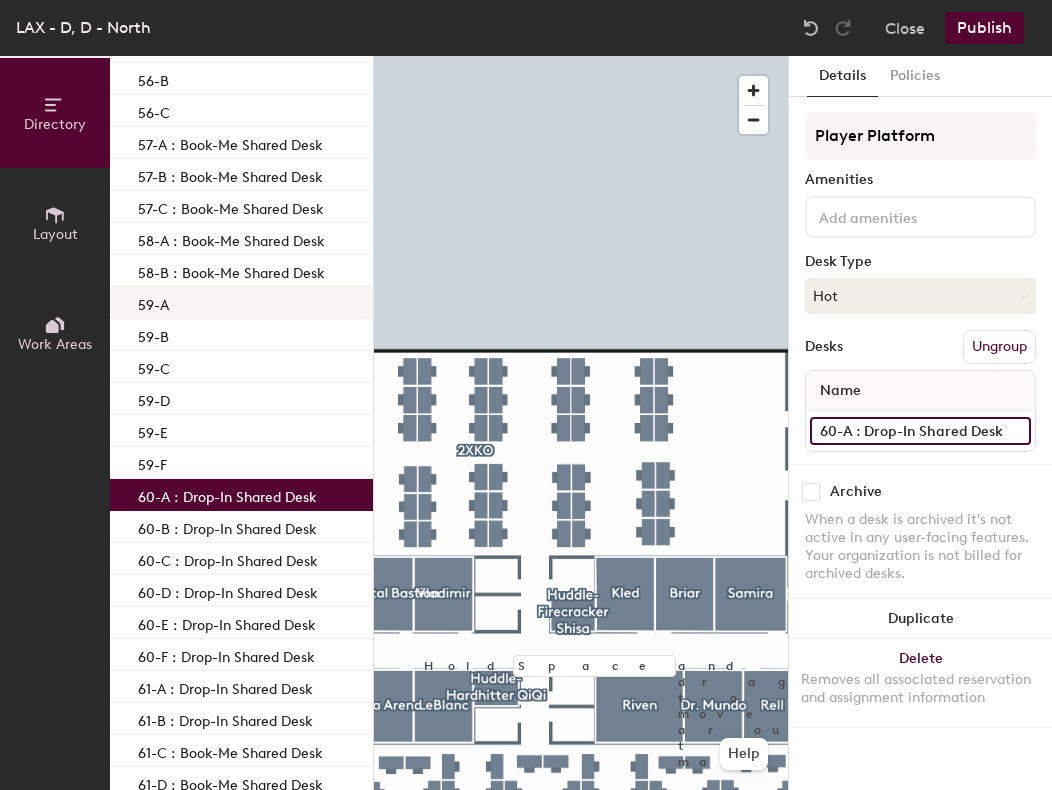 scroll, scrollTop: 4892, scrollLeft: 0, axis: vertical 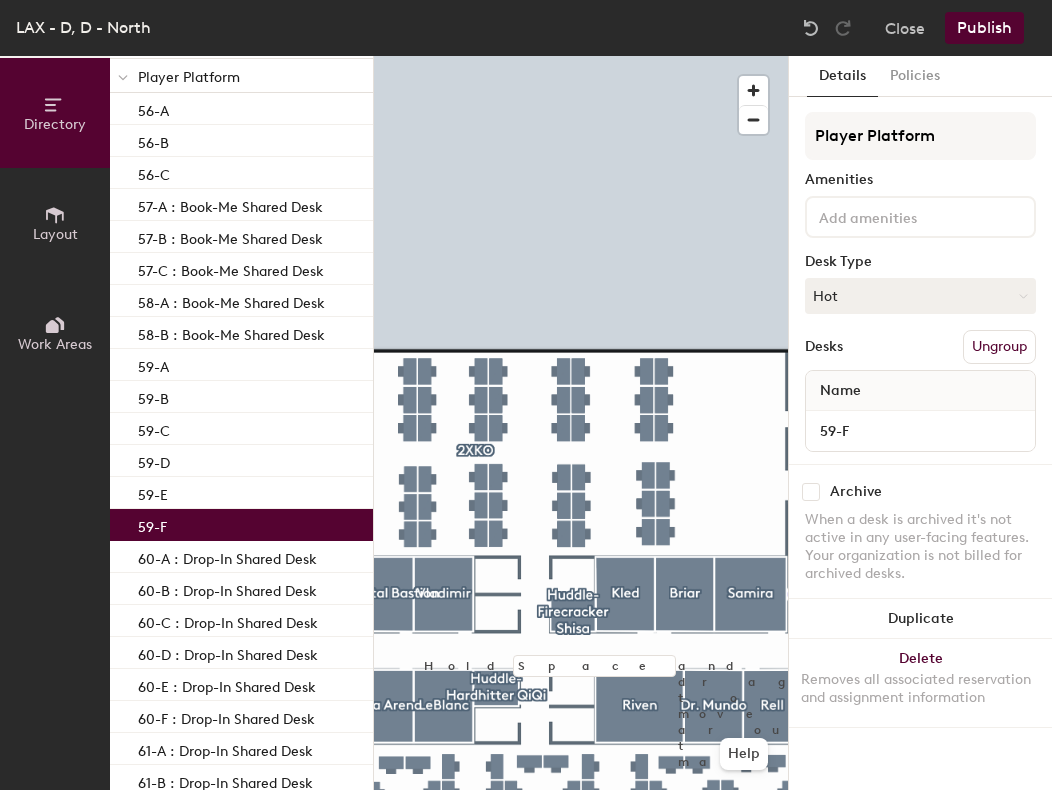 click on "59-F" 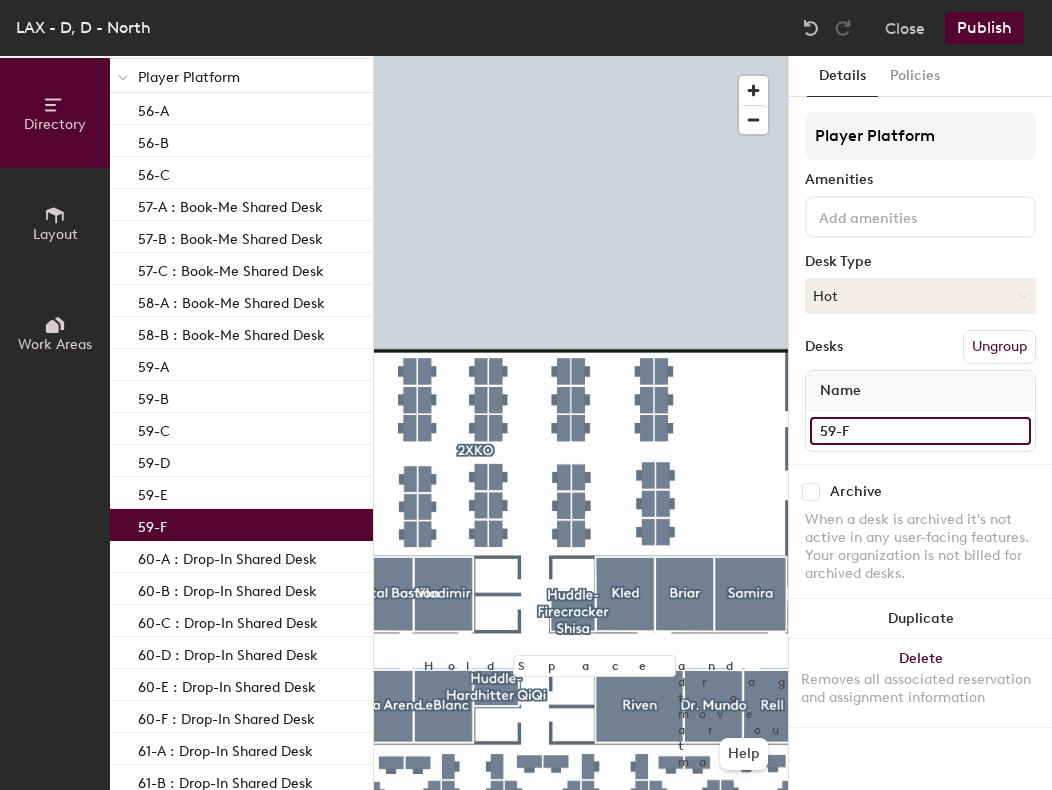 click on "59-F" 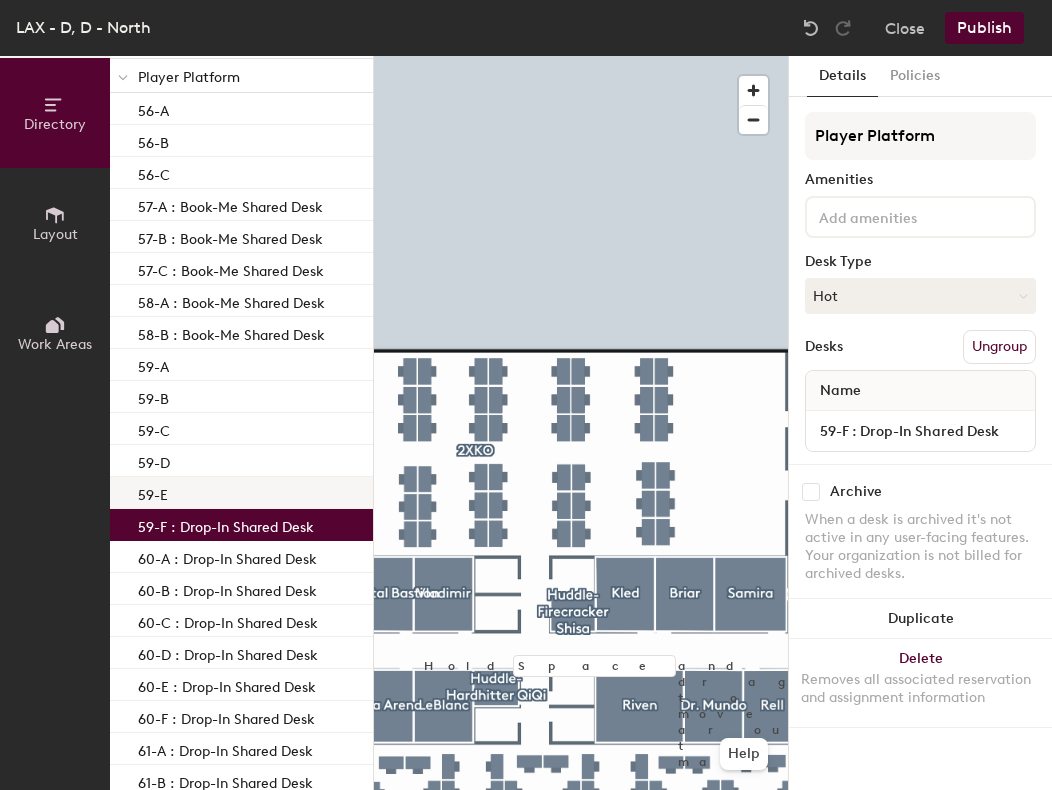 click on "59-E" 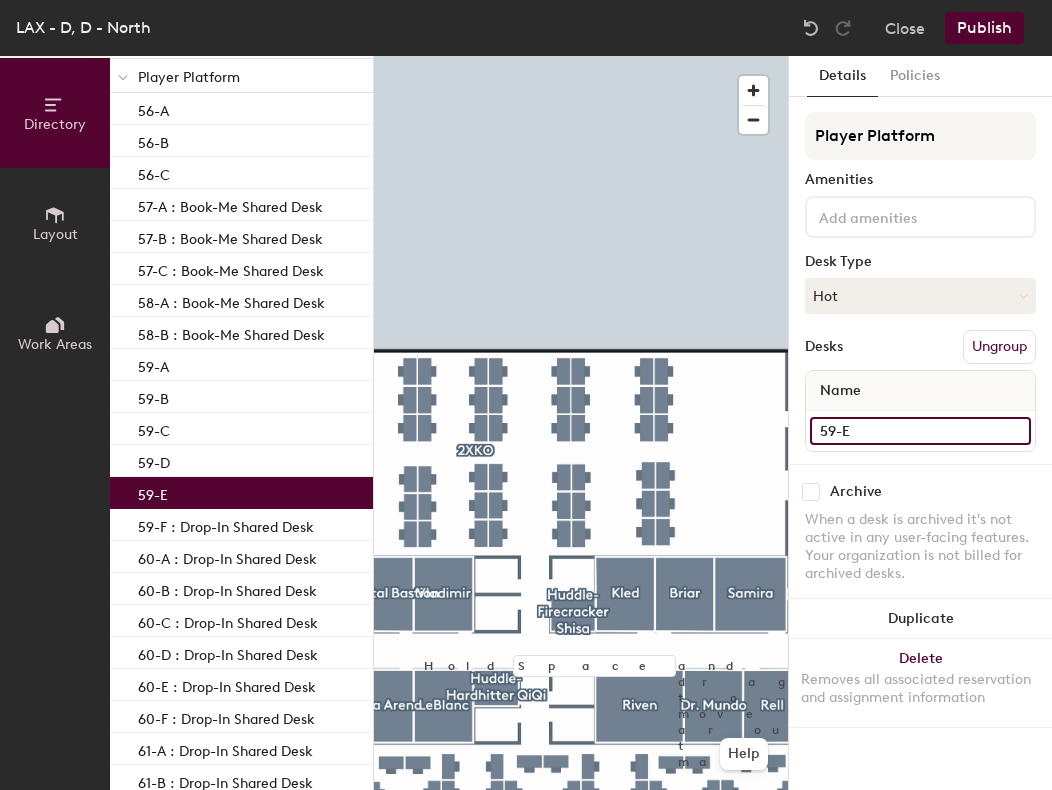 click on "59-E" 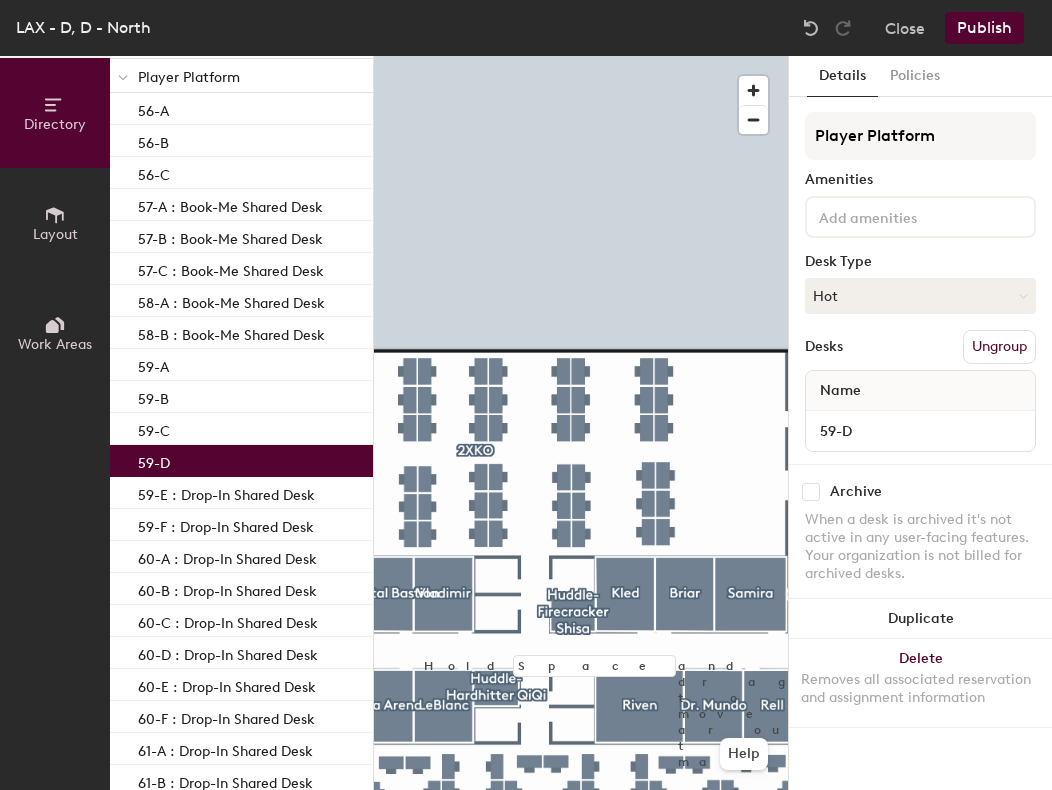click on "59-D" 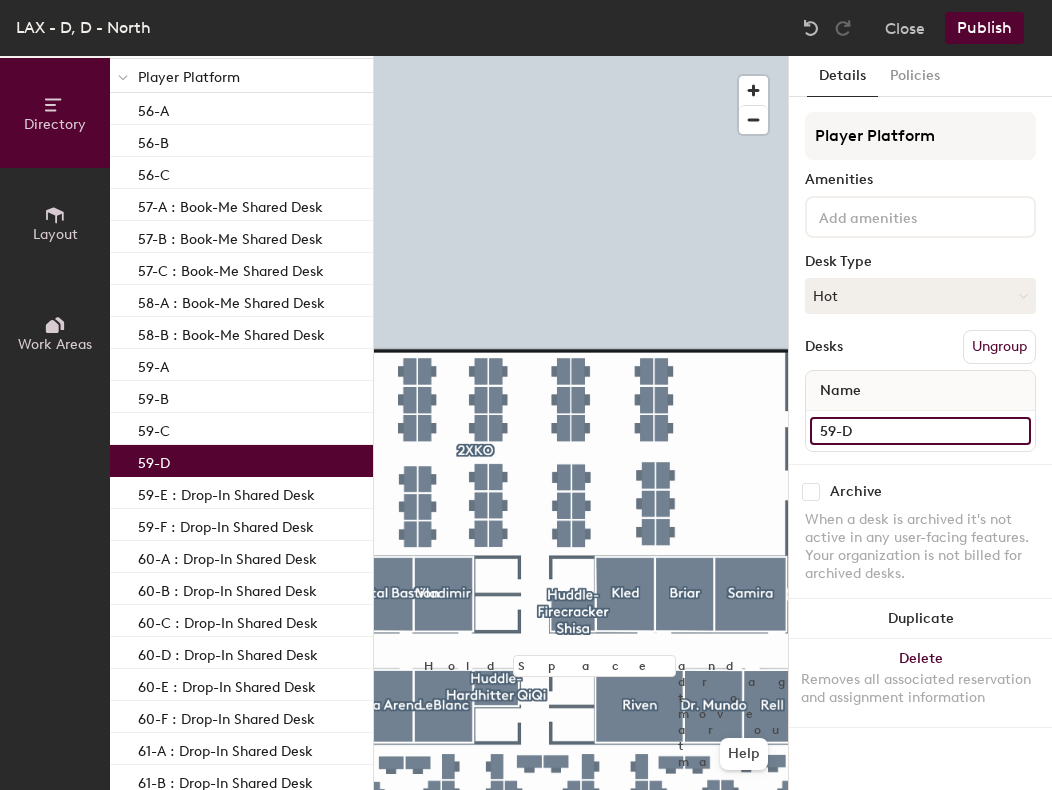 click on "59-D" 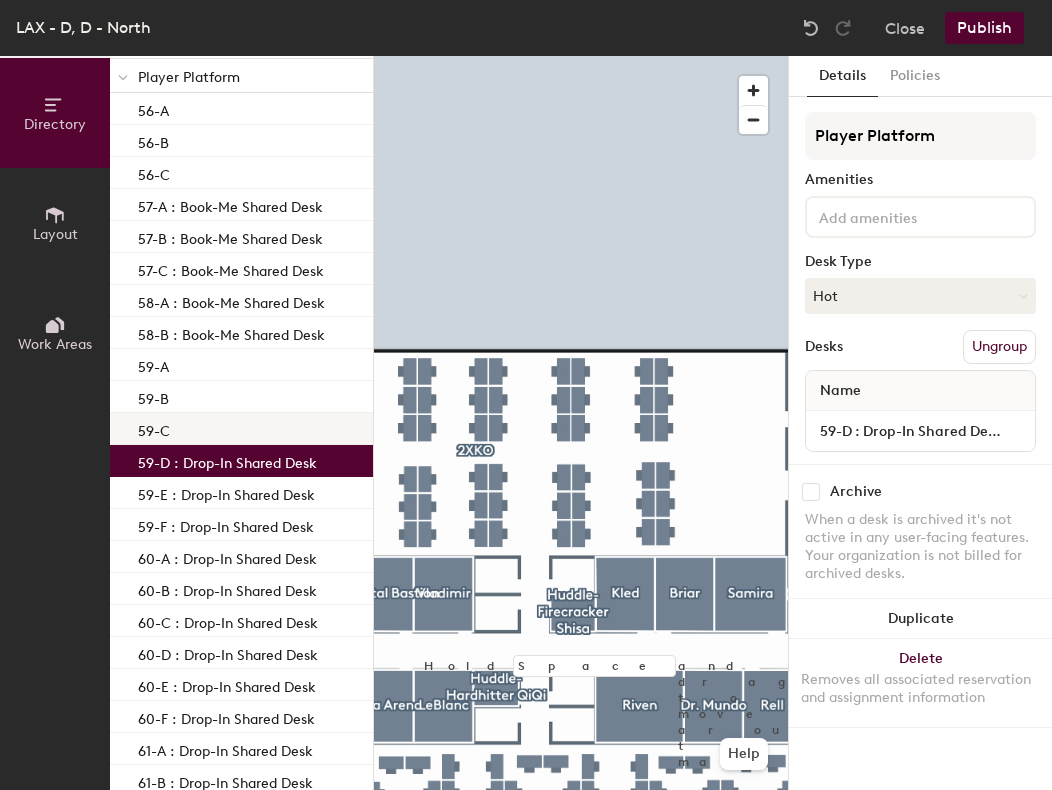 click on "59-C" 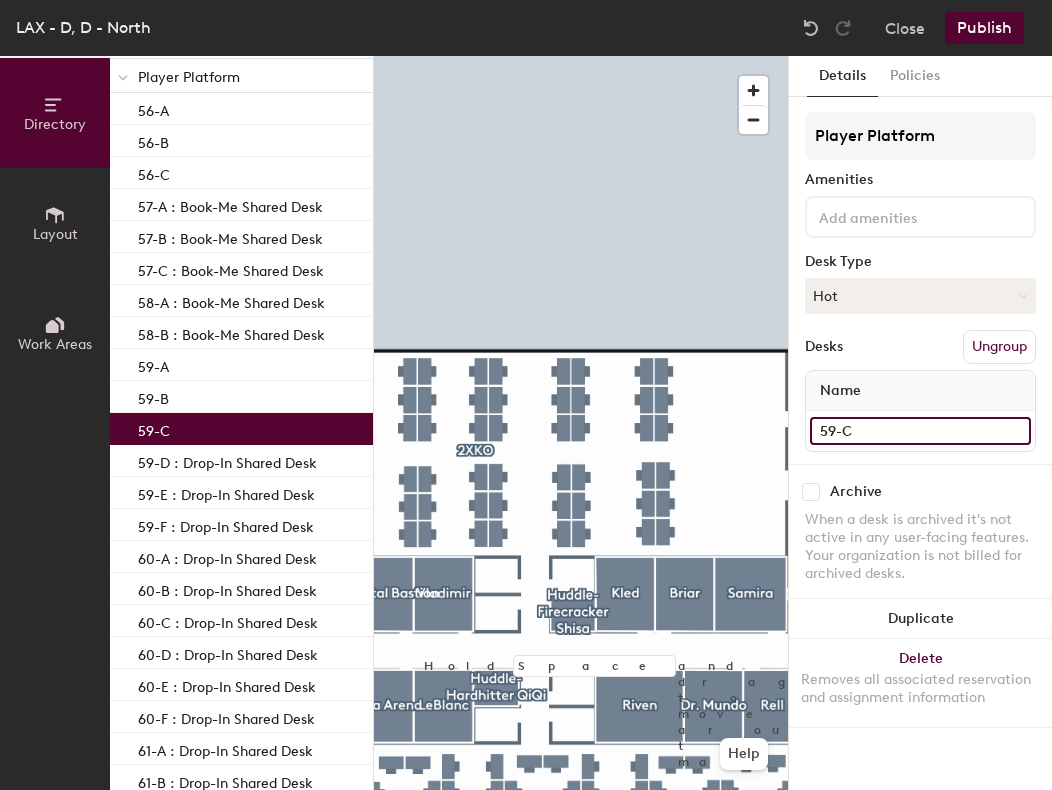 click on "59-C" 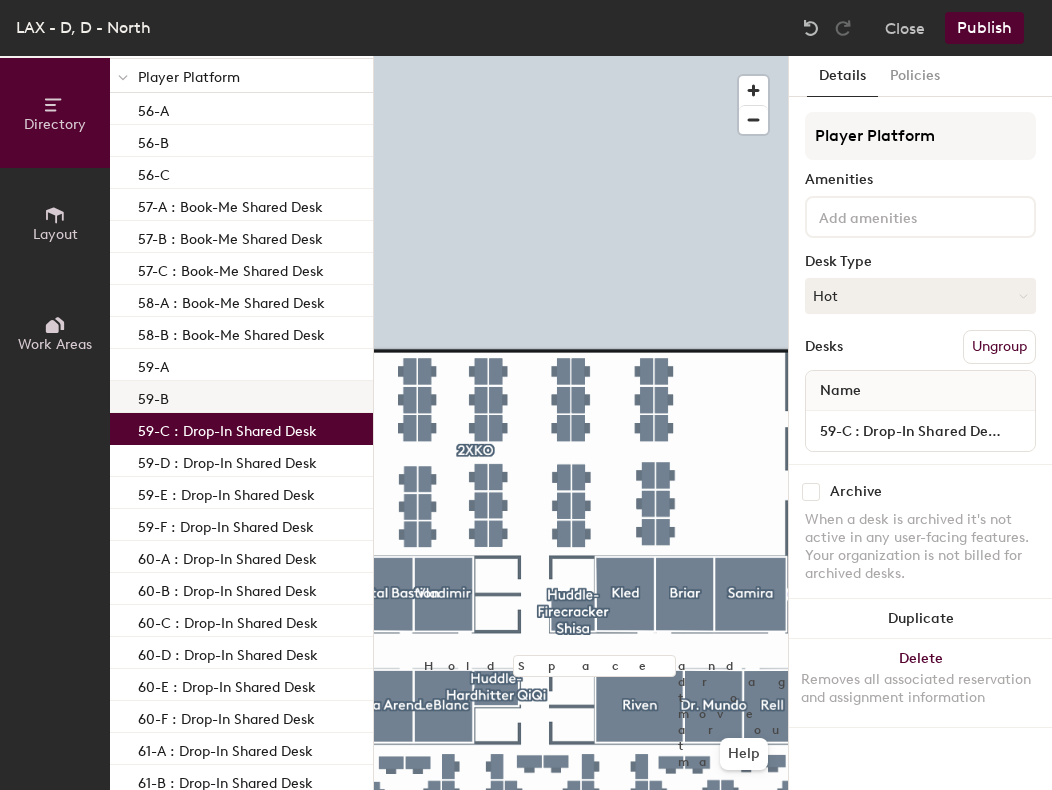 click on "59-B" 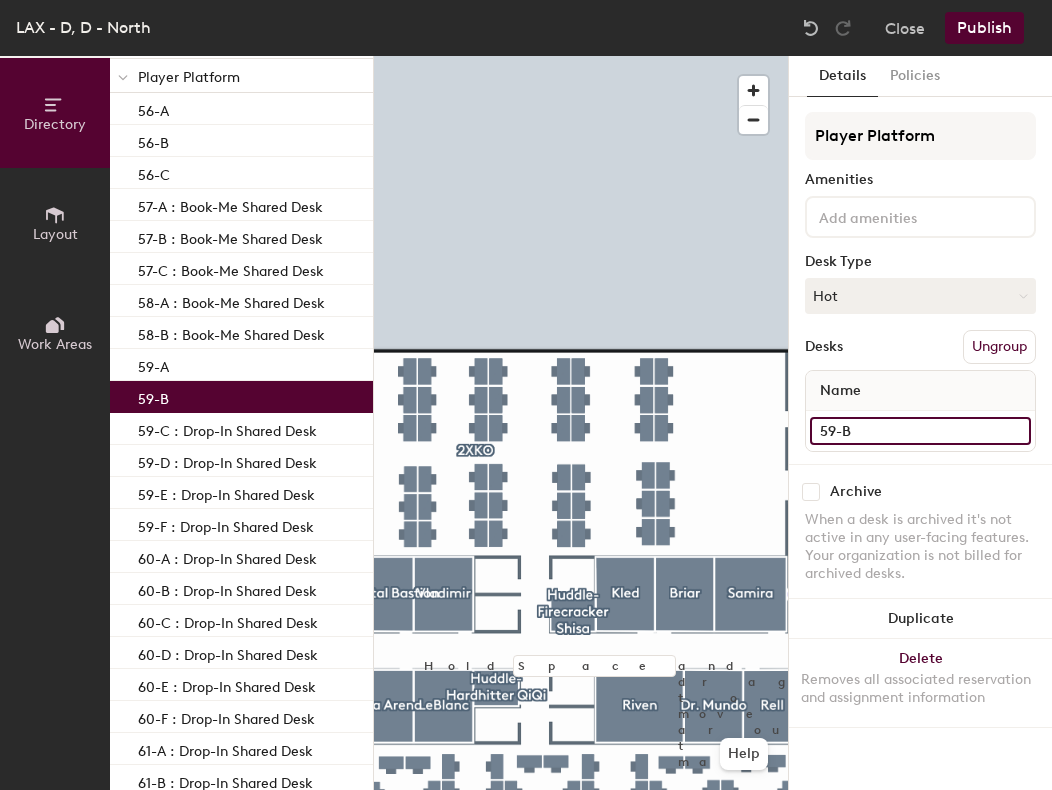 click on "59-B" 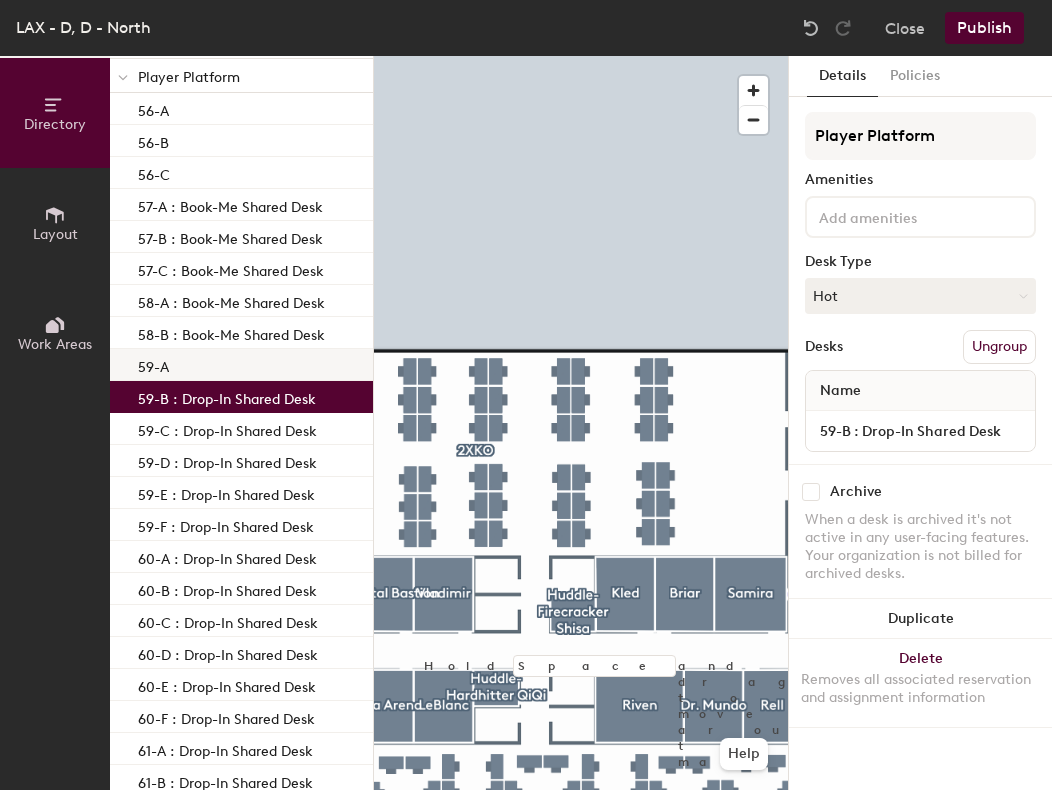 click on "59-A" 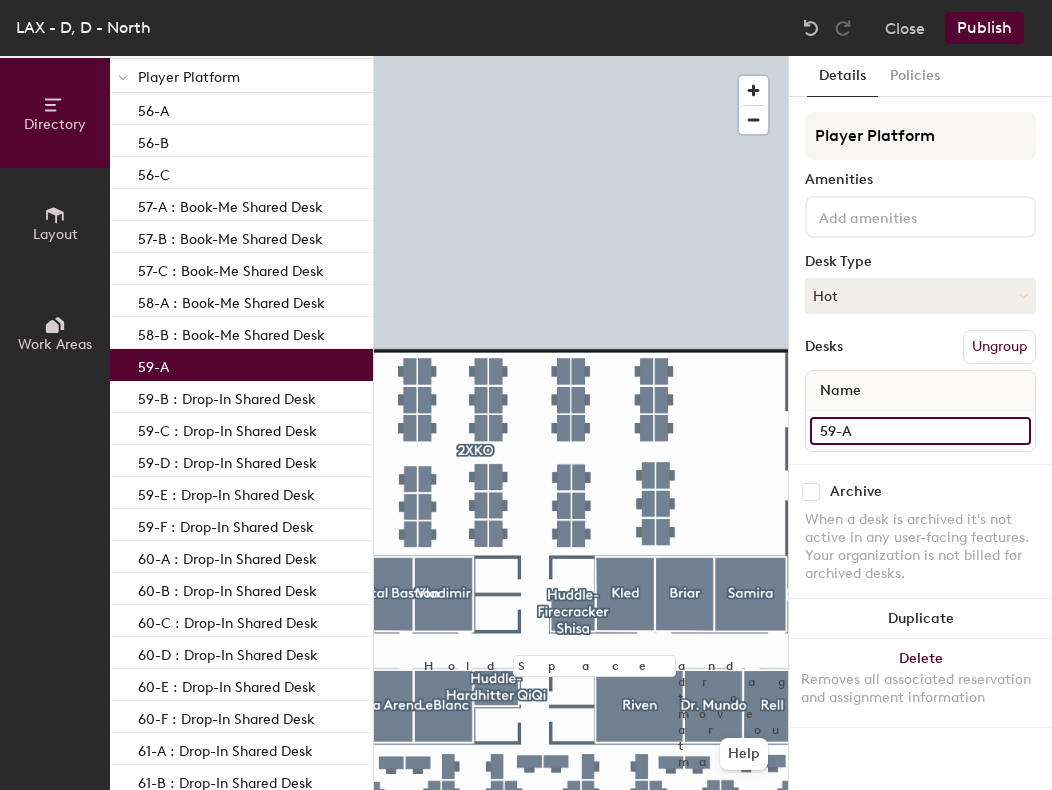 click on "59-A" 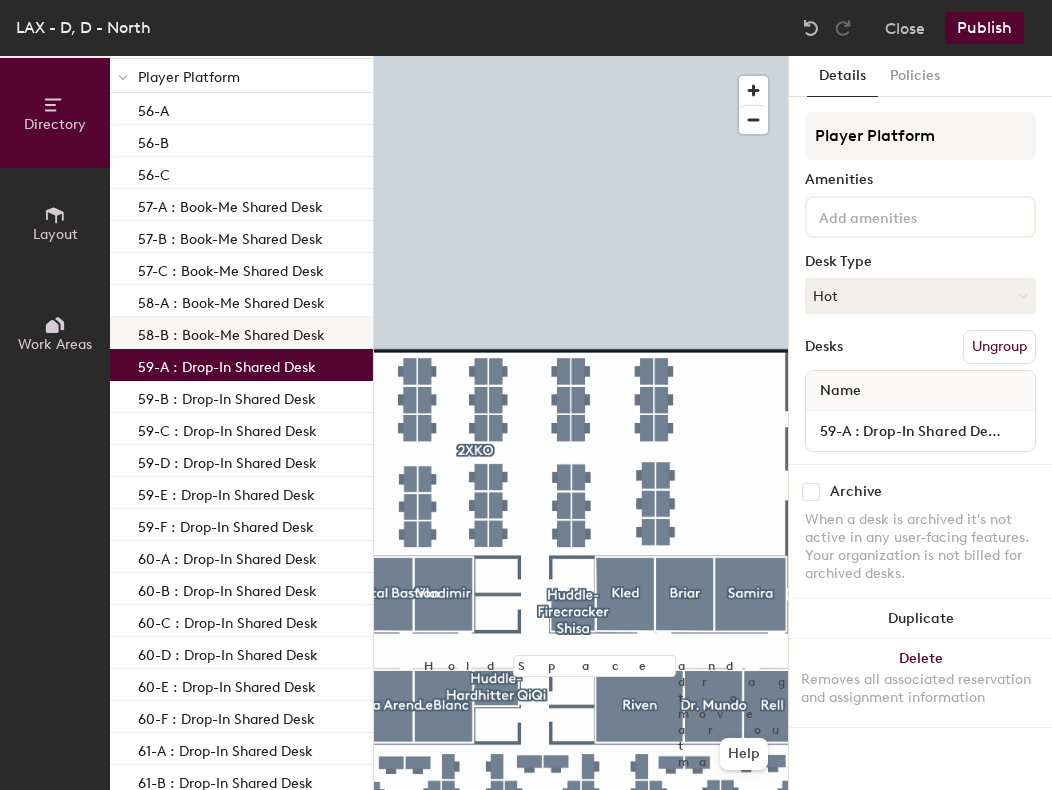 click on "58-B : Book-Me Shared Desk" 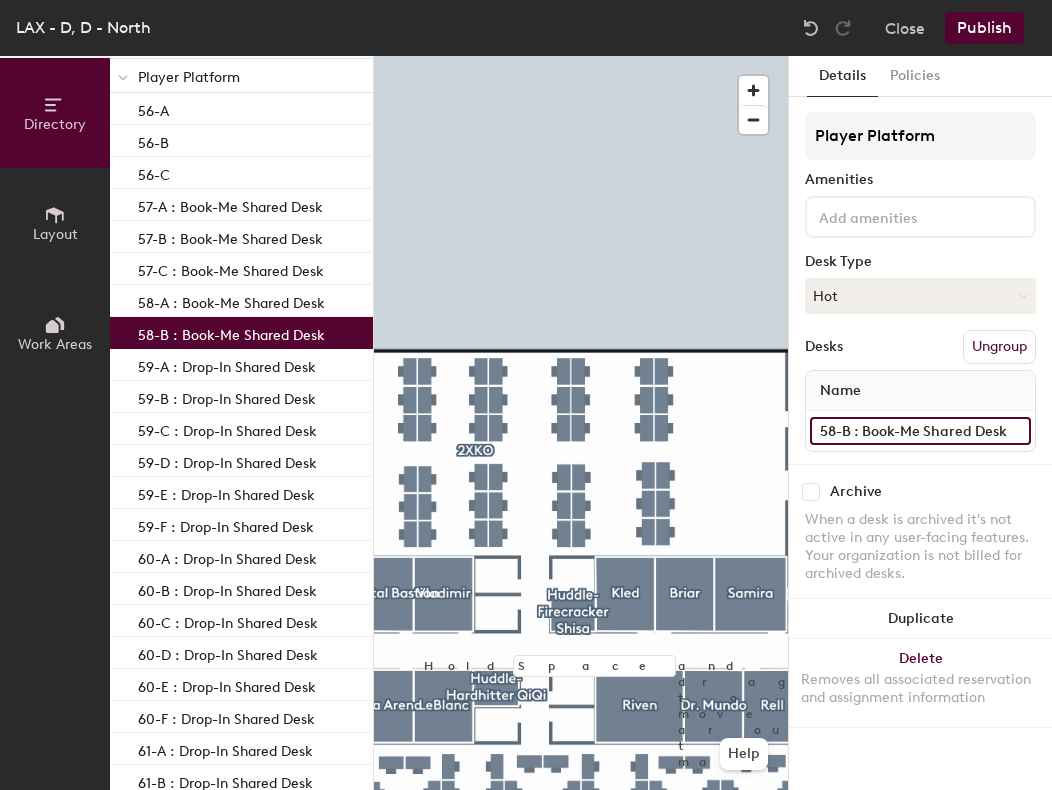 click on "58-B : Book-Me Shared Desk" 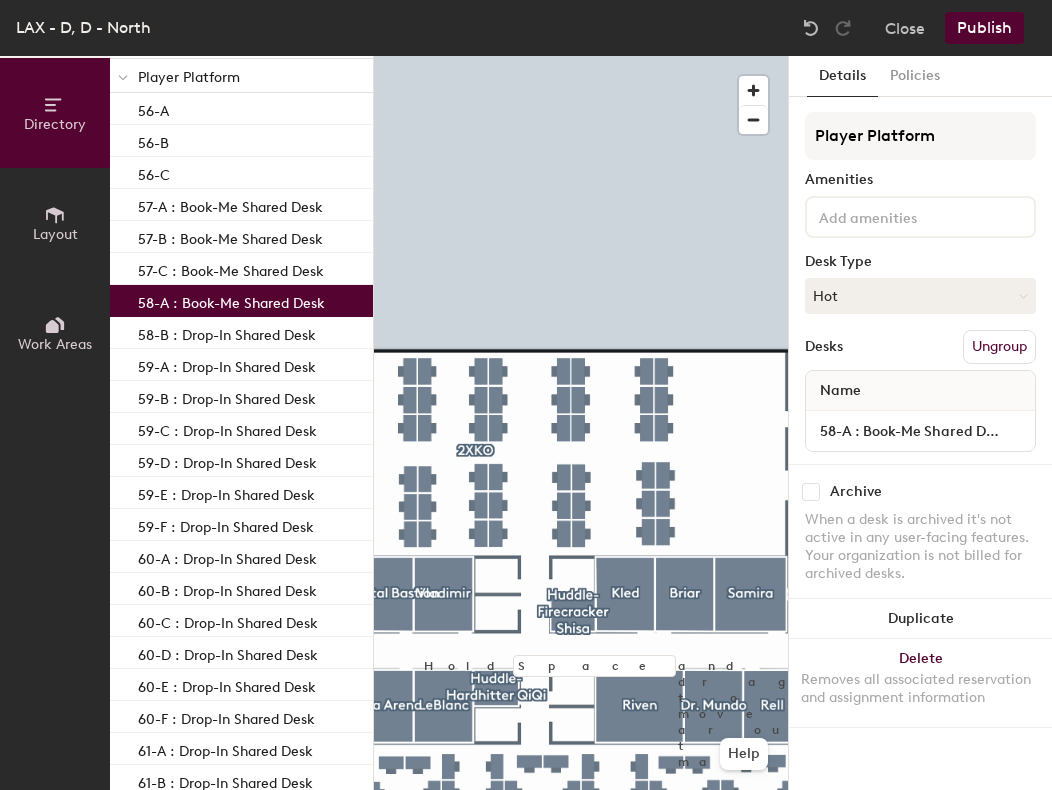 click on "58-A : Book-Me Shared Desk" 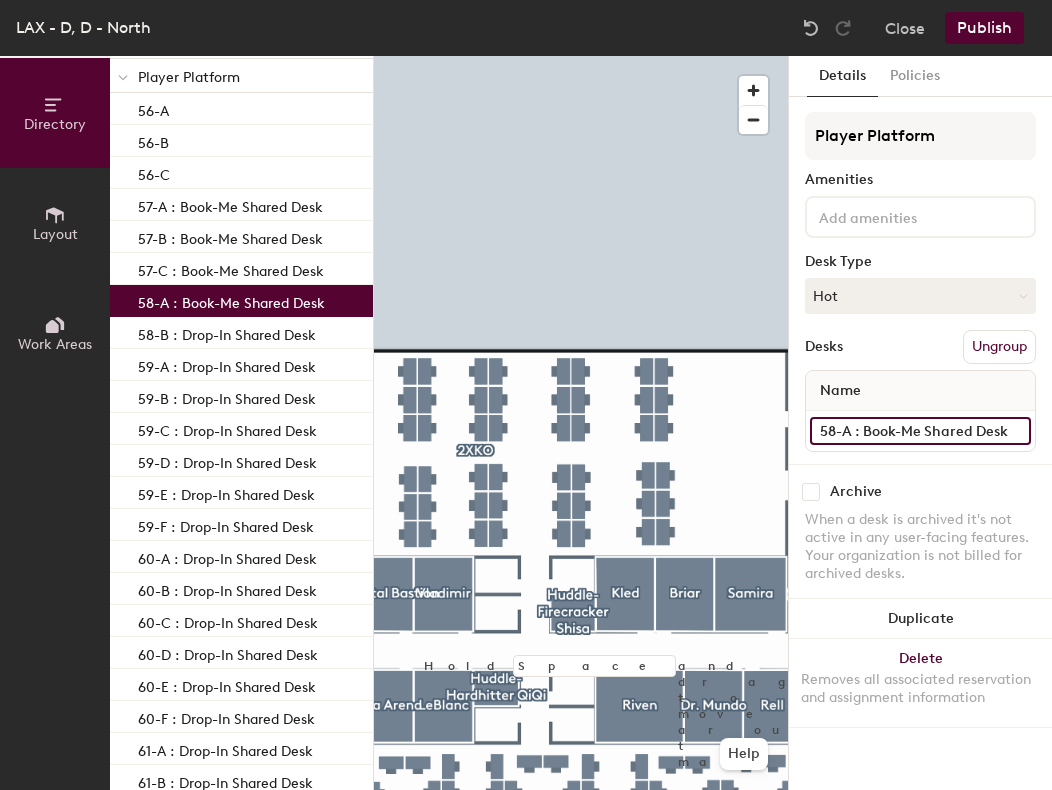 click on "58-A : Book-Me Shared Desk" 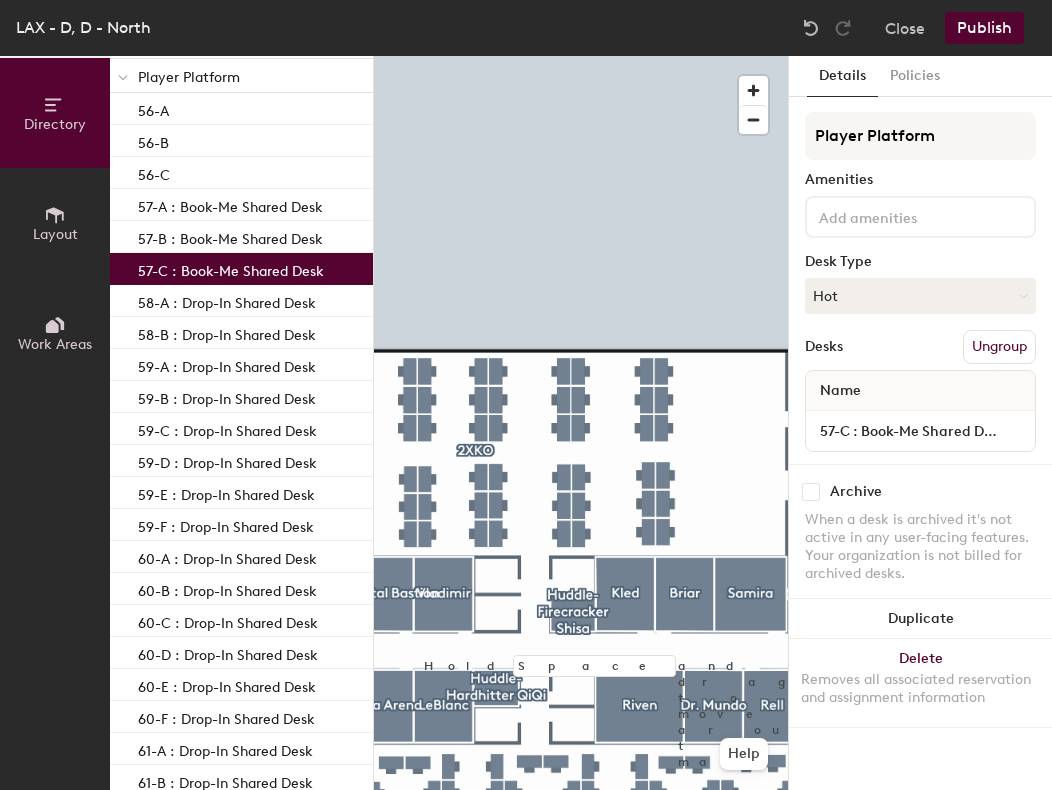 click on "57-C : Book-Me Shared Desk" 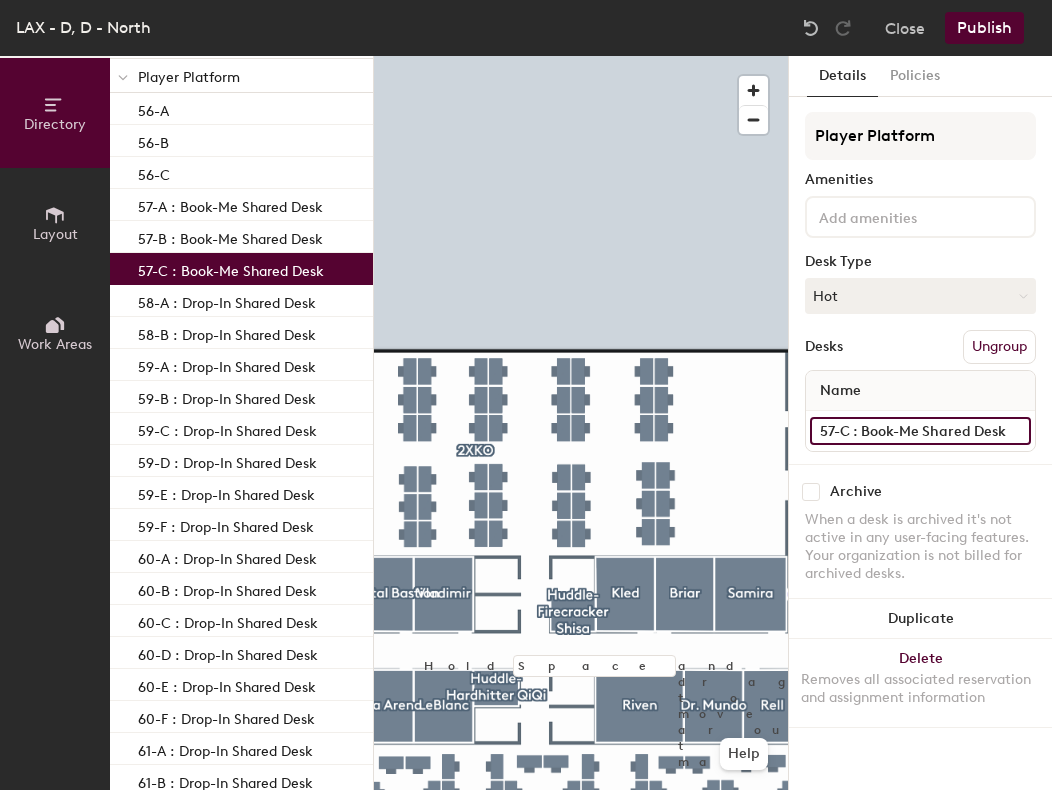 click on "57-C : Book-Me Shared Desk" 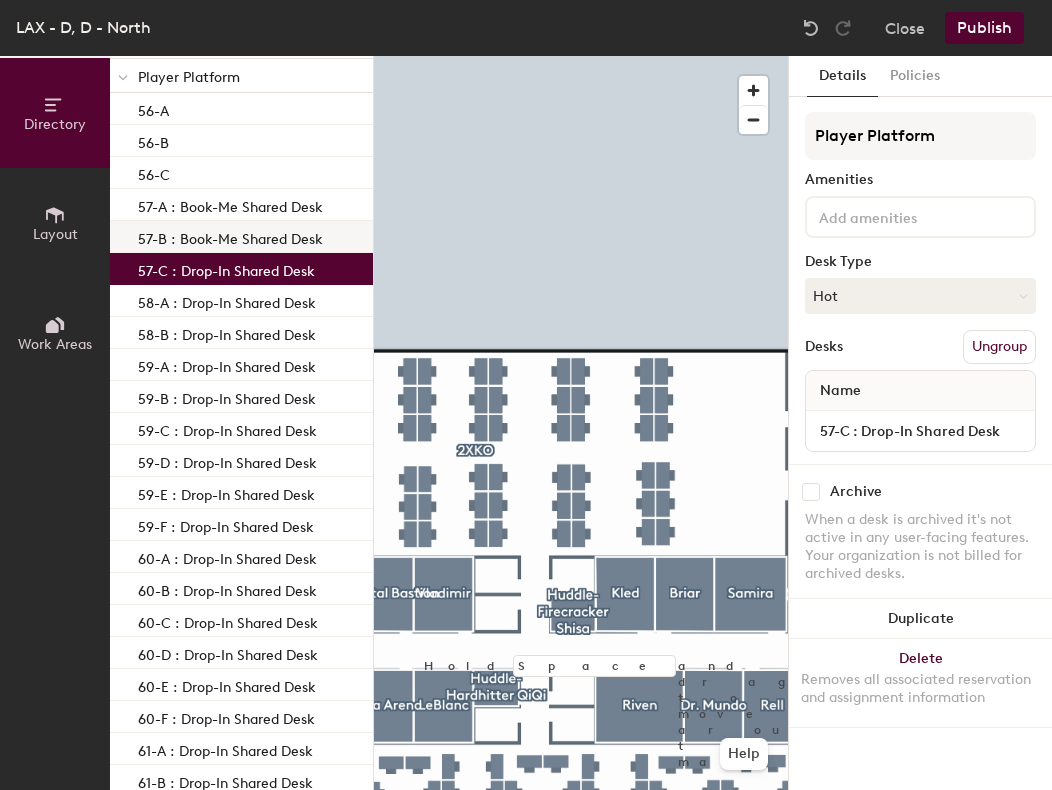 click on "57-B : Book-Me Shared Desk" 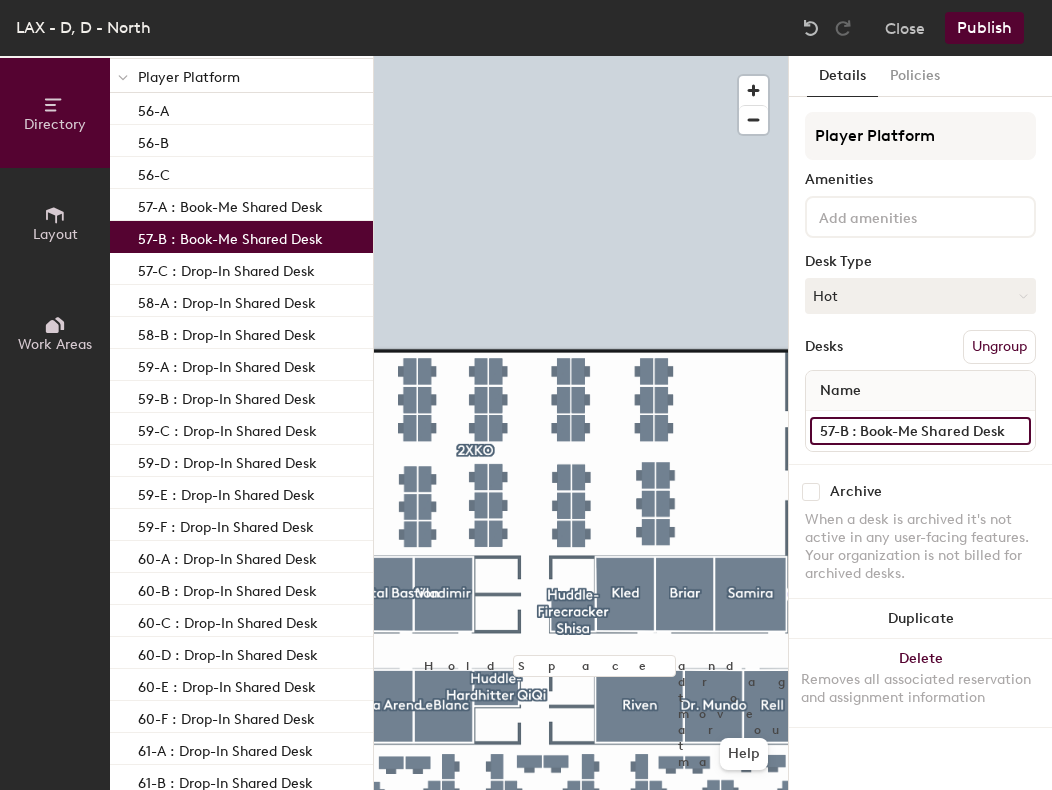 click on "57-B : Book-Me Shared Desk" 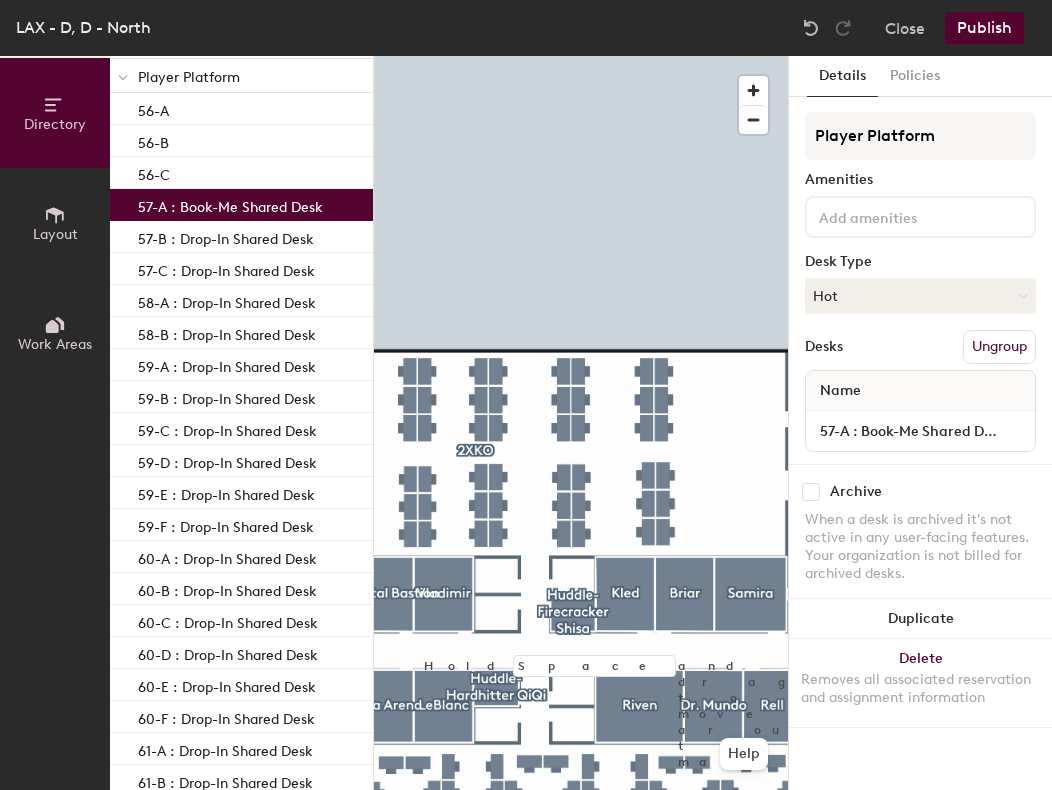 click on "57-A : Book-Me Shared Desk" 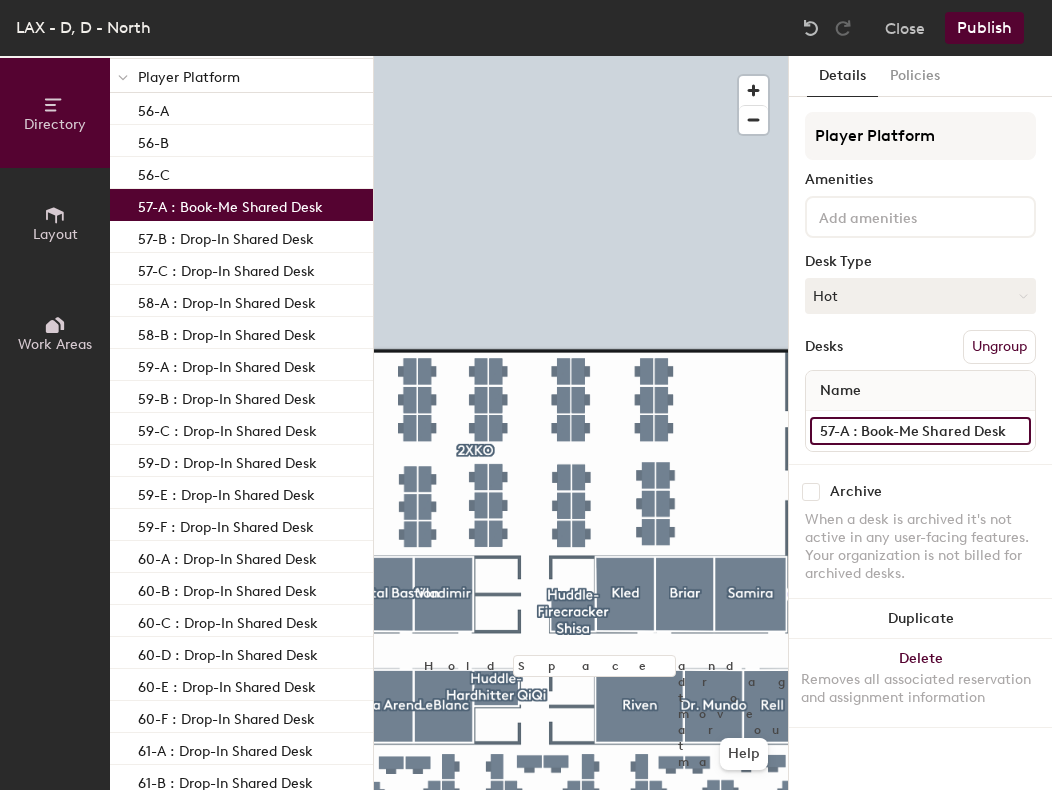 click on "57-A : Book-Me Shared Desk" 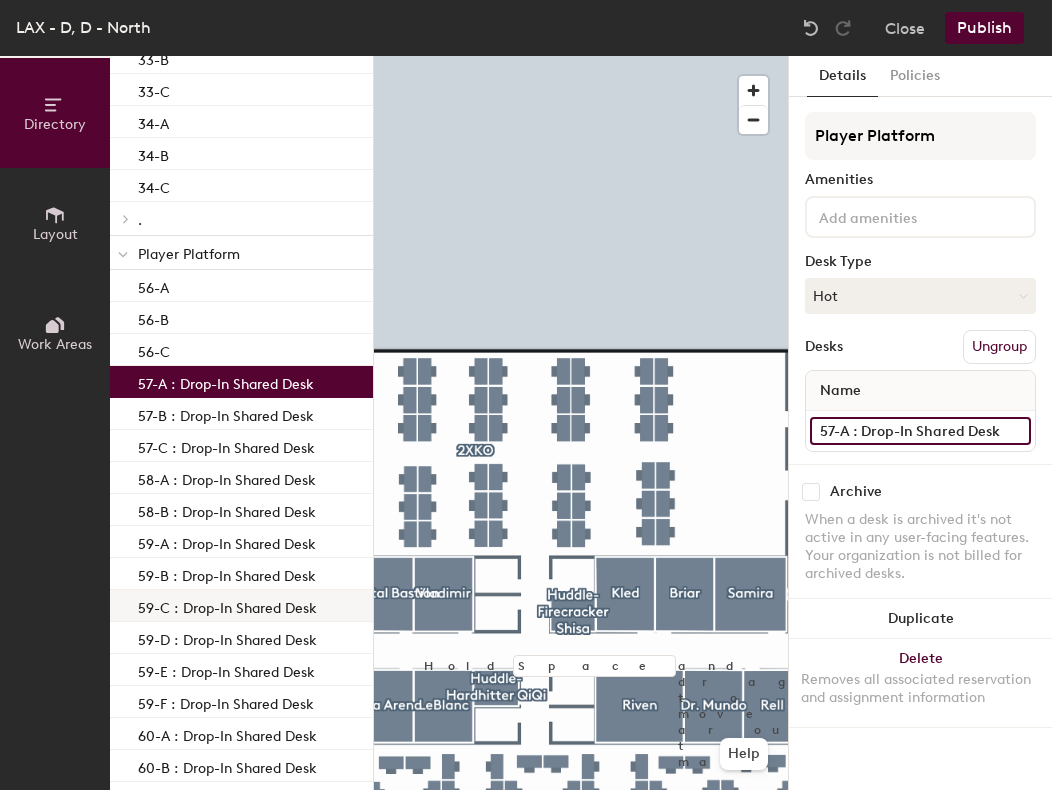 scroll, scrollTop: 4592, scrollLeft: 0, axis: vertical 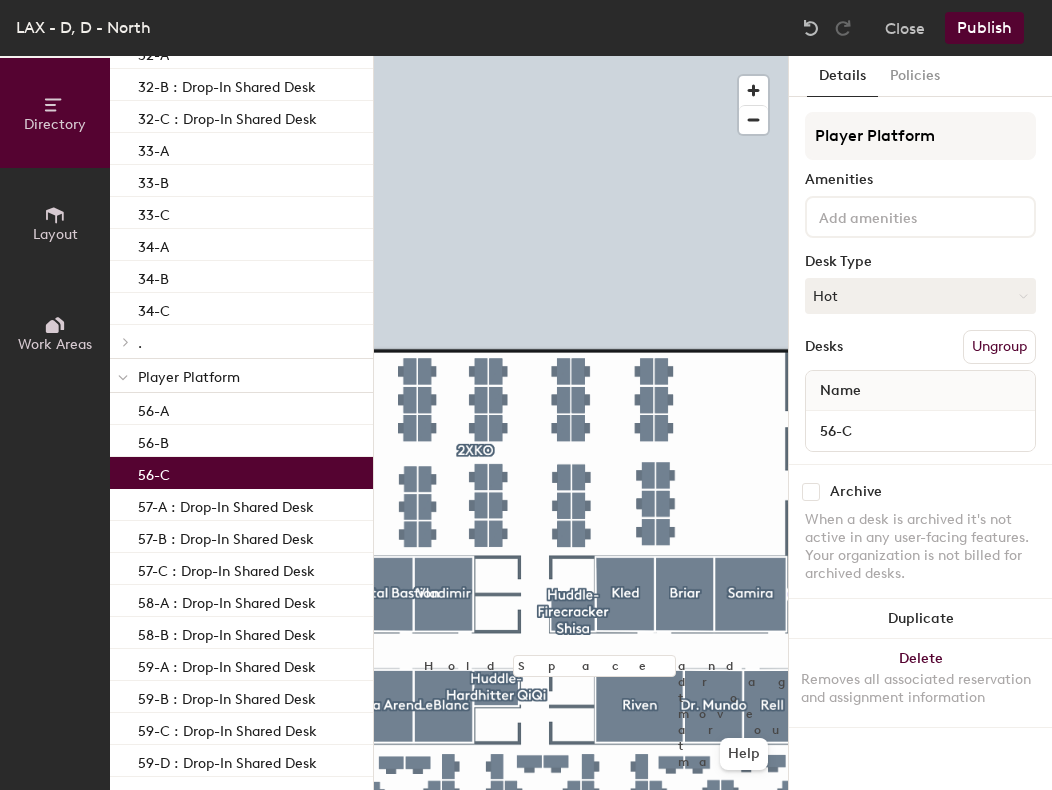 click on "56-C" 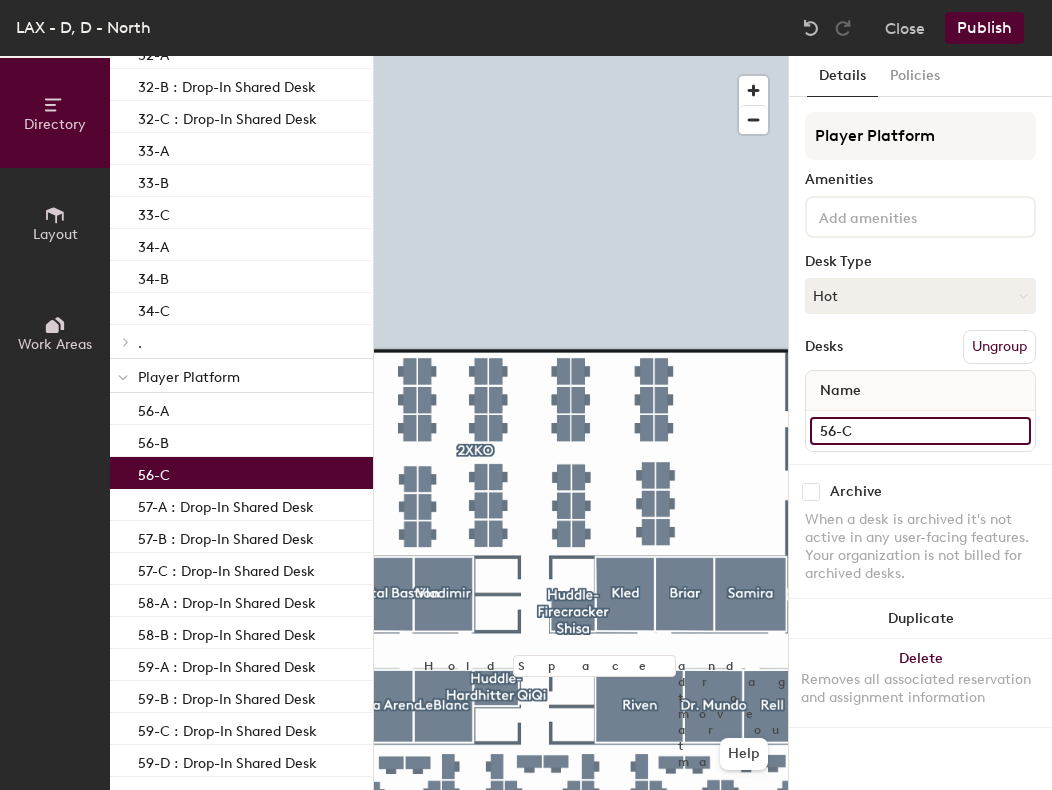 click on "56-C" 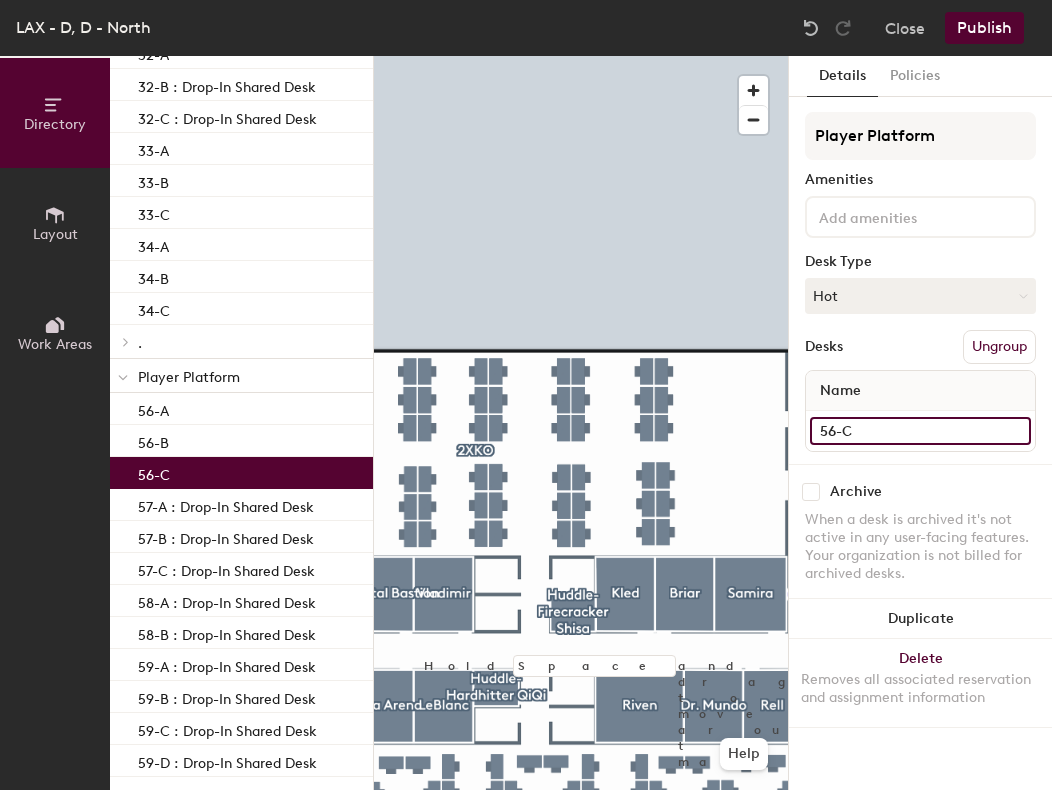 paste on ": Drop-In Shared Desk" 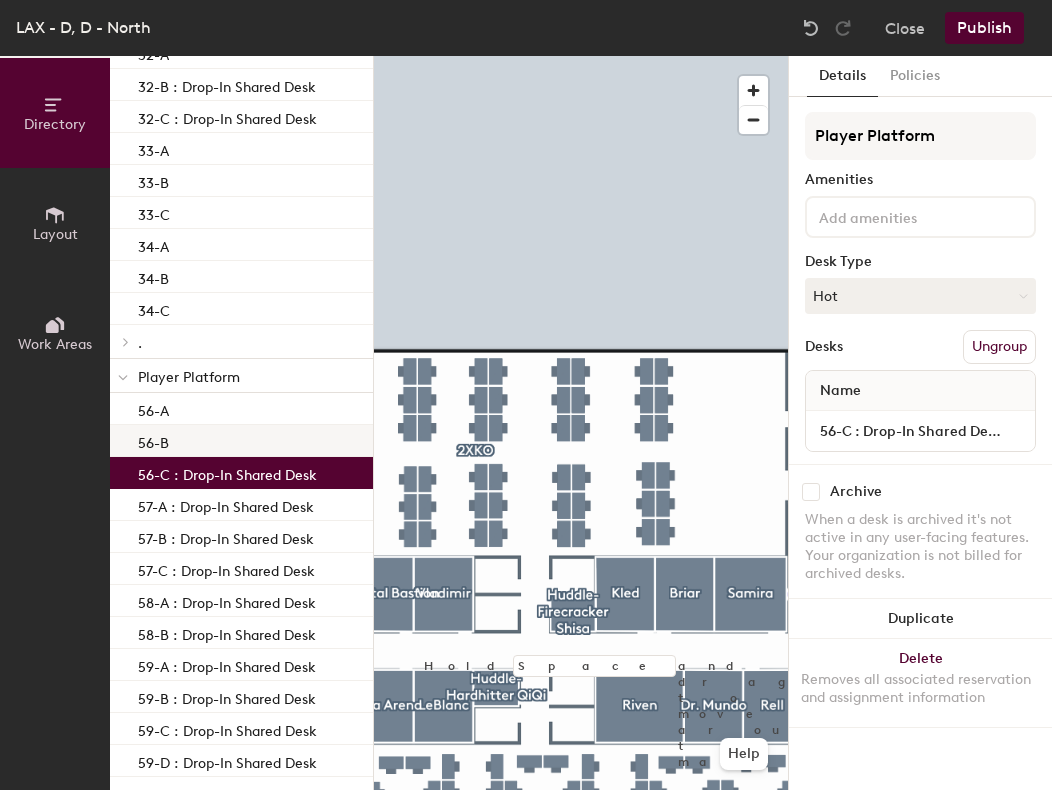 click on "56-B" 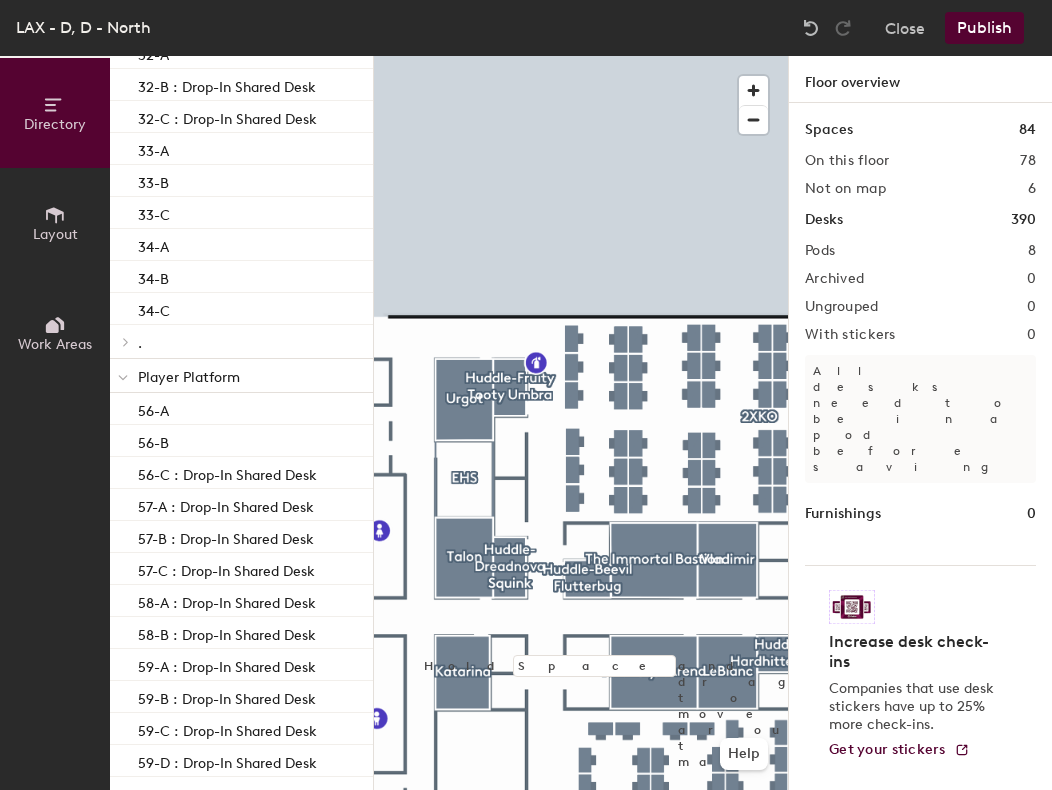 click on "Directory Layout Work Areas Directory Add spaces to map 6 Huddle-Willowbark Abyssia Ryze Tryndamere Vander Warwick Zaun Patio Spaces 78 Affectionate Poro Athenaeum of Light - HDR Atrium Bard Bilgewater Barrel Room Bilgewater Brew Briar Darius Demacia-HDR (BYOD) Diana Dr. Mundo Draven EHS Fiora Fizz Galio Gangplank Garen Graves Helmet Bro - PSEC Helmet Bro (DN) Huddle-Arcane Sprite Huddle-Beevil Flutterbug Huddle-Chemtech Tocker Huddle-Demacian Silverwing Huddle-Dreadnova Squink Huddle-Firecracker Shisa Huddle-Fruity Tooty Umbra Huddle-Gnarly Burno Huddle-Hardhitter QiQi Huddle-Pengu Featherknight Huddle-Petal Dancer Tocker Huddle-Prodigy Melisma Huddle-Splash Town Choncc Huddle-Willowbark Abyssia Illaoi Ixaocan - AFK Jarvan IV Katarina Kayle Kled LeBlanc Leona Lucian Lux Meditation Mortoraa Nautilus Noxkraya Arena Pantheon Pantry  DN  Exec Pantry  DN  Main Pantry DN East Poppy PSEC Quinn Rell Riven Ryze Samira Shyvana Sion Sona Swain Sylas (Google Room) Talon Taric (Google Room) The Immortal Bastion Urgot Zoe" 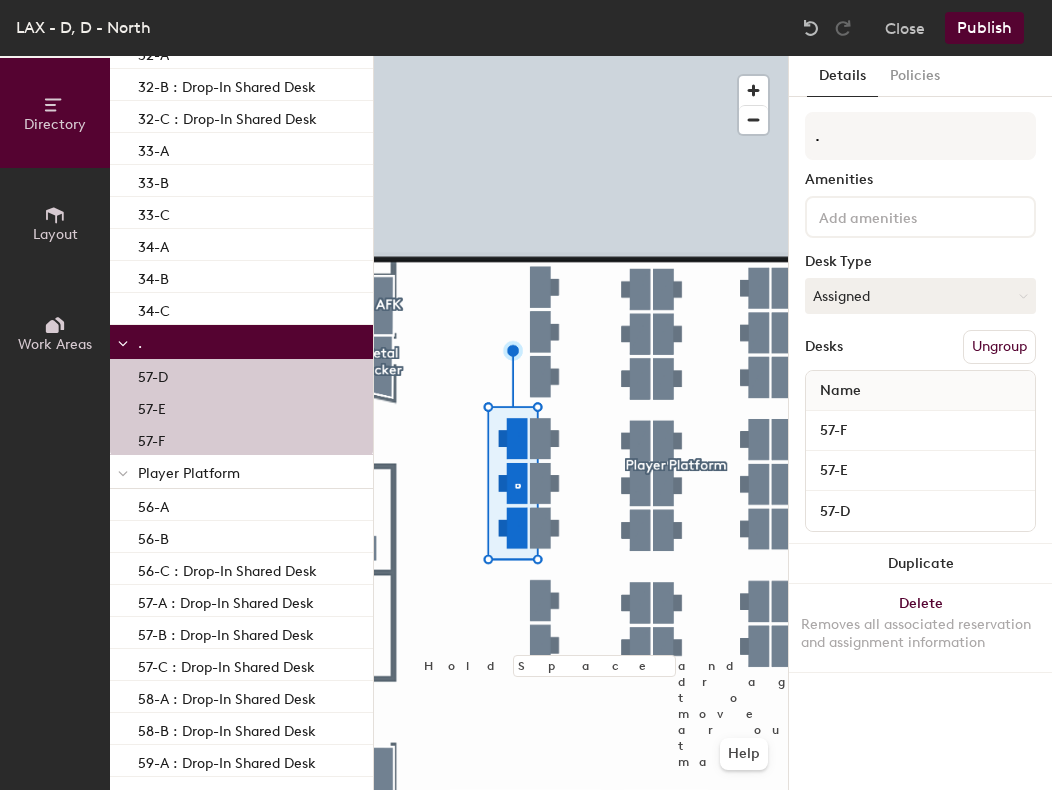click 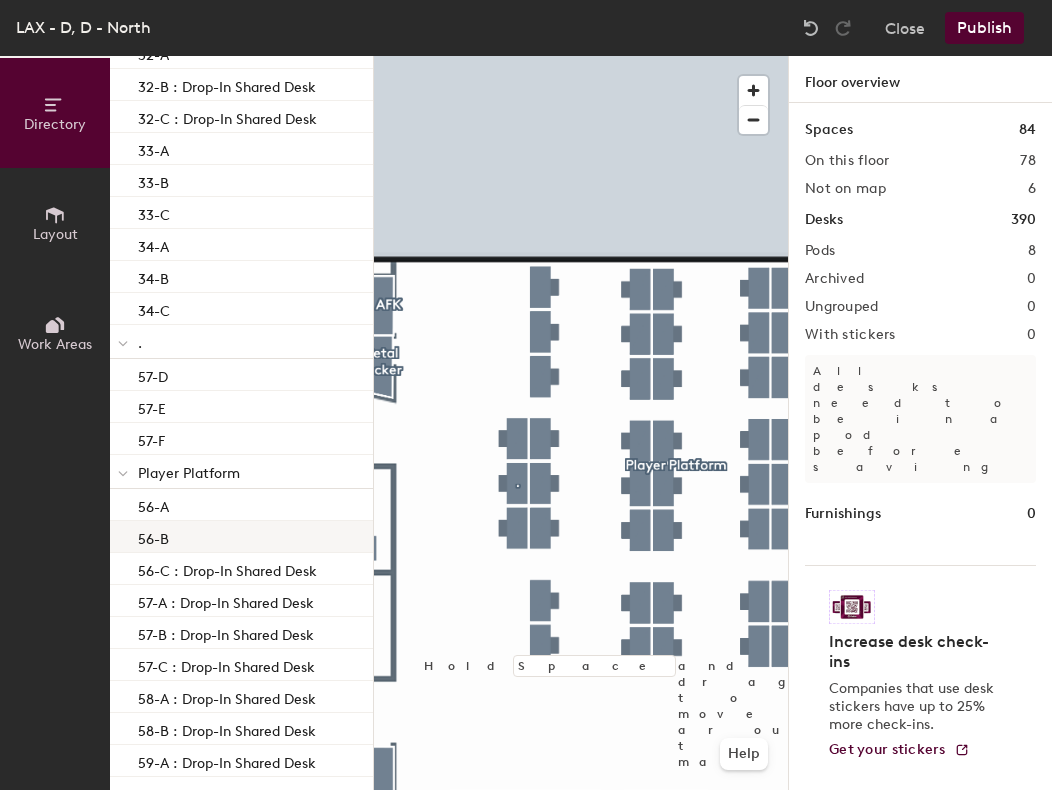 click on "56-B" 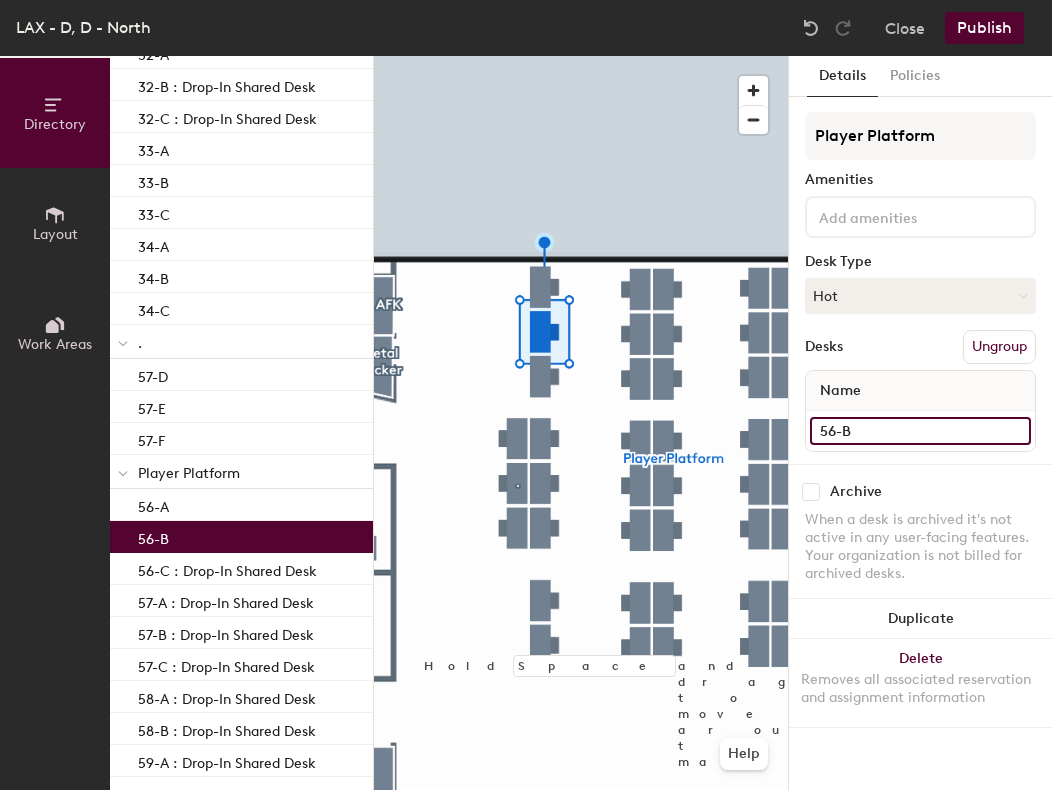 click on "56-B" 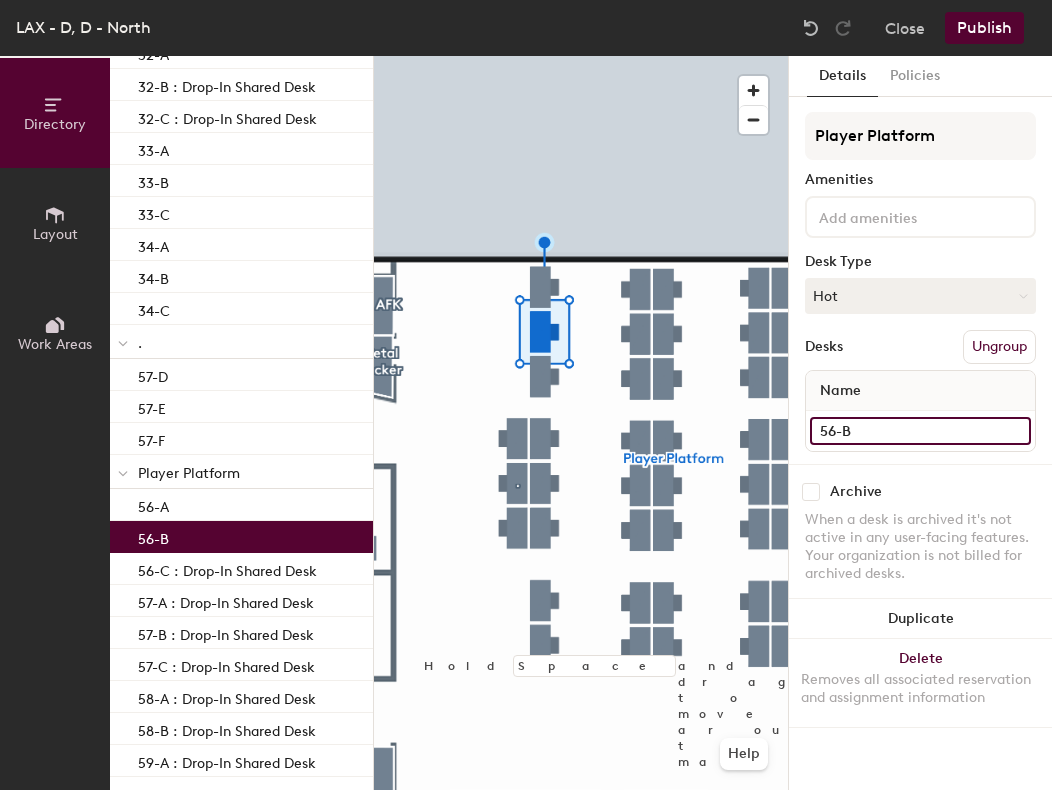 paste on ": Drop-In Shared Desk" 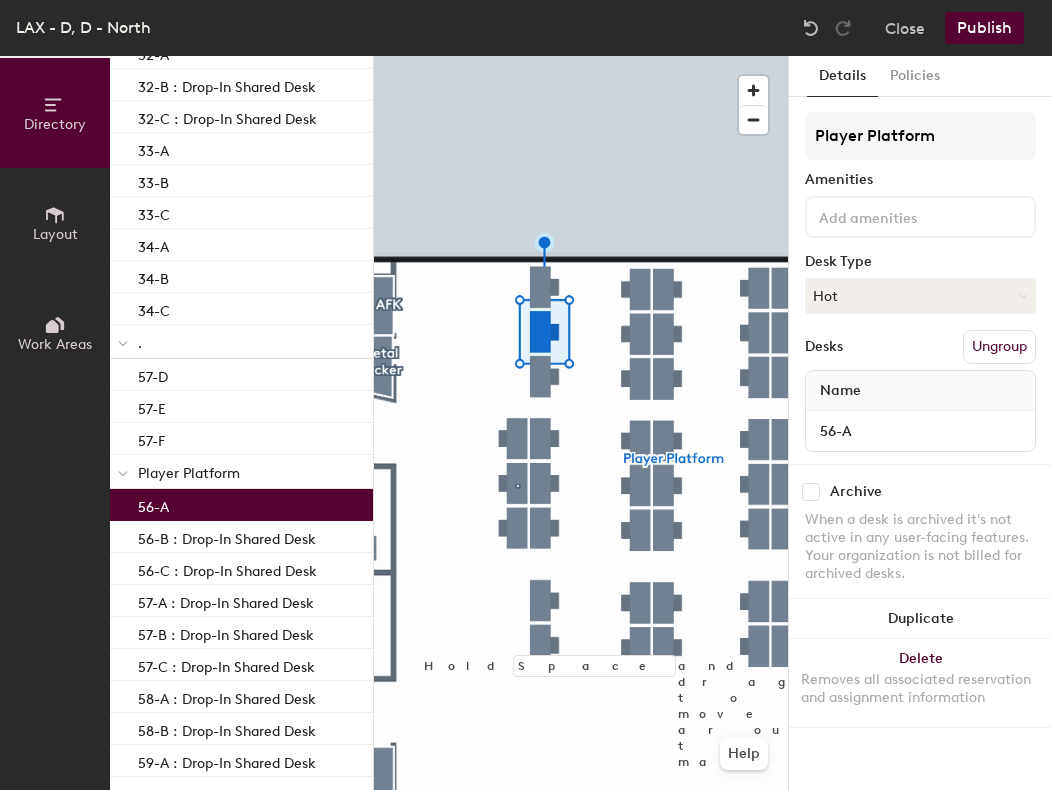 click on "56-A" 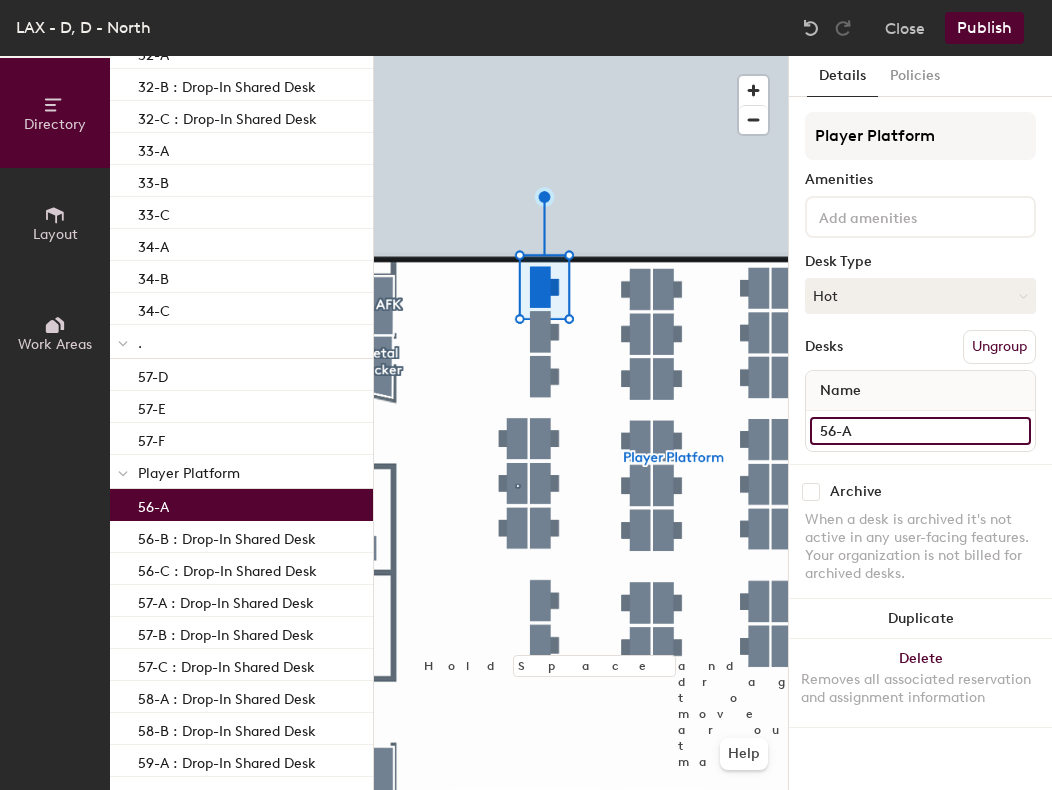 click on "56-A" 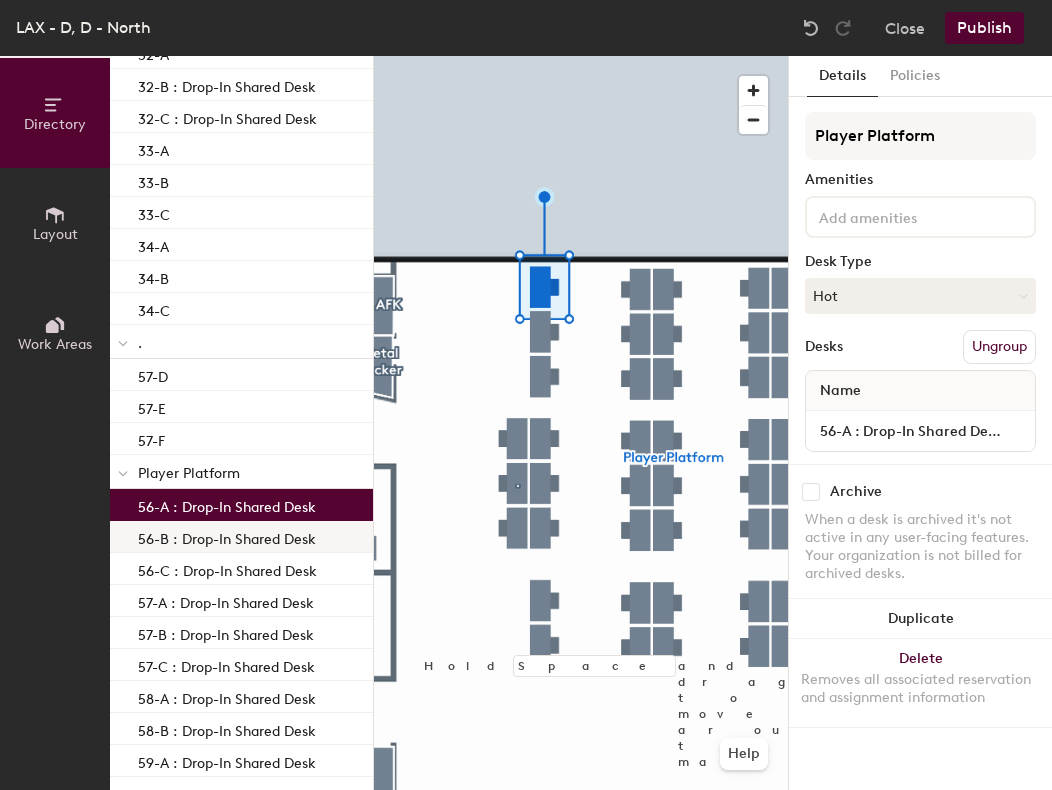 click on "56-B : Drop-In Shared Desk" 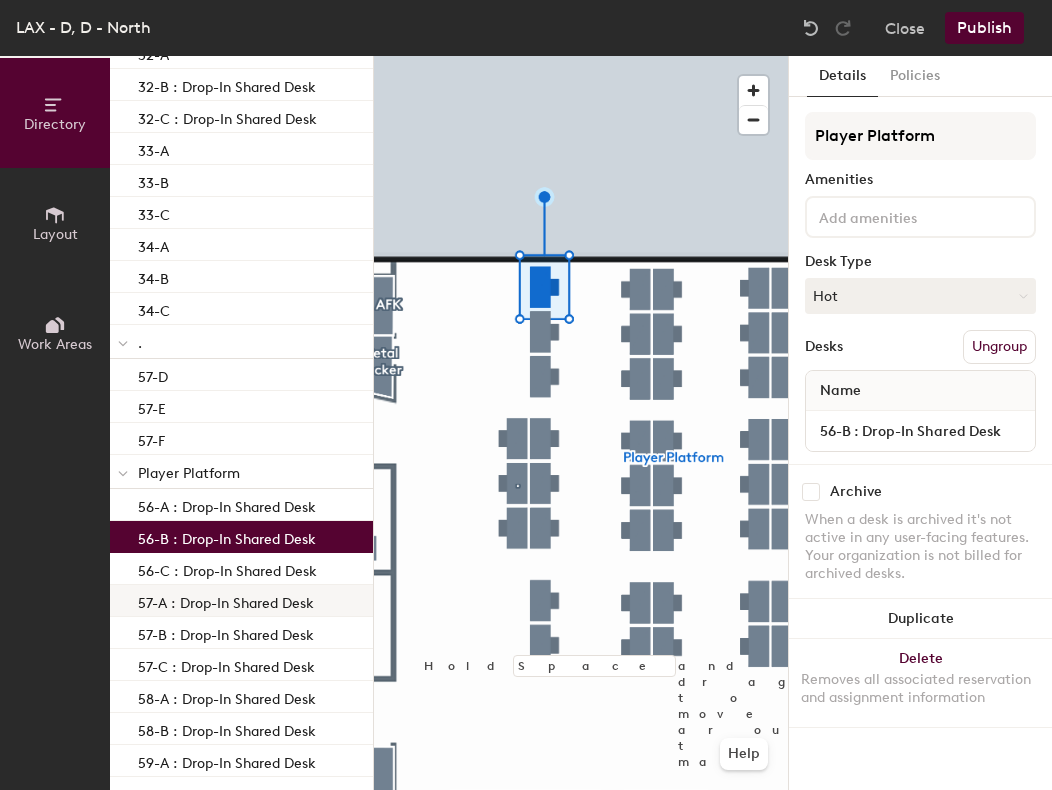 click on "57-A : Drop-In Shared Desk" 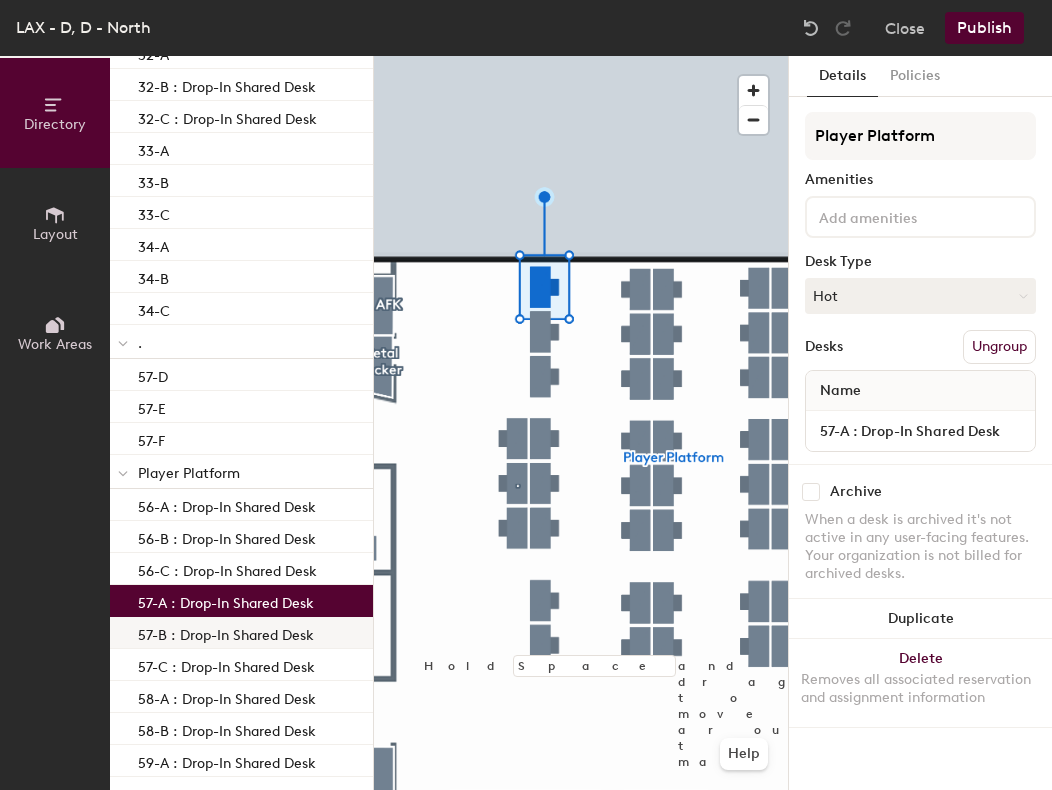 click on "57-B : Drop-In Shared Desk" 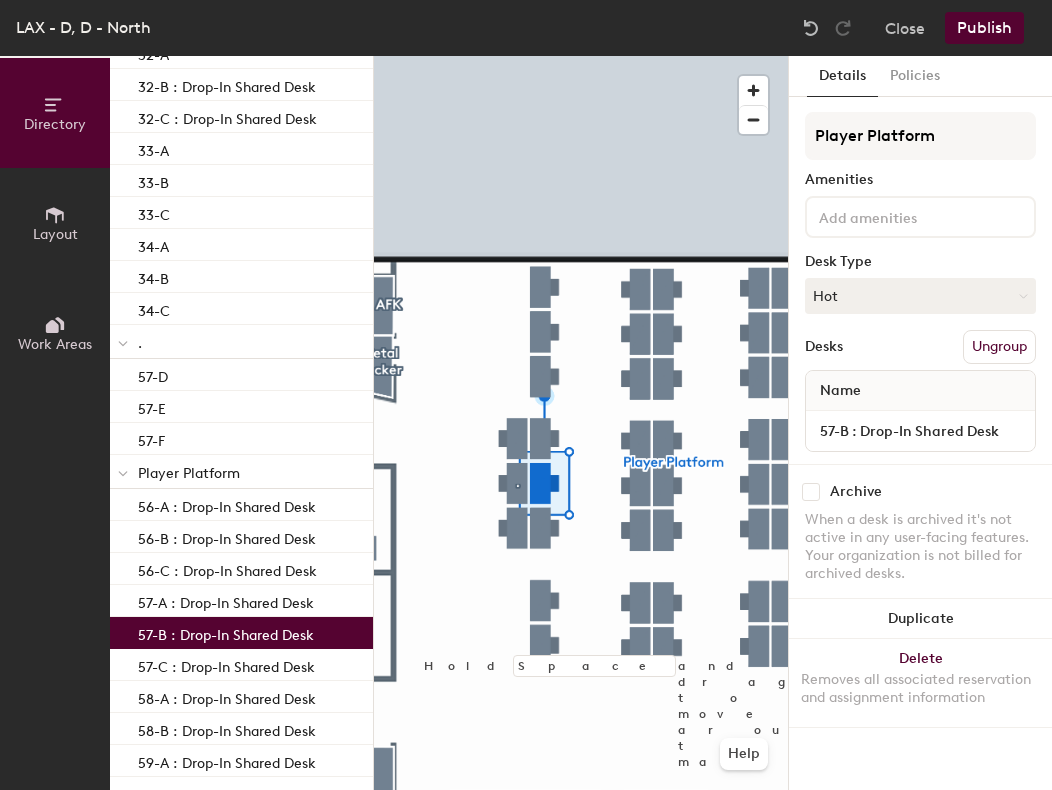 click on "Publish" 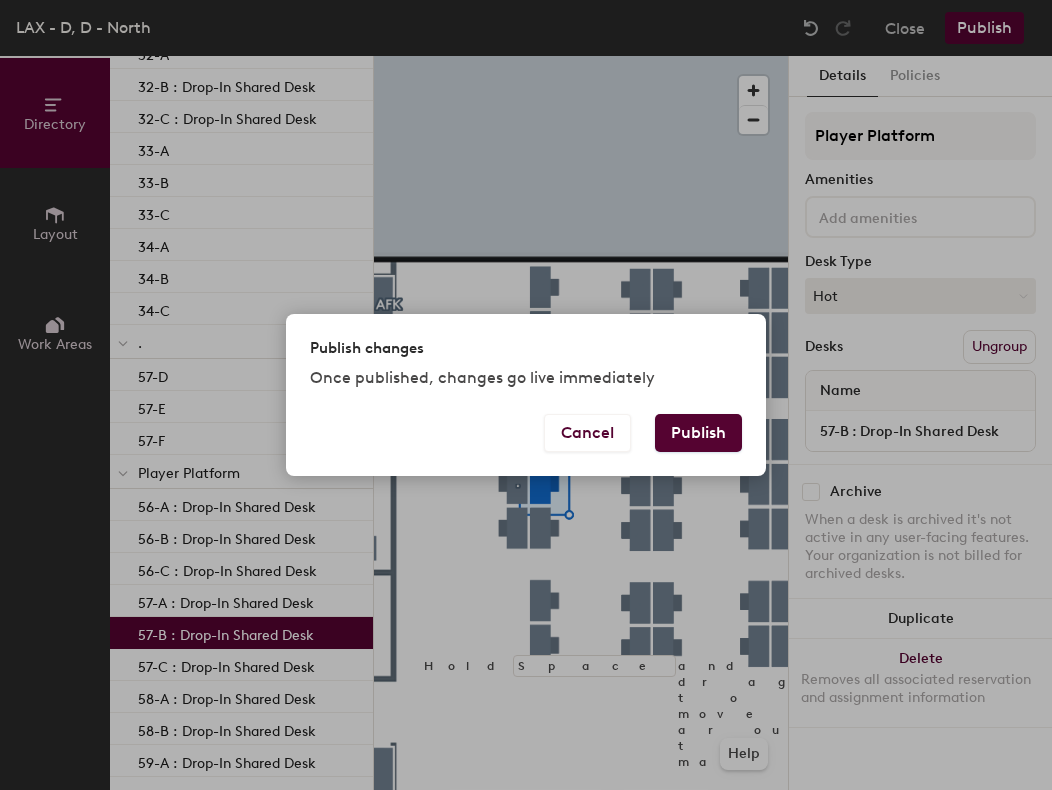 click on "Publish" at bounding box center [698, 433] 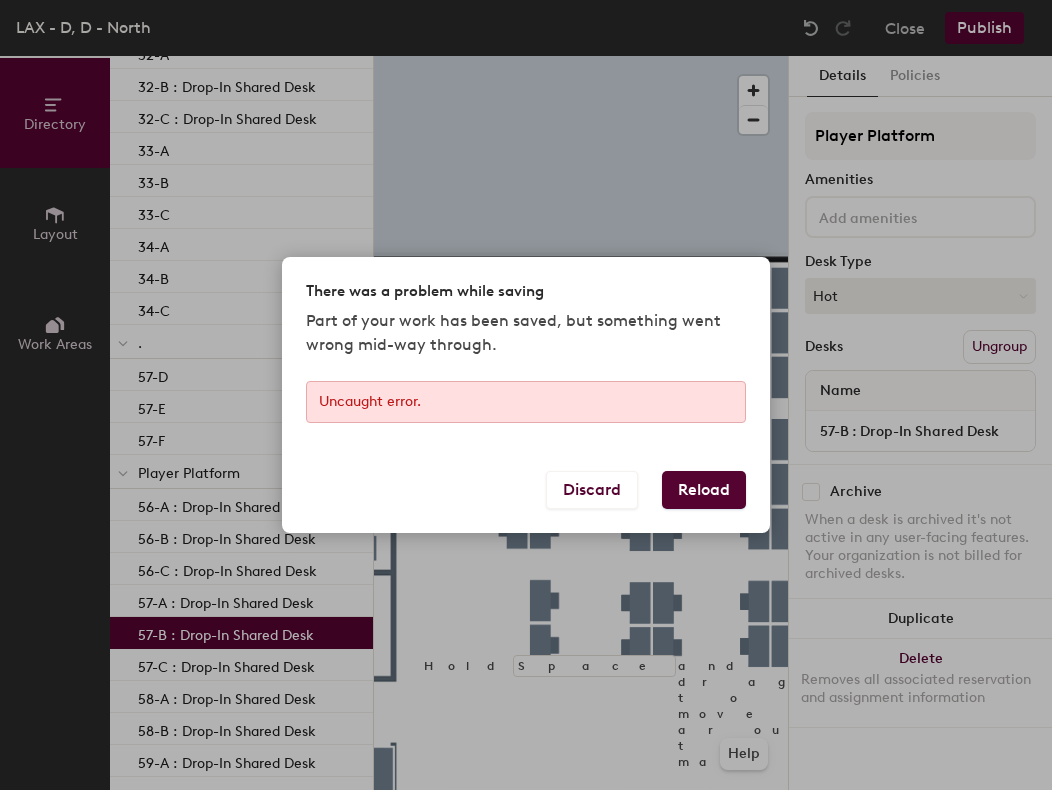 click on "Reload" at bounding box center [704, 490] 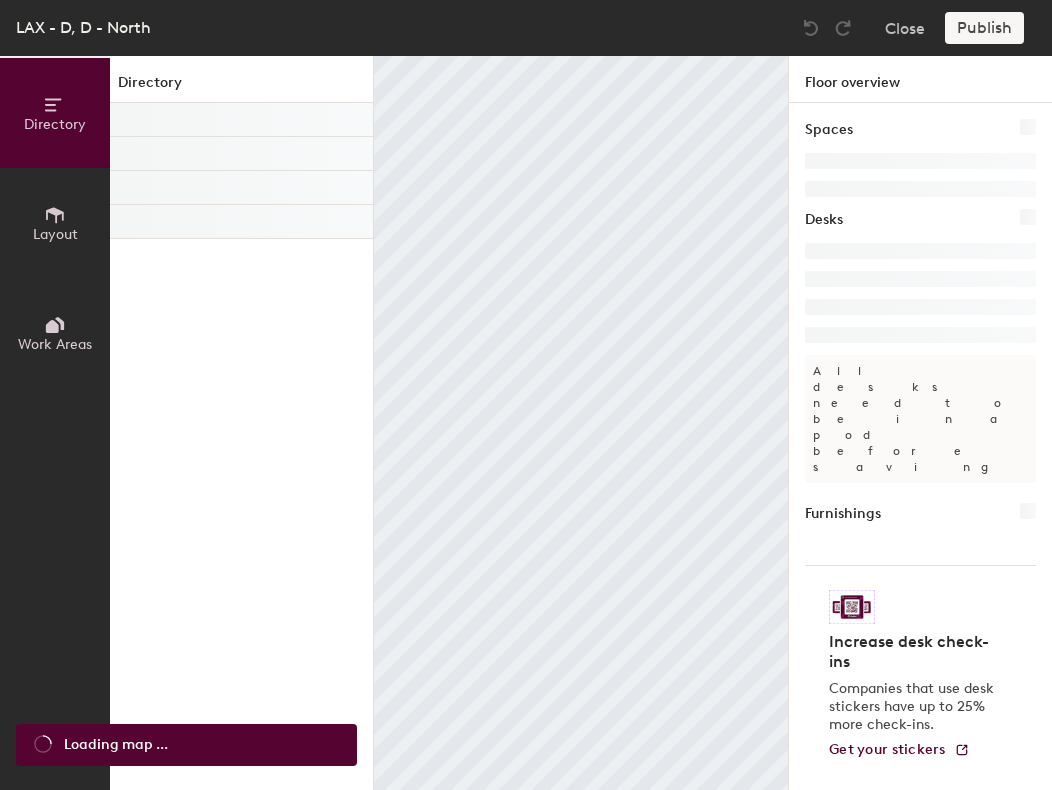 scroll, scrollTop: 0, scrollLeft: 0, axis: both 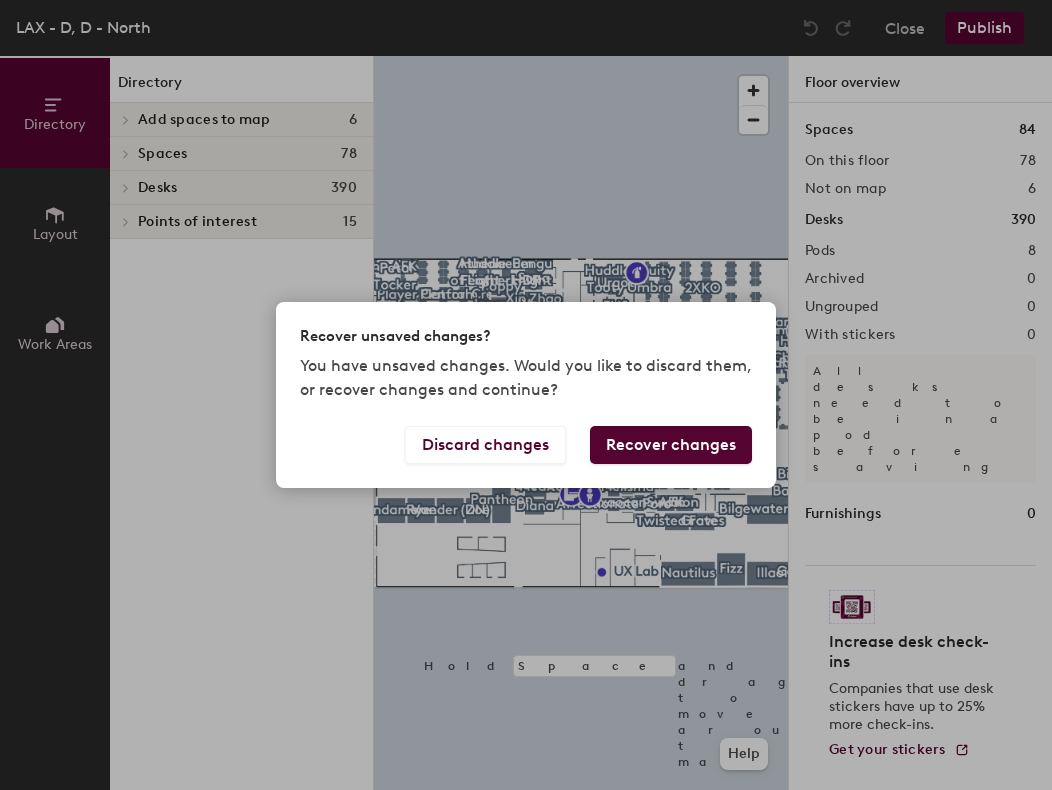 click on "Recover changes" at bounding box center (671, 445) 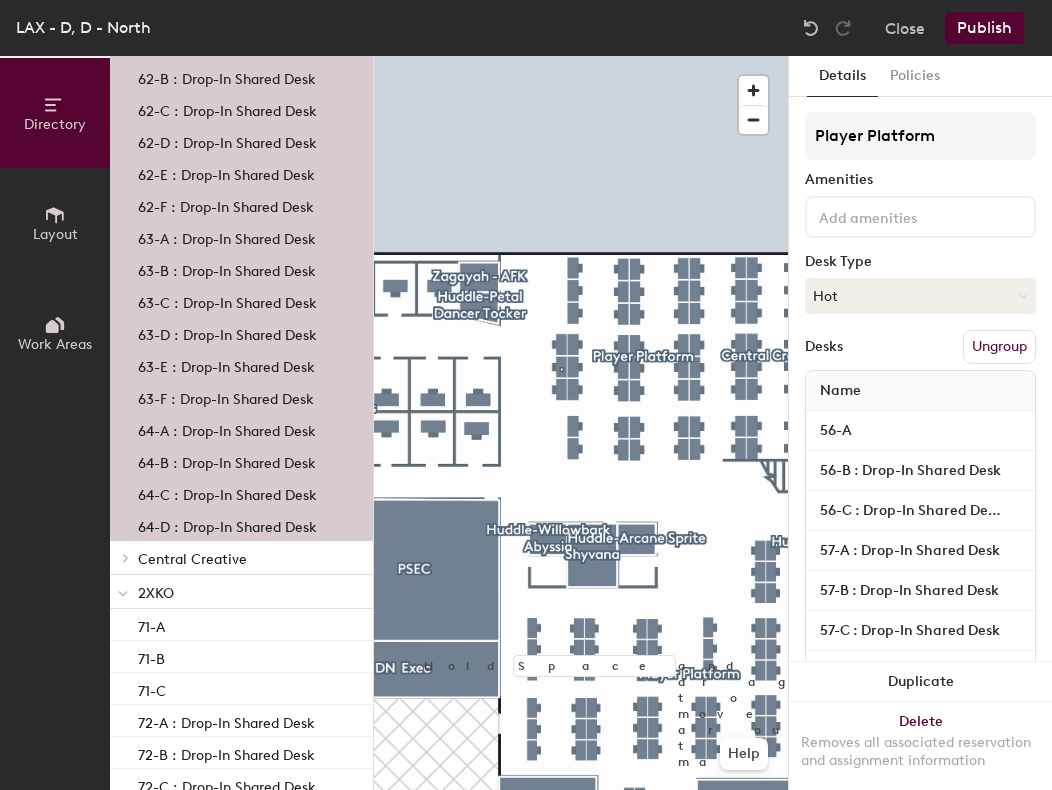 scroll, scrollTop: 2428, scrollLeft: 0, axis: vertical 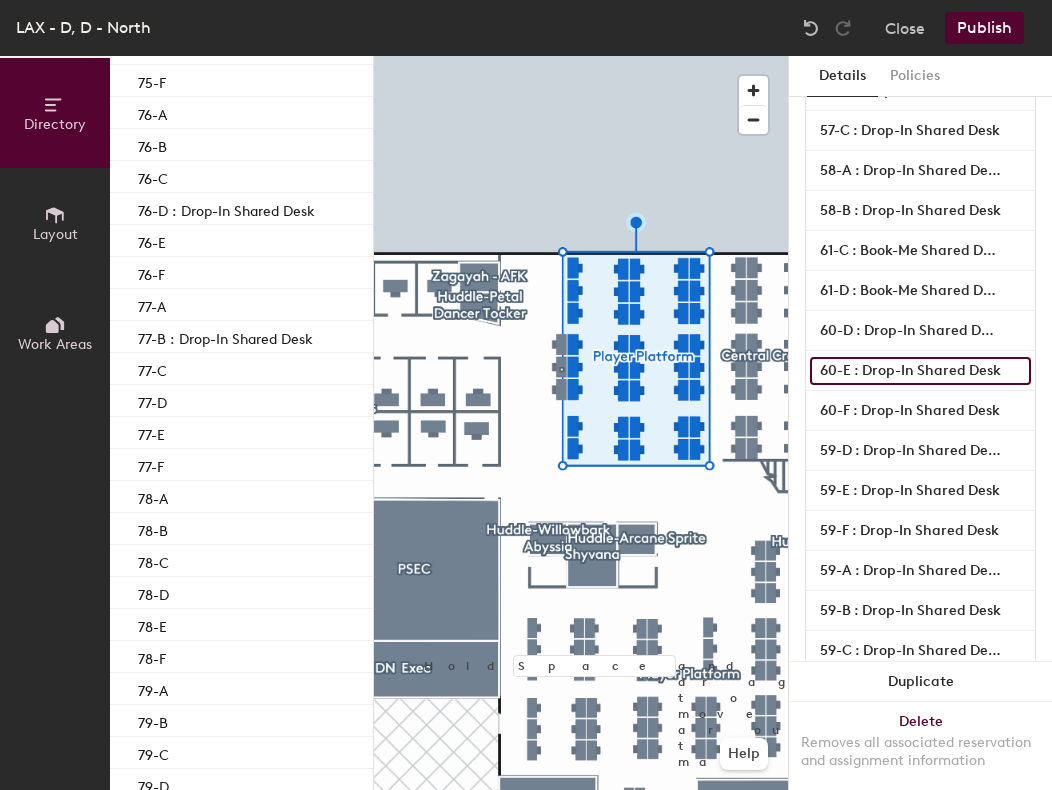 click on "60-E : Drop-In Shared Desk" 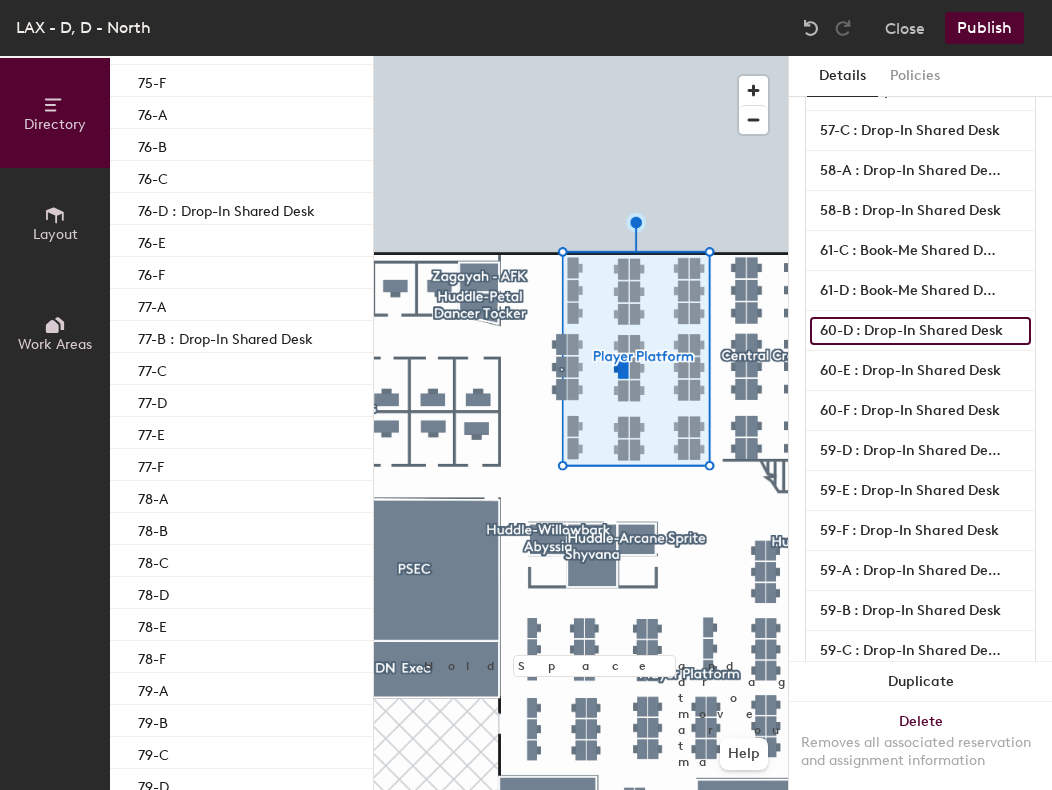 click on "60-D : Drop-In Shared Desk" 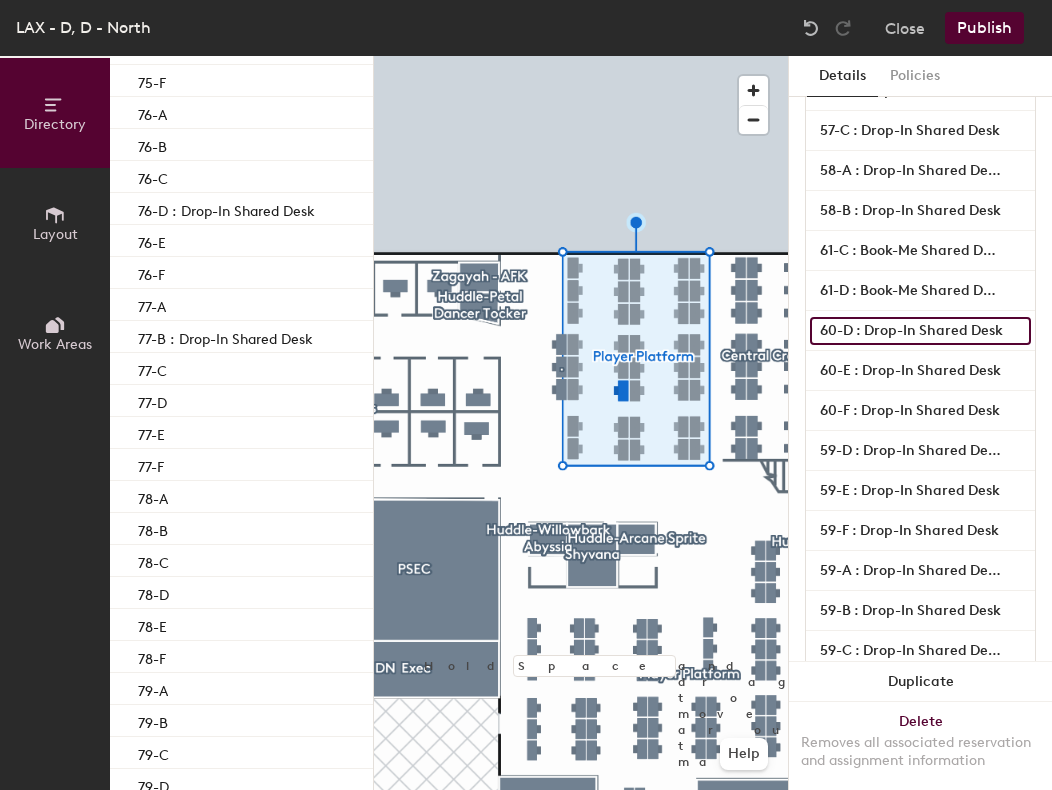click on "60-D : Drop-In Shared Desk" 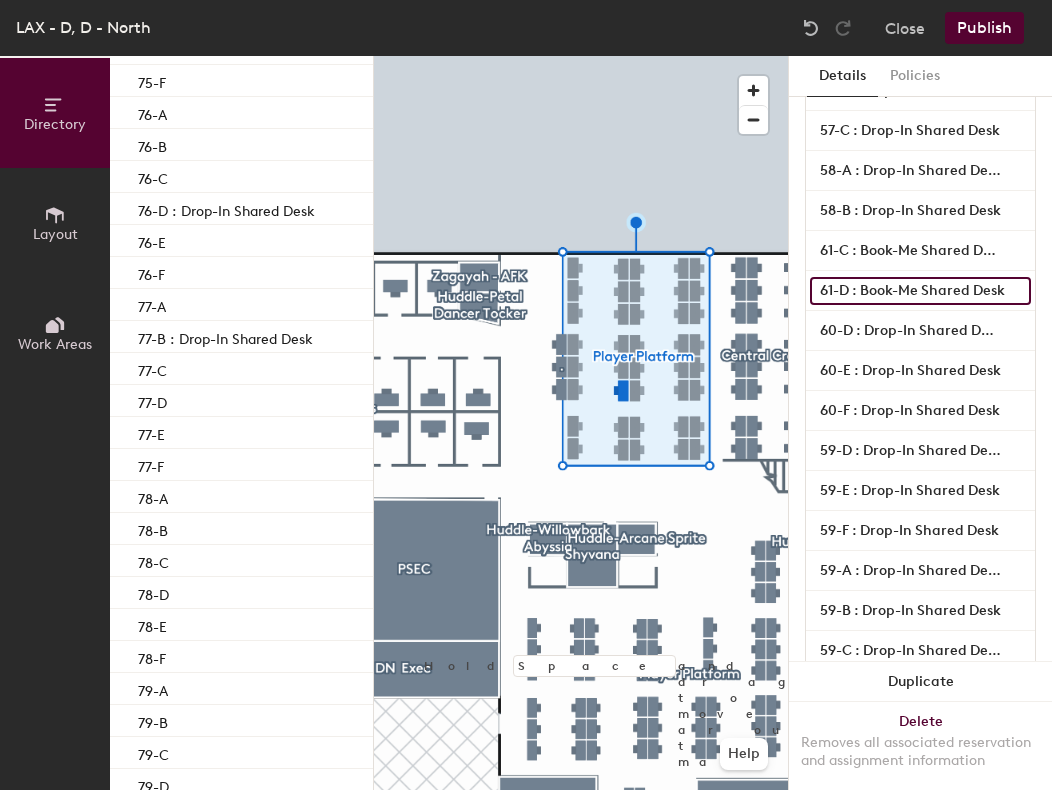 click on "61-D : Book-Me Shared Desk" 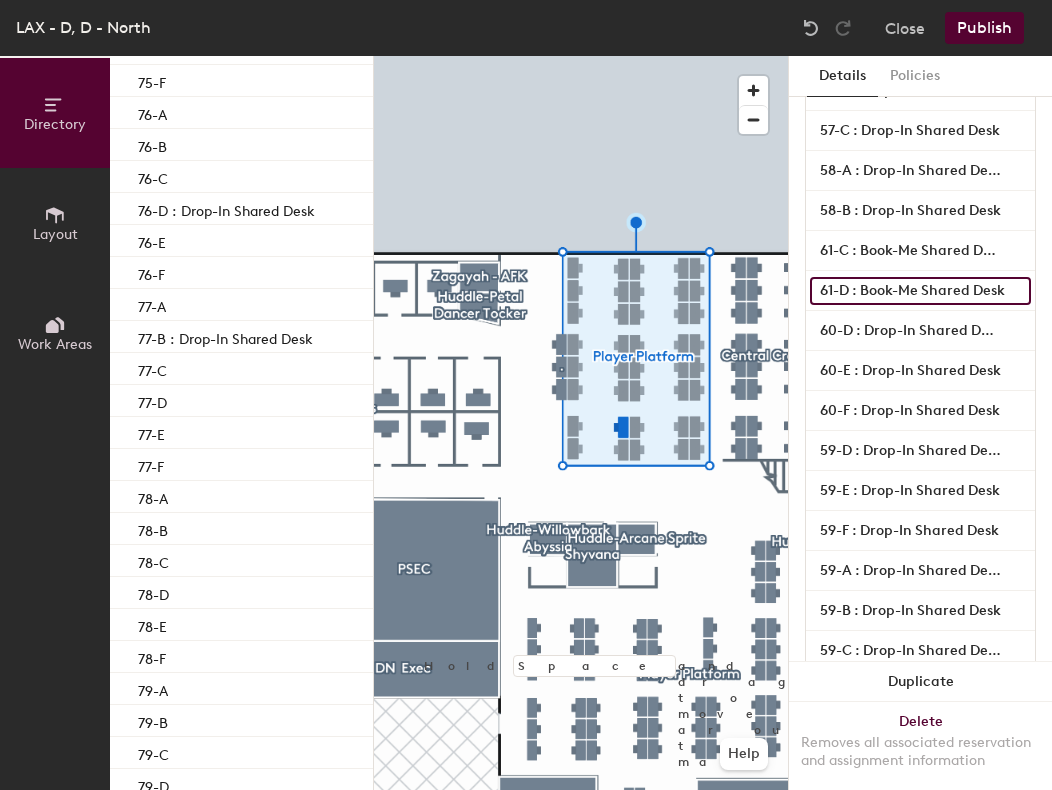 drag, startPoint x: 847, startPoint y: 289, endPoint x: 1042, endPoint y: 293, distance: 195.04102 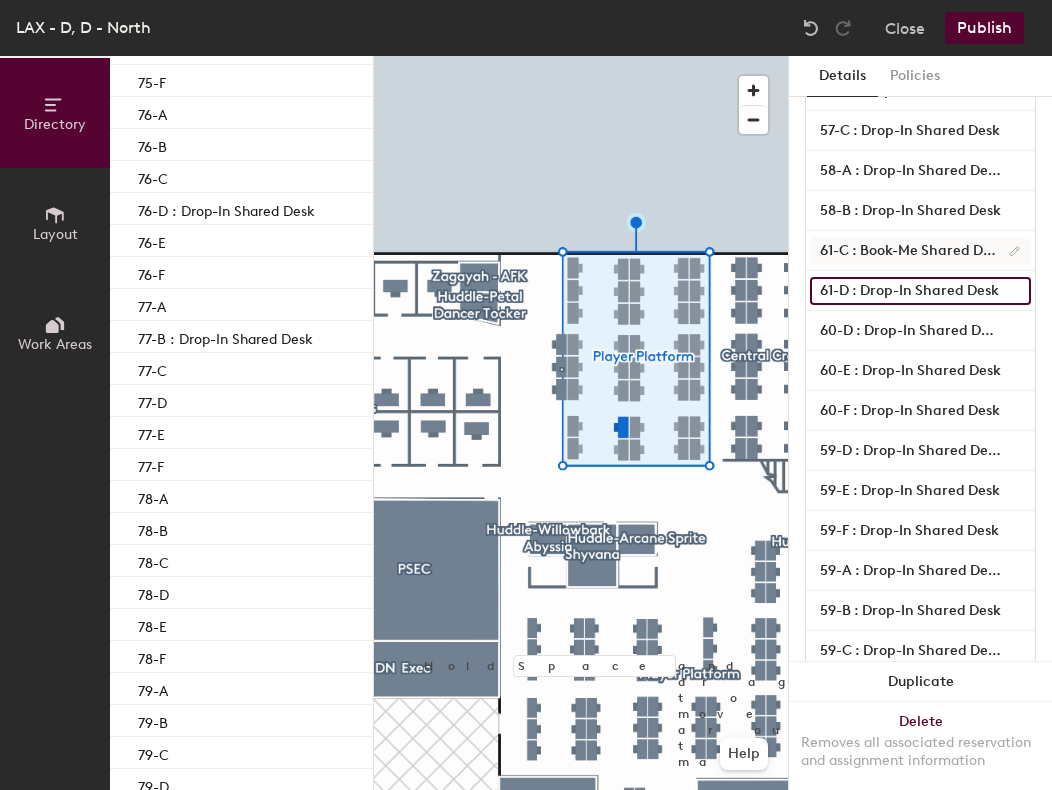 type on "61-D : Drop-In Shared Desk" 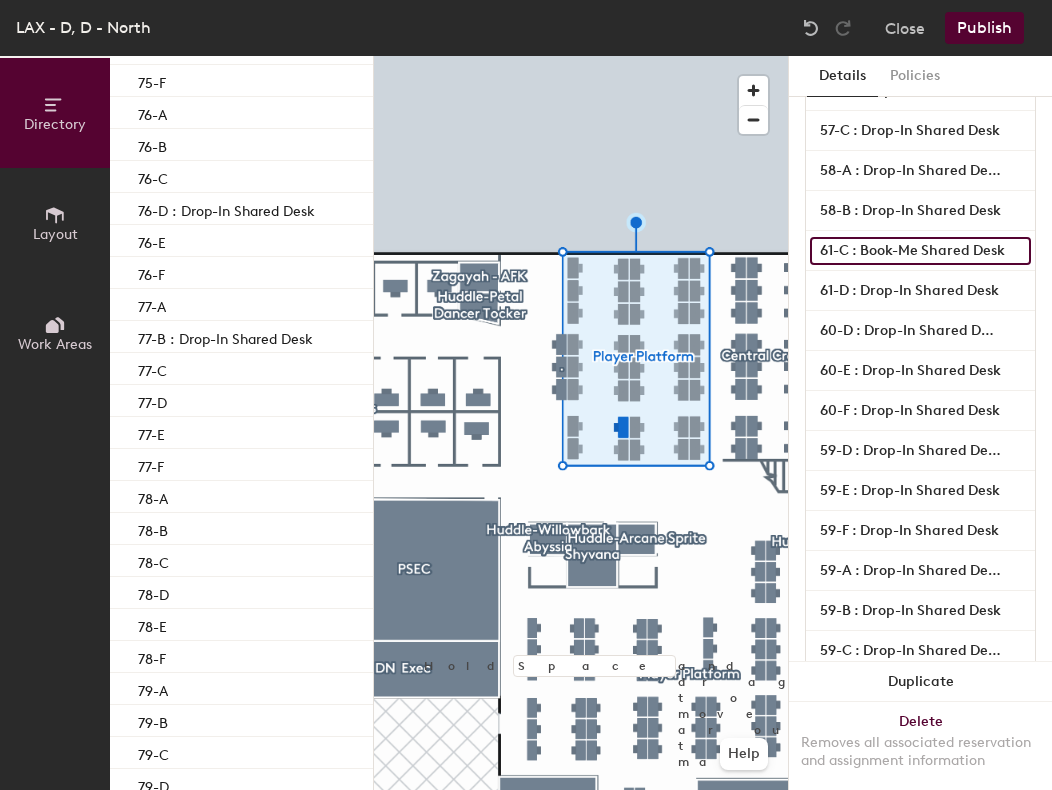 click on "61-C : Book-Me Shared Desk" 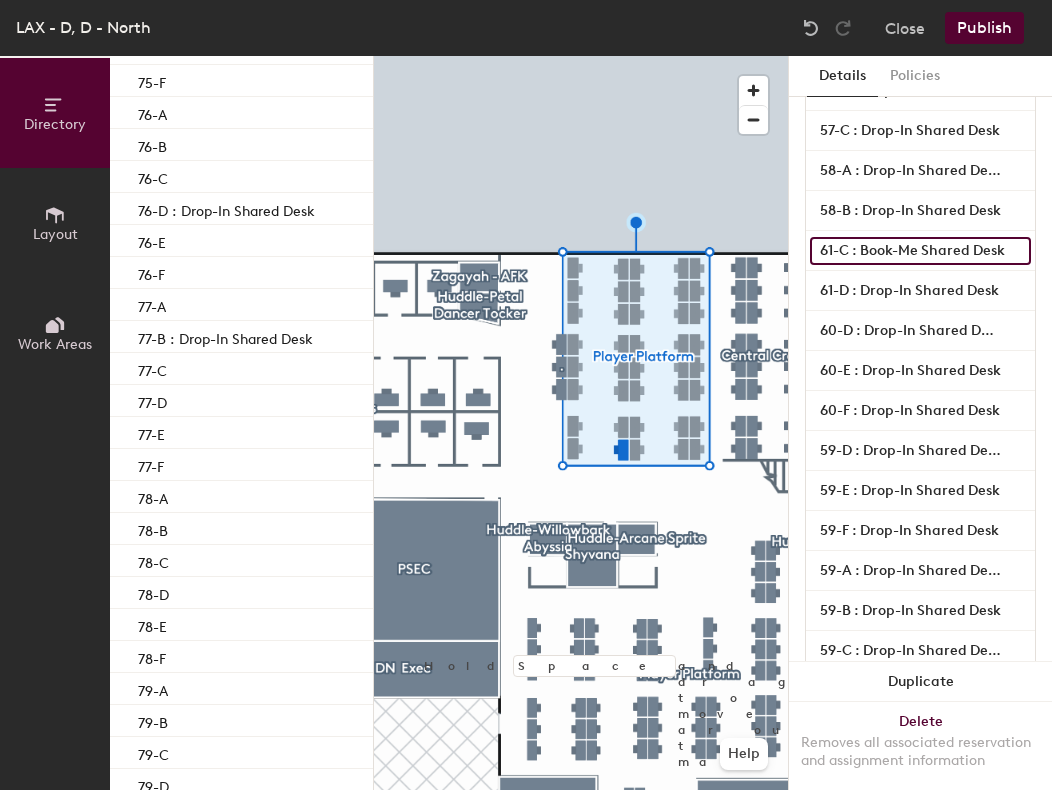click on "61-C : Book-Me Shared Desk" 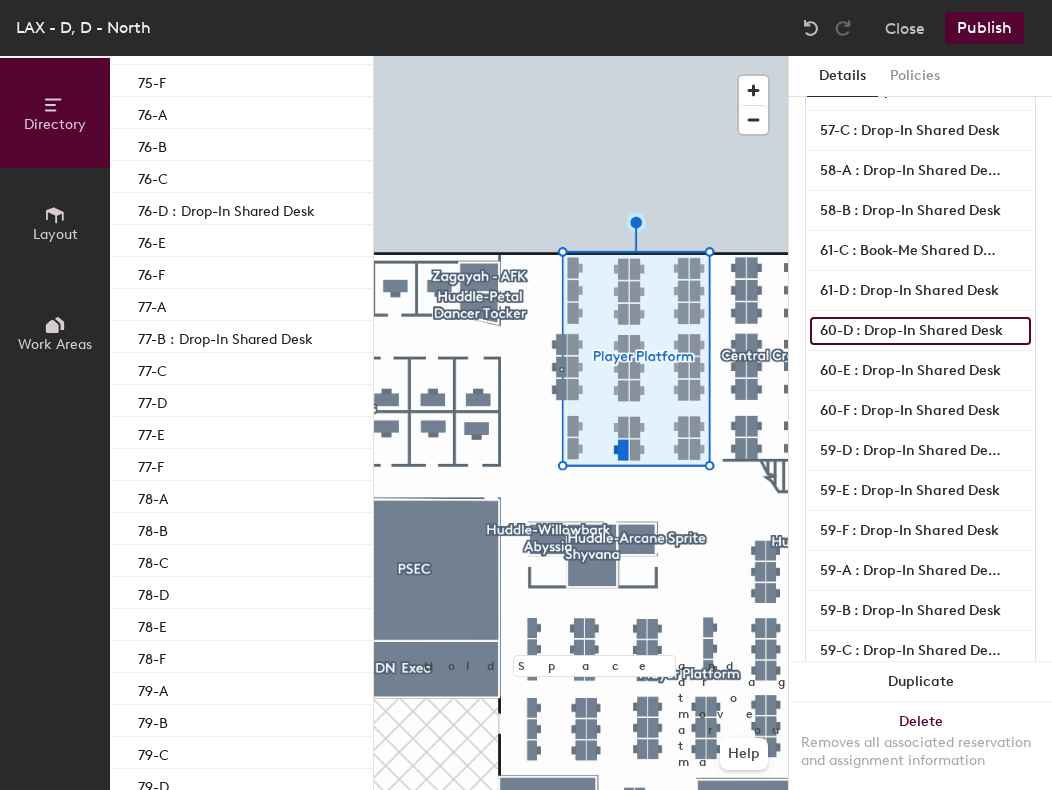 click on "60-D : Drop-In Shared Desk" 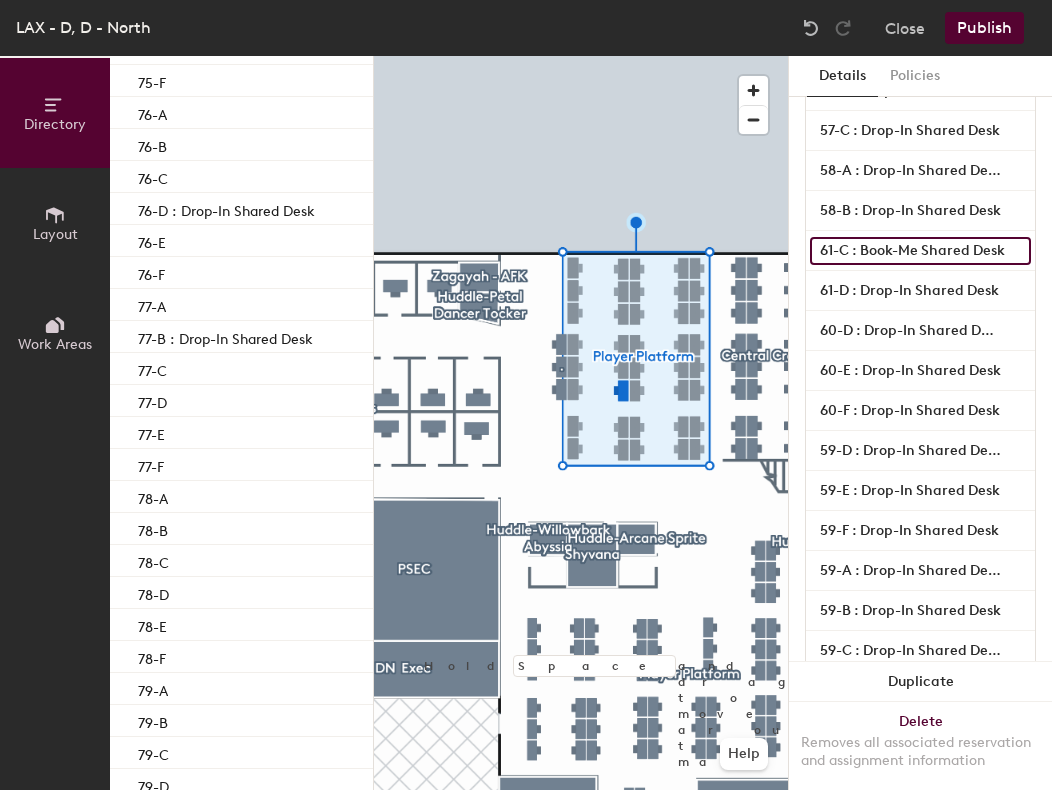 click on "61-C : Book-Me Shared Desk" 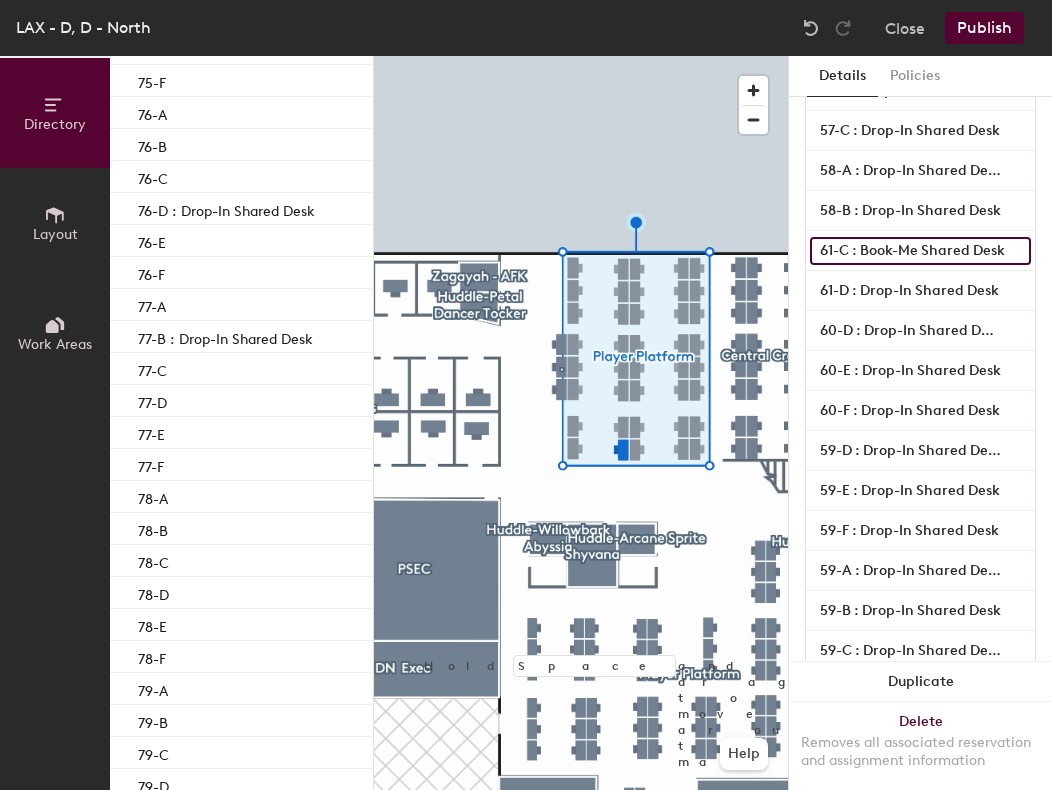 click on "61-C : Book-Me Shared Desk" 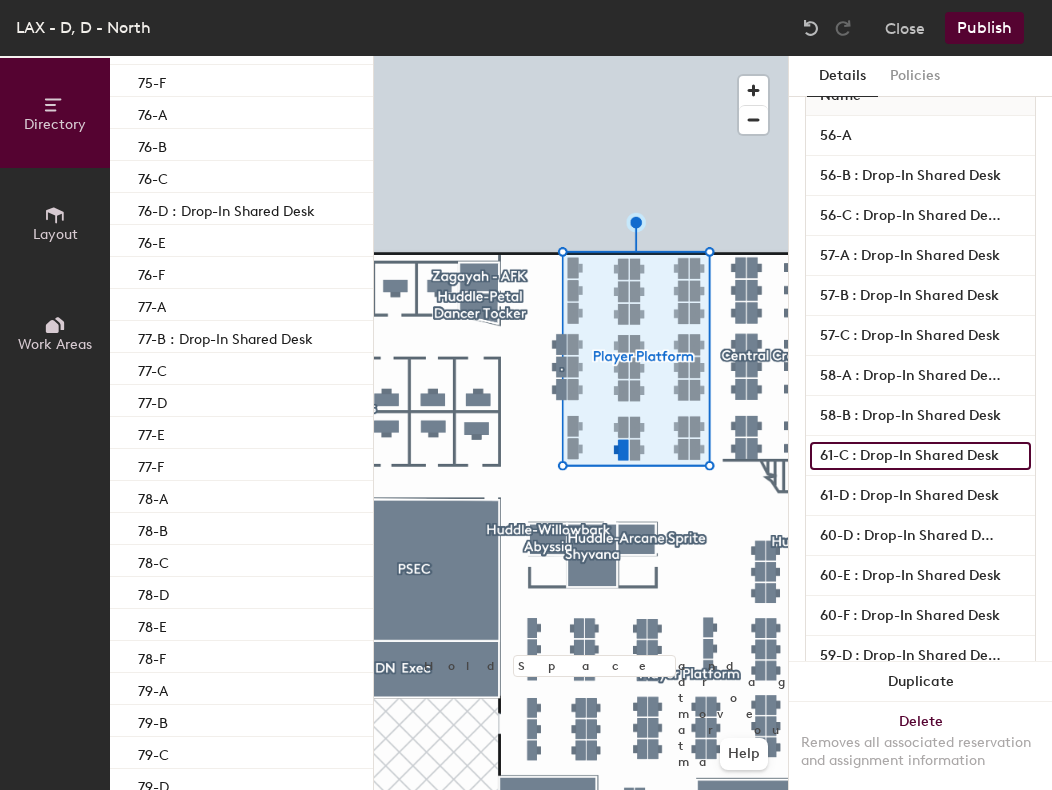 scroll, scrollTop: 195, scrollLeft: 0, axis: vertical 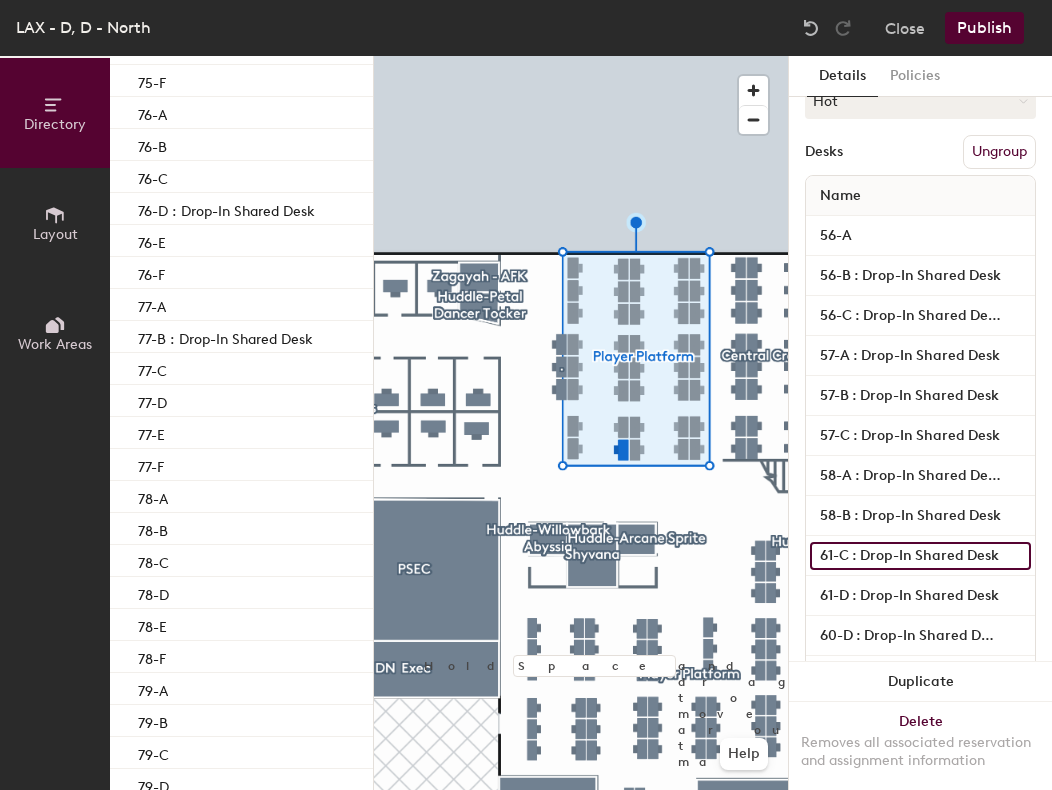 type on "61-C : Drop-In Shared Desk" 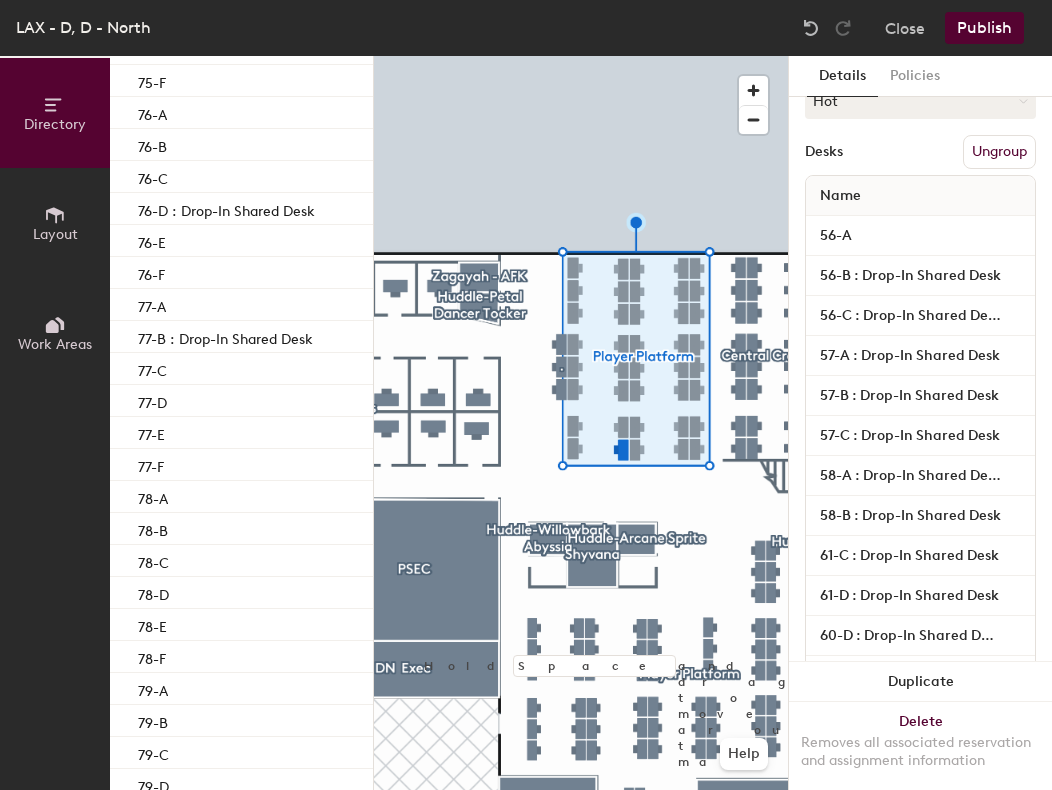 click on "56-B : Drop-In Shared Desk" 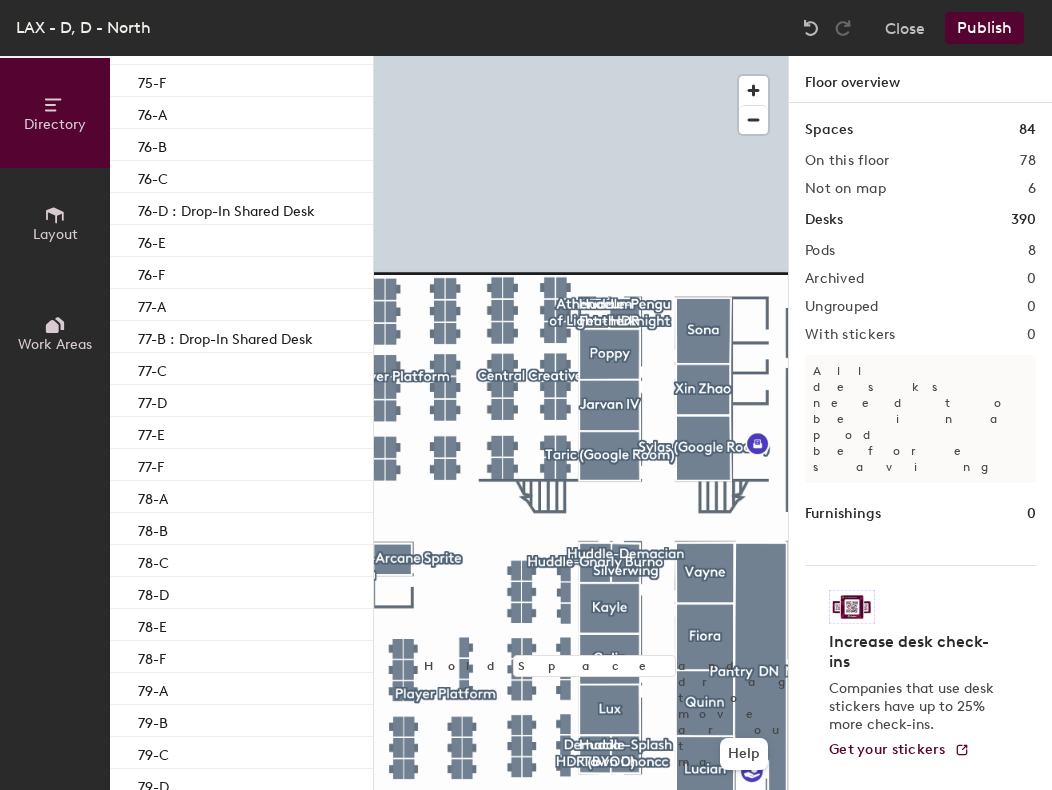scroll, scrollTop: 3452, scrollLeft: 0, axis: vertical 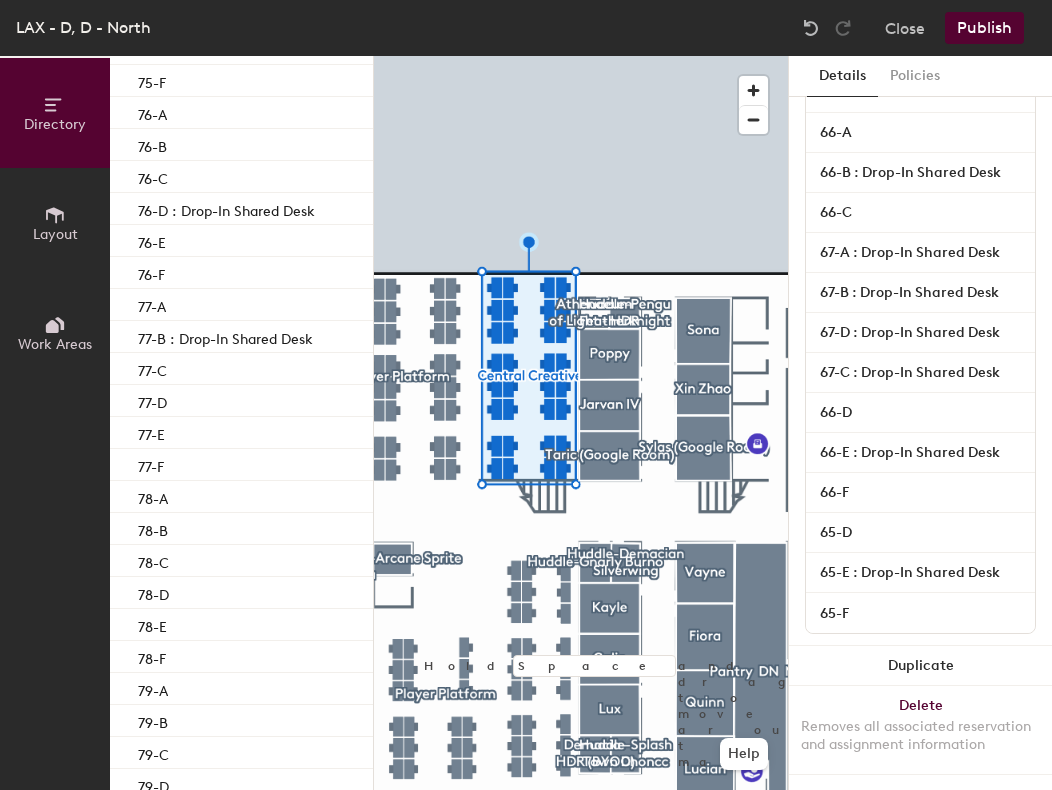 click on "Publish" 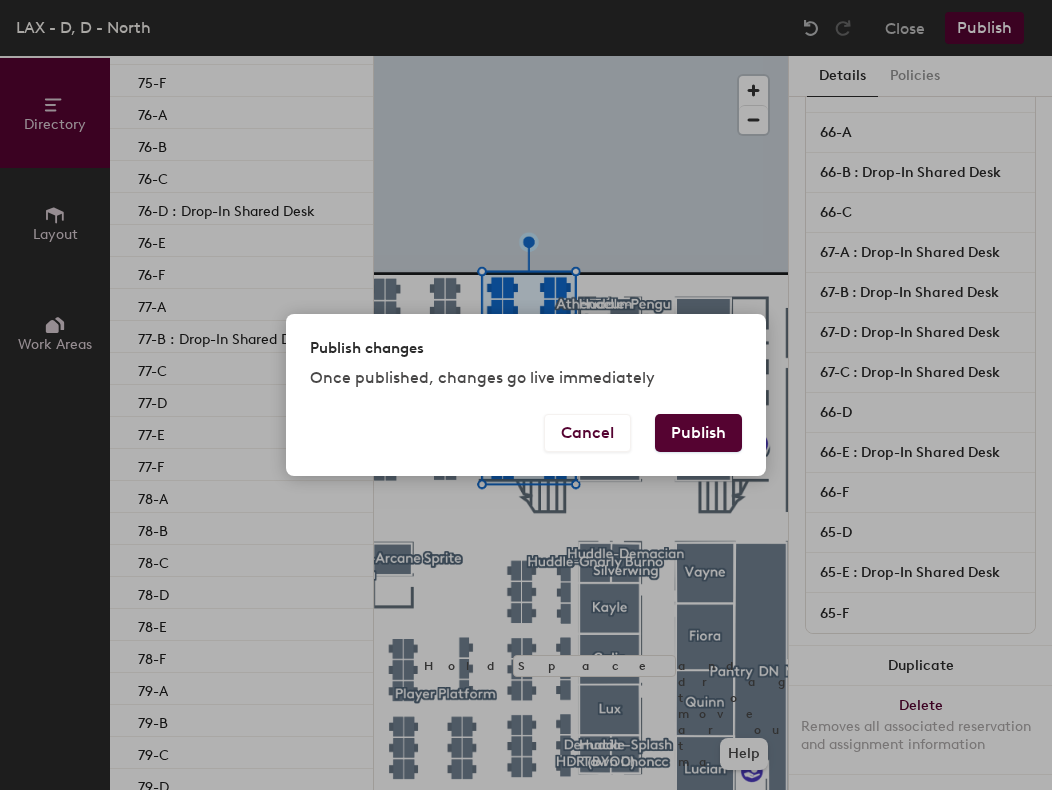 click on "Publish" at bounding box center (698, 433) 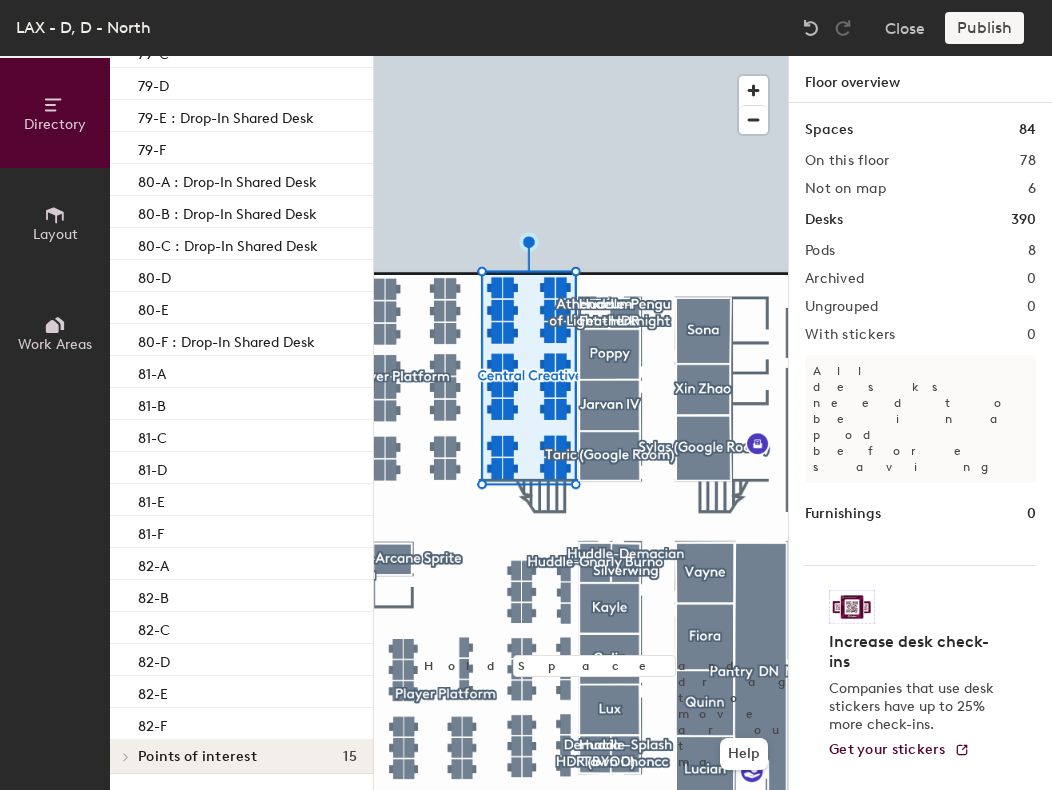 scroll, scrollTop: 2428, scrollLeft: 0, axis: vertical 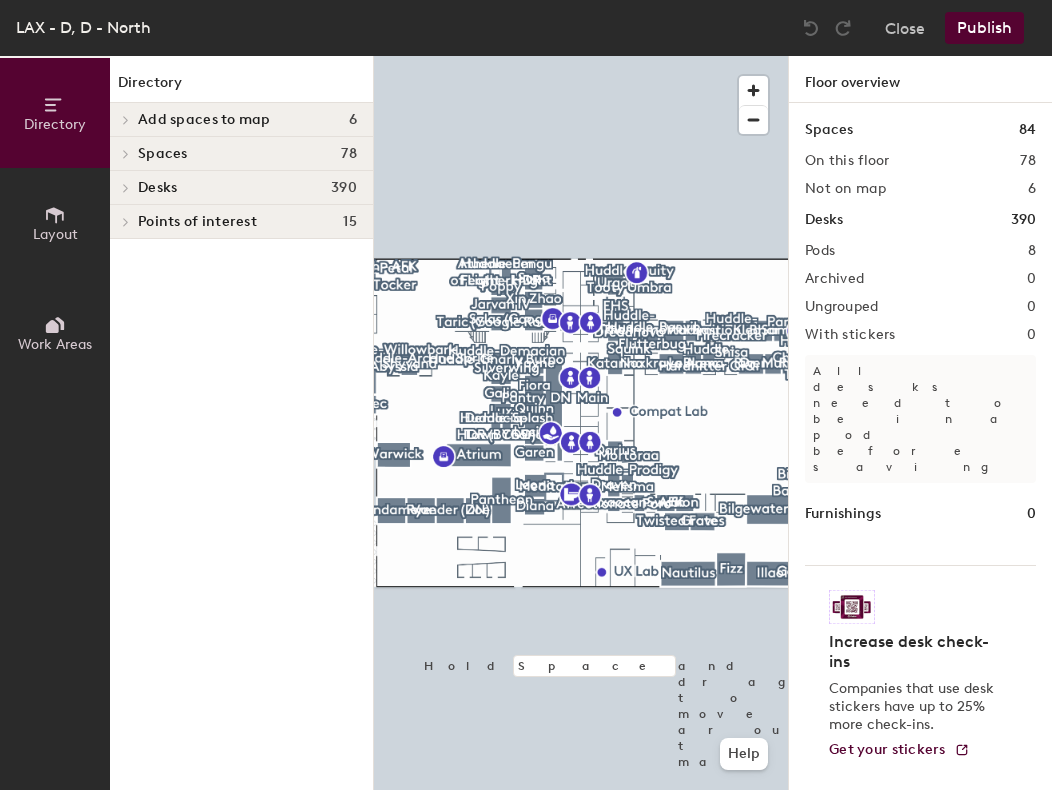 click on "Layout" 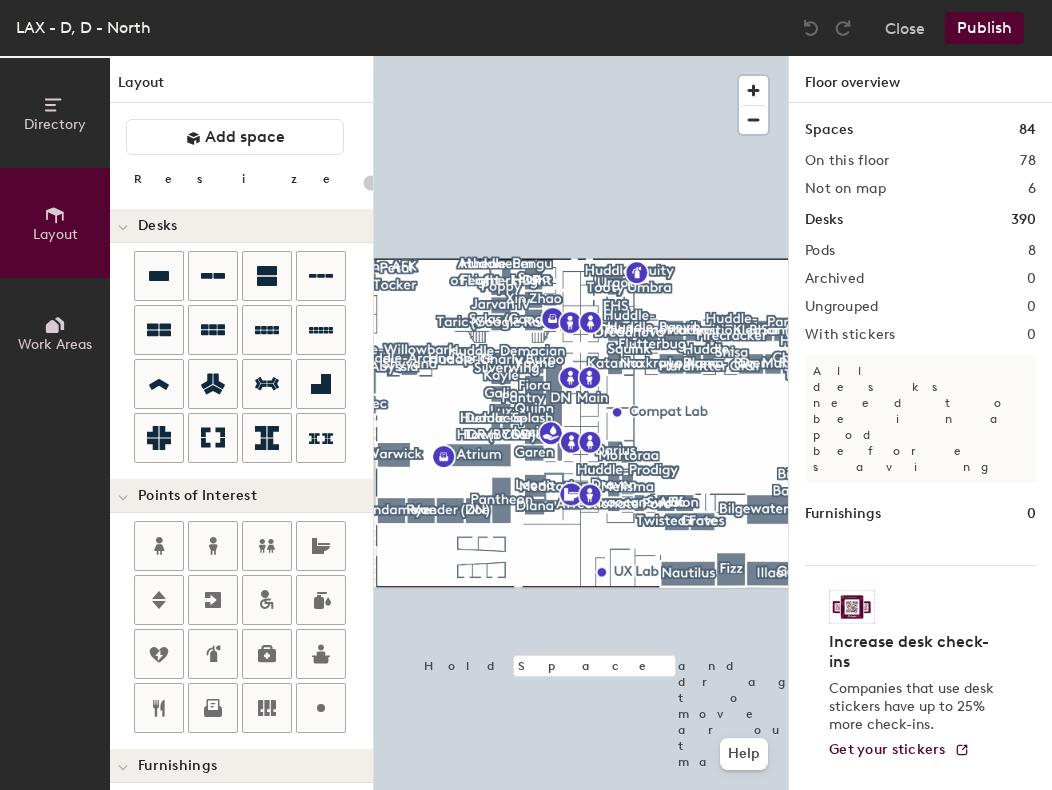 type on "20" 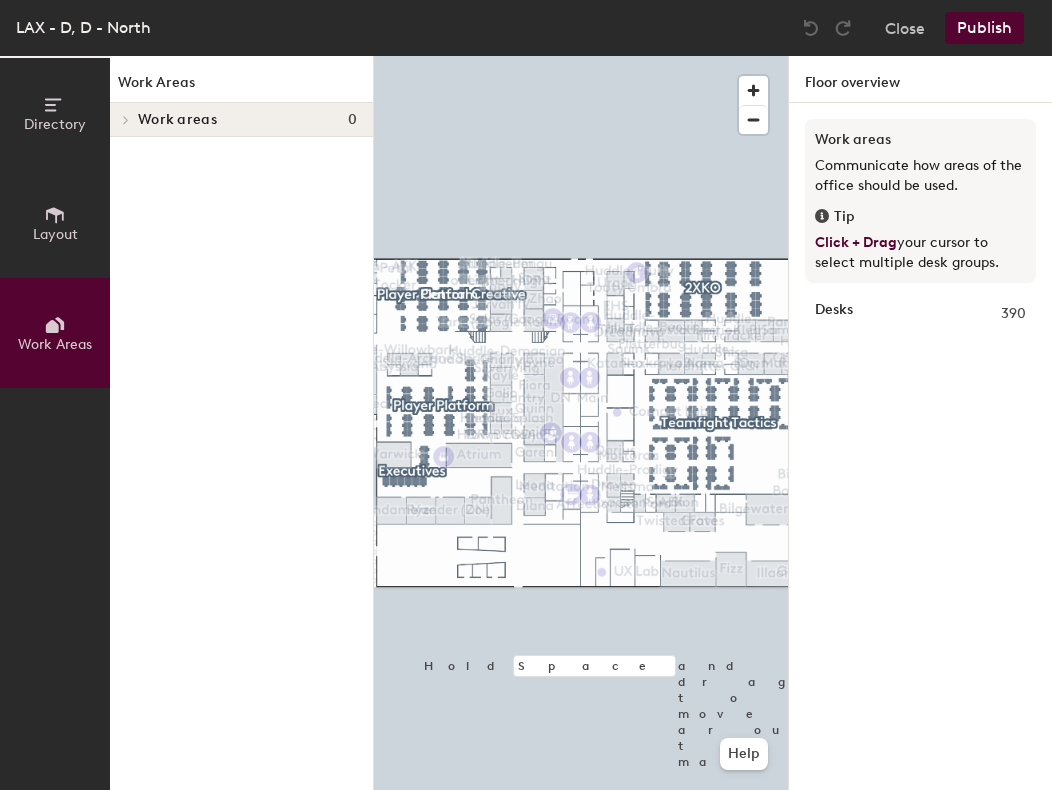 click on "Directory" 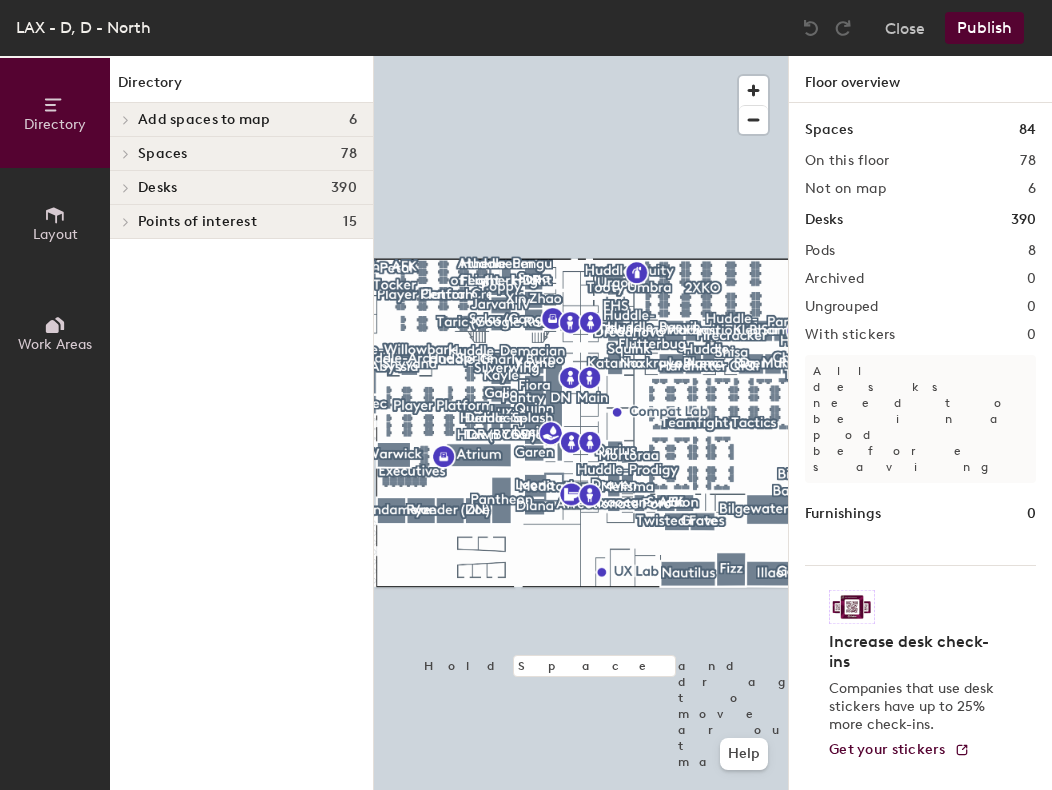 click 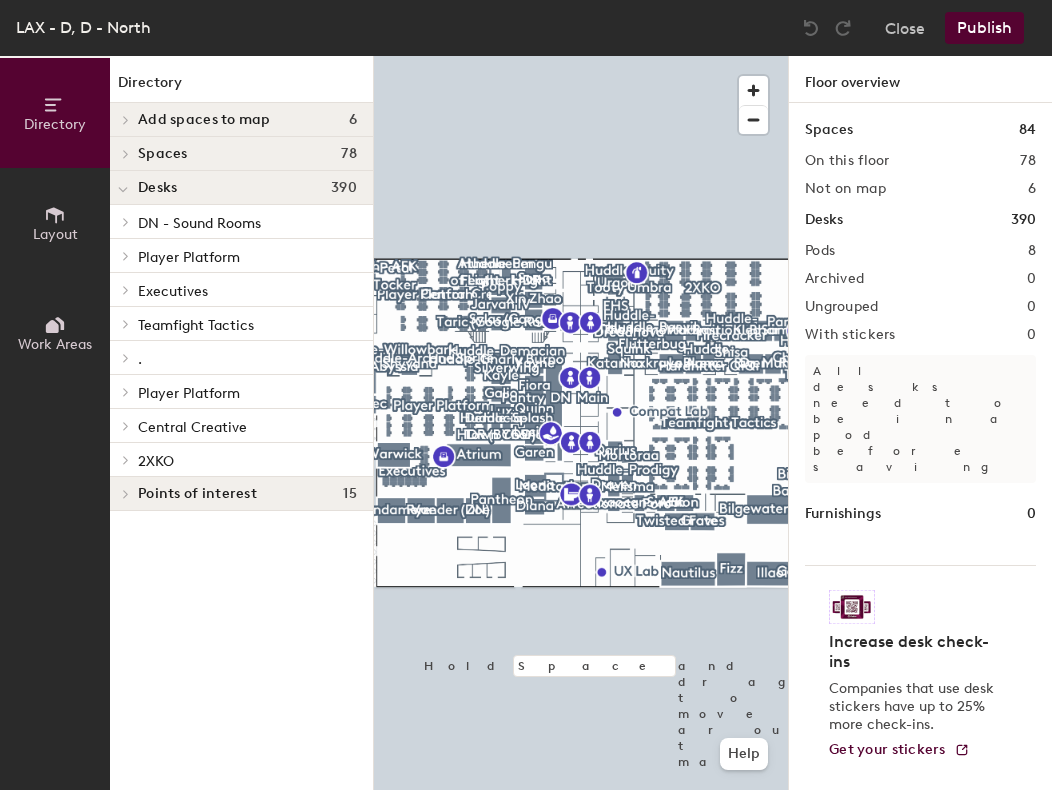 click 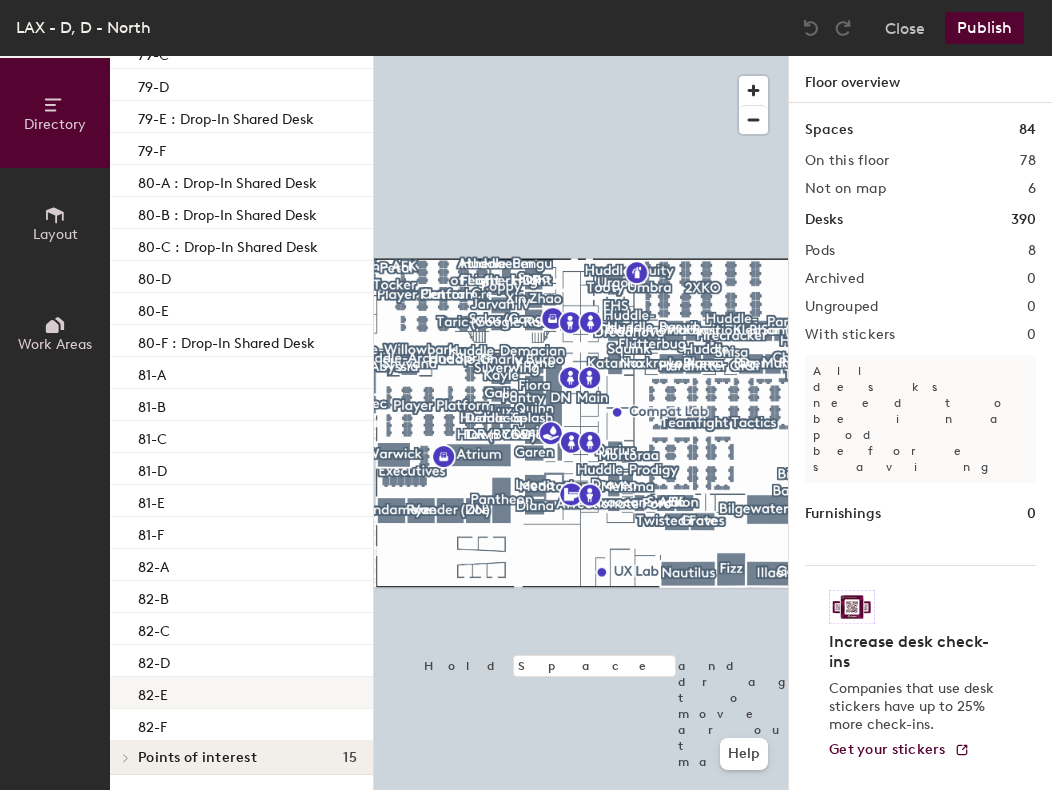 scroll, scrollTop: 1548, scrollLeft: 0, axis: vertical 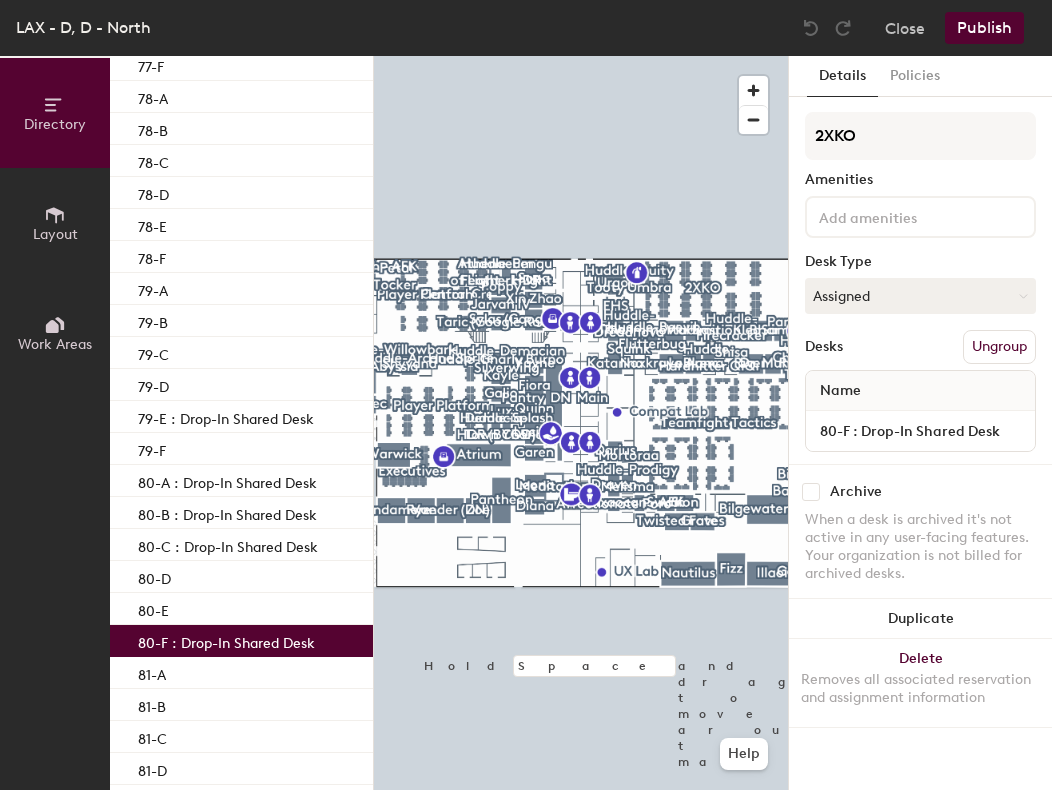 click on "80-F : Drop-In Shared Desk" 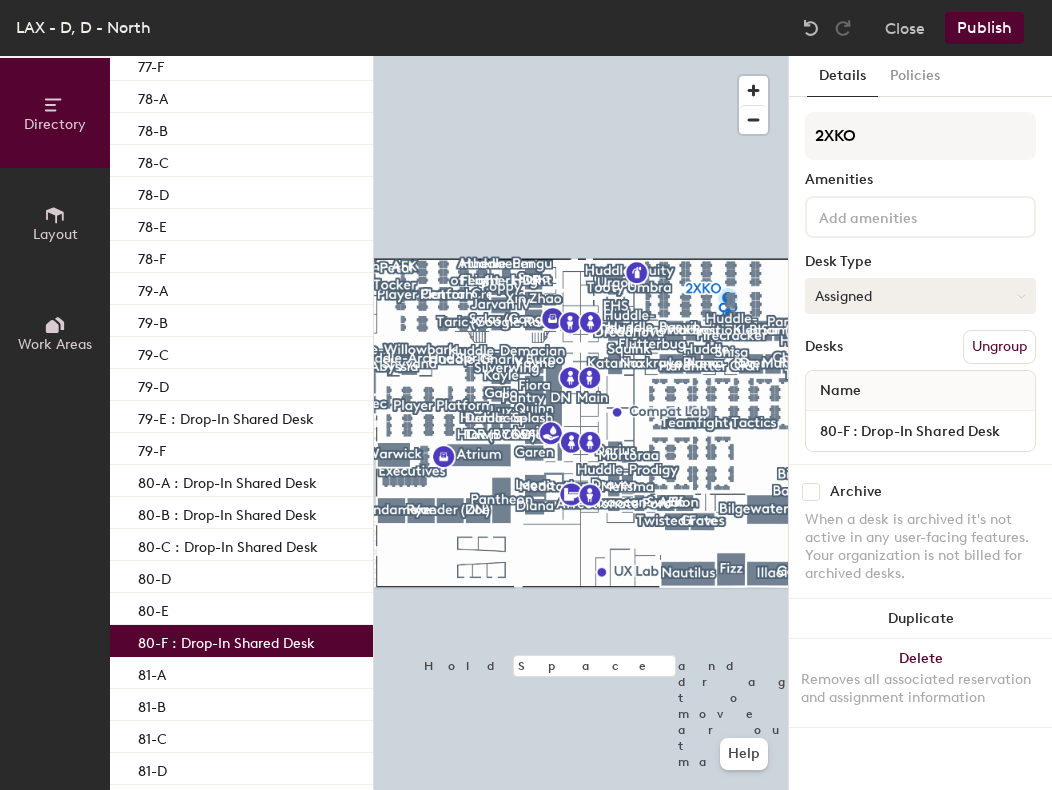 click on "Assigned" 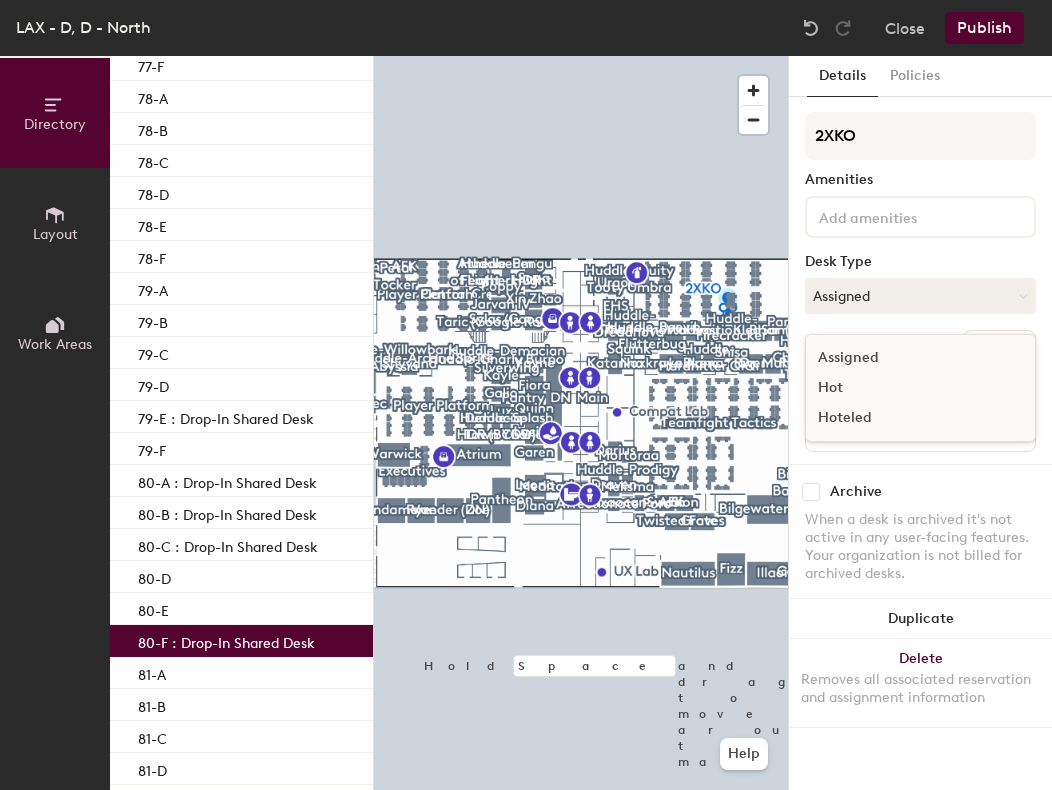 click on "Hot" 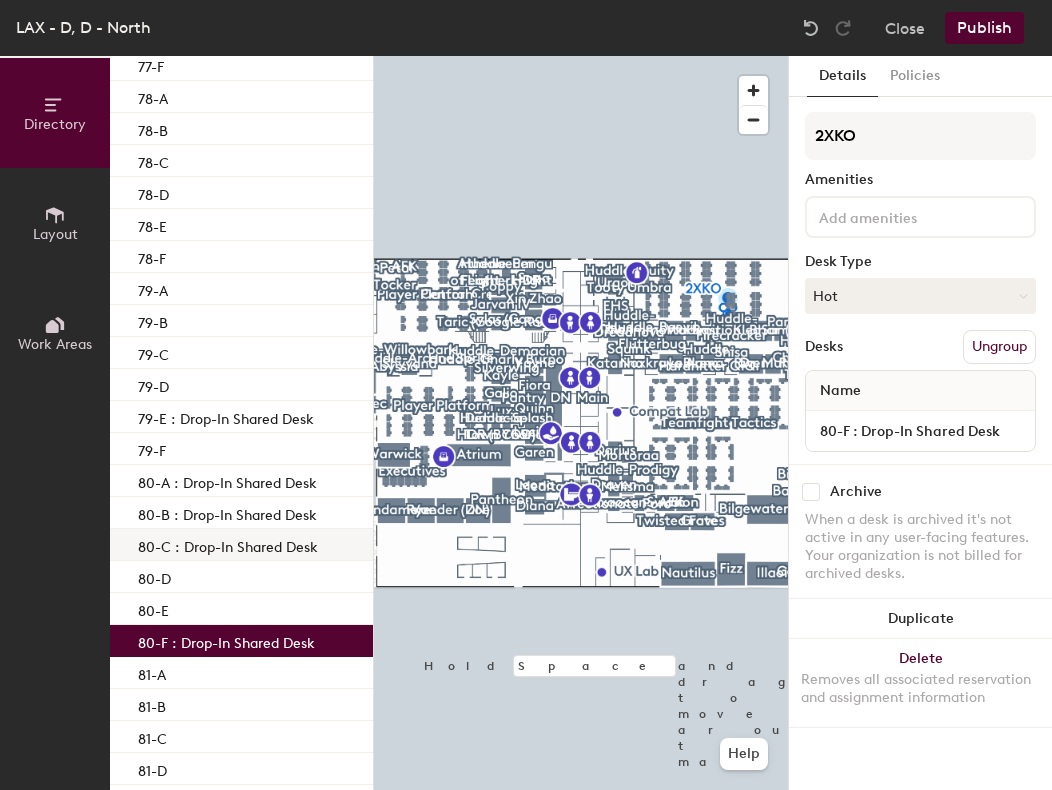 click on "80-C : Drop-In Shared Desk" 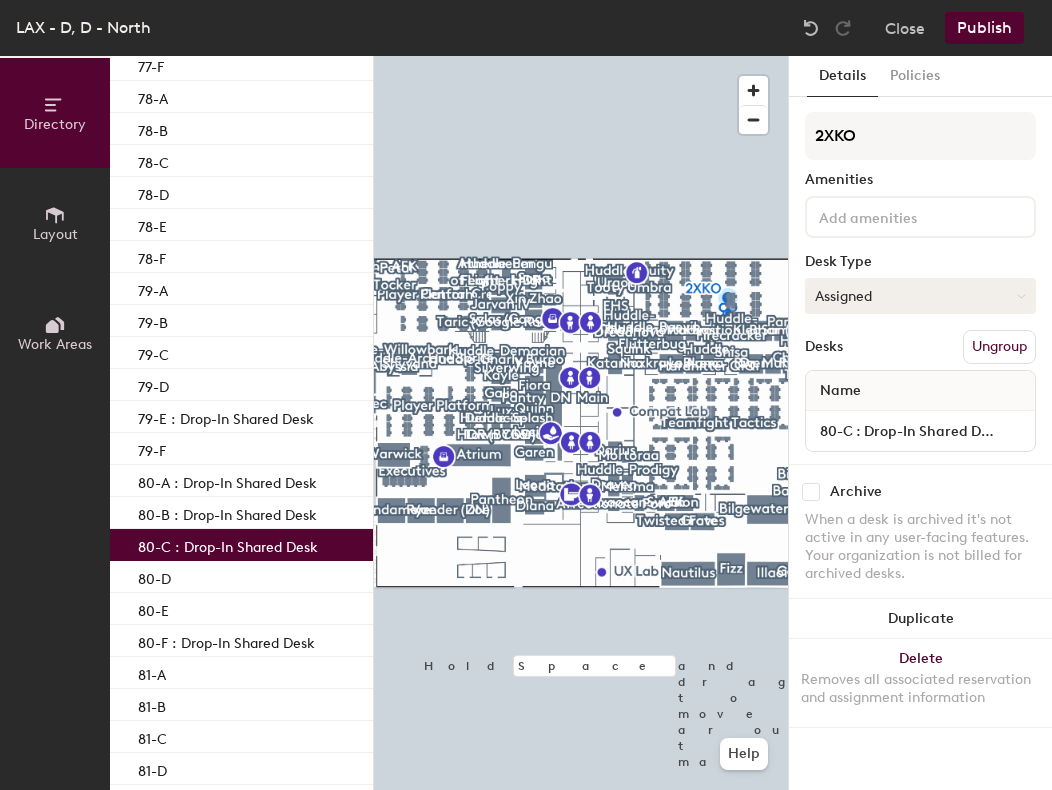 click on "Assigned" 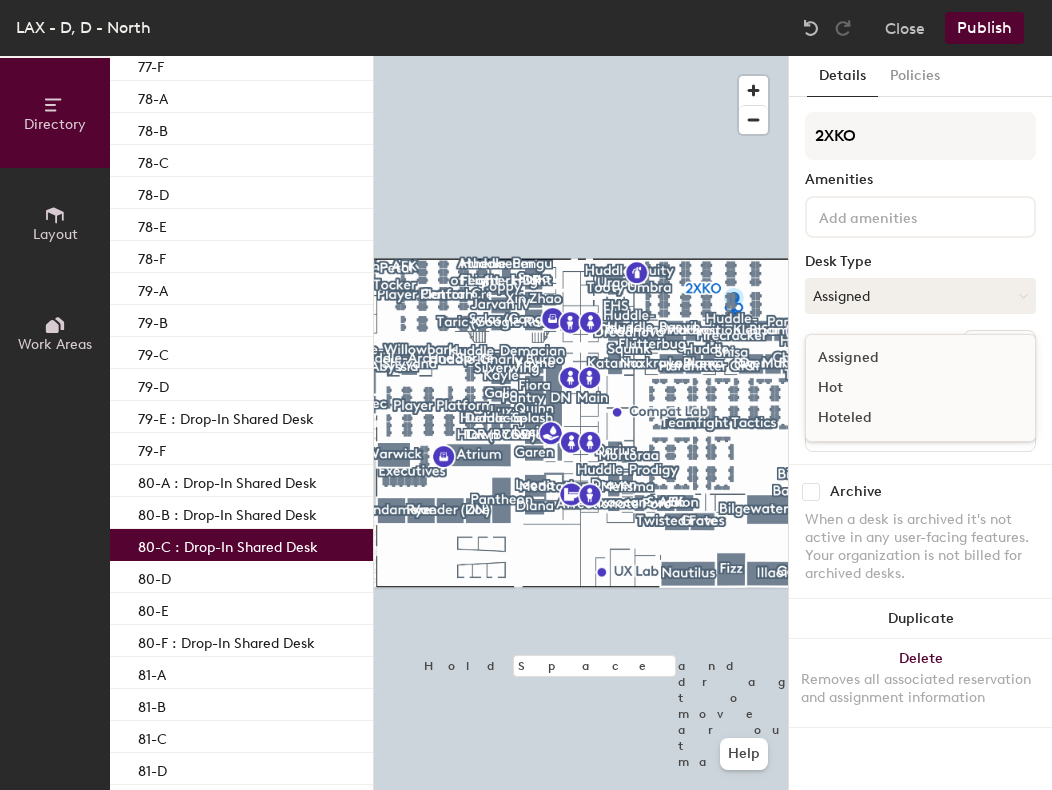 click on "Hot" 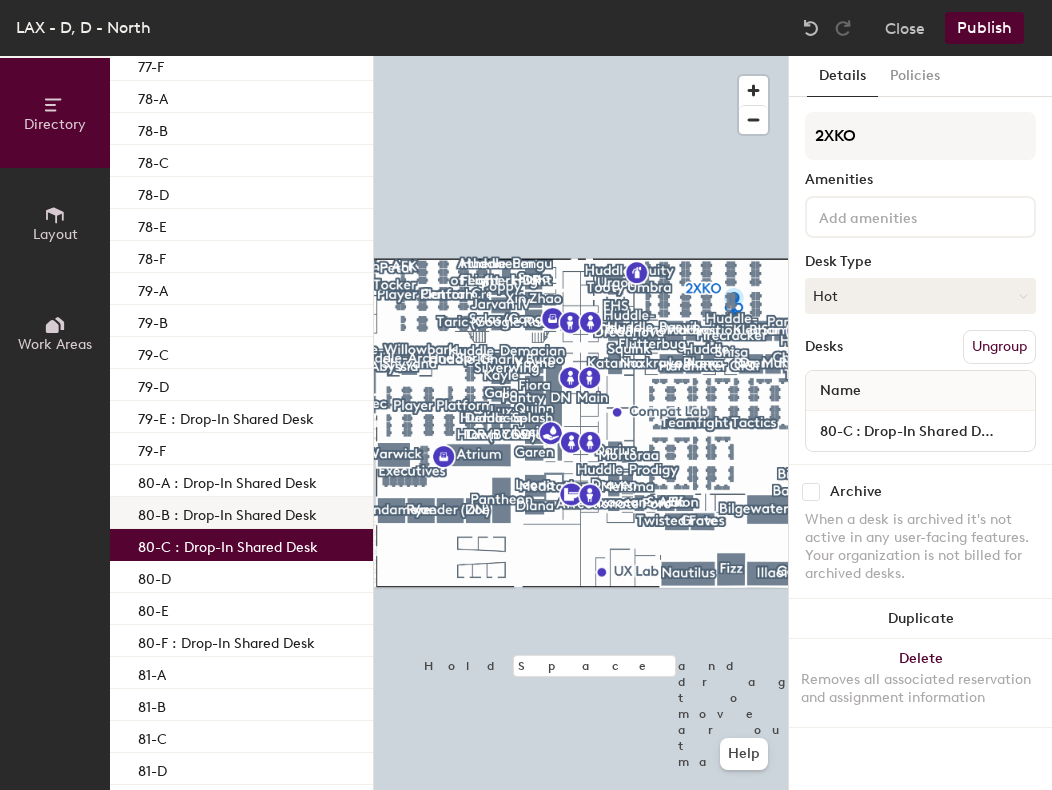 click on "80-B : Drop-In Shared Desk" 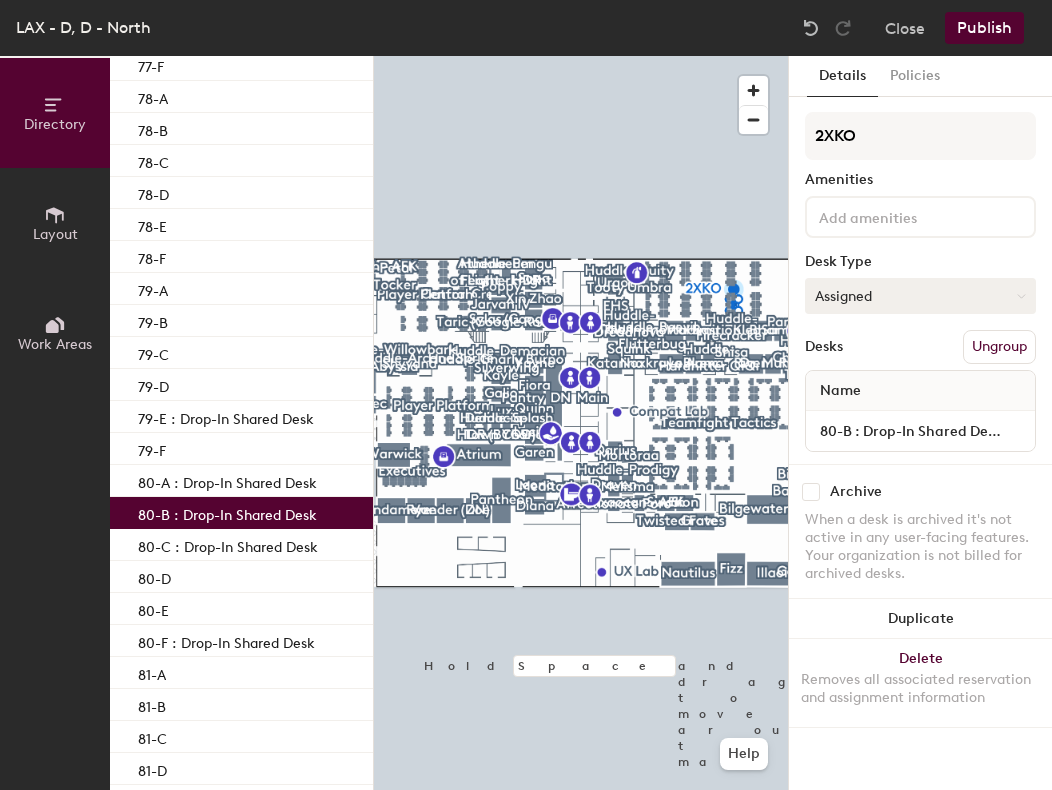 click on "Assigned" 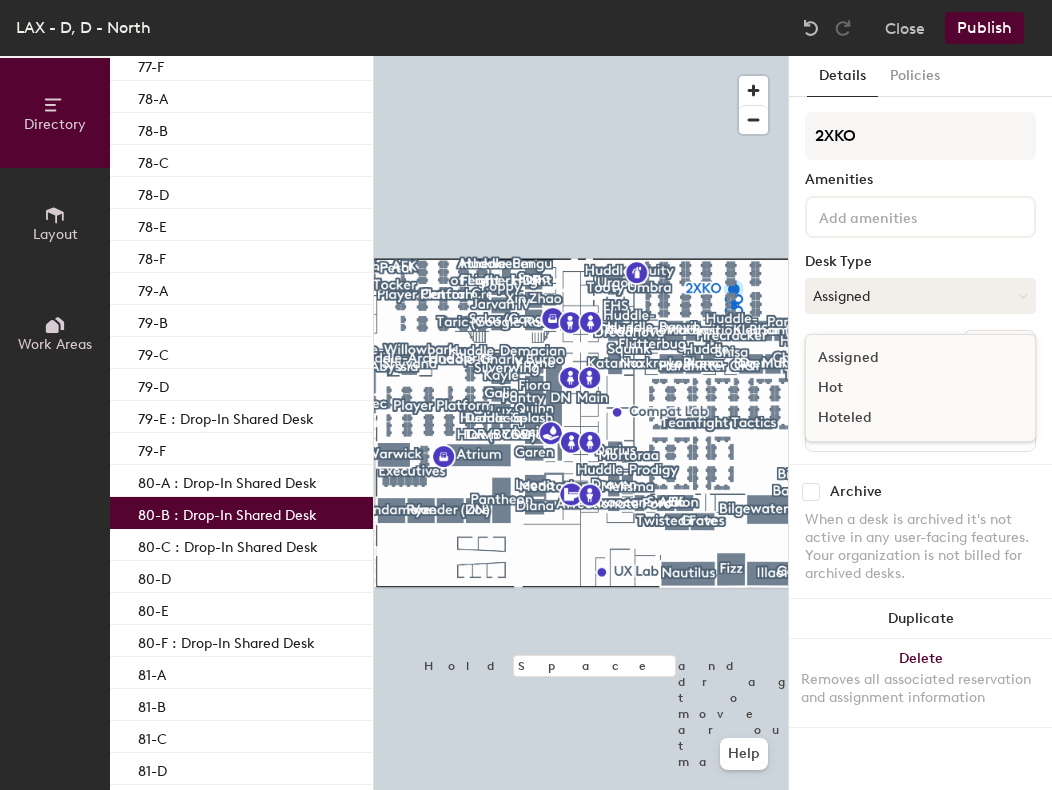click on "Hot" 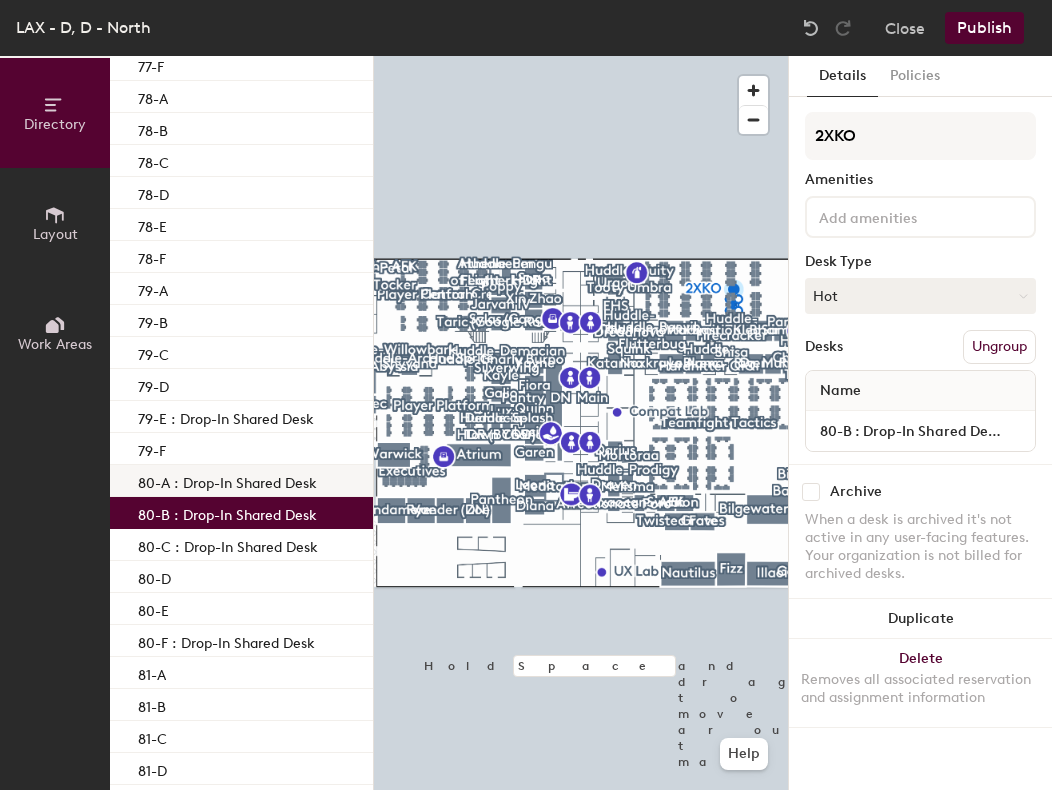 click on "80-A : Drop-In Shared Desk" 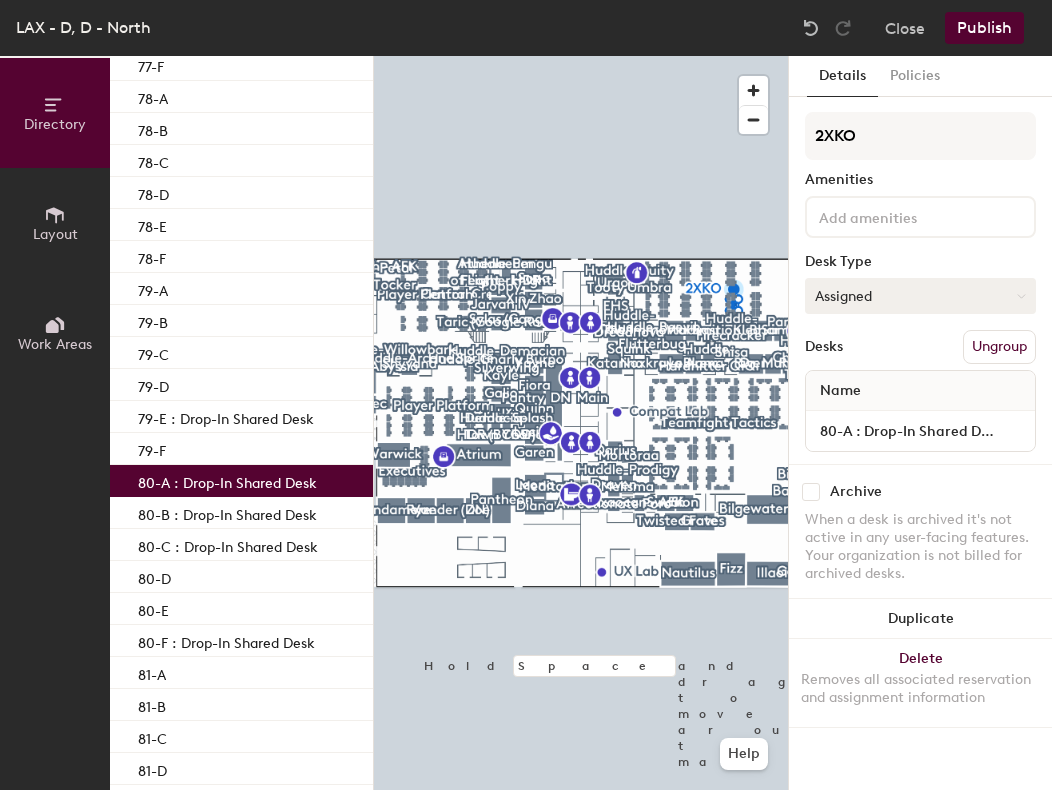 click on "Assigned" 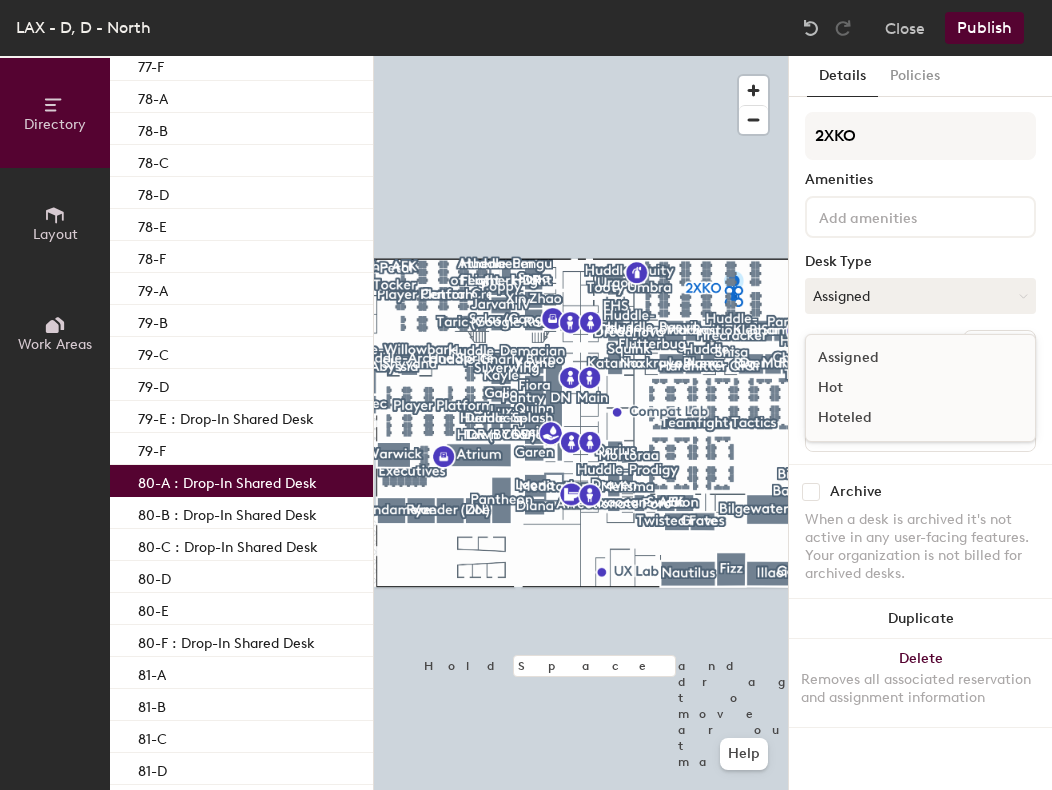 click on "Hot" 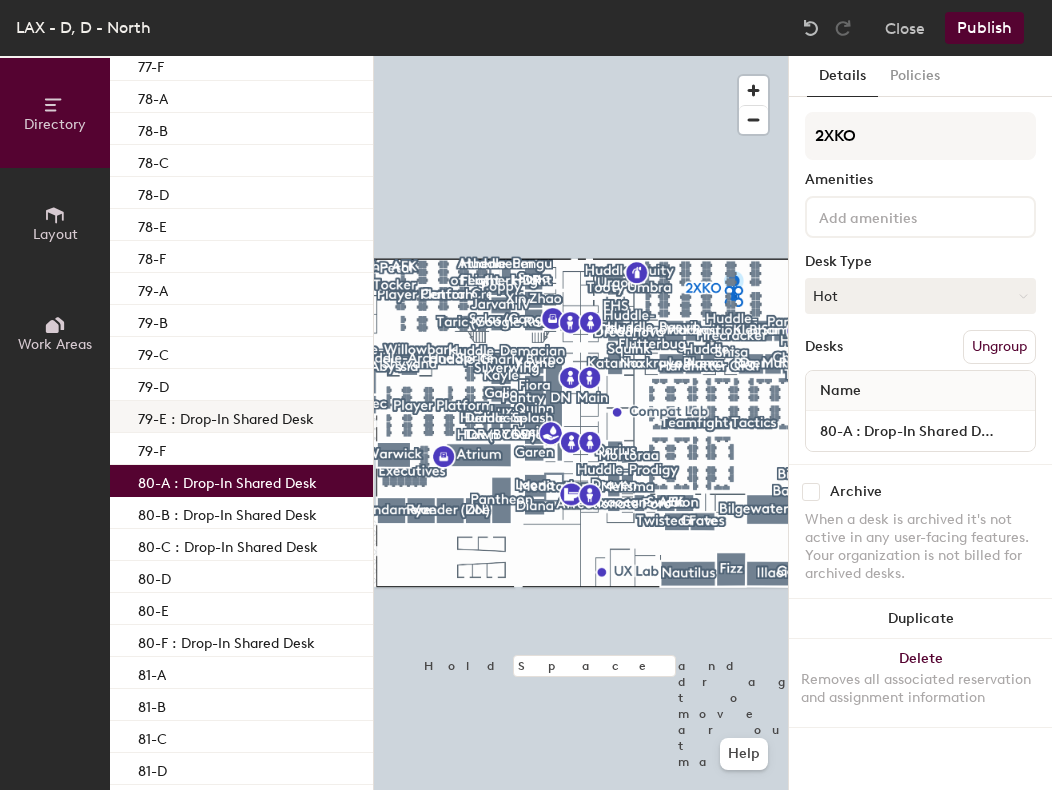 click on "79-E : Drop-In Shared Desk" 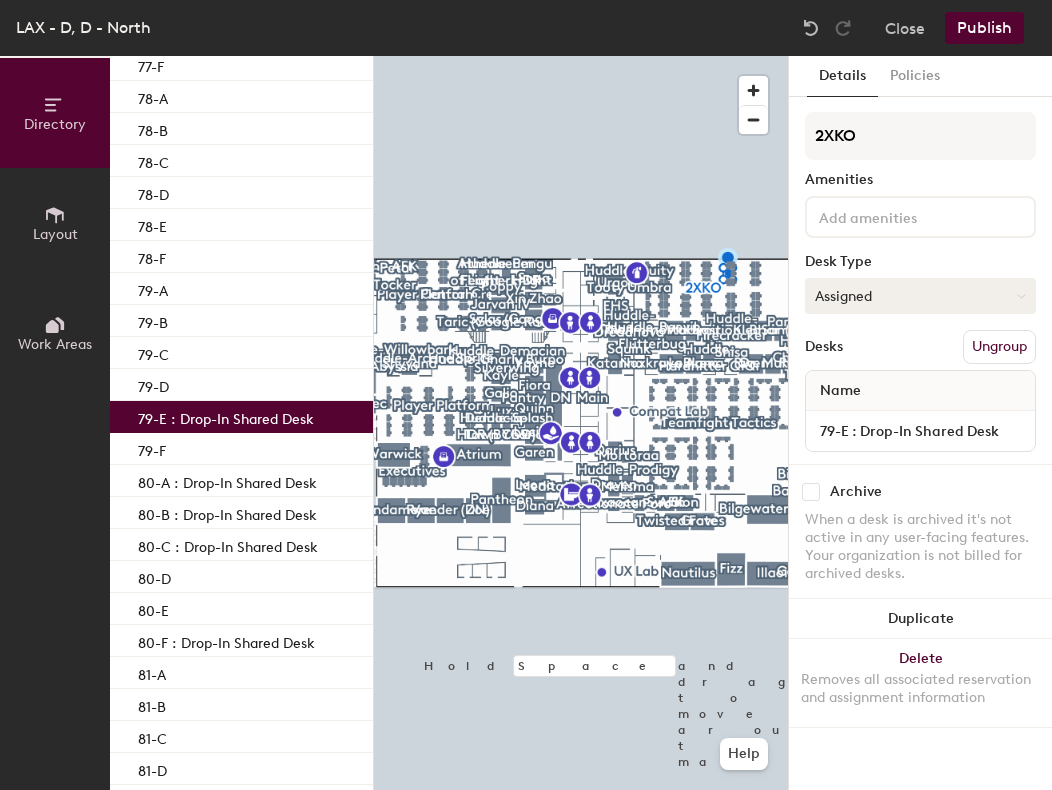 click on "Assigned" 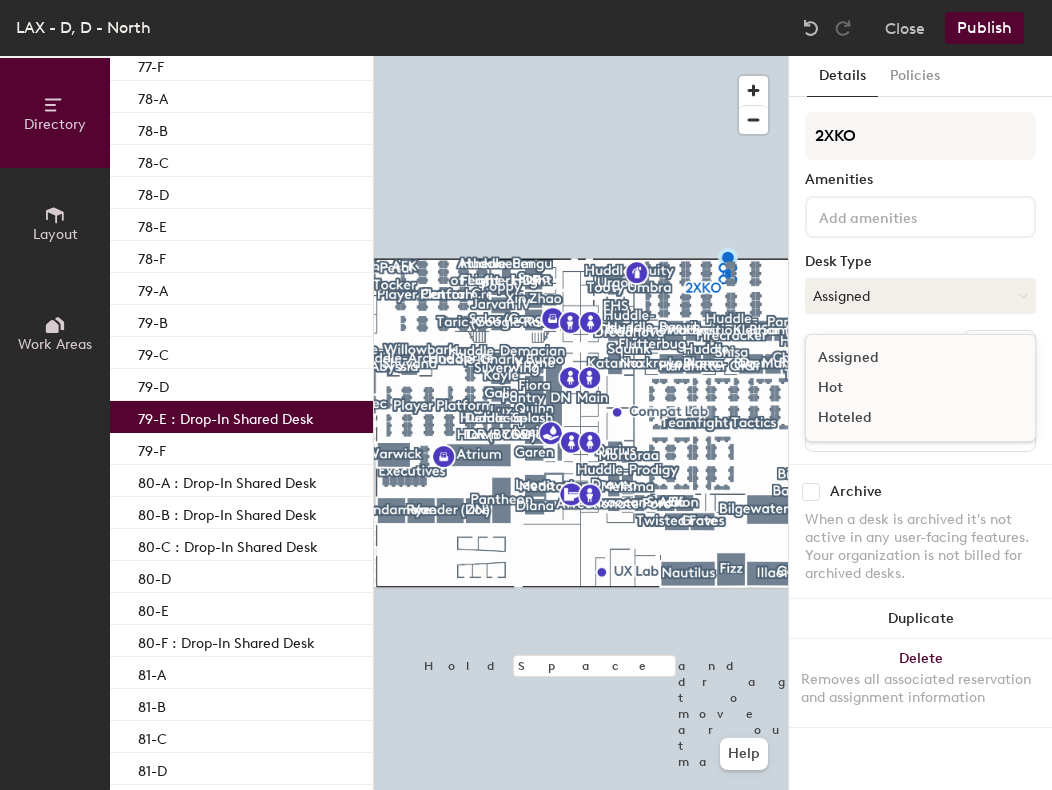 click on "Hot" 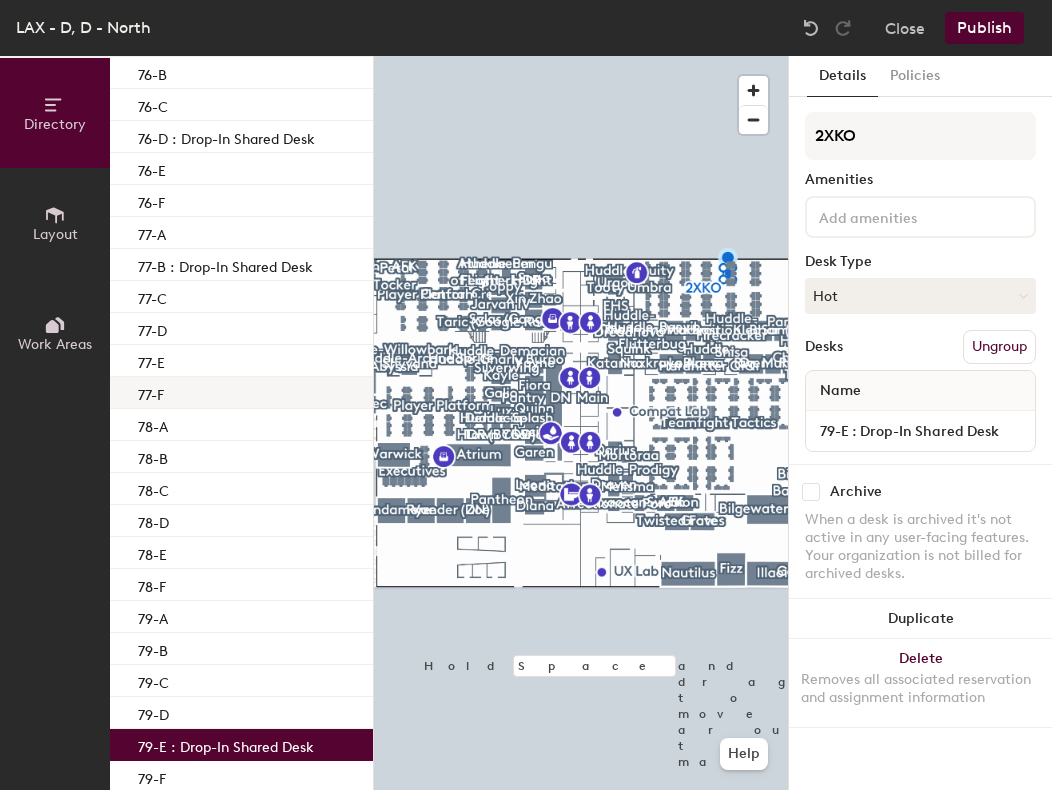 scroll, scrollTop: 948, scrollLeft: 0, axis: vertical 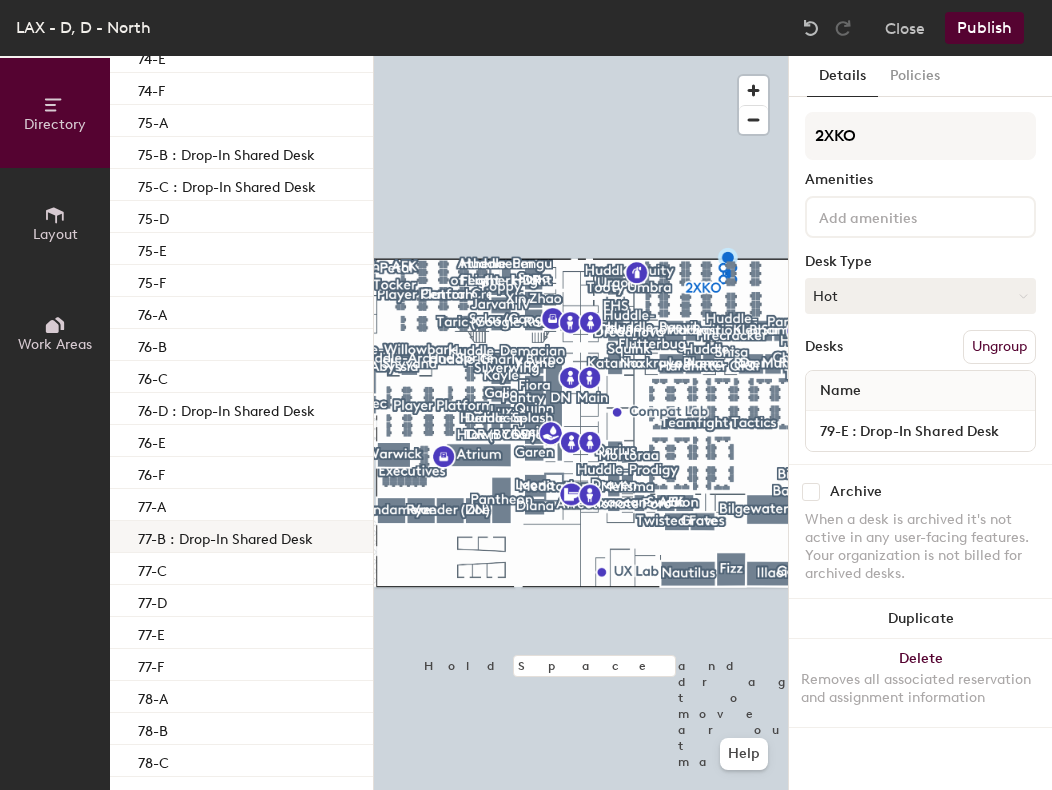click on "77-B : Drop-In Shared Desk" 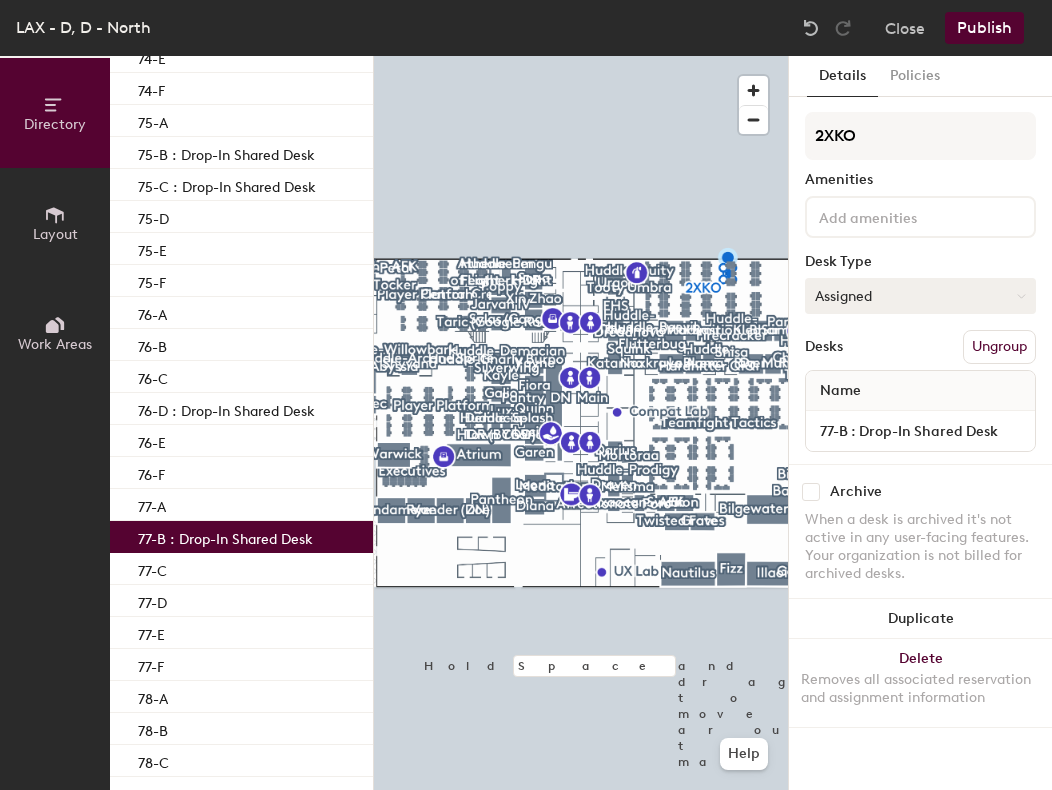 click on "Assigned" 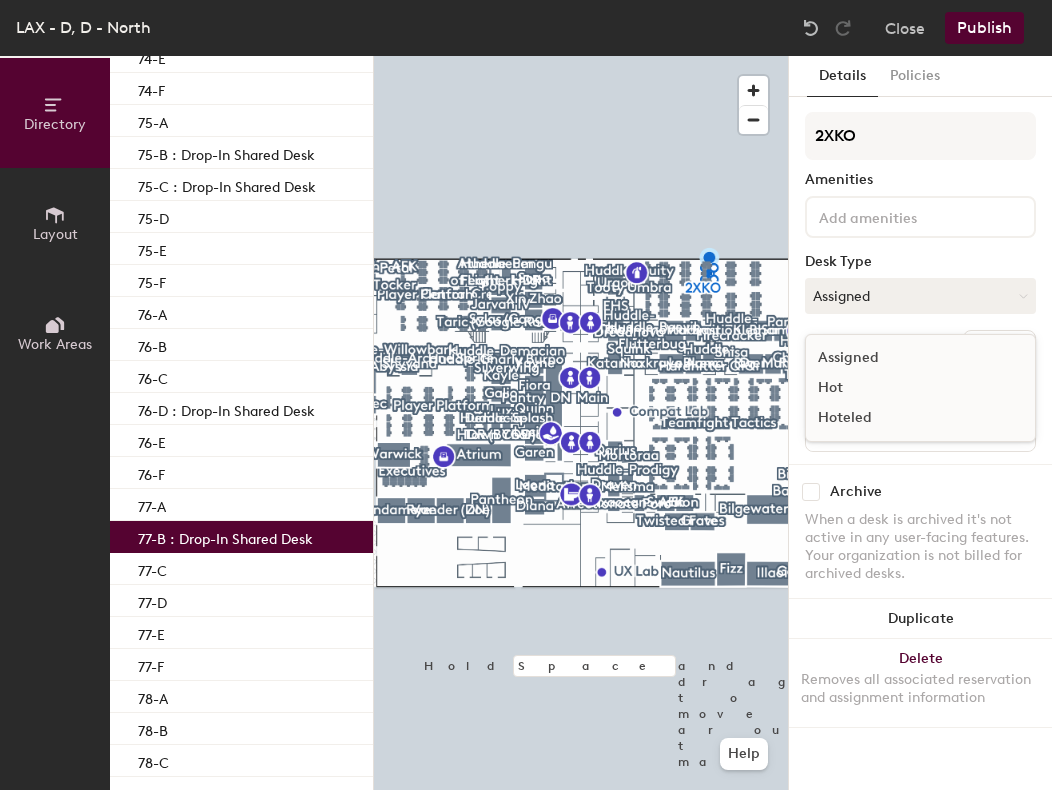 click on "Hot" 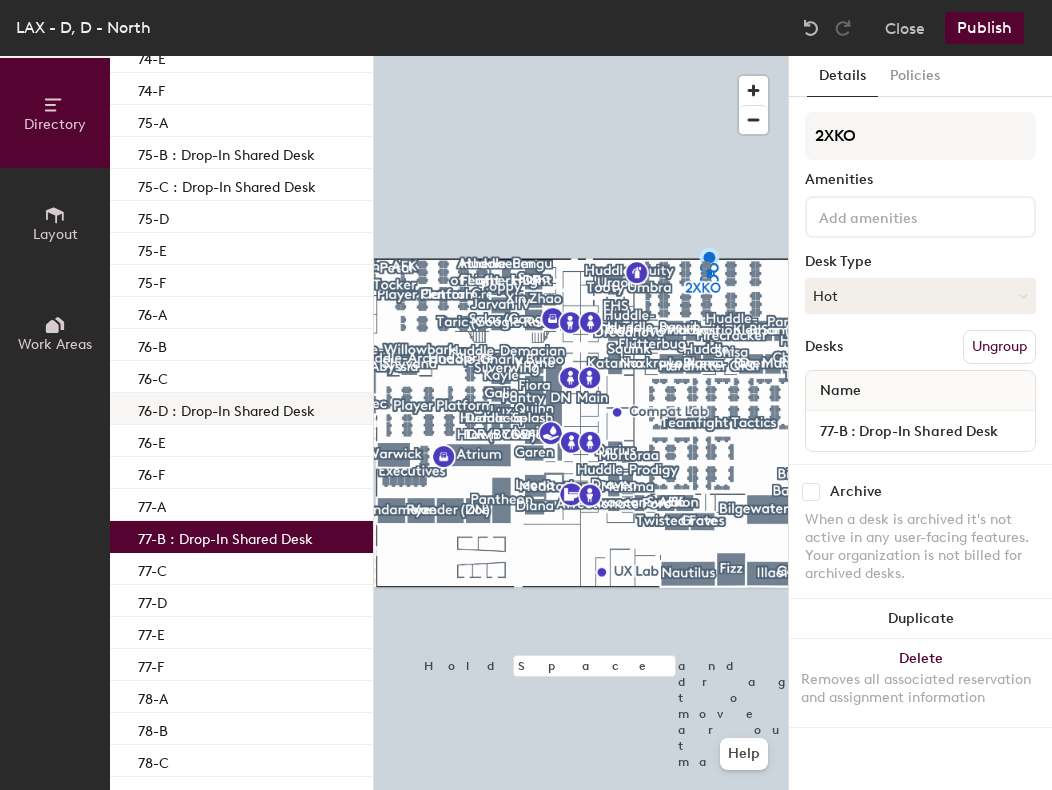 click on "76-D : Drop-In Shared Desk" 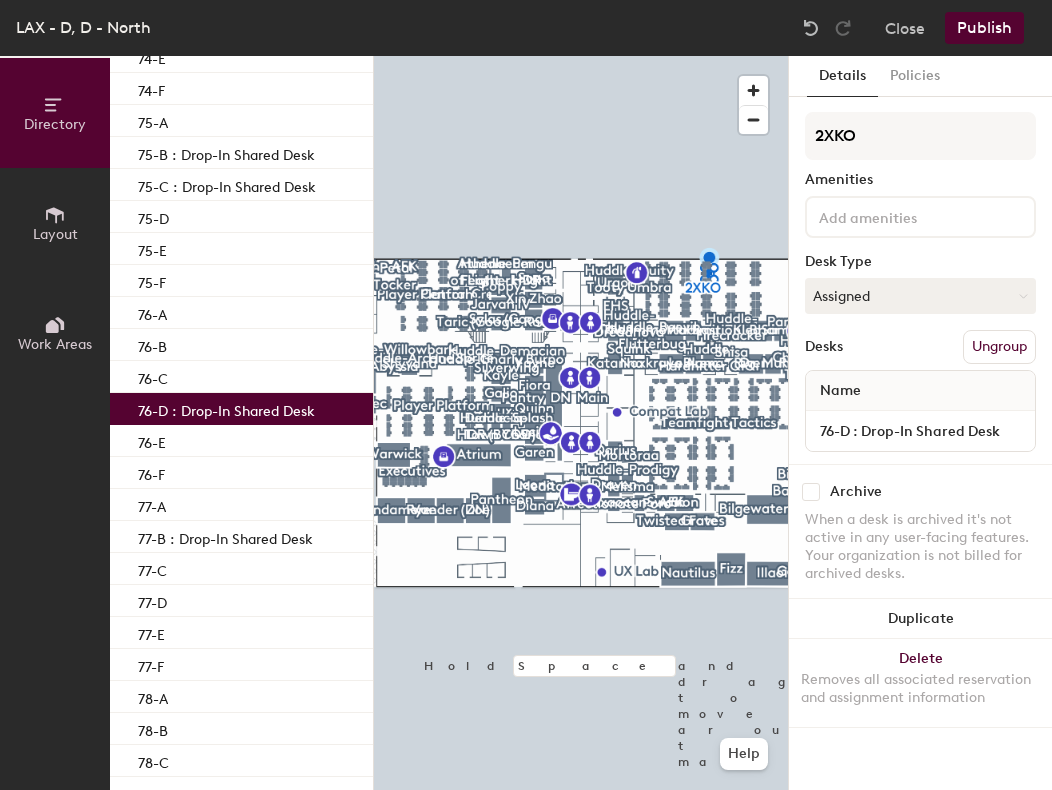 drag, startPoint x: 842, startPoint y: 293, endPoint x: 849, endPoint y: 332, distance: 39.623226 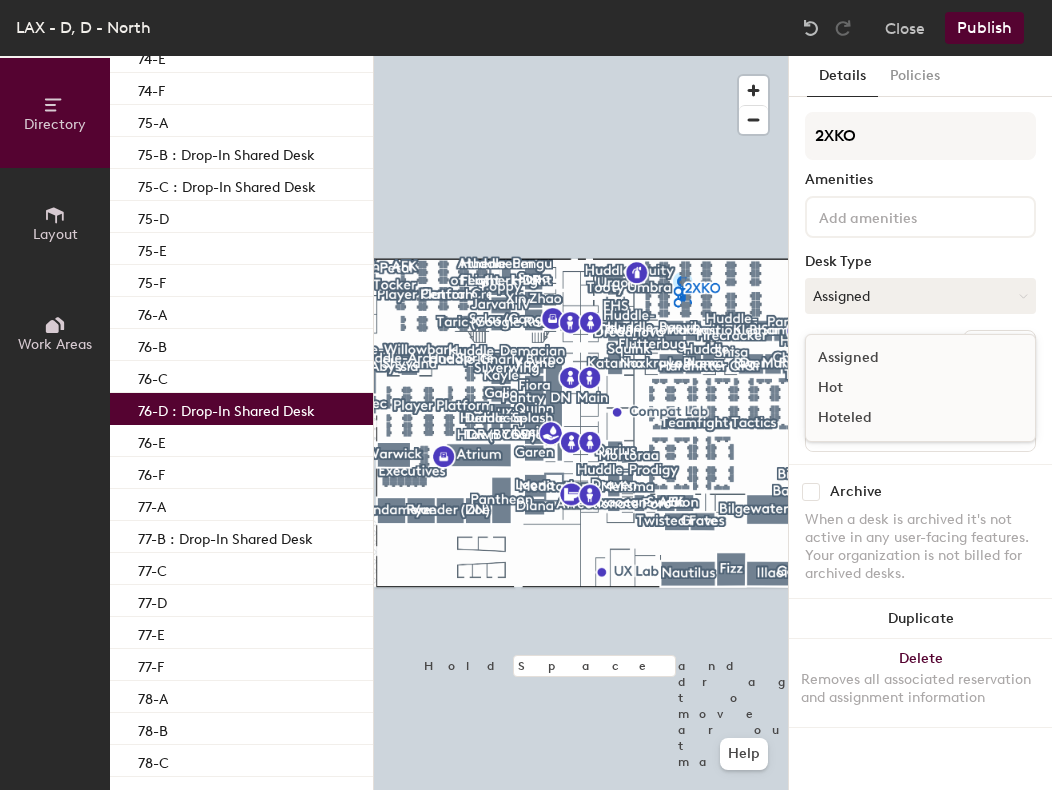 click on "Hot" 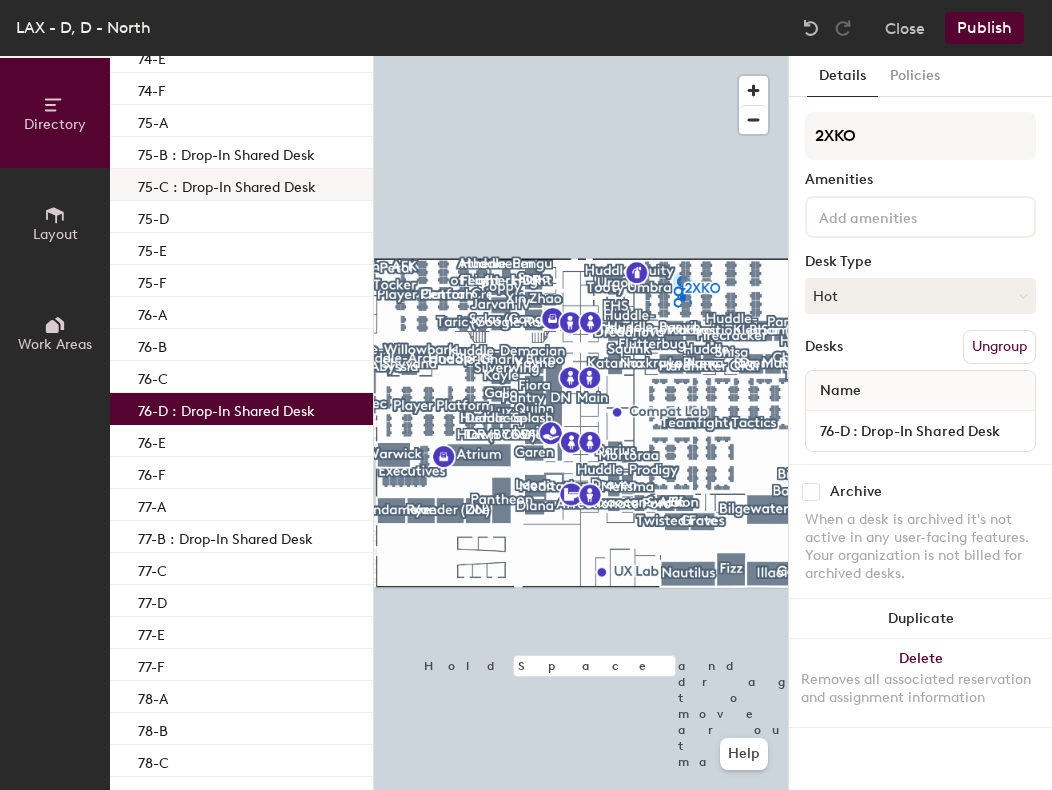 click on "75-C : Drop-In Shared Desk" 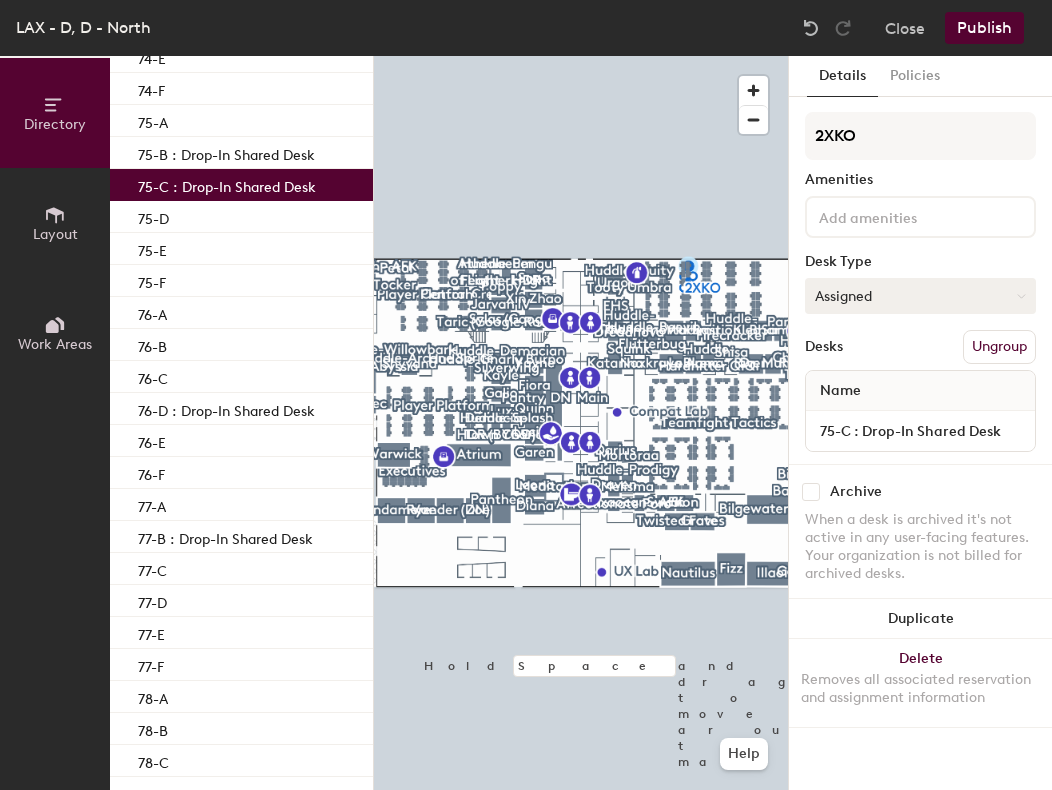 click on "Assigned" 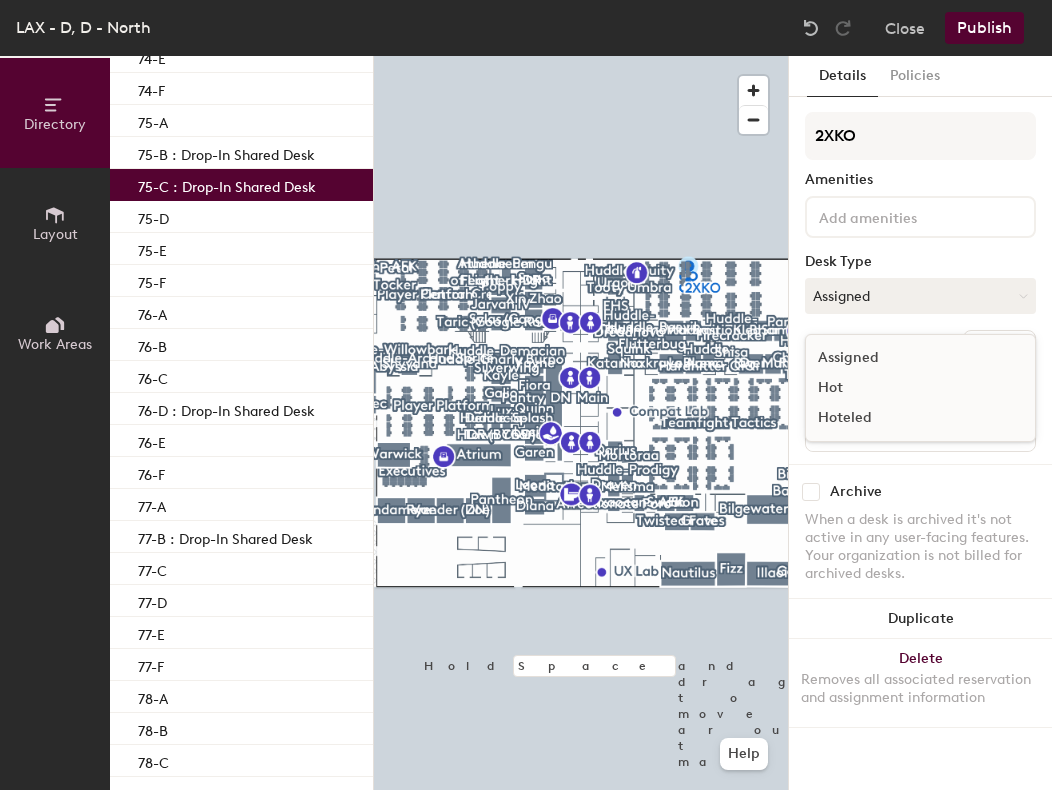 click on "Hot" 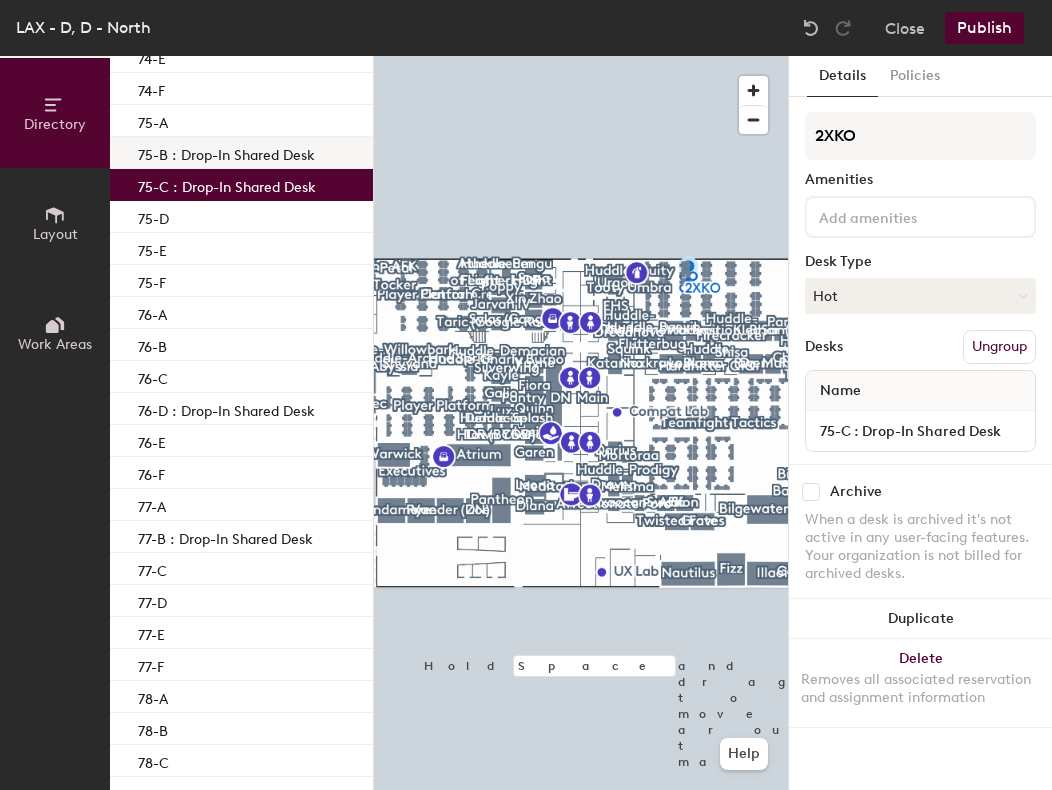 click on "75-B : Drop-In Shared Desk" 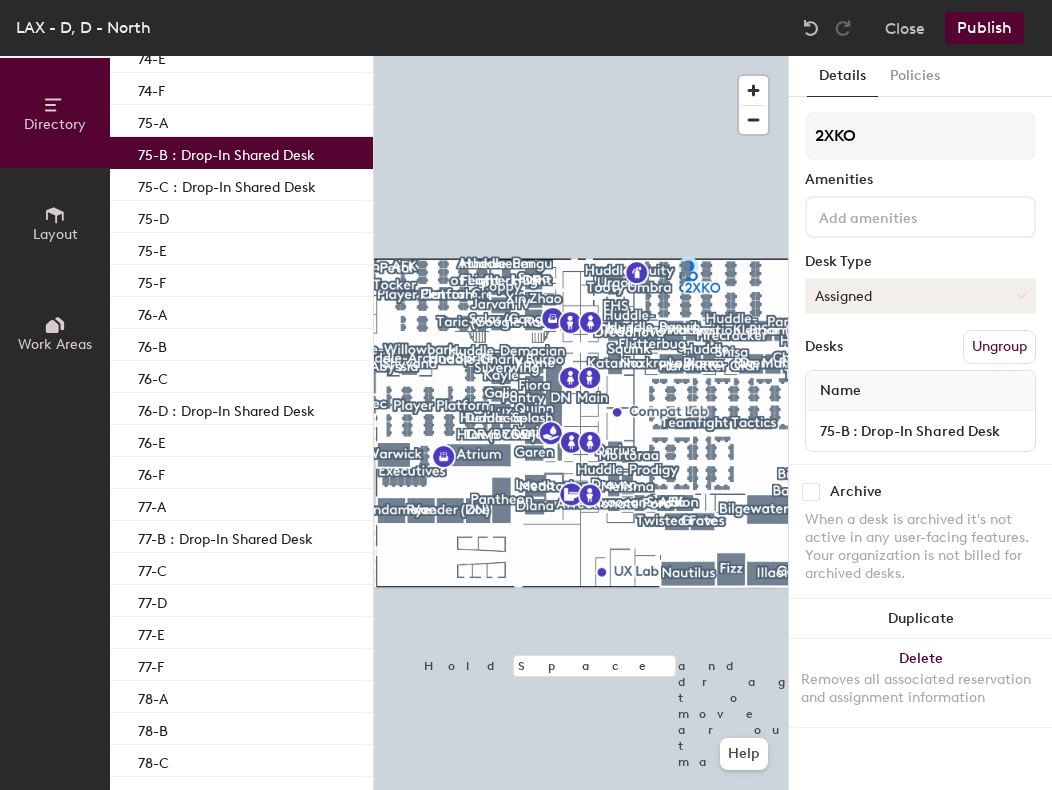 click on "Assigned" 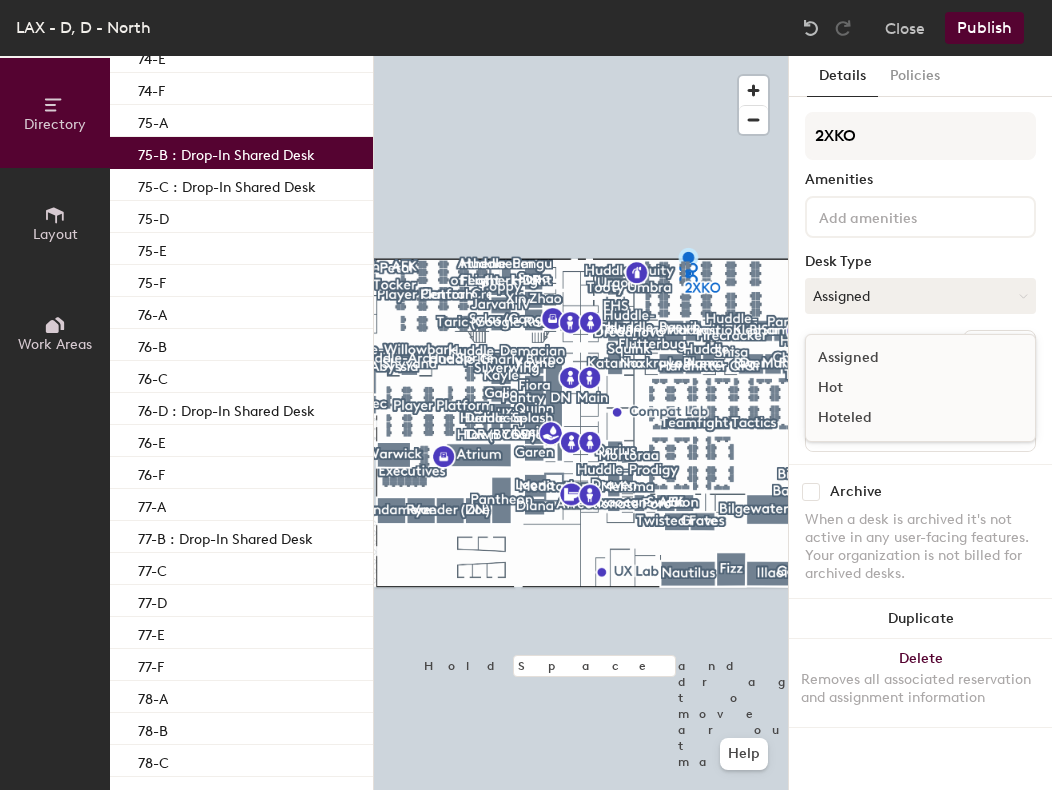 click on "Hot" 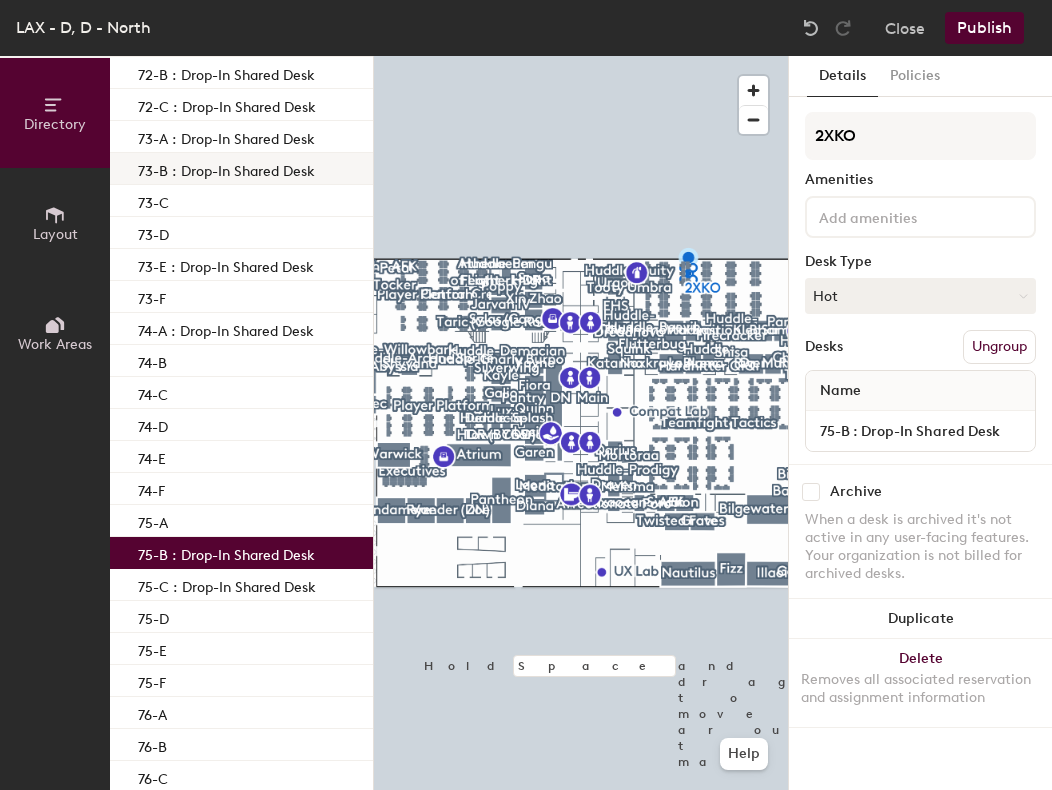 scroll, scrollTop: 448, scrollLeft: 0, axis: vertical 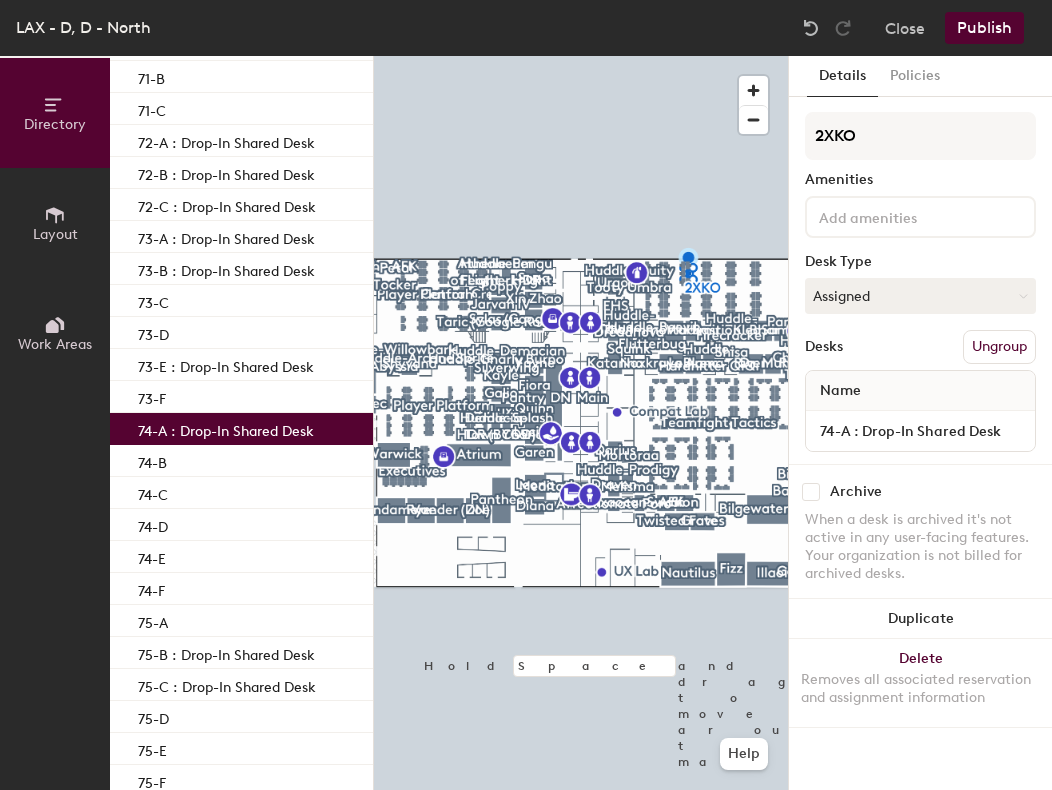 click on "74-A : Drop-In Shared Desk" 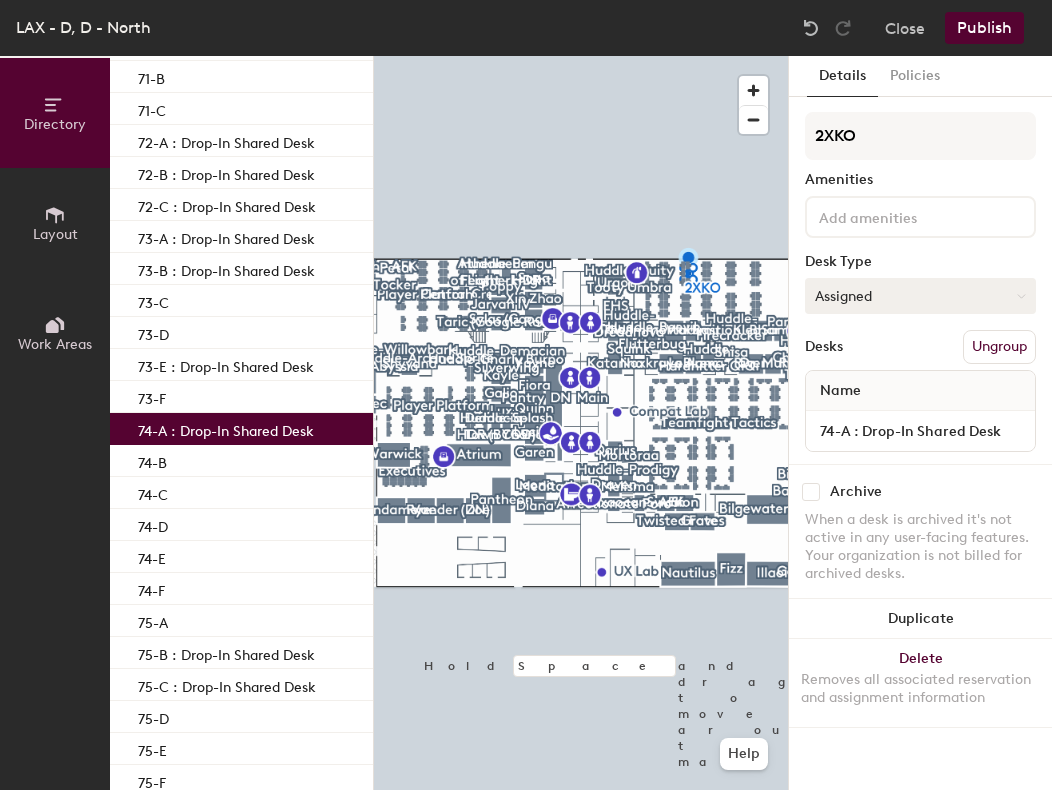 click on "Assigned" 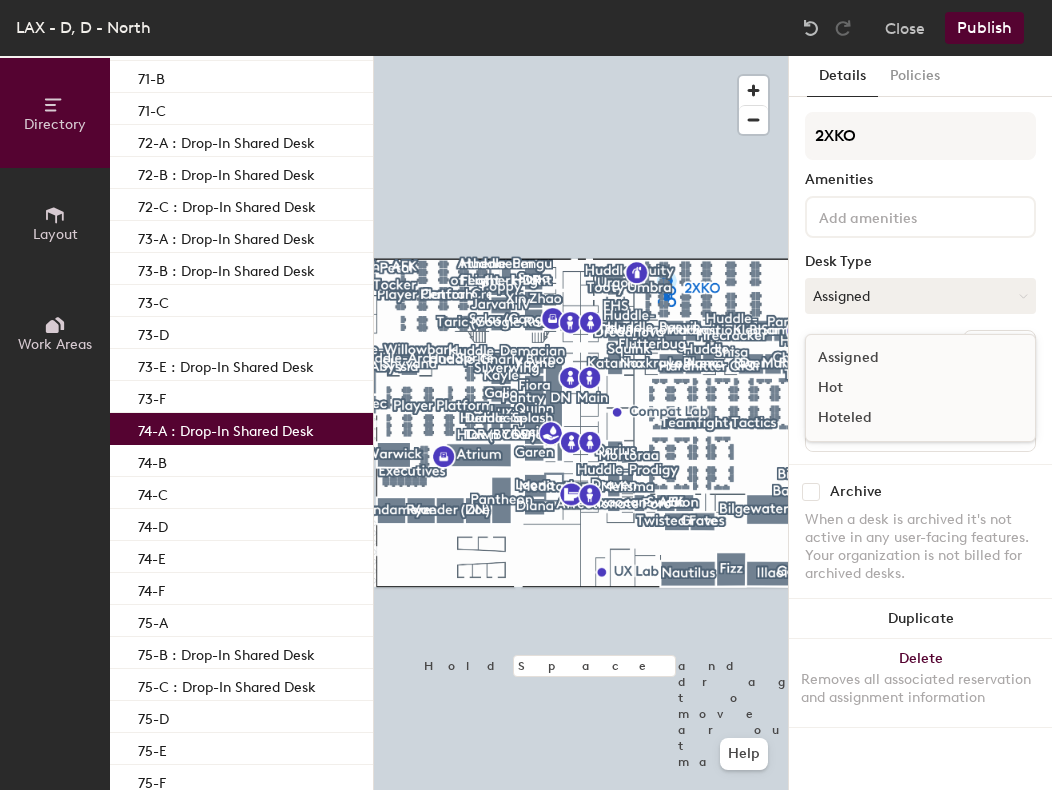 click on "Hot" 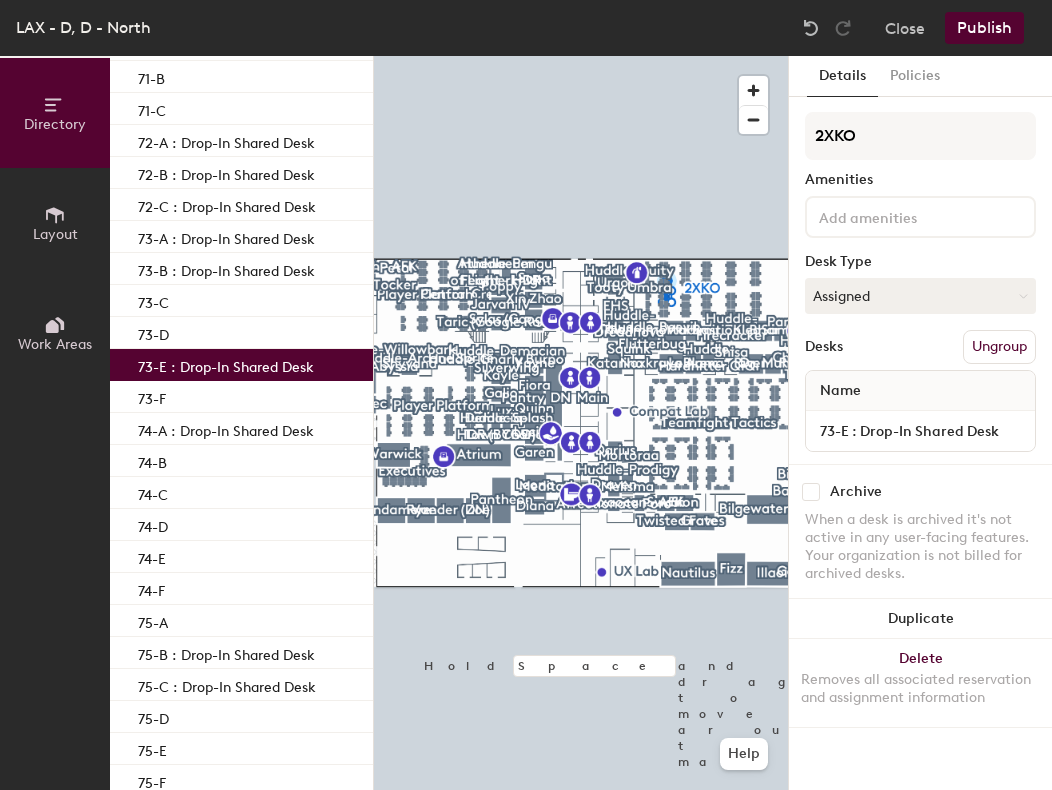 click on "73-E : Drop-In Shared Desk" 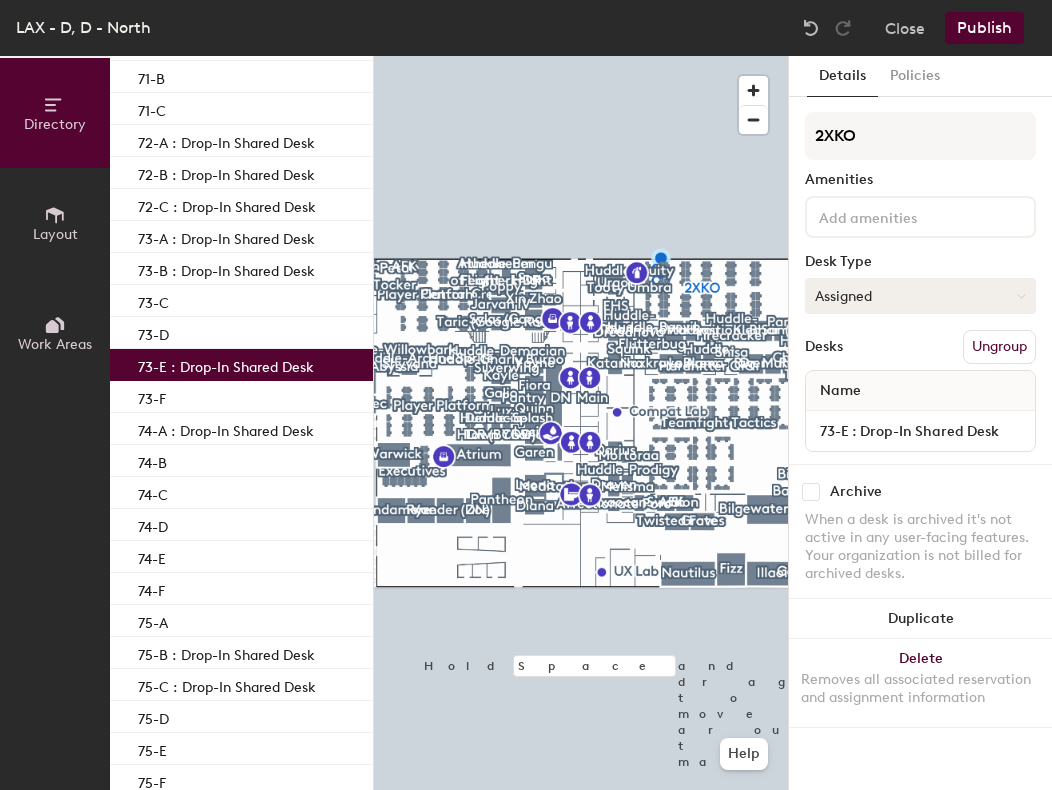 click on "Assigned" 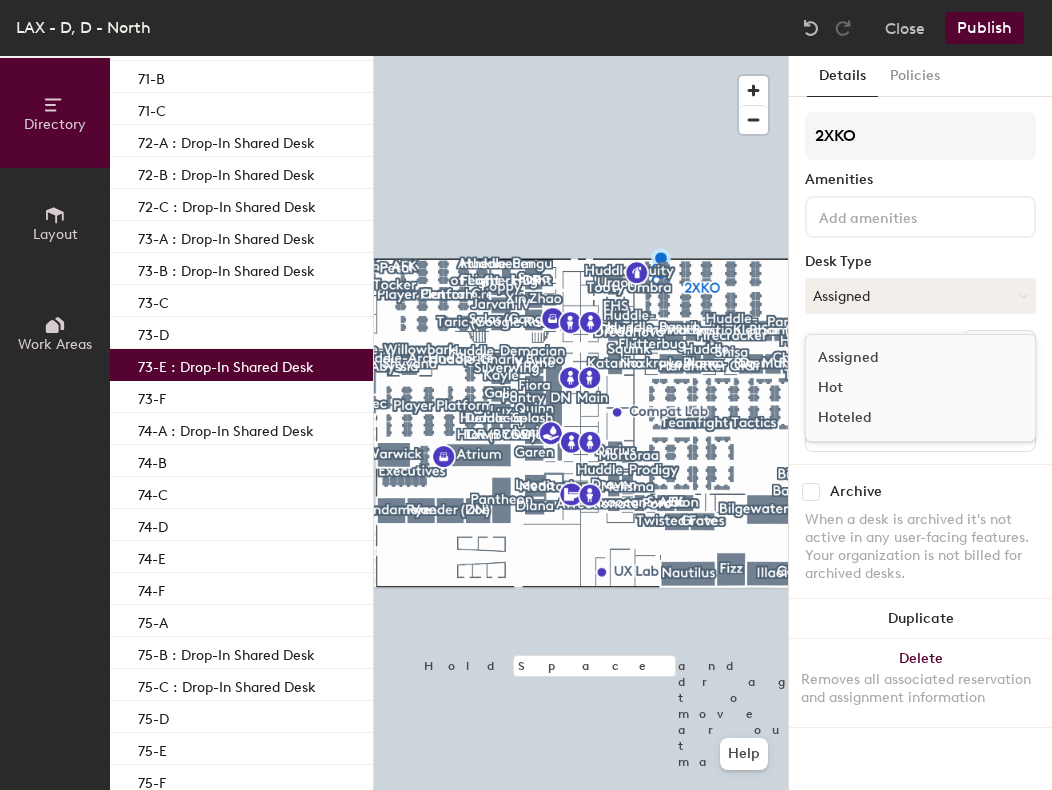click on "Hot" 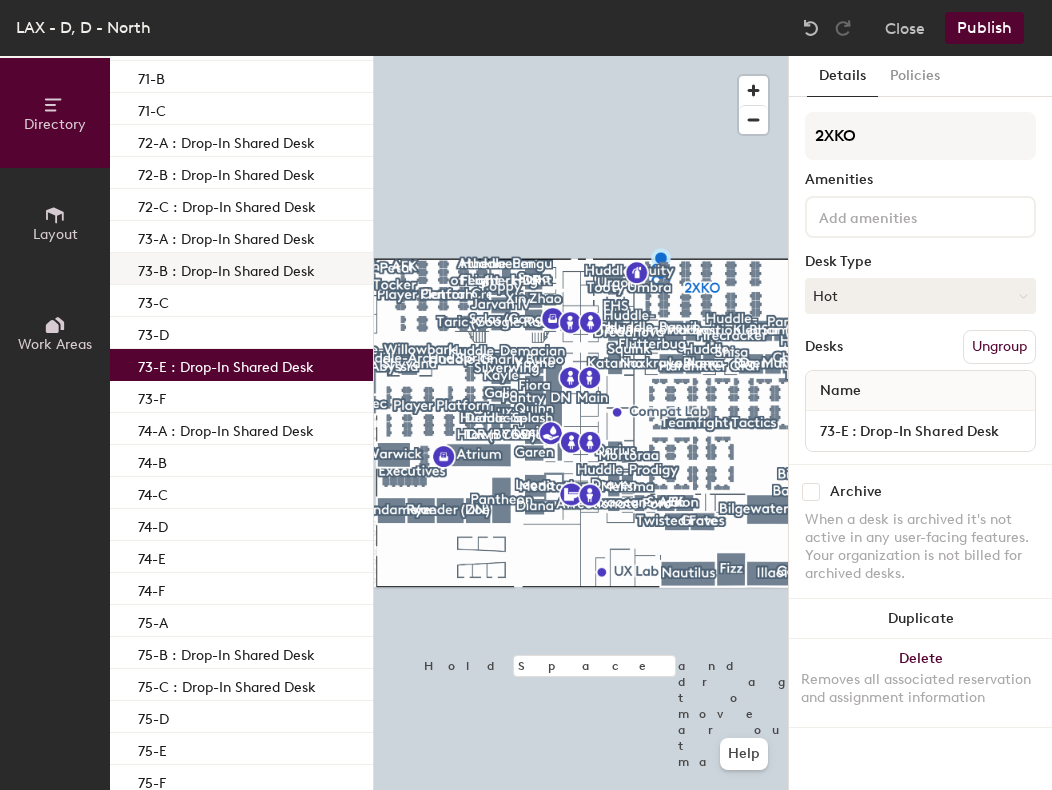 click on "73-B : Drop-In Shared Desk" 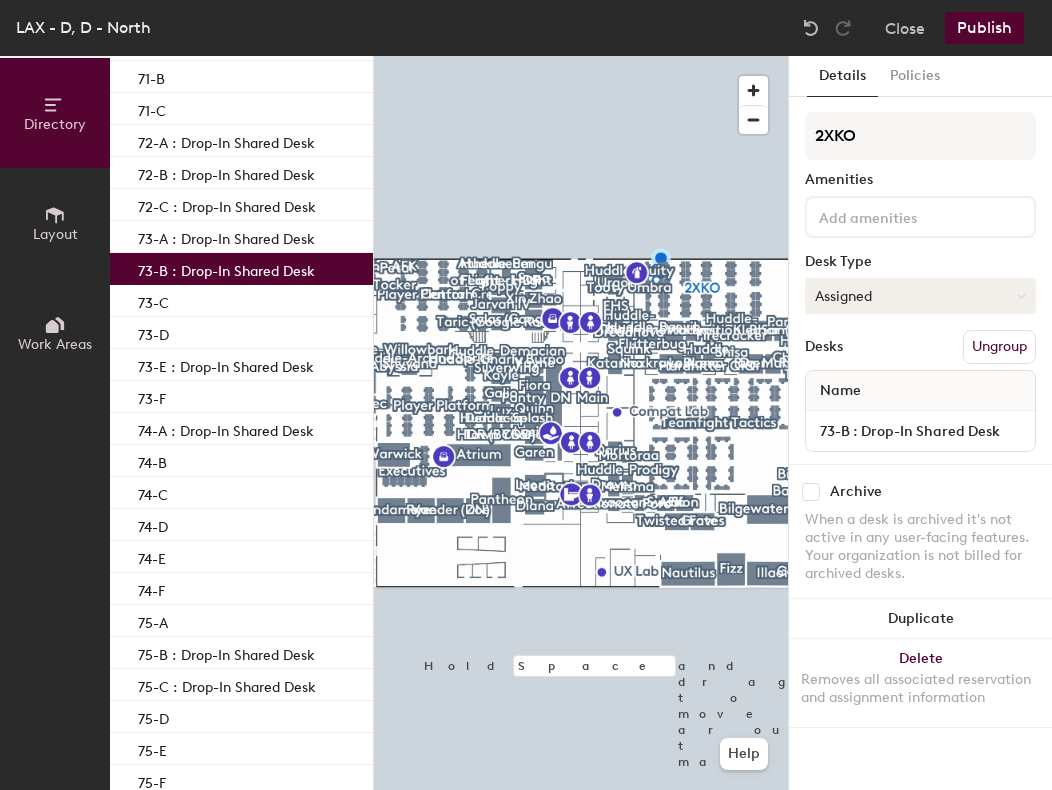 click on "Assigned" 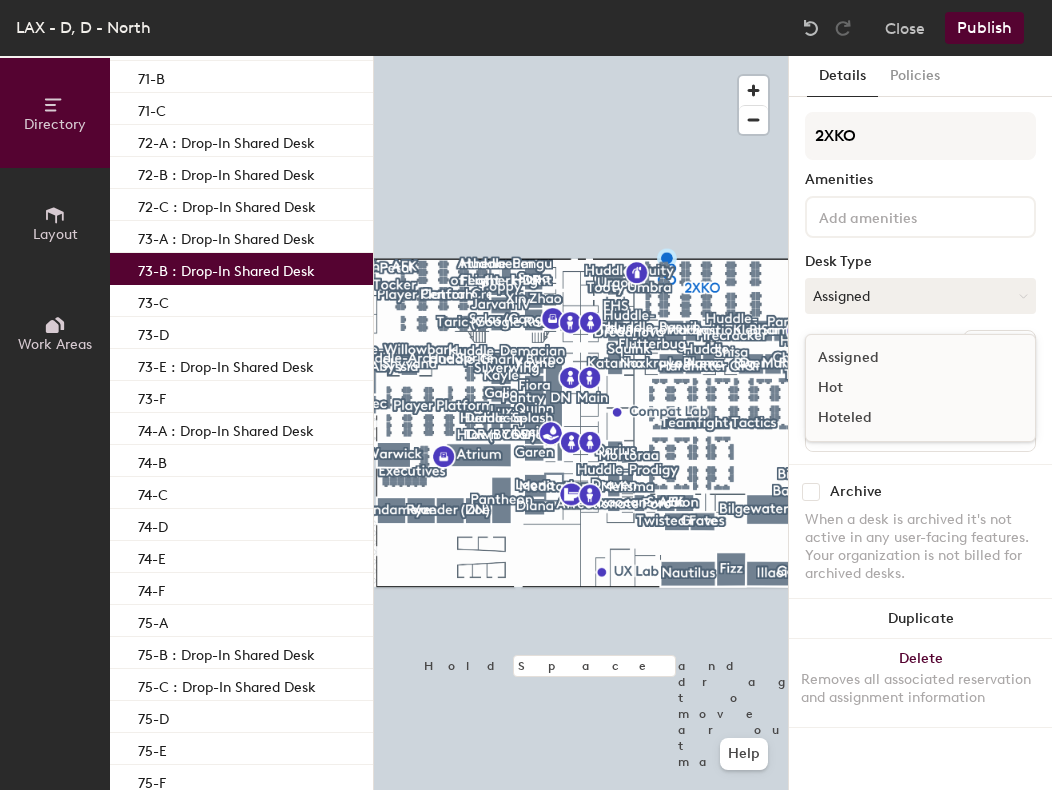 click on "Hot" 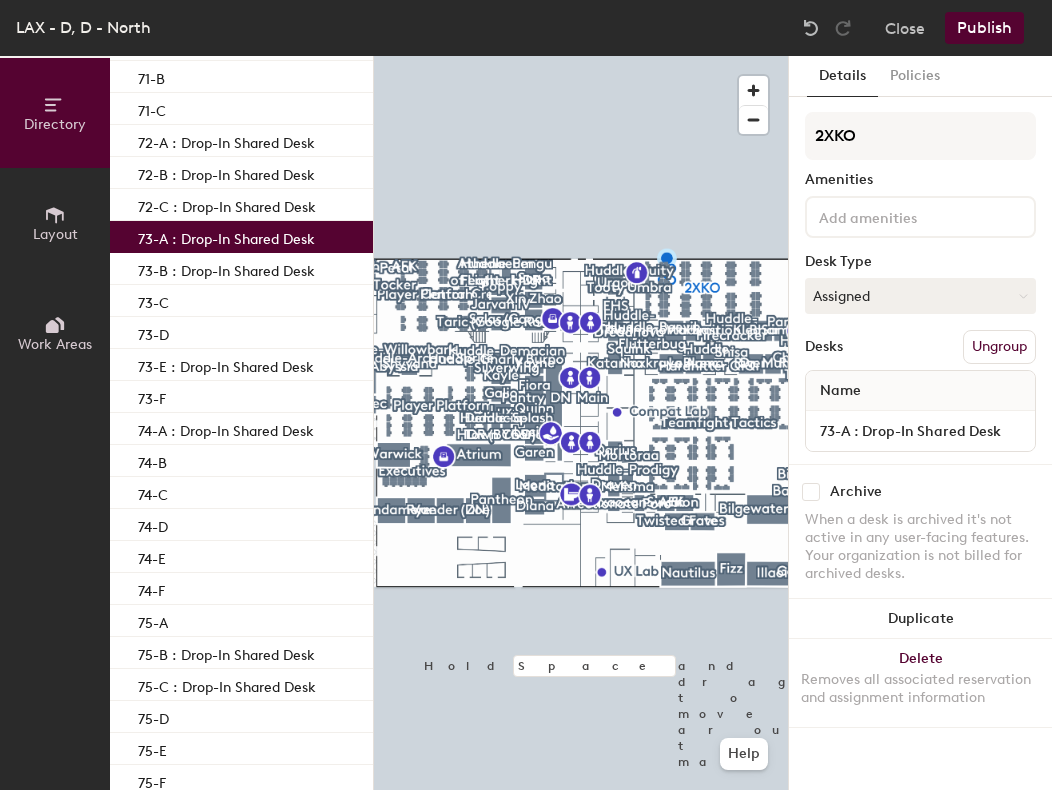 click on "73-A : Drop-In Shared Desk" 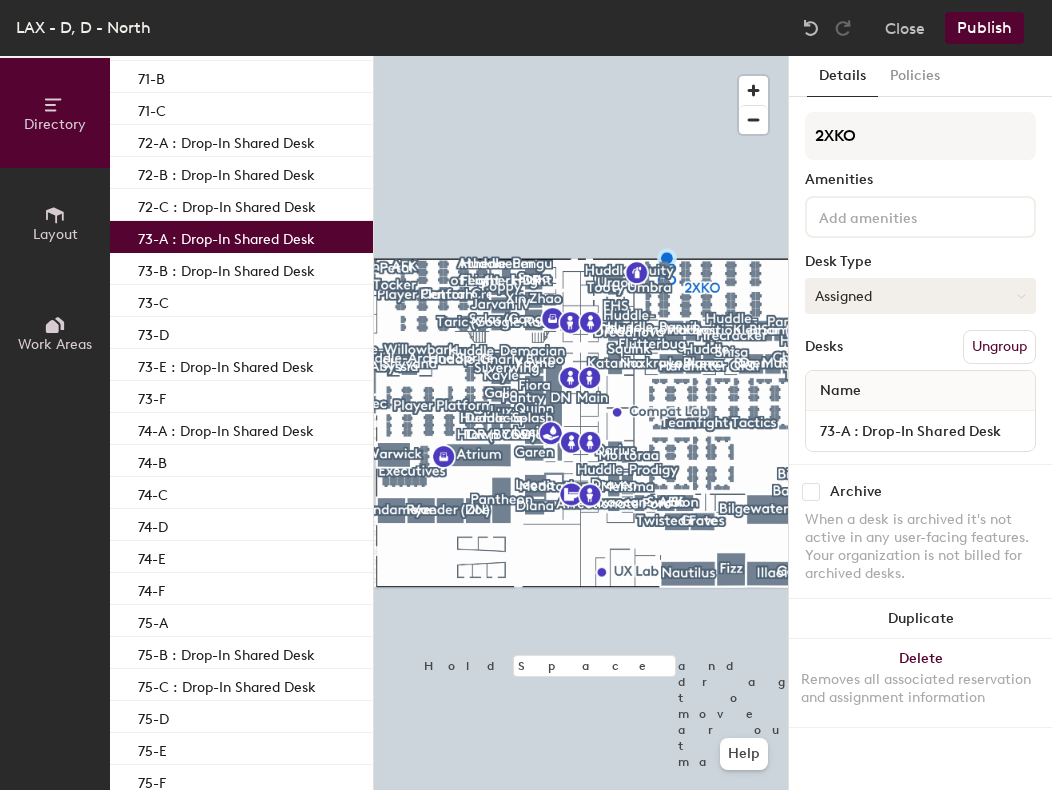 drag, startPoint x: 858, startPoint y: 320, endPoint x: 878, endPoint y: 300, distance: 28.284271 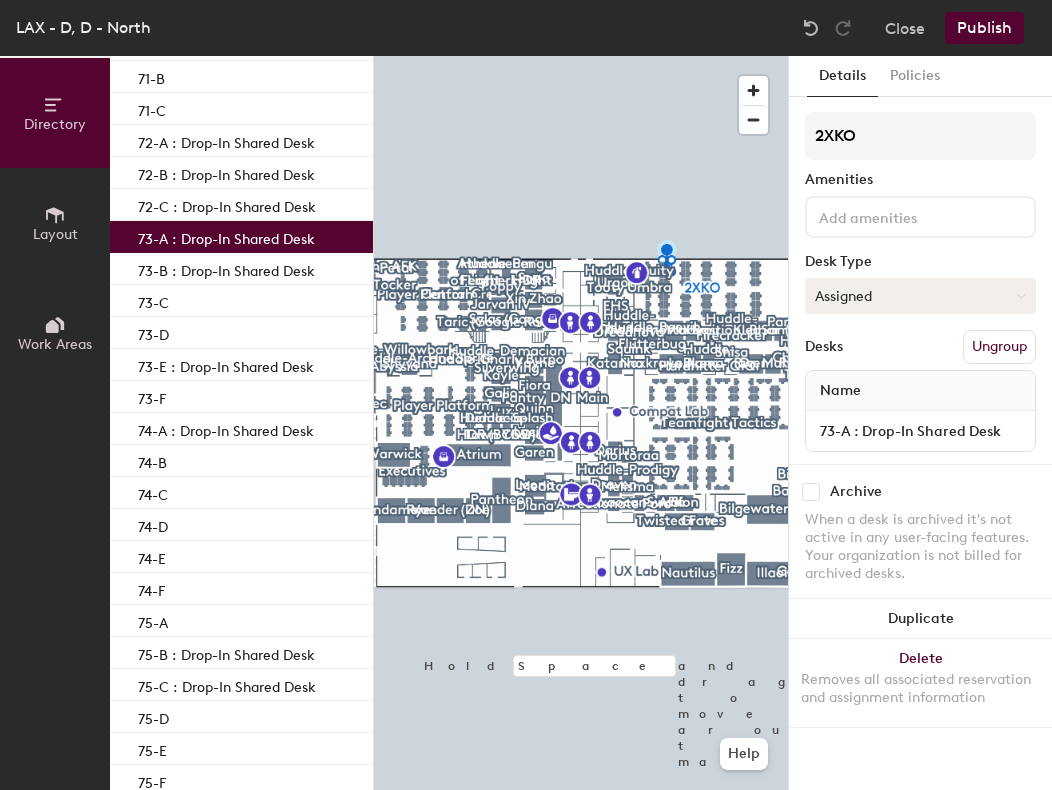 click on "Assigned" 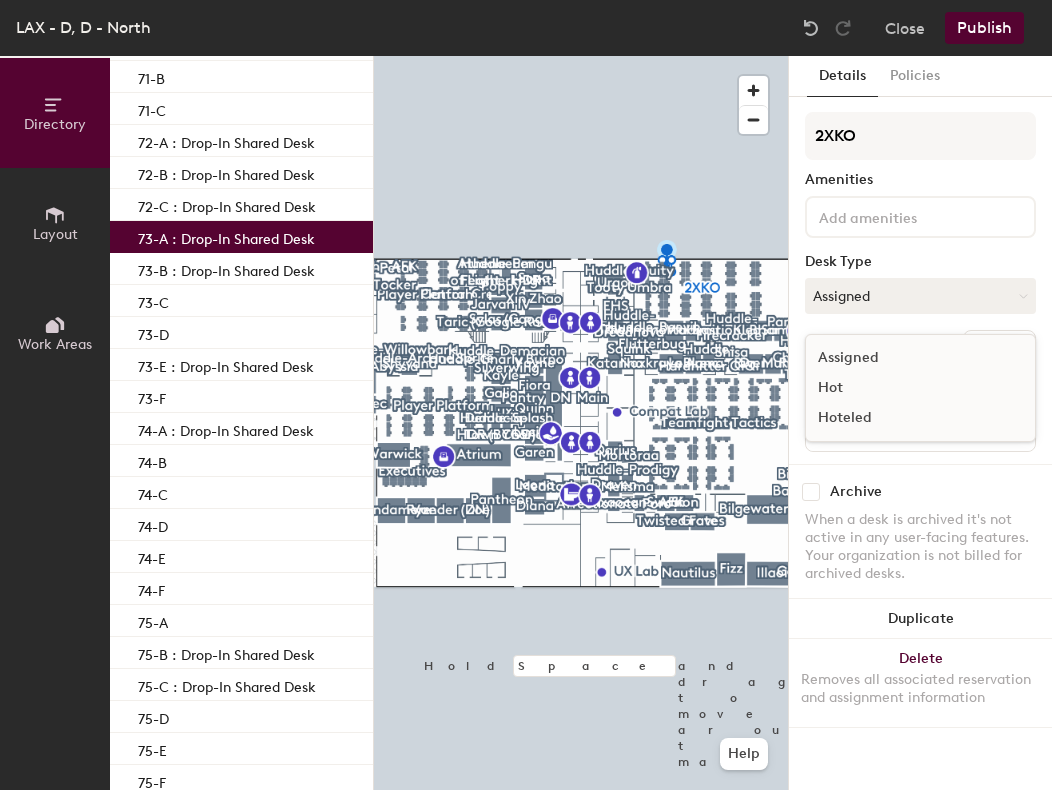 click on "Hot" 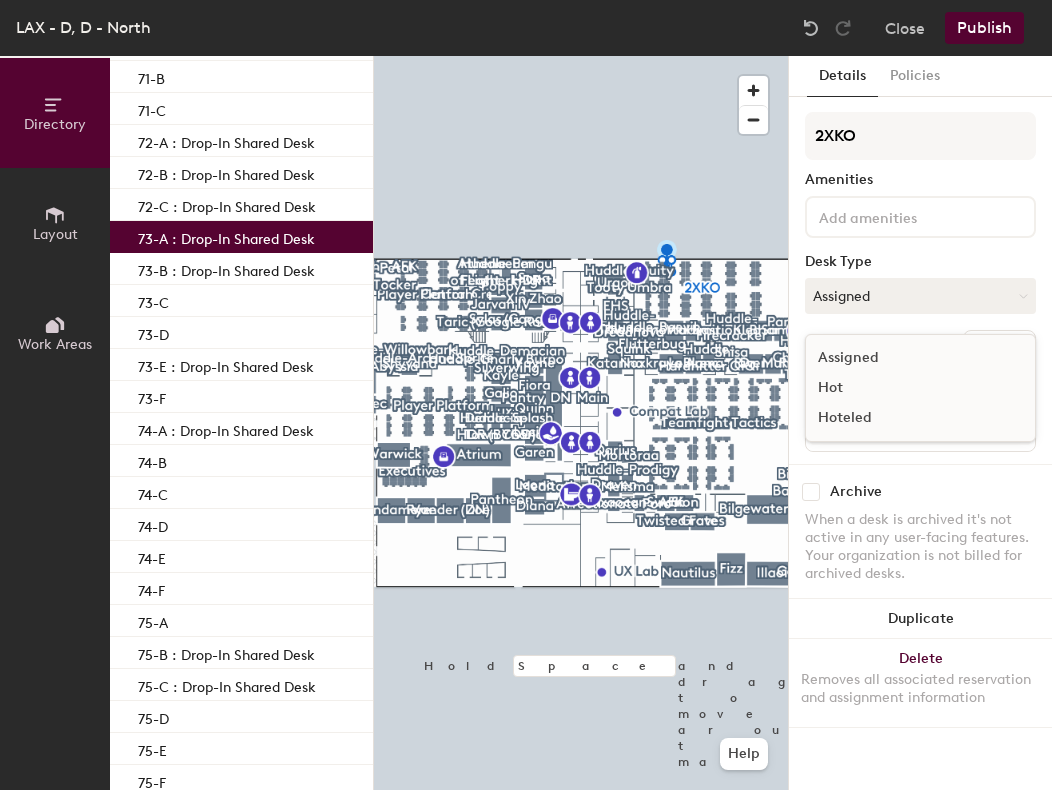 click on "Name 73-A : Drop-In Shared Desk" 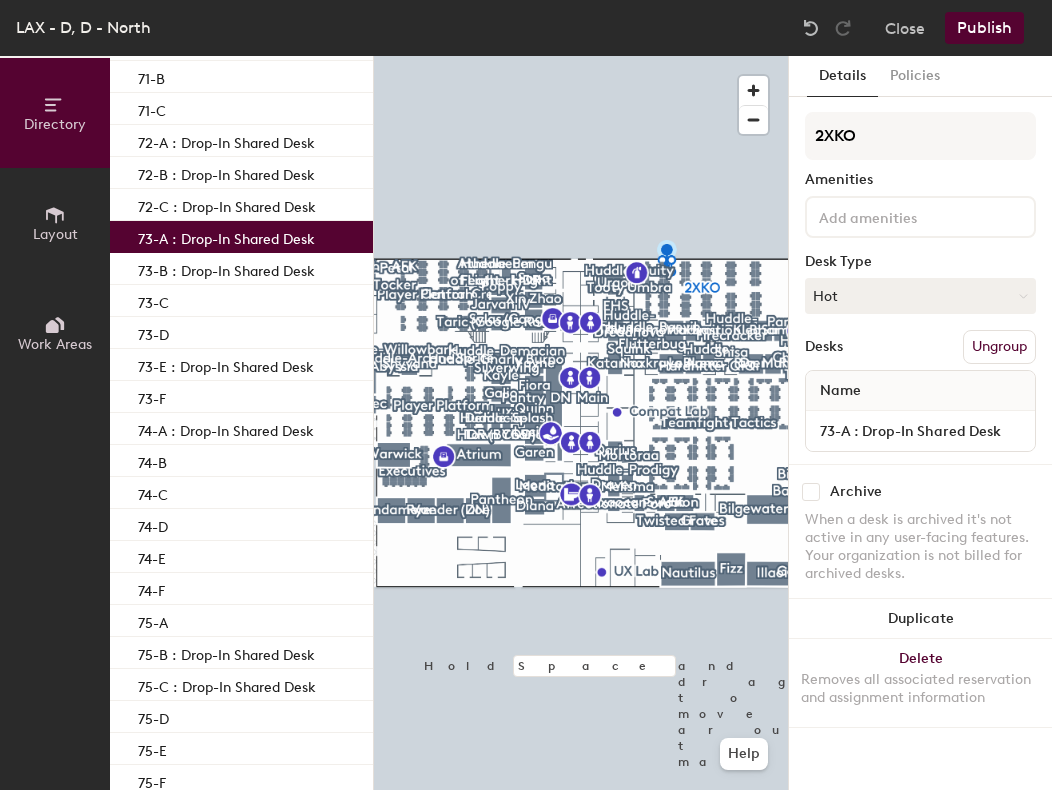 click on "Desks Ungroup" 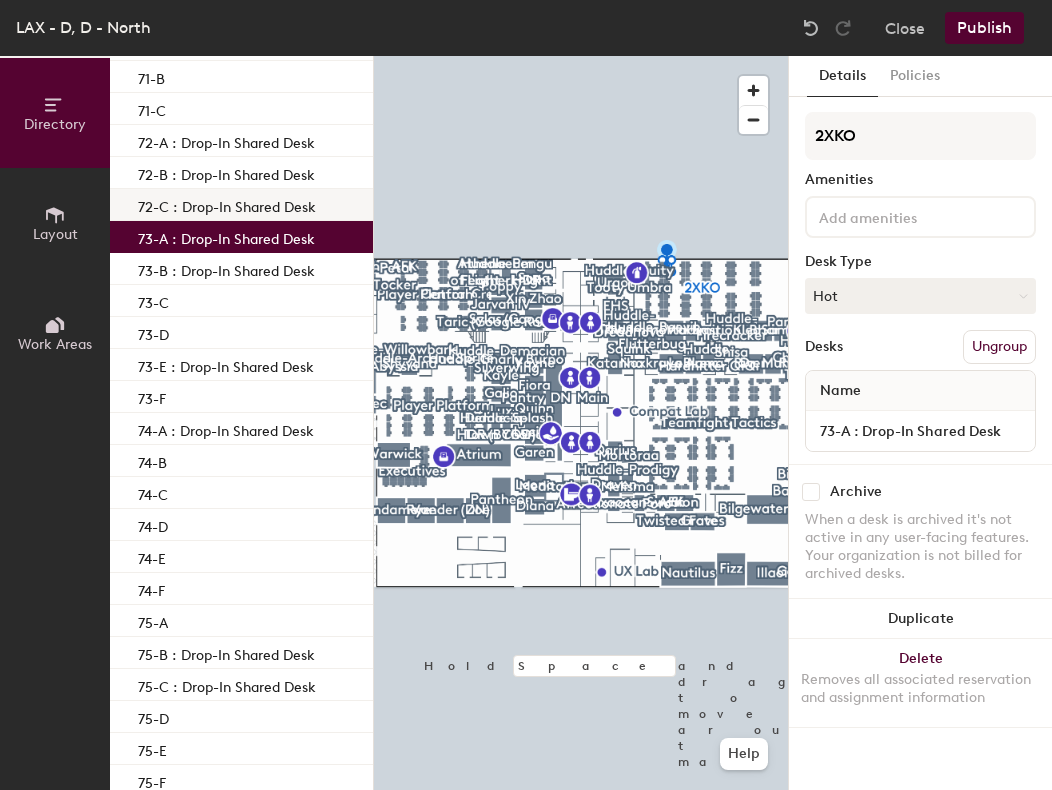 click on "72-C : Drop-In Shared Desk" 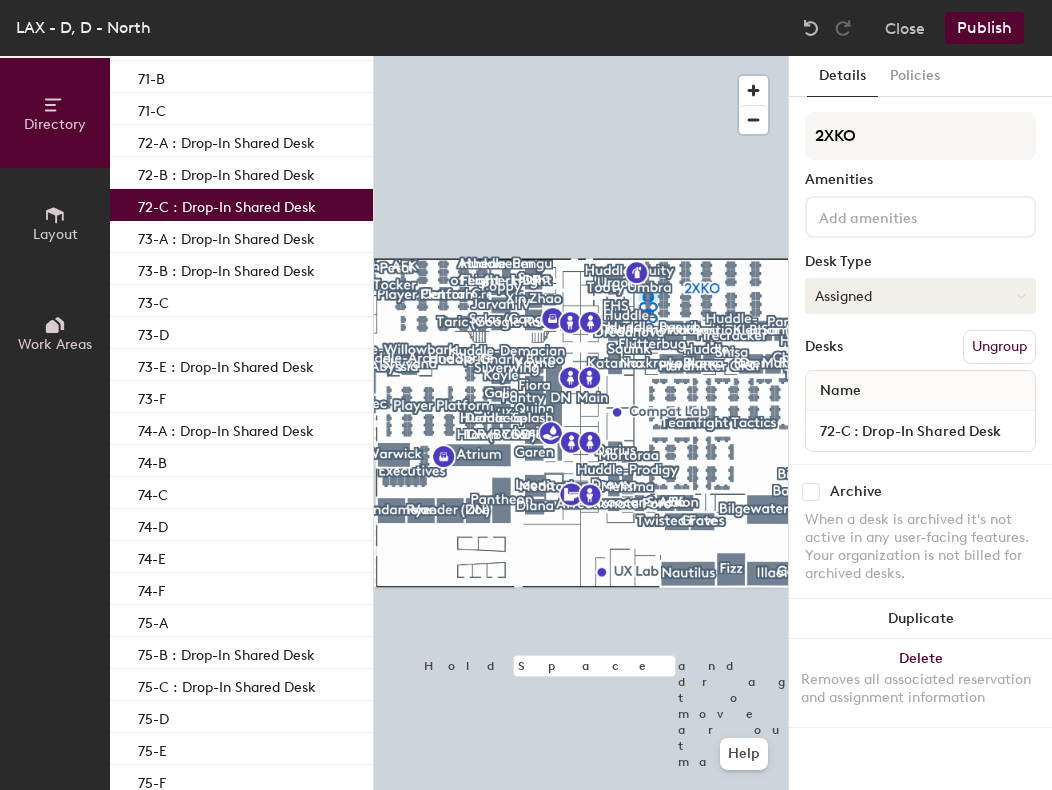 click on "Assigned" 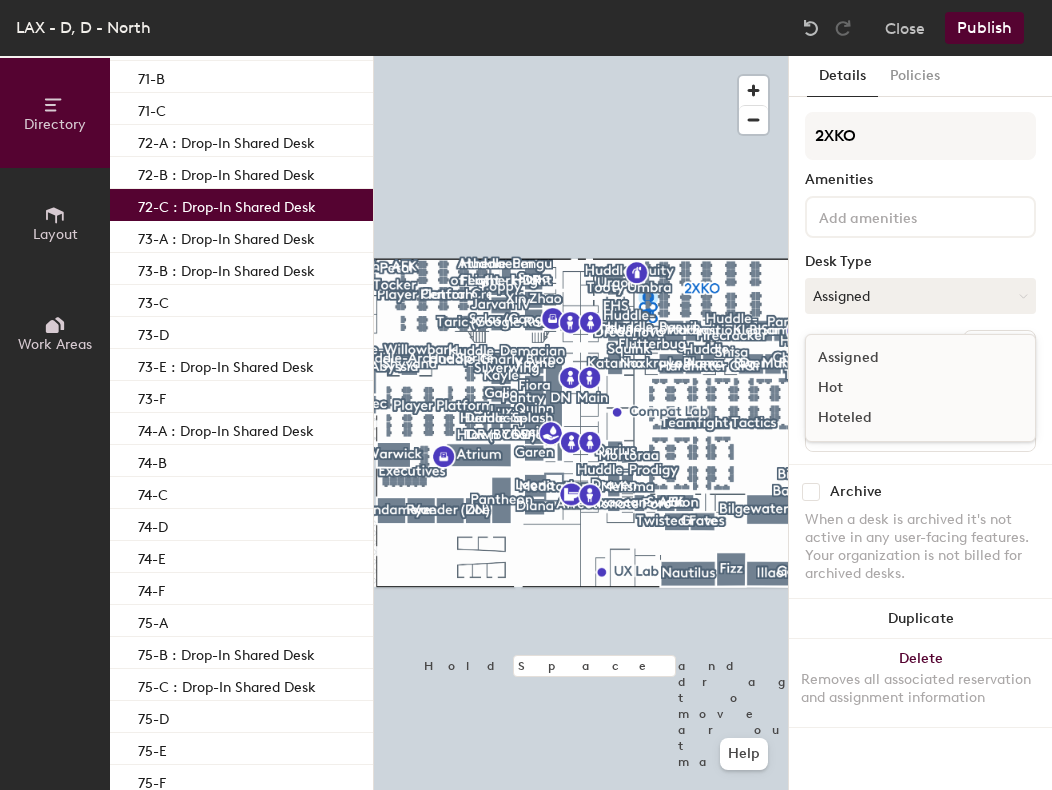 click on "Hot" 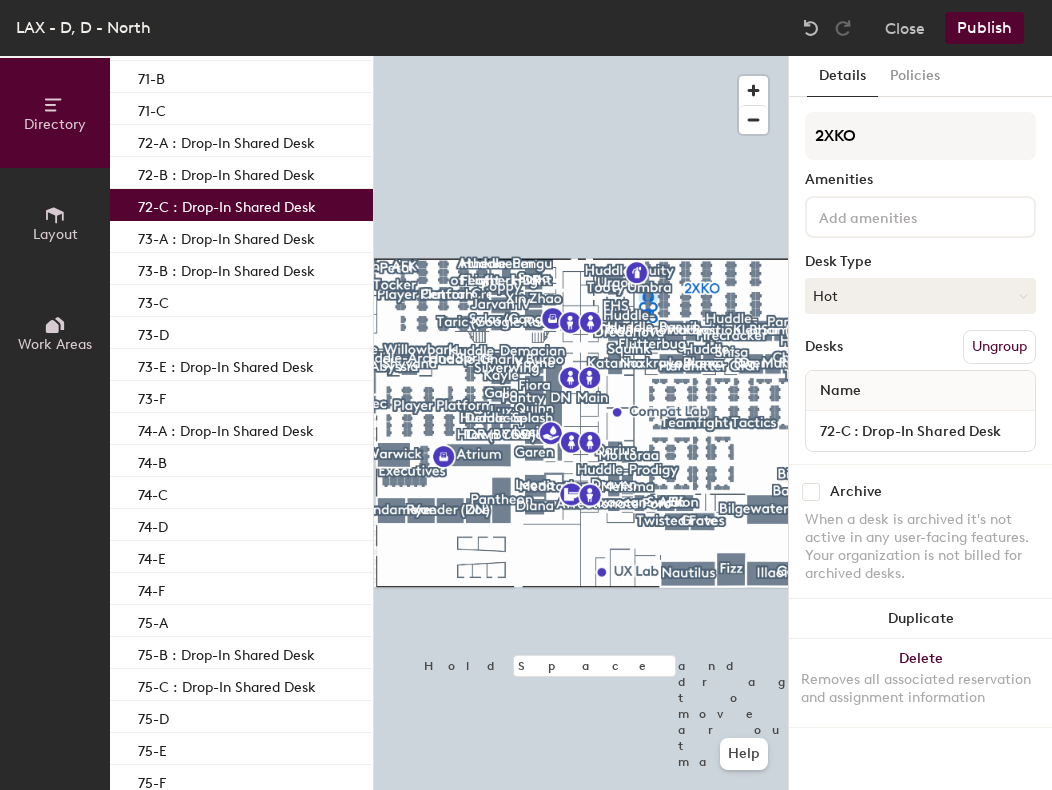 drag, startPoint x: 263, startPoint y: 167, endPoint x: 360, endPoint y: 236, distance: 119.03781 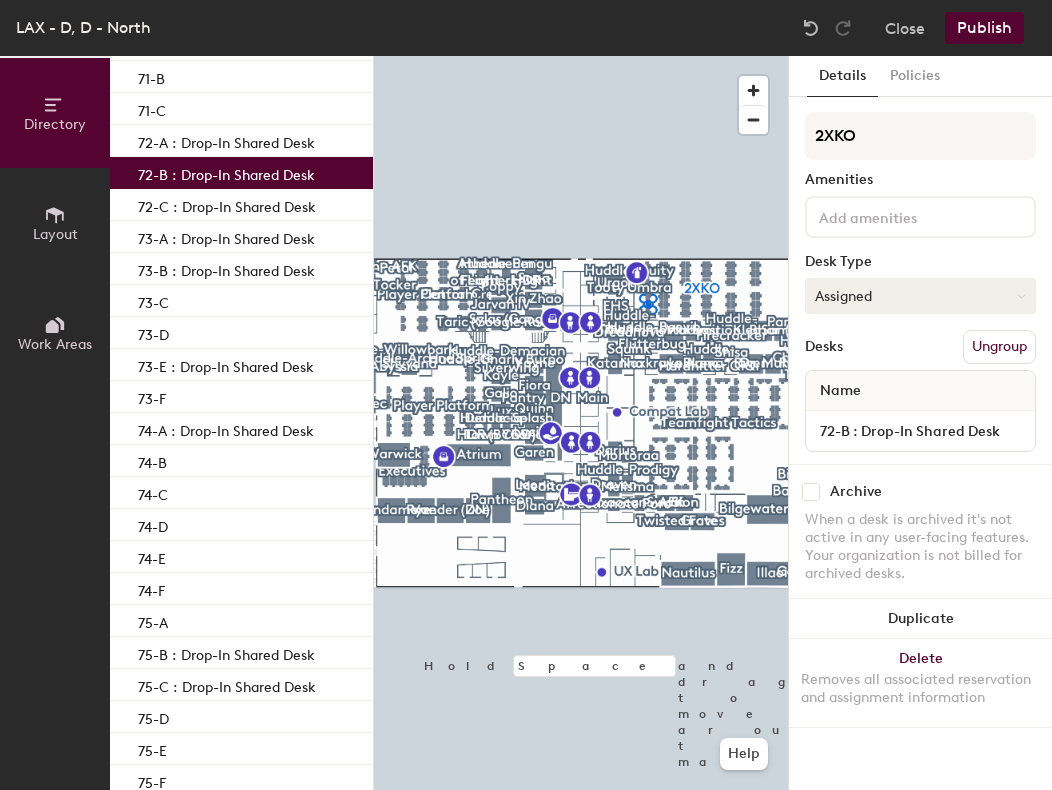 click on "Assigned" 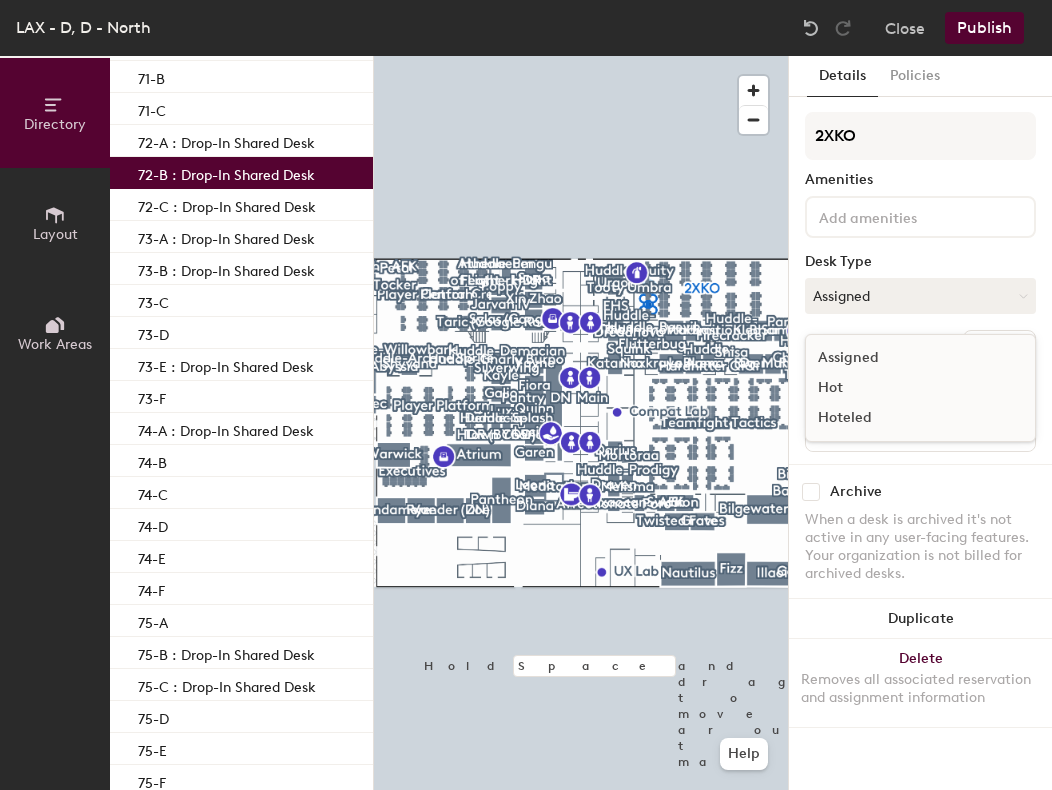 click on "Hot" 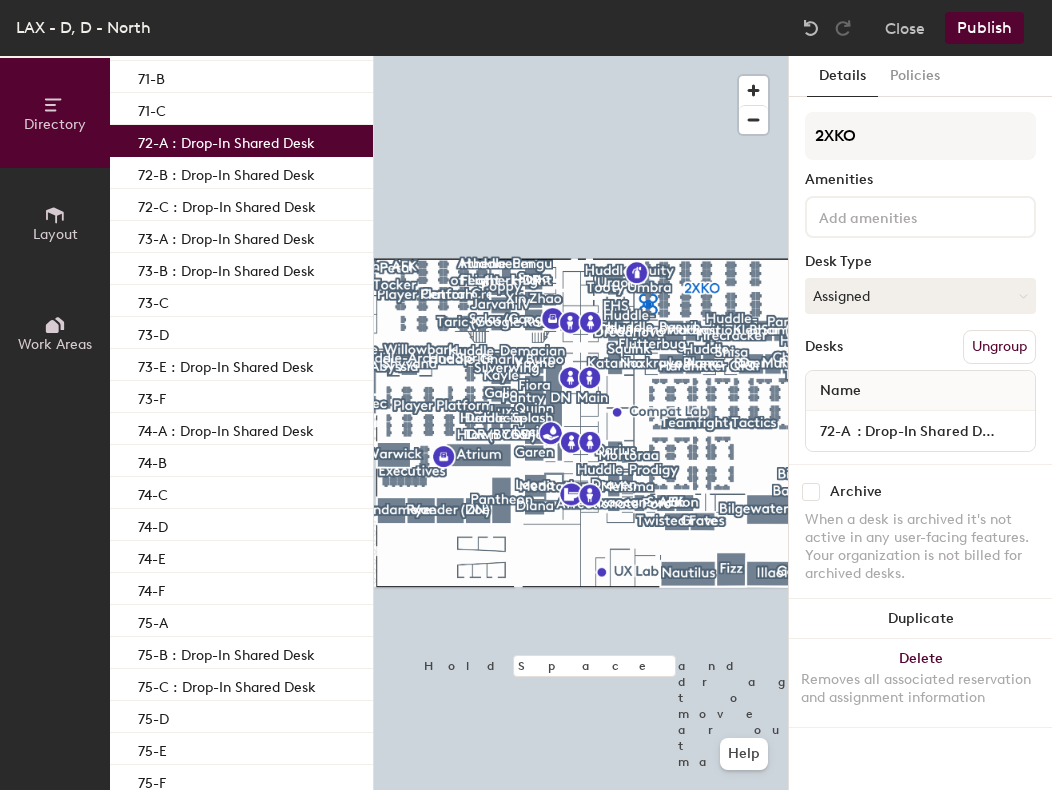 click on "72-A  : Drop-In Shared Desk" 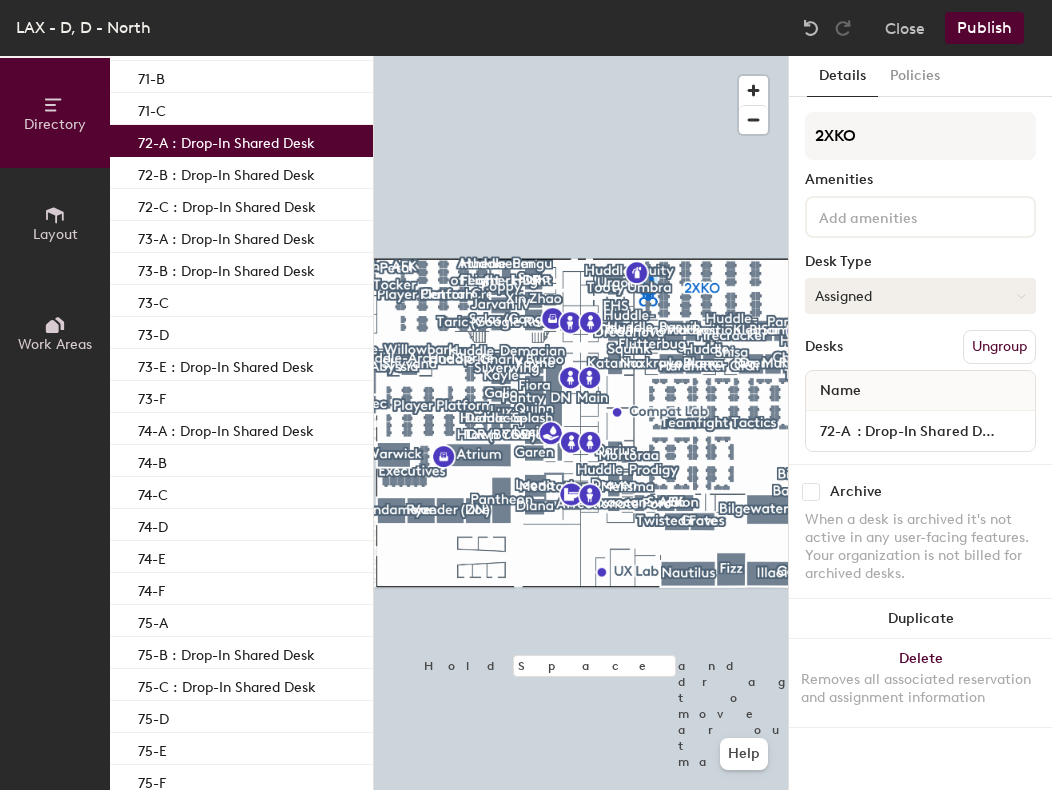 click on "Assigned" 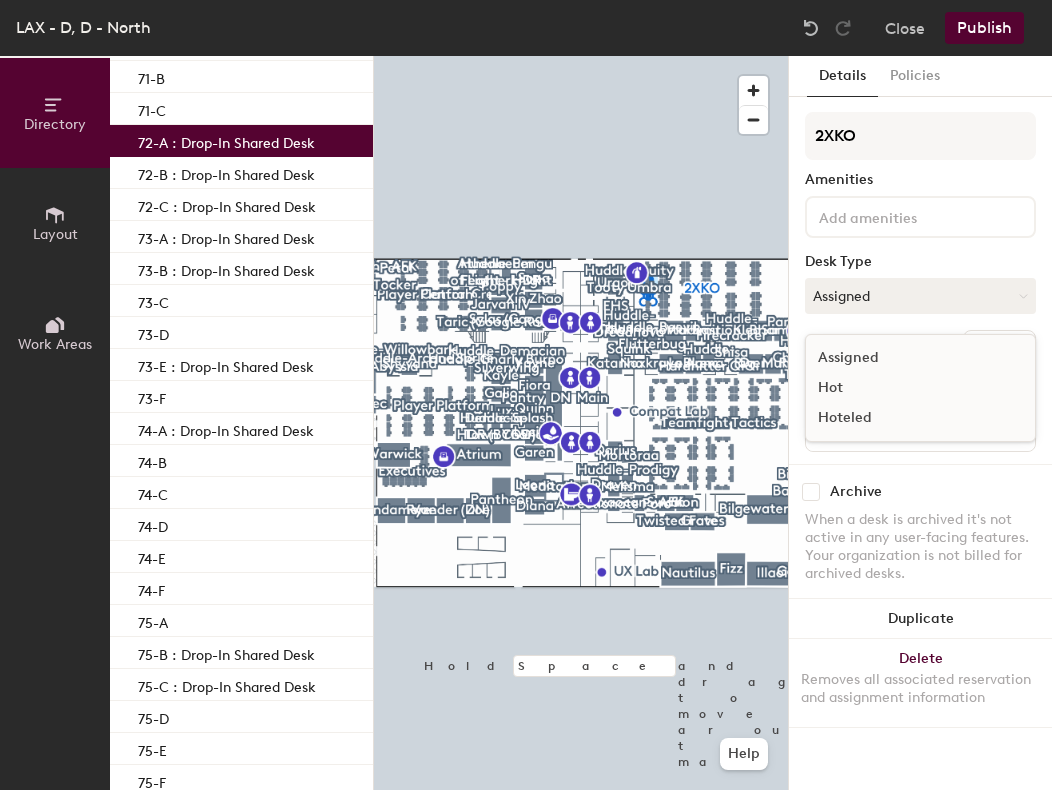 click on "Hot" 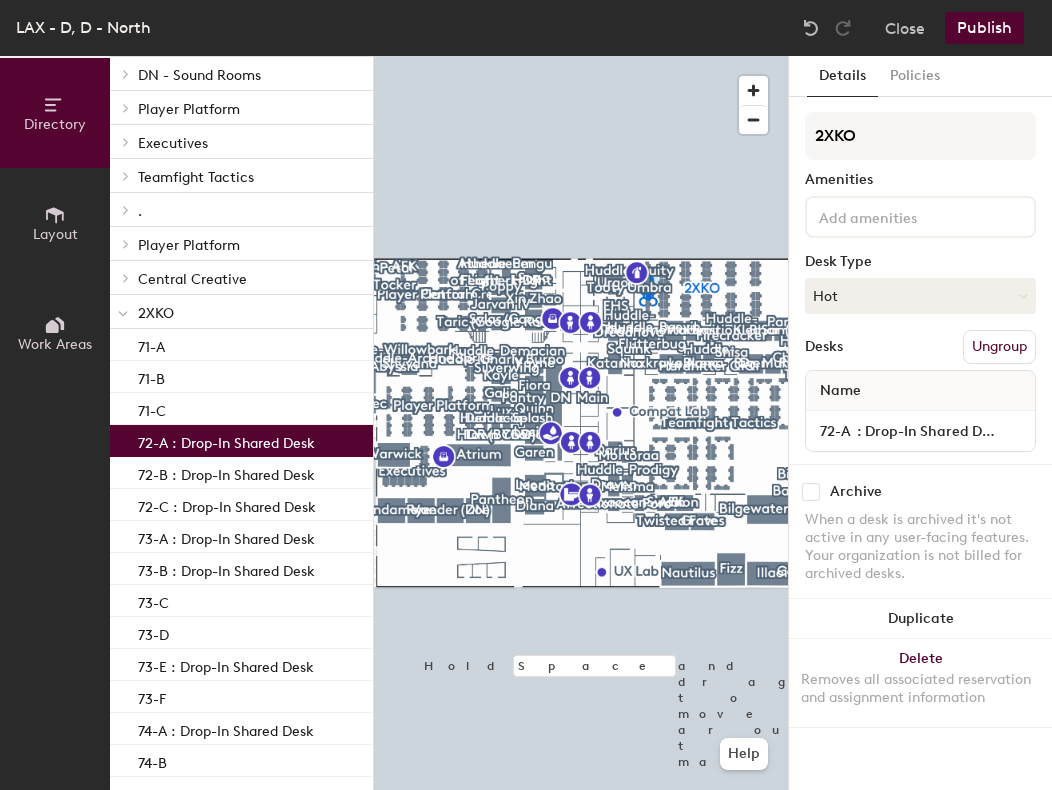 scroll, scrollTop: 0, scrollLeft: 0, axis: both 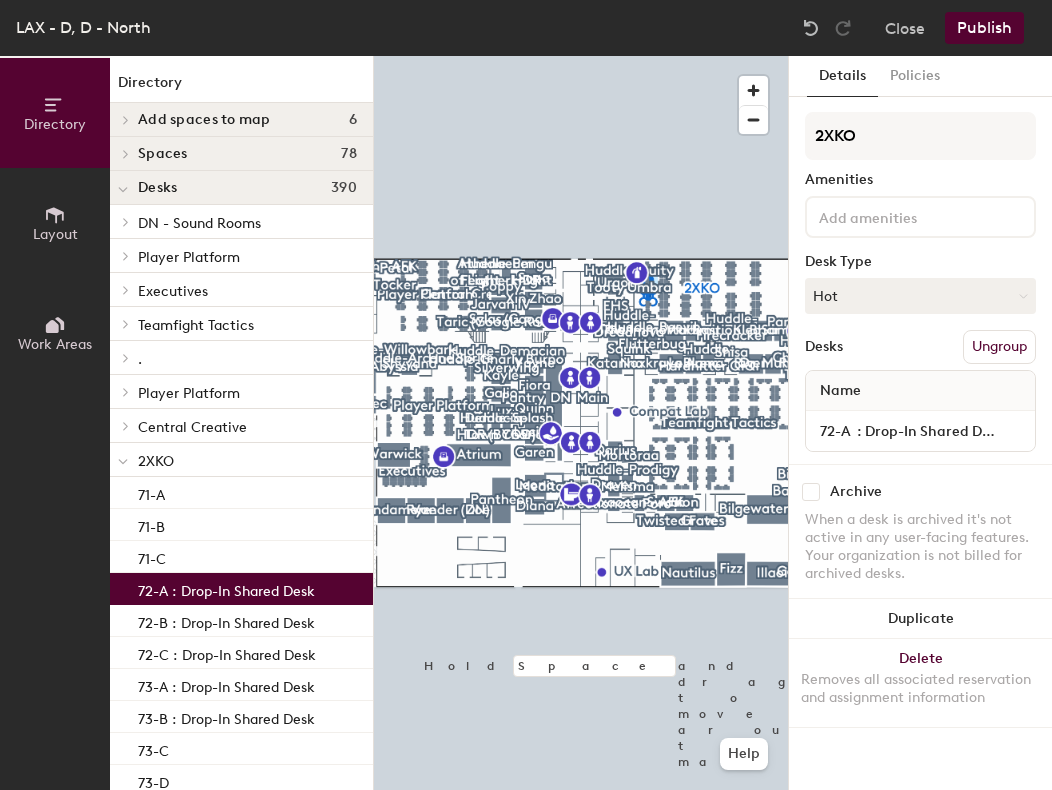 click 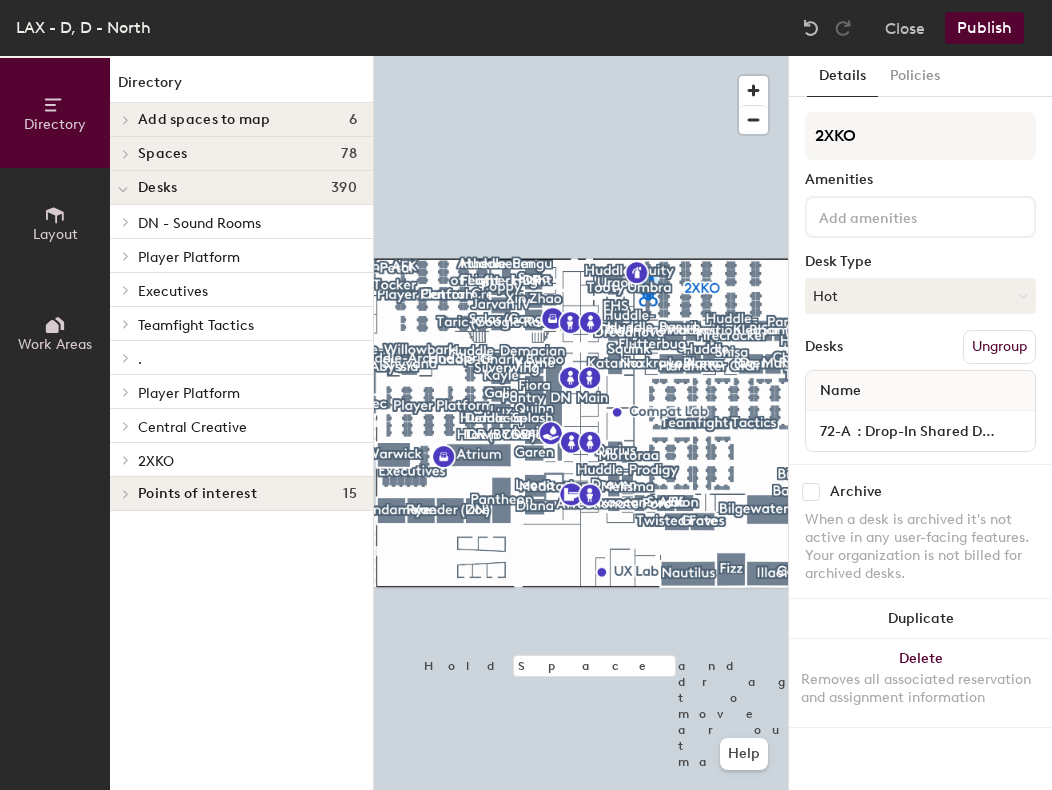 click 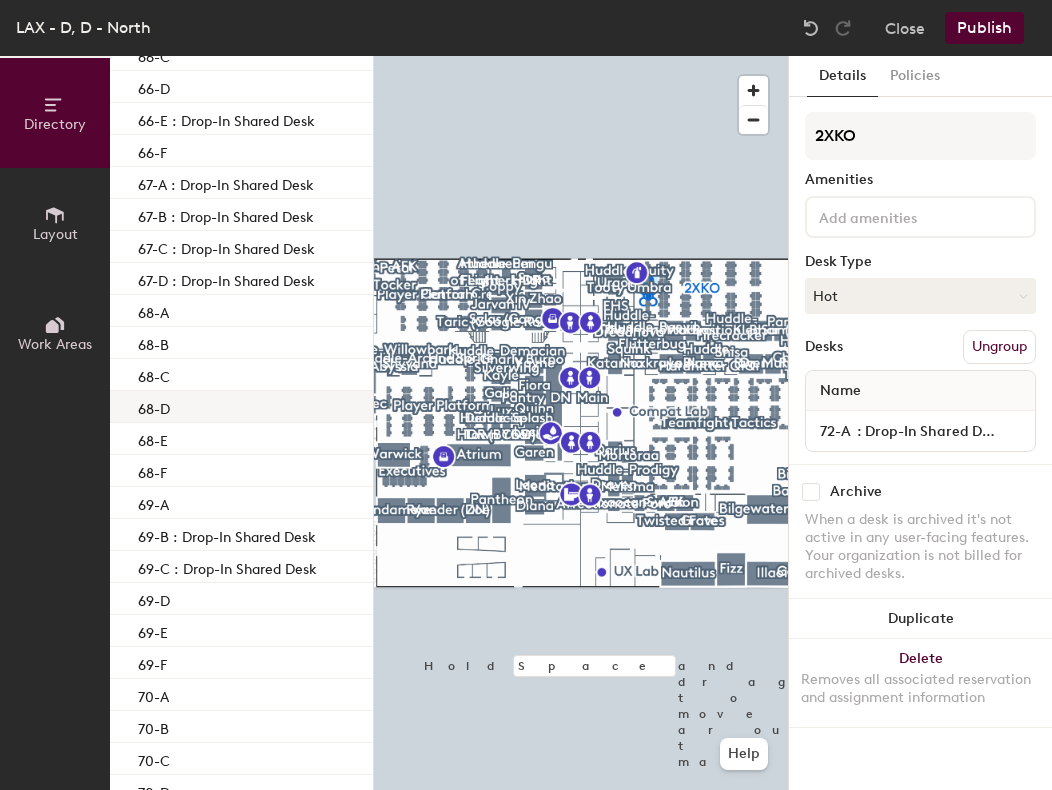 scroll, scrollTop: 760, scrollLeft: 0, axis: vertical 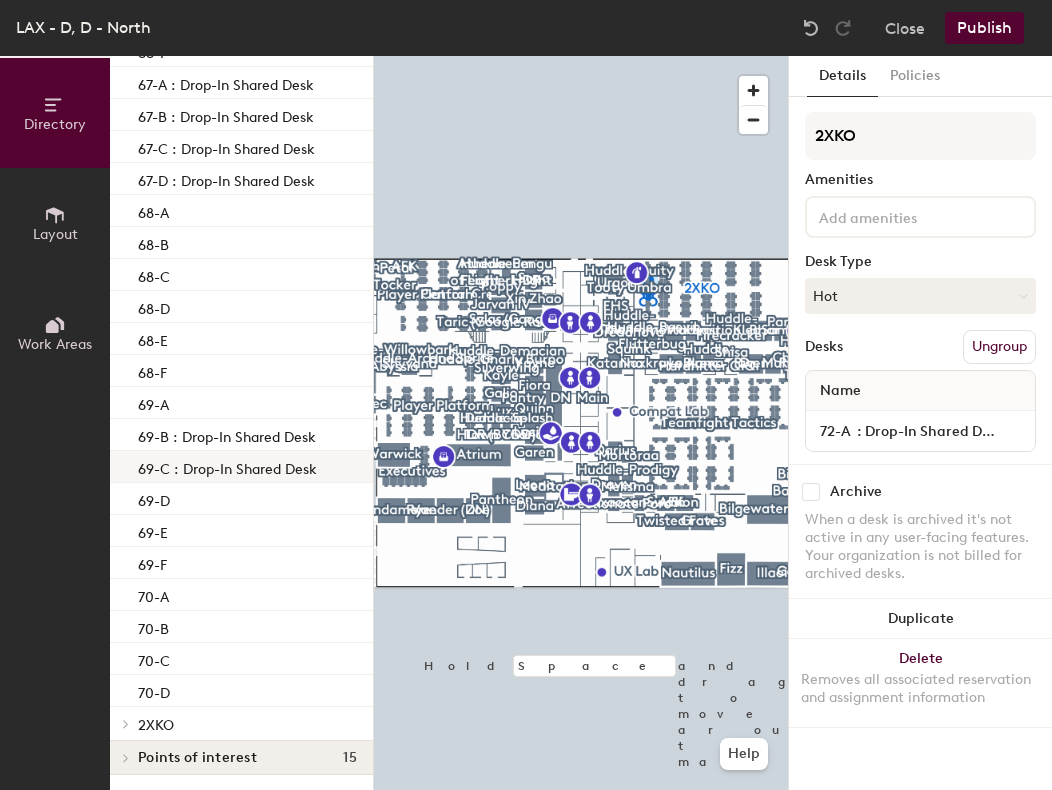 click on "69-C : Drop-In Shared Desk" 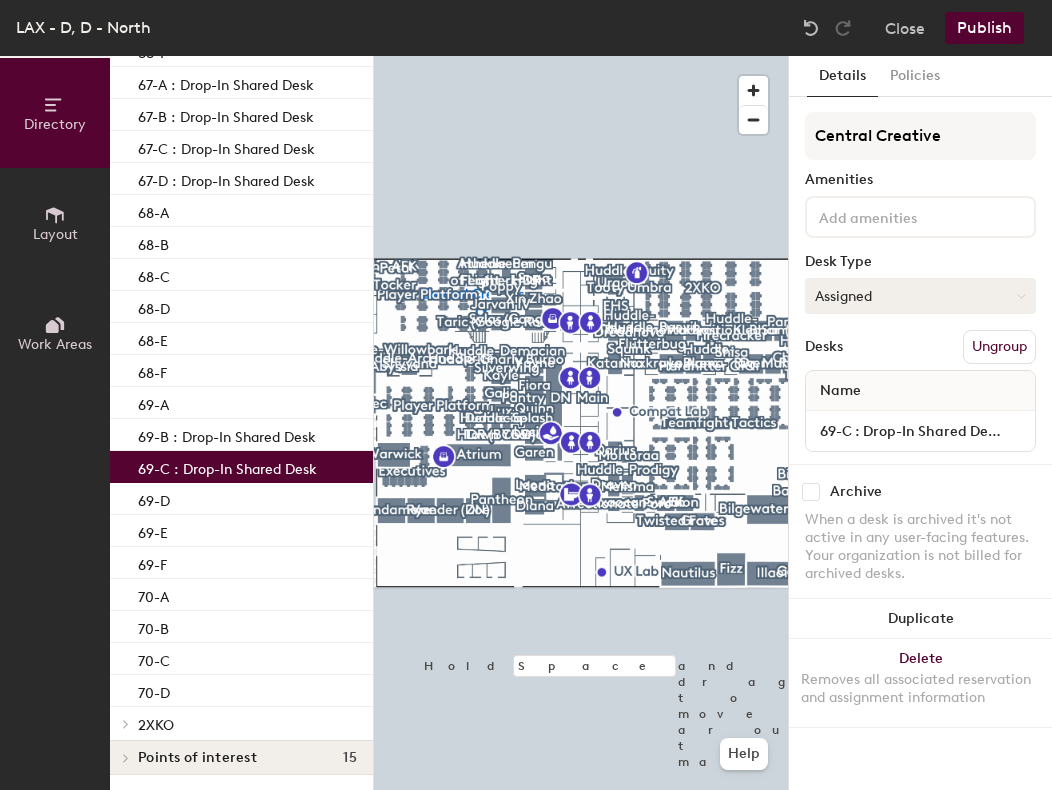 click on "Assigned" 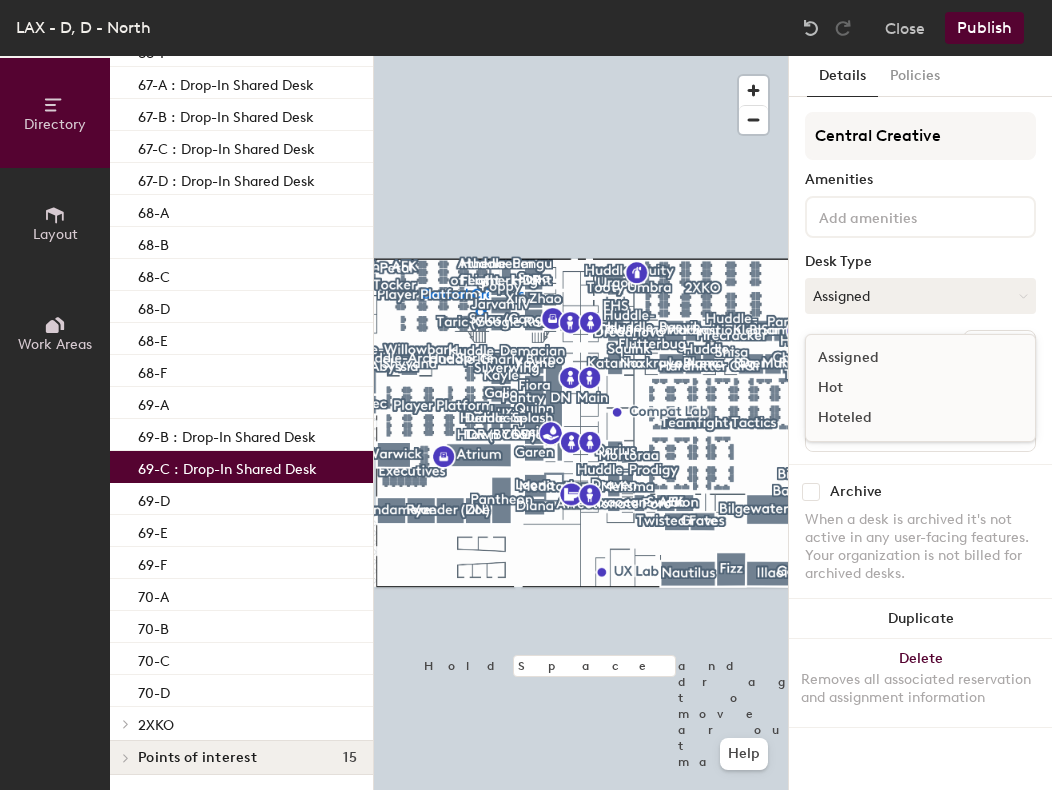 click on "Hot" 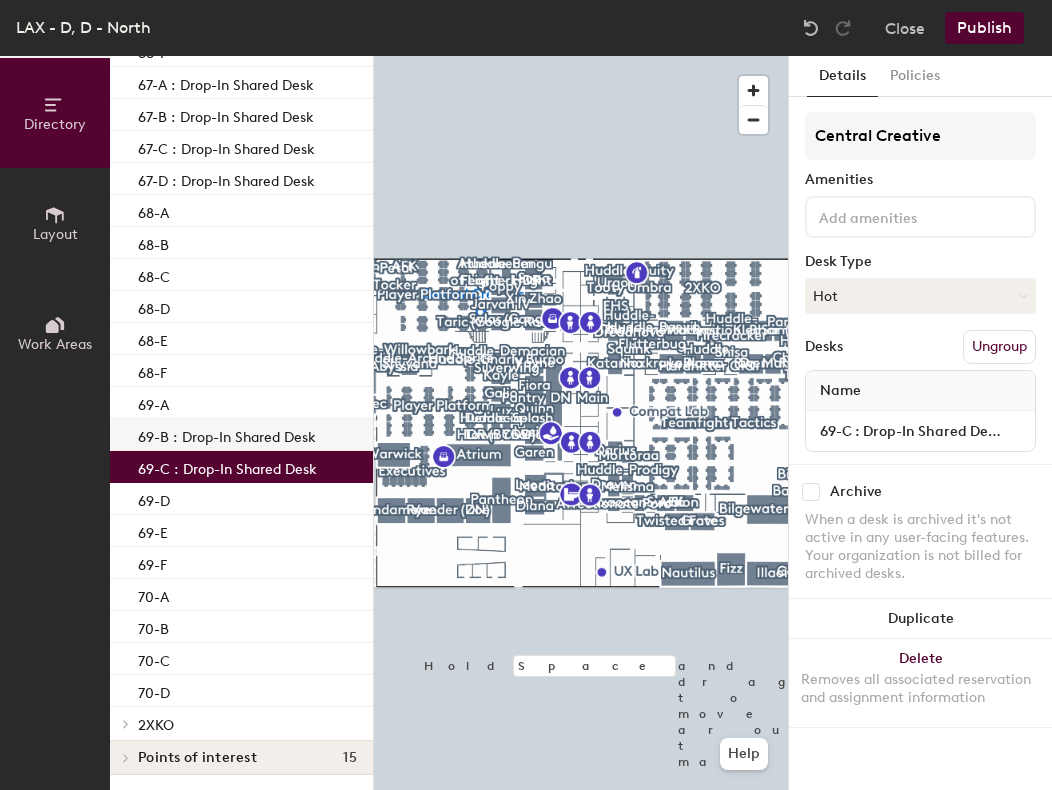 click on "69-B : Drop-In Shared Desk" 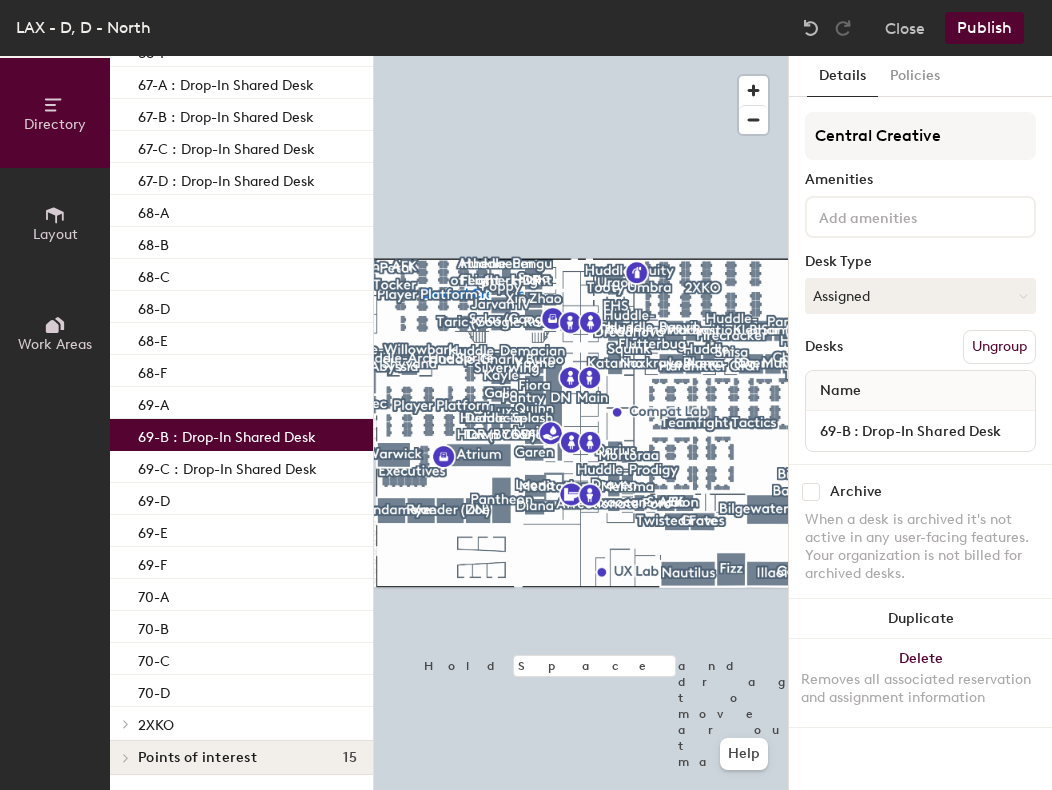 click on "Desk Type" 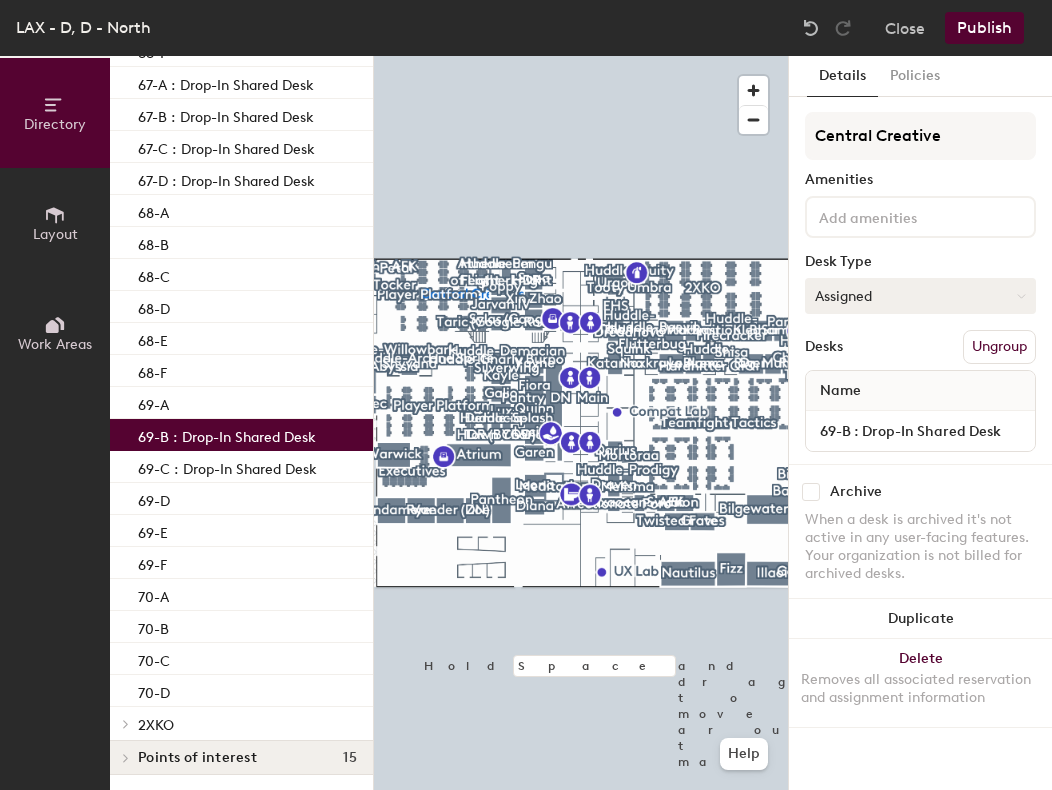 click on "Assigned" 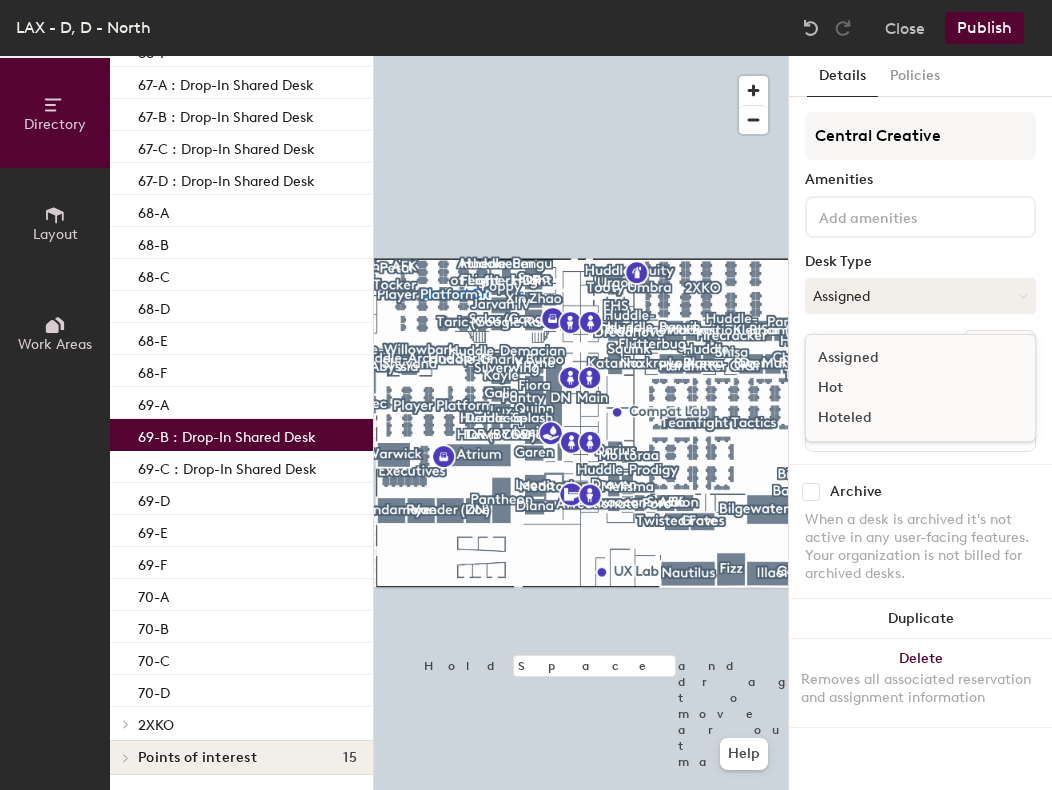 click on "Hot" 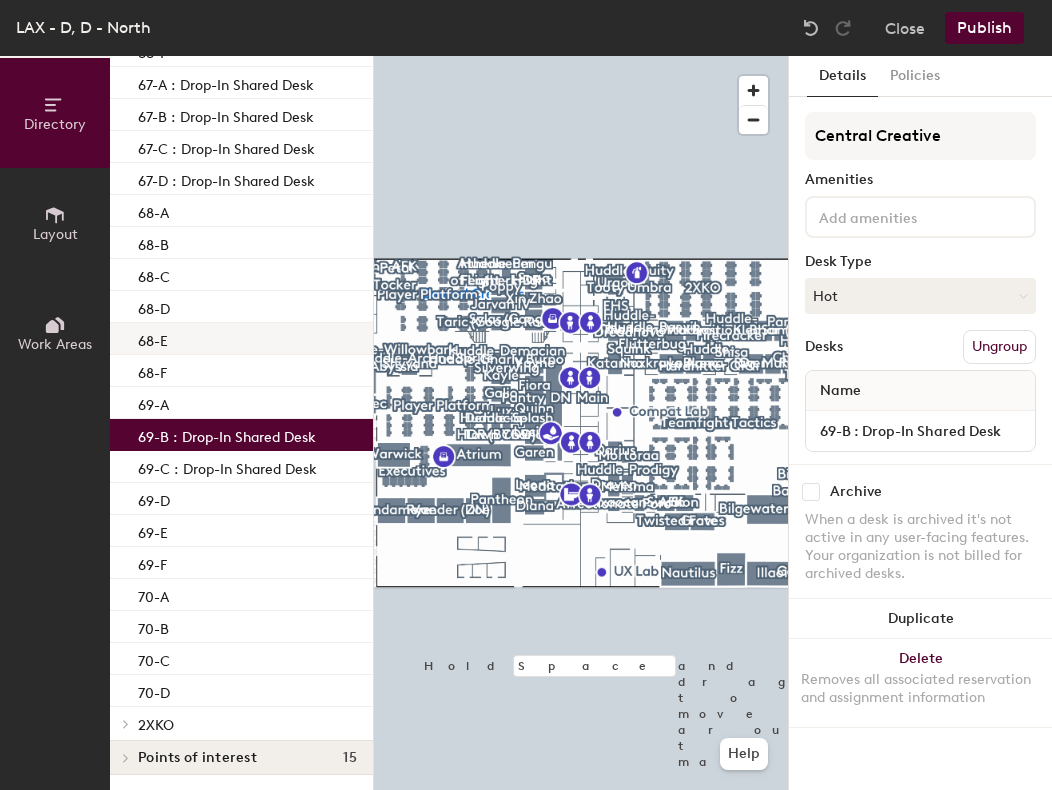 scroll, scrollTop: 560, scrollLeft: 0, axis: vertical 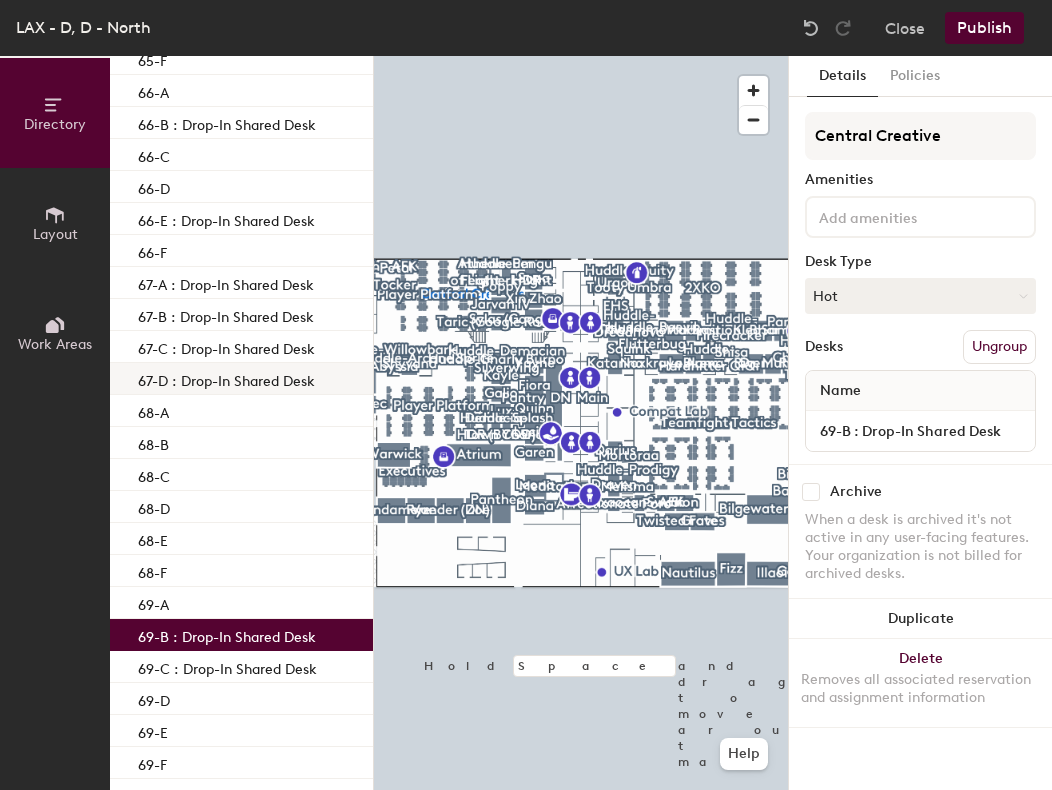 click on "67-D : Drop-In Shared Desk" 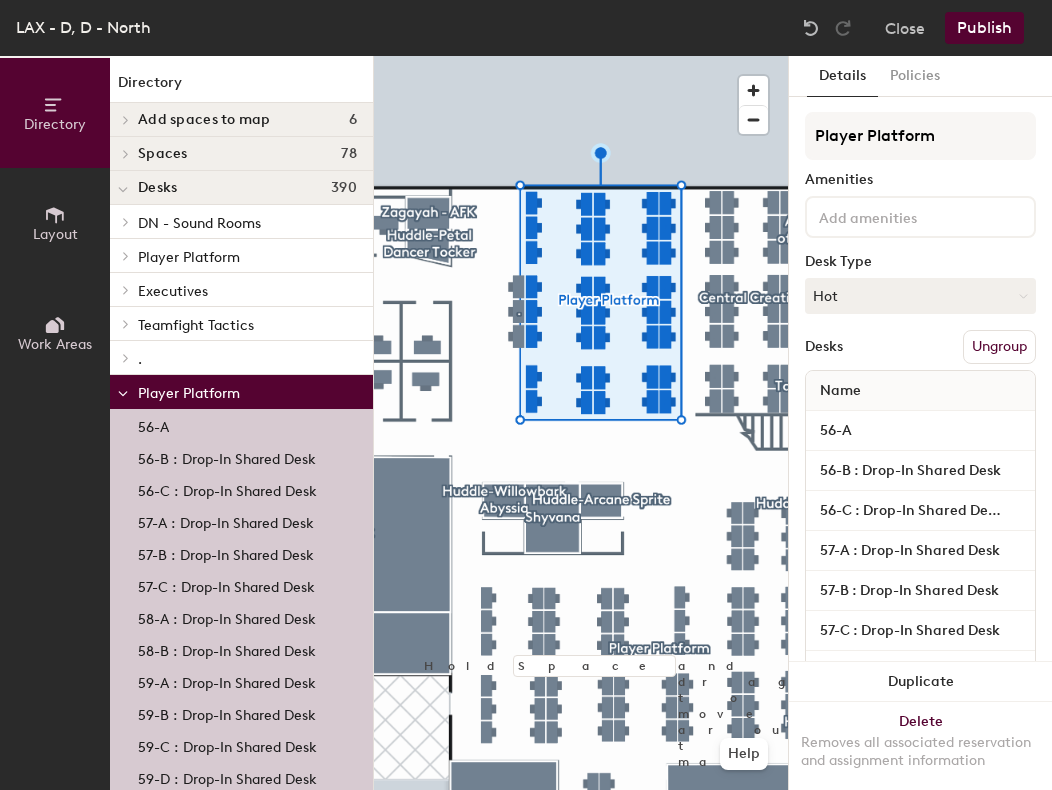 scroll, scrollTop: 0, scrollLeft: 0, axis: both 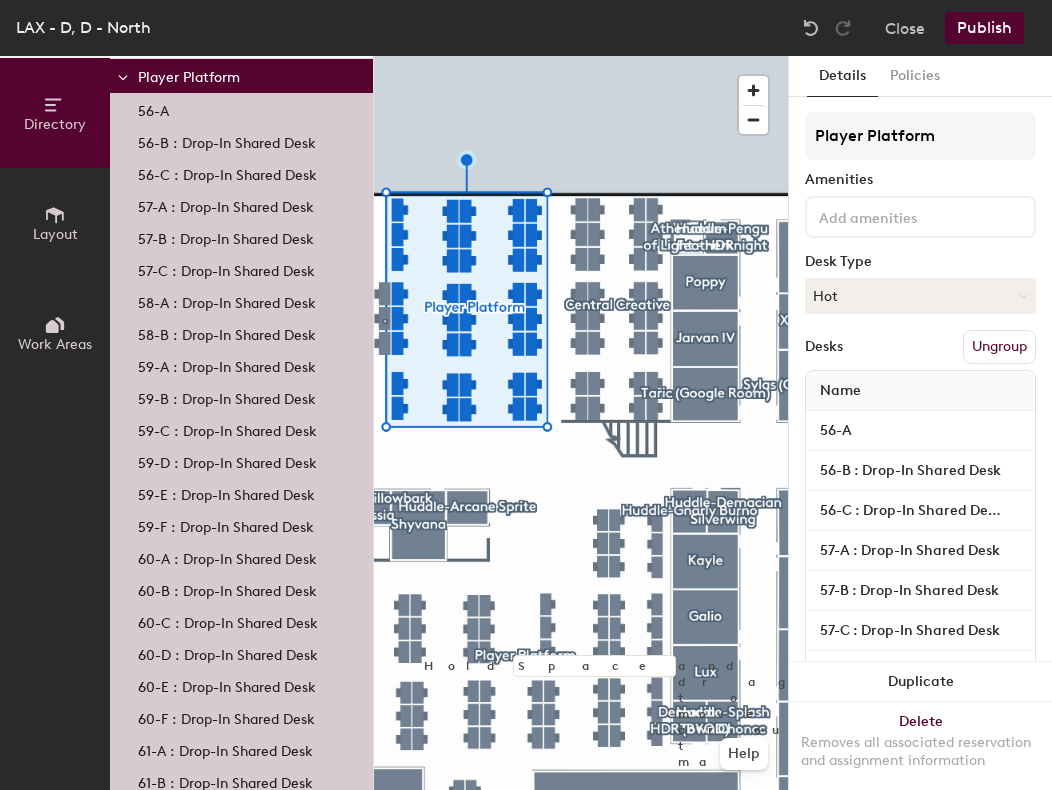 click on "Player Platform" 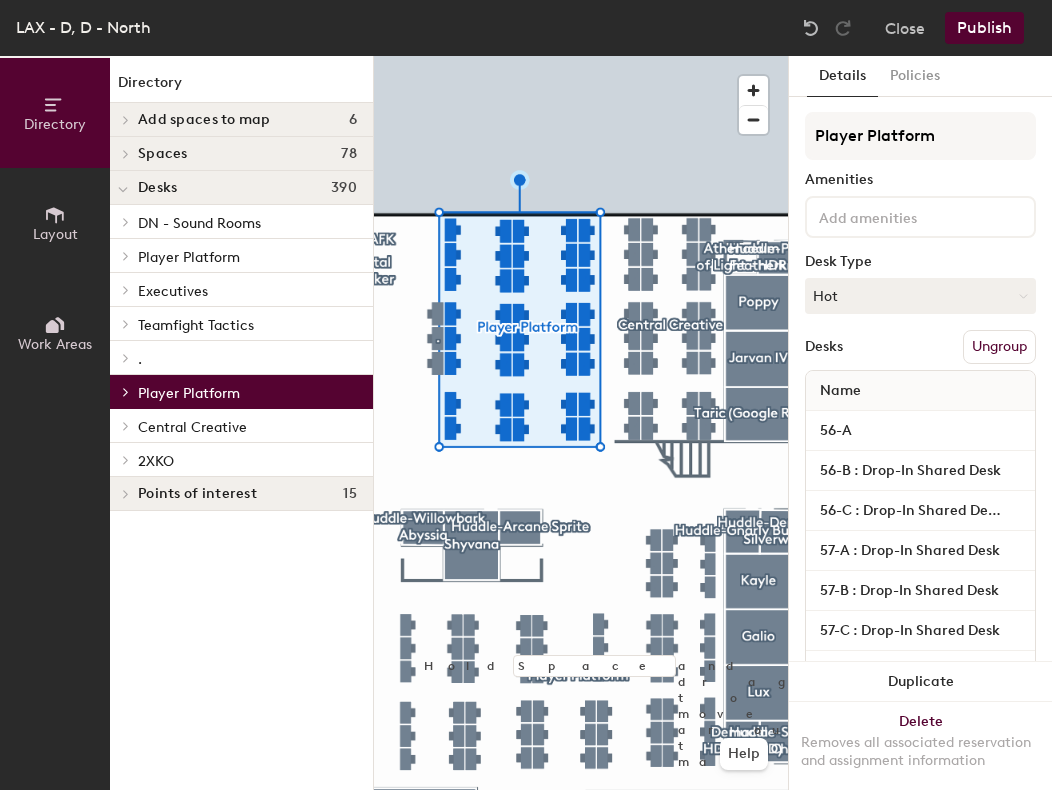 click 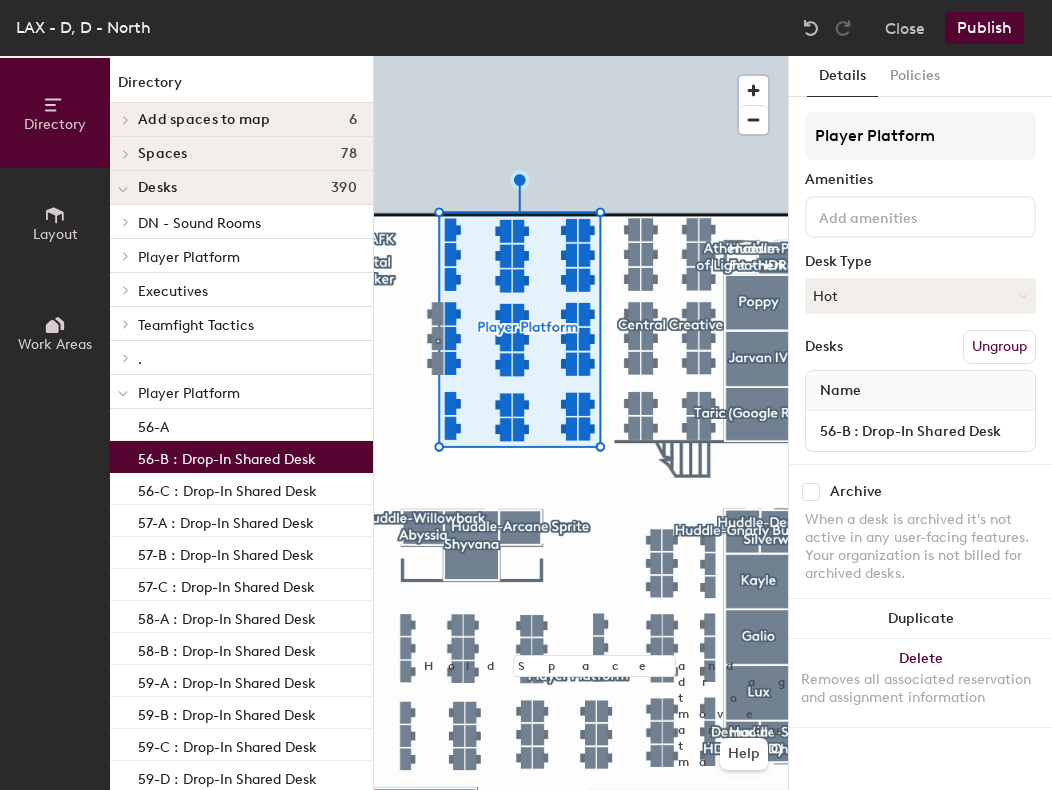 click on "56-B : Drop-In Shared Desk" 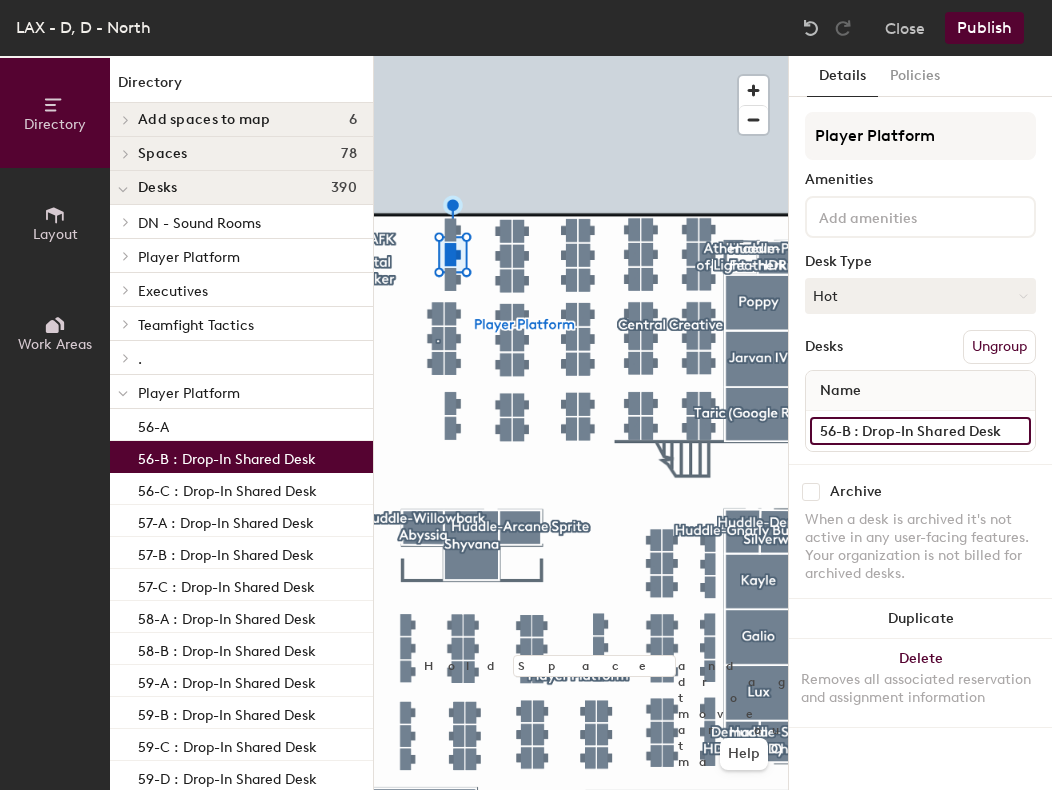 click on "56-B : Drop-In Shared Desk" 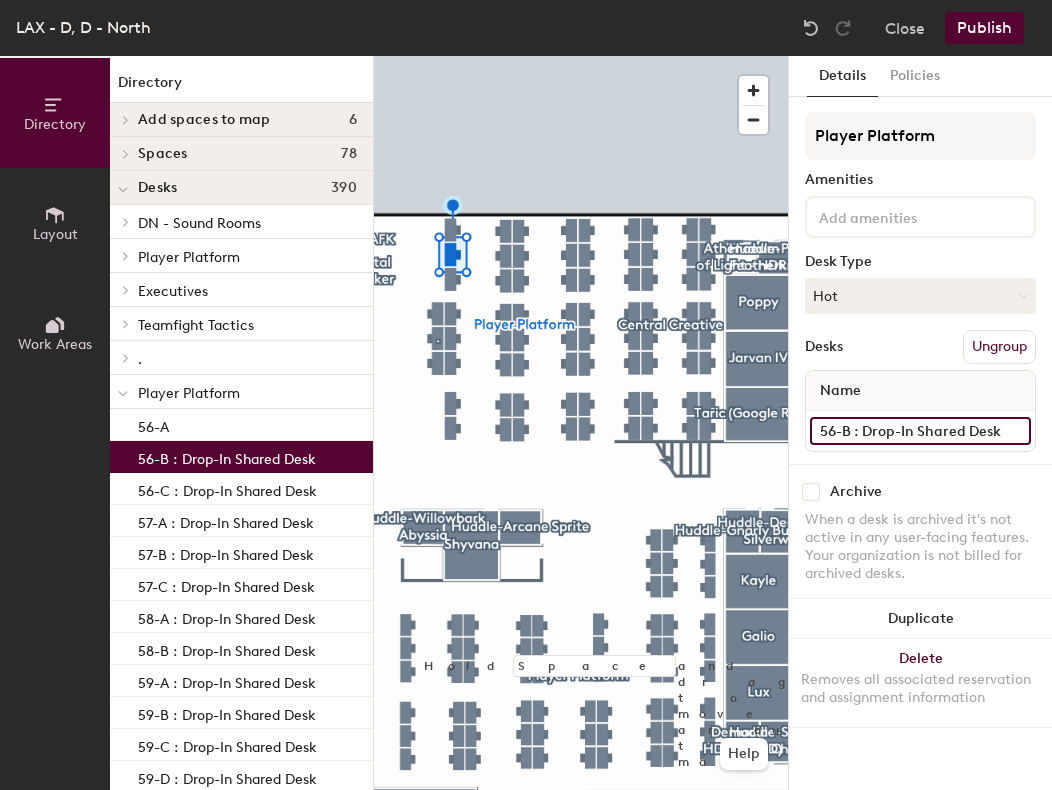 click on "56-B : Drop-In Shared Desk" 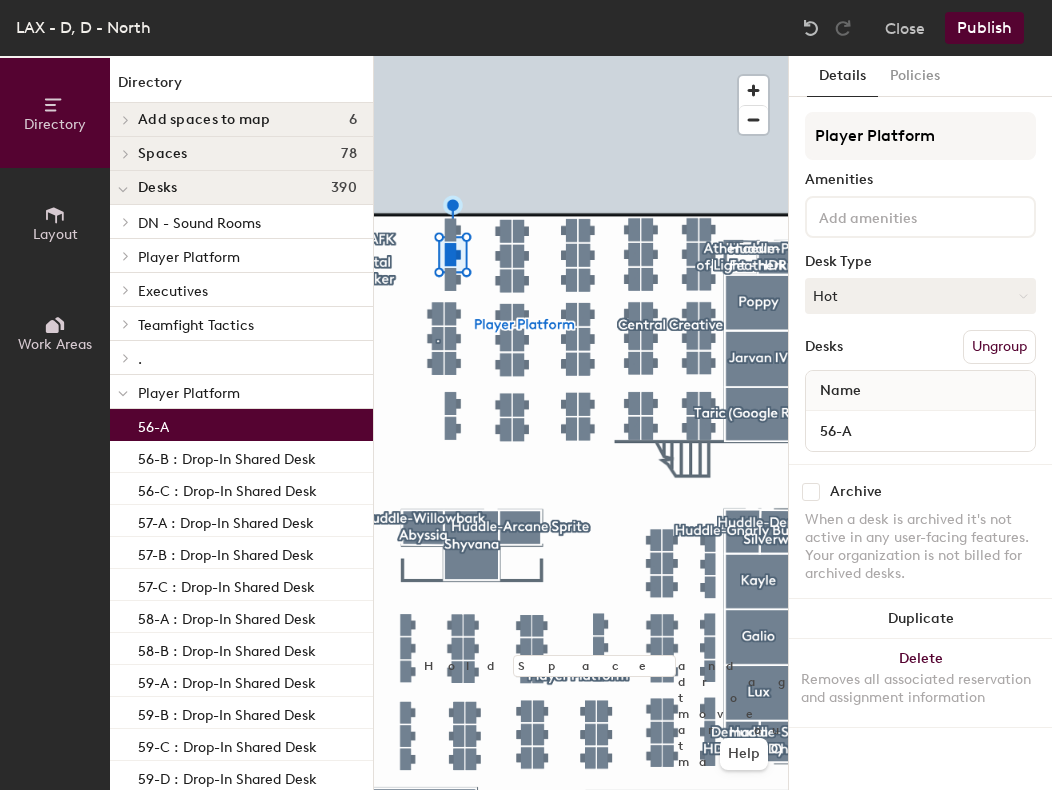 click on "56-A" 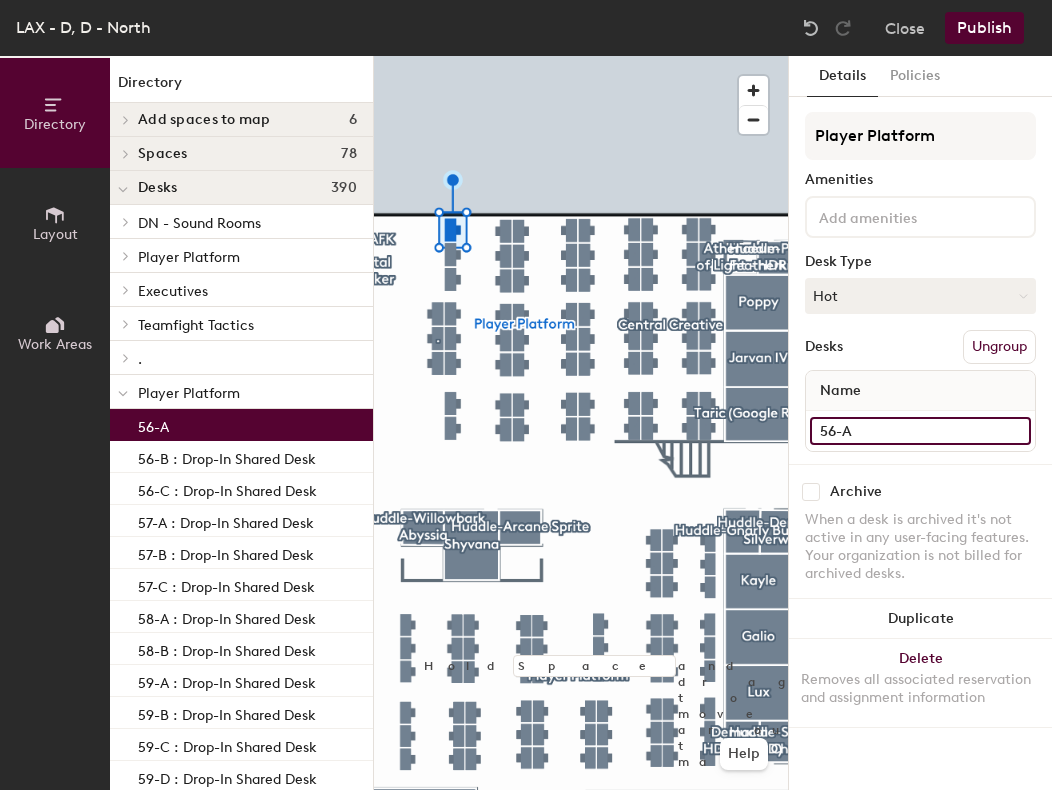 click on "56-A" 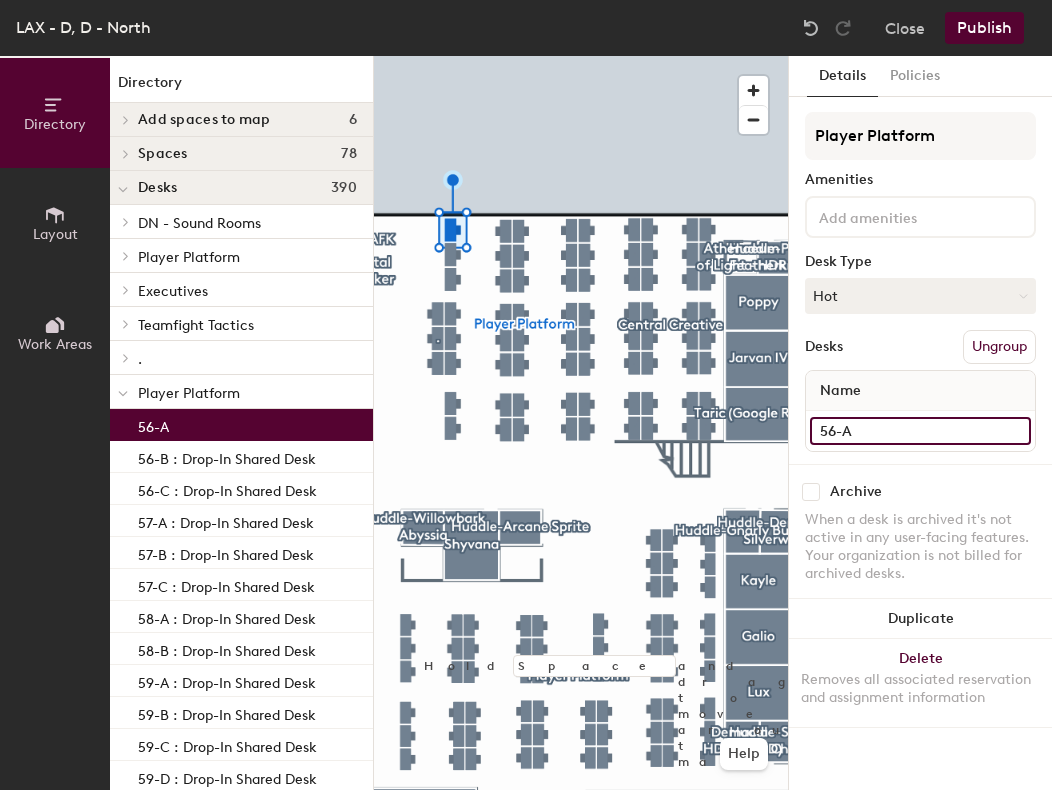paste on ": Drop-In Shared Desk" 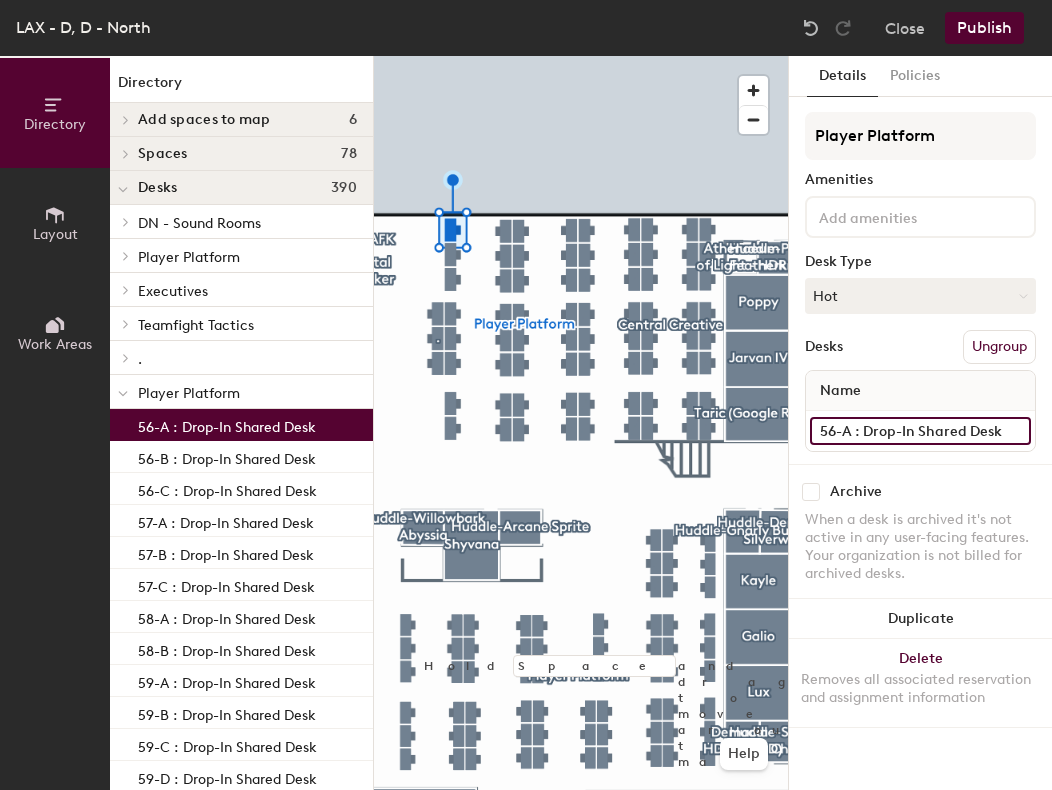 type on "56-A : Drop-In Shared Desk" 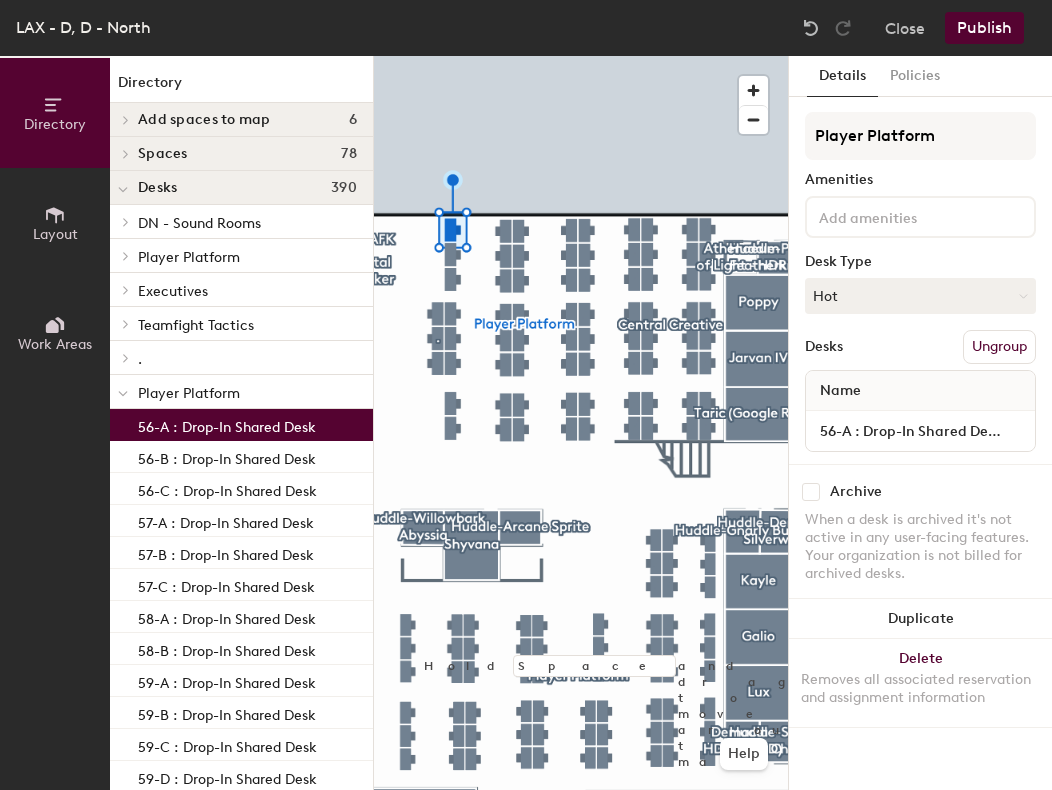 click on "Publish" 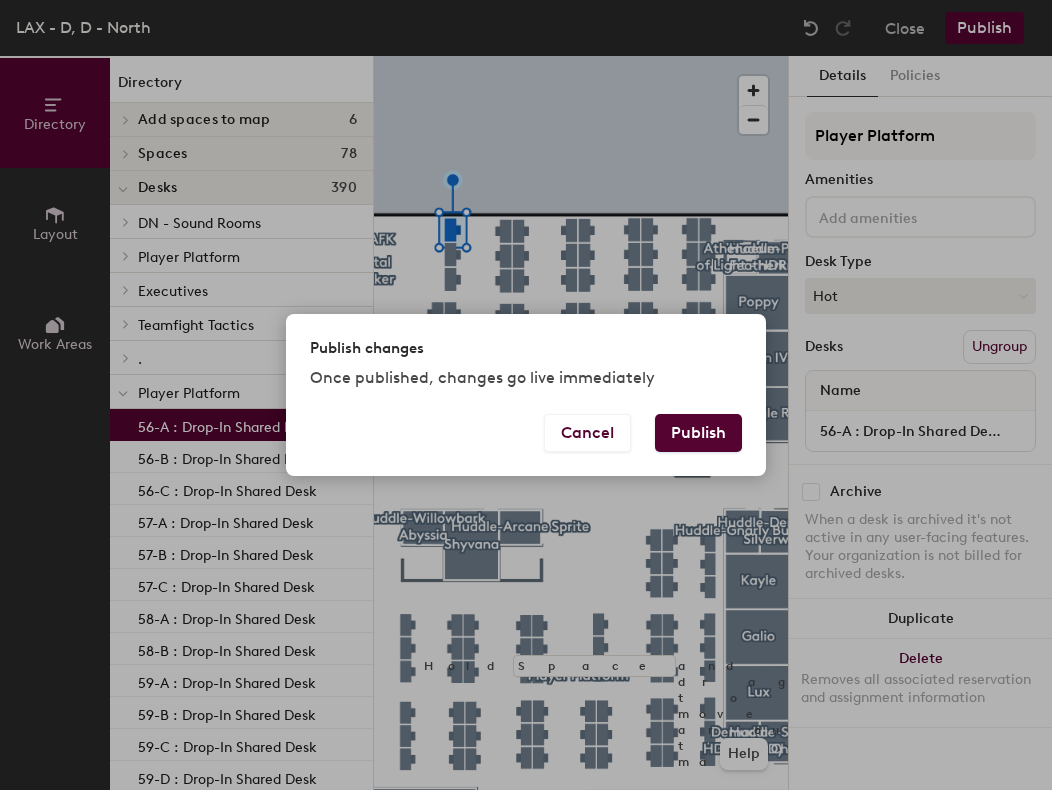 click on "Publish" at bounding box center (698, 433) 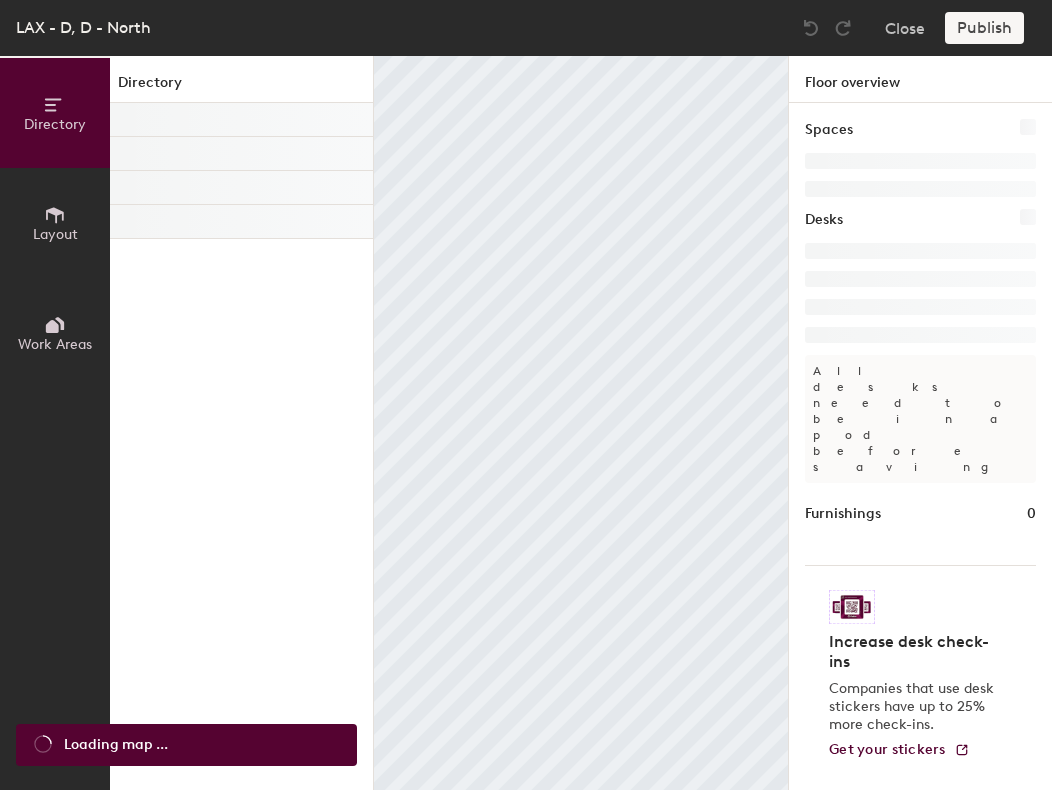 scroll, scrollTop: 0, scrollLeft: 0, axis: both 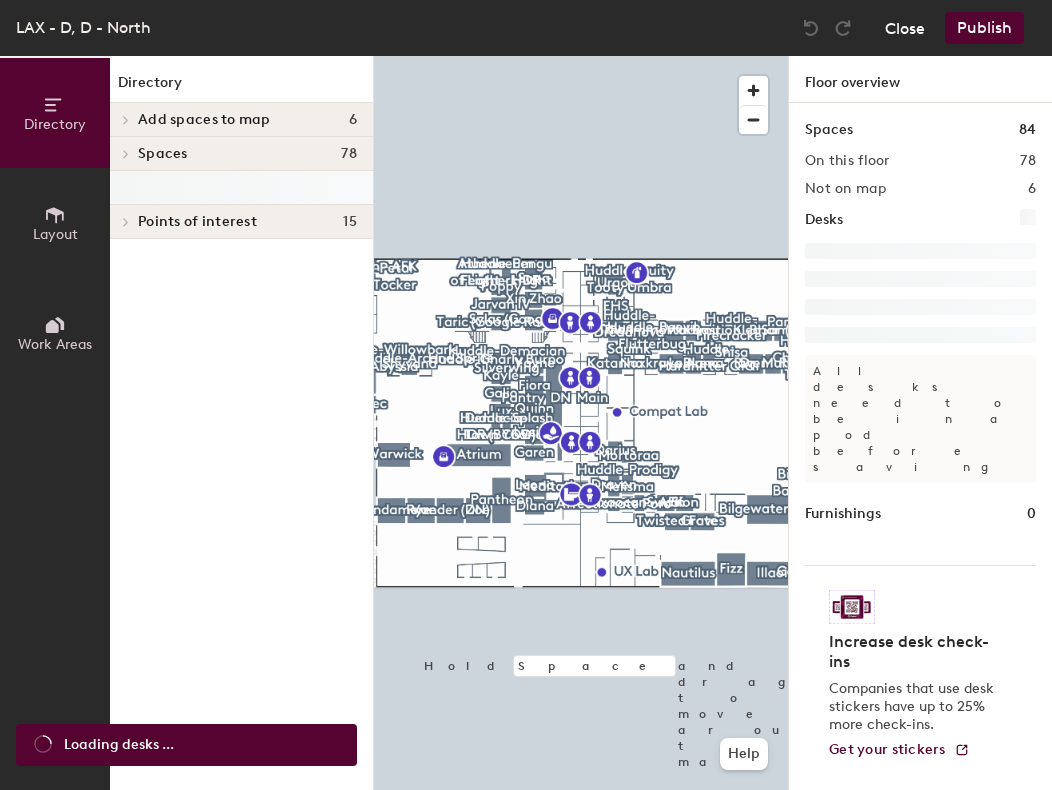 click on "Close" 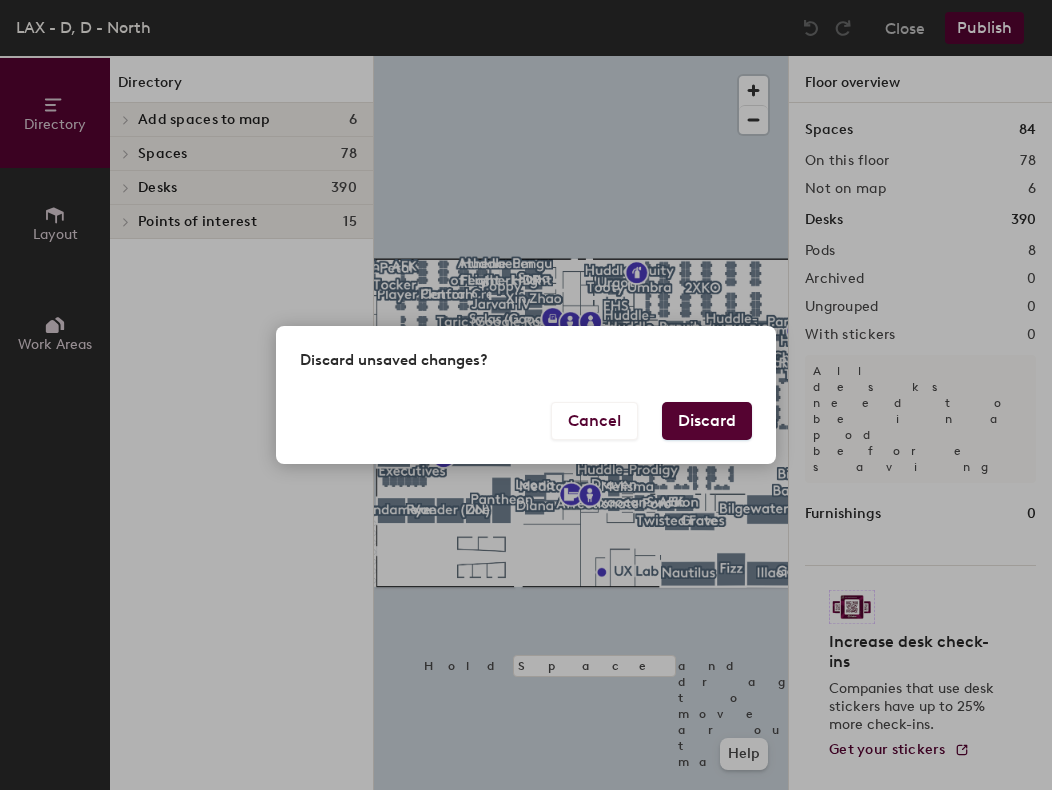click on "Discard" at bounding box center (707, 421) 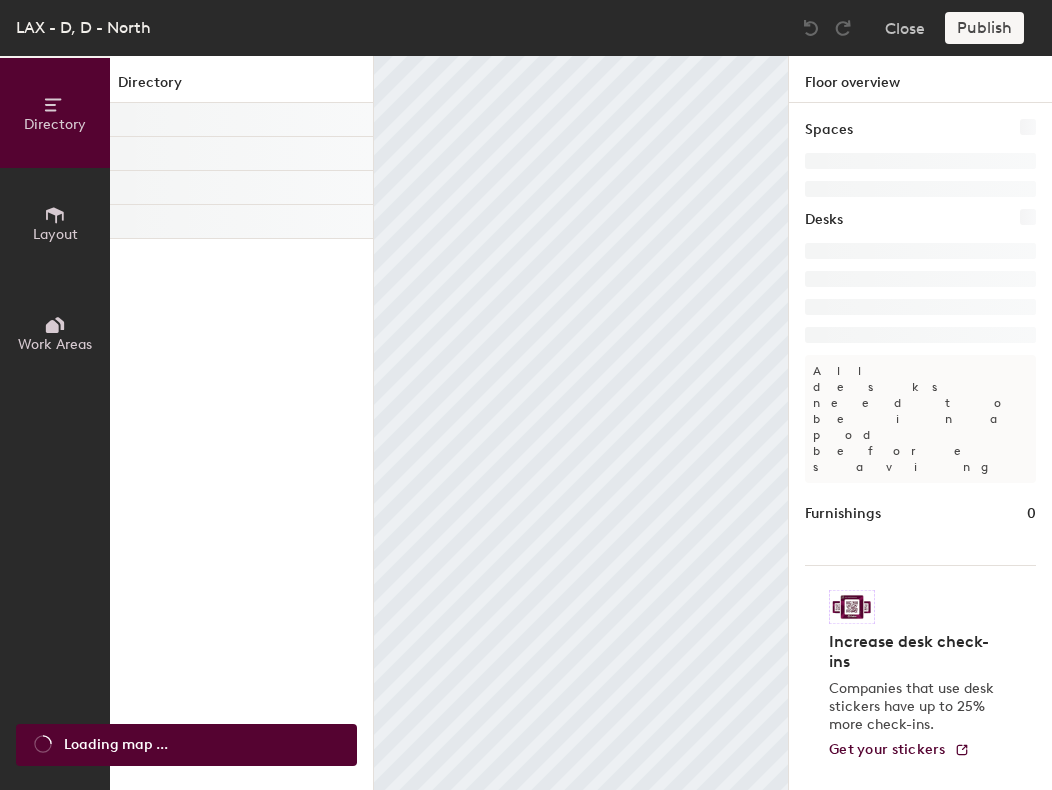 scroll, scrollTop: 0, scrollLeft: 0, axis: both 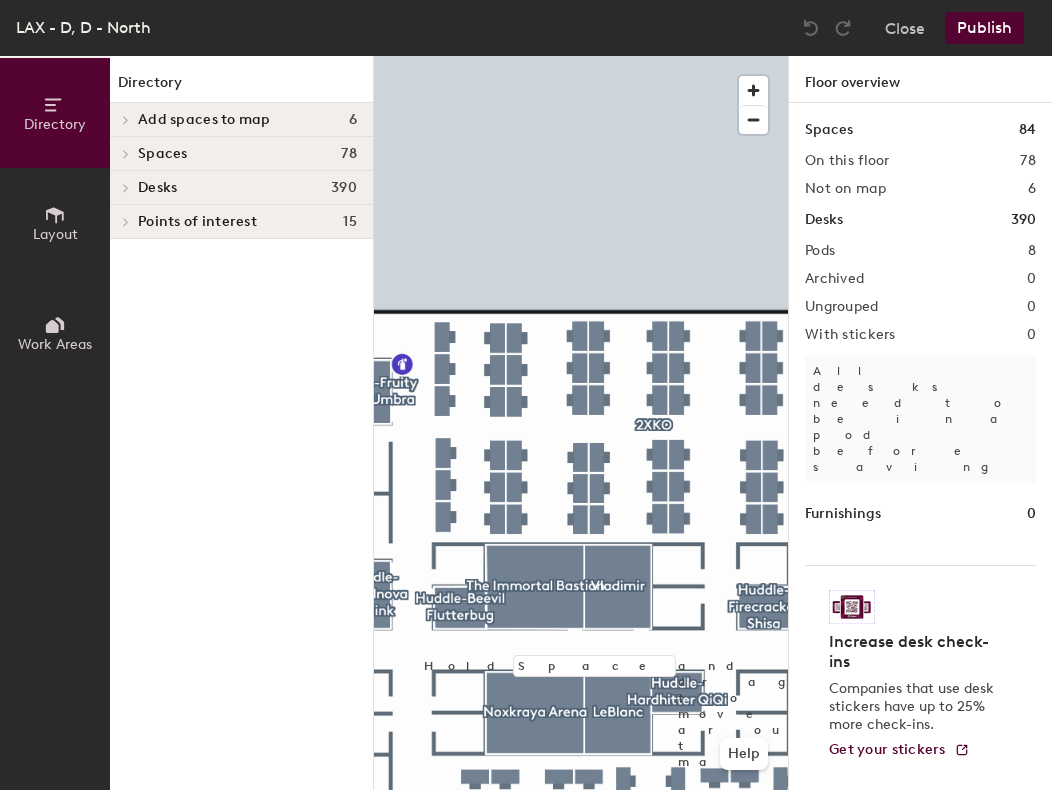click on "Desks 390" 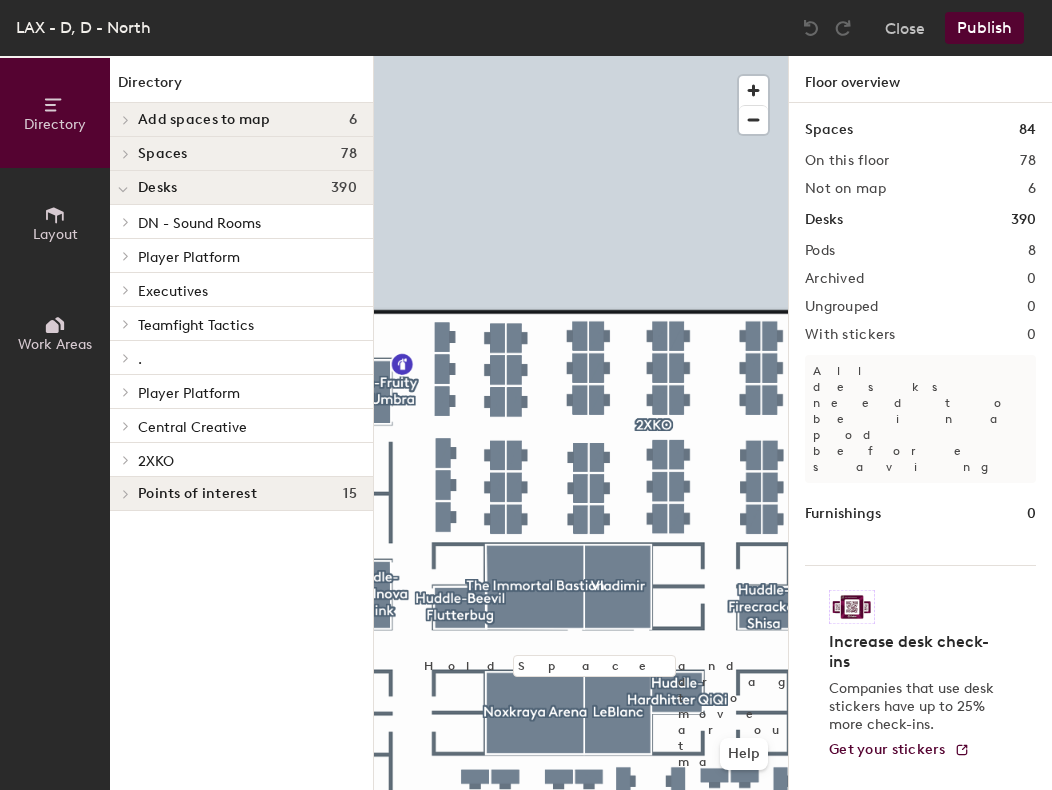 click on "2XKO" 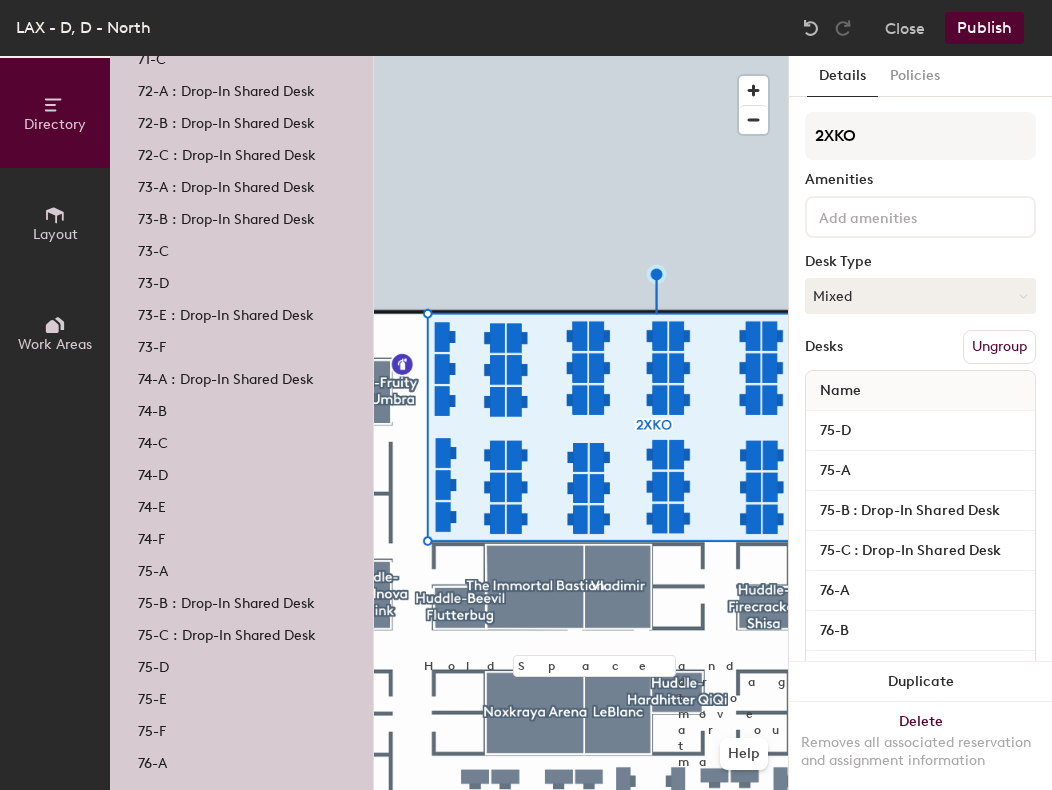 scroll, scrollTop: 400, scrollLeft: 0, axis: vertical 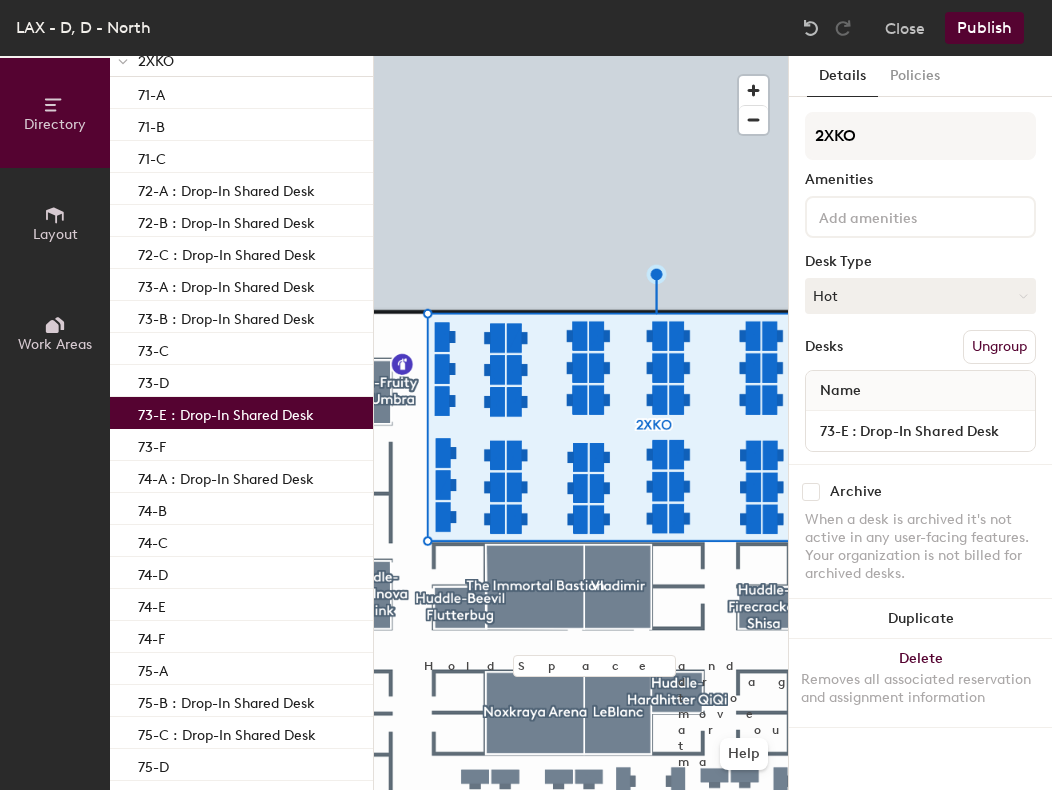 click on "73-E : Drop-In Shared Desk" 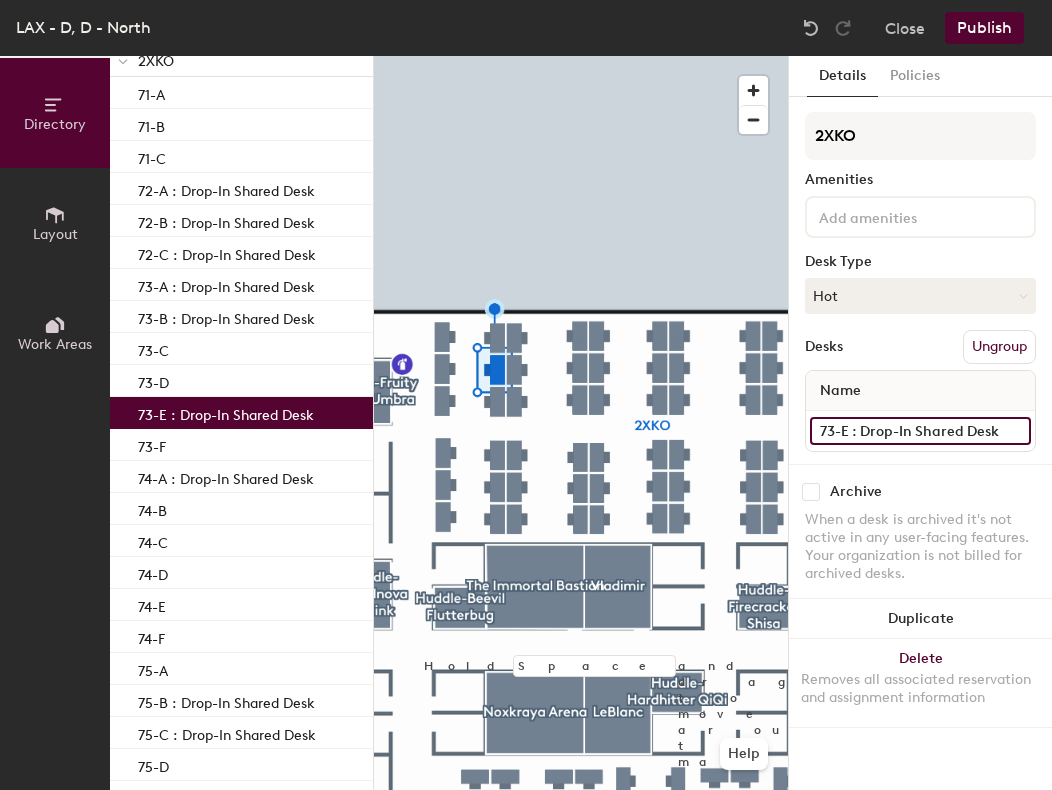 click on "73-E : Drop-In Shared Desk" 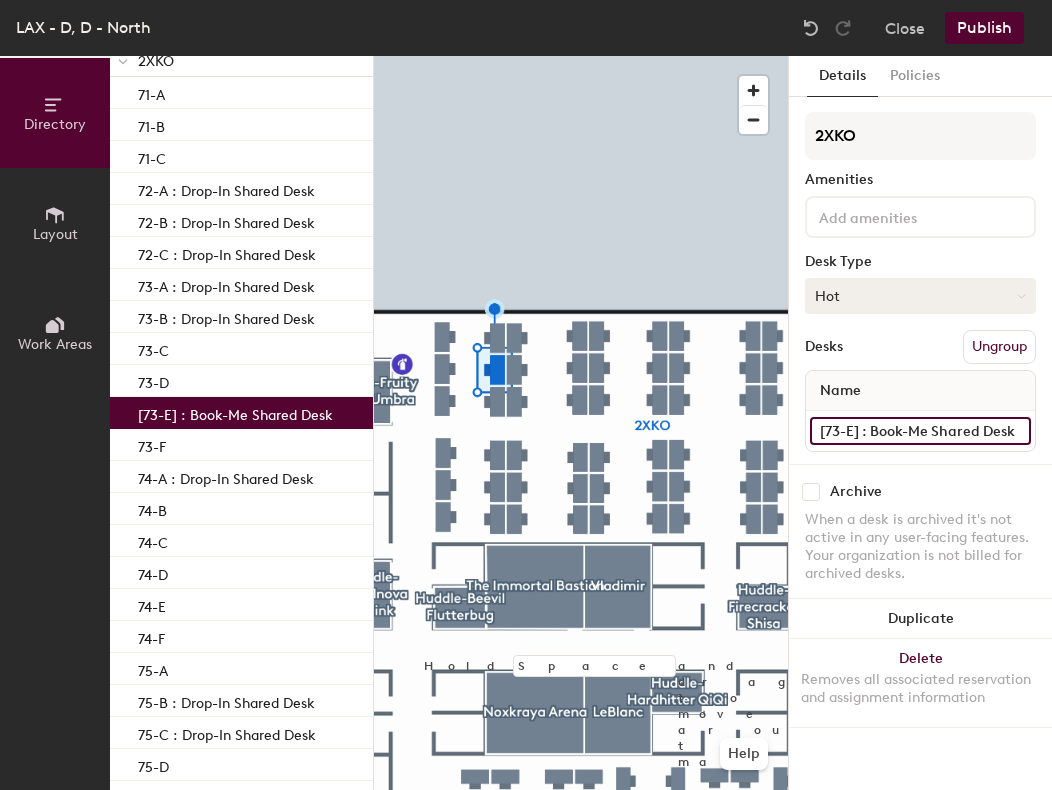 type on "[73-E] : Book-Me Shared Desk" 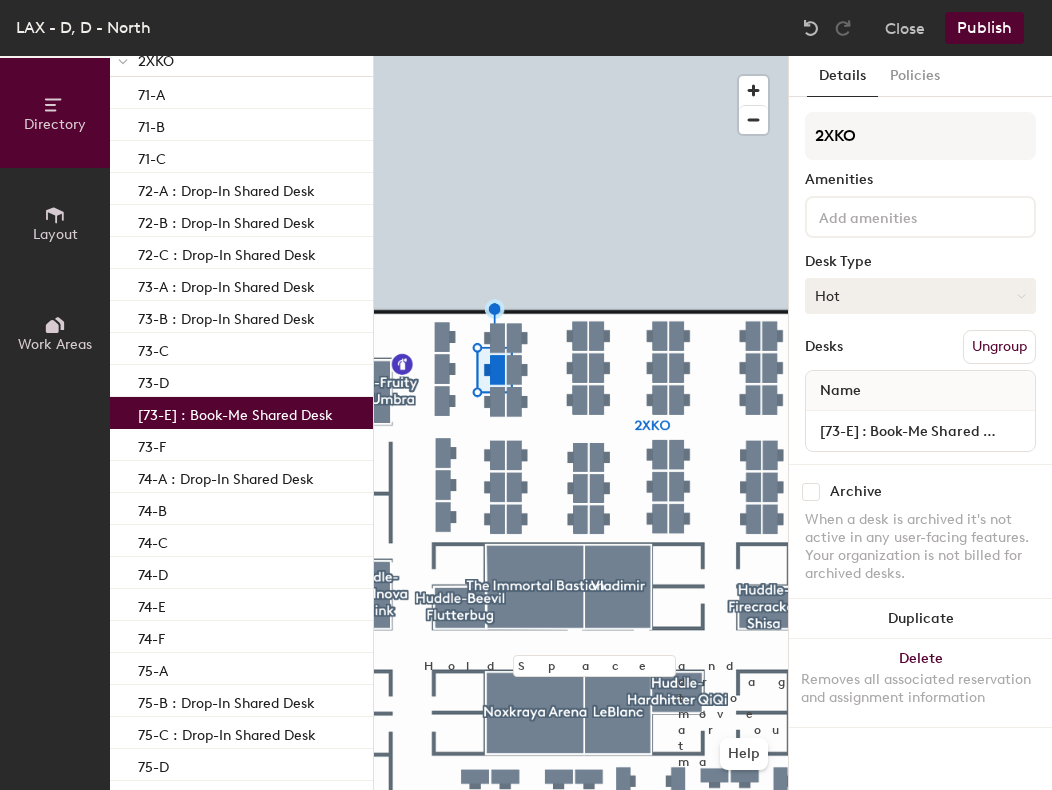 click on "Hot" 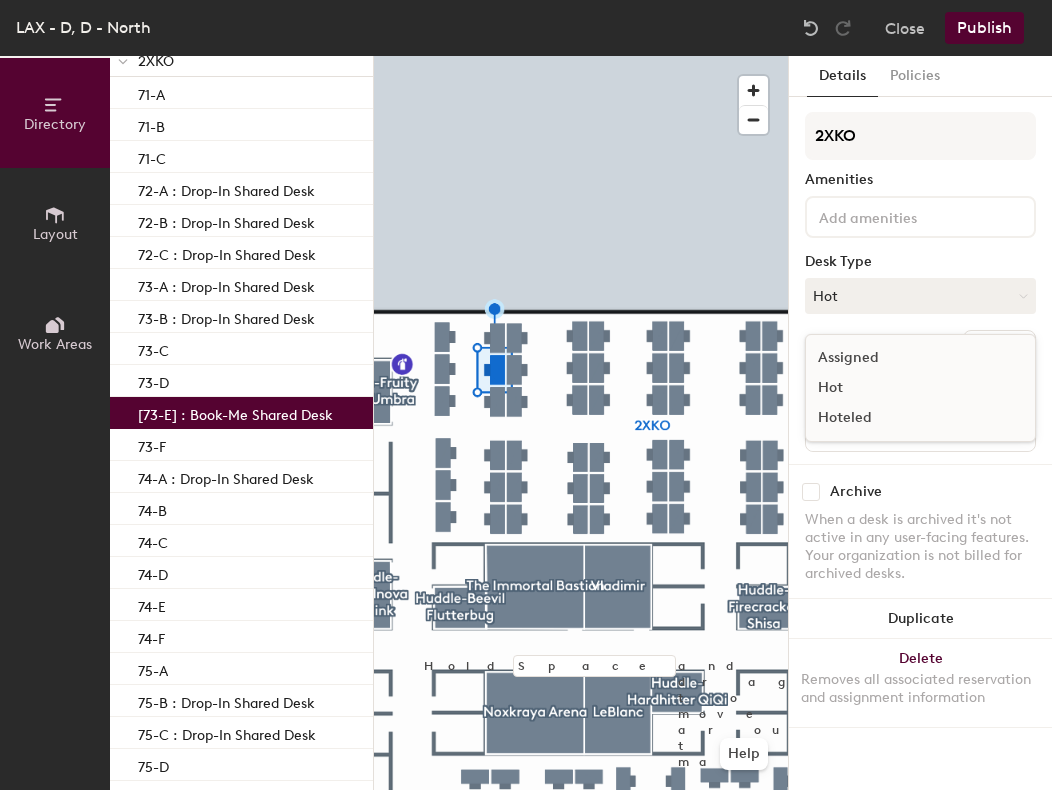 click on "Hoteled" 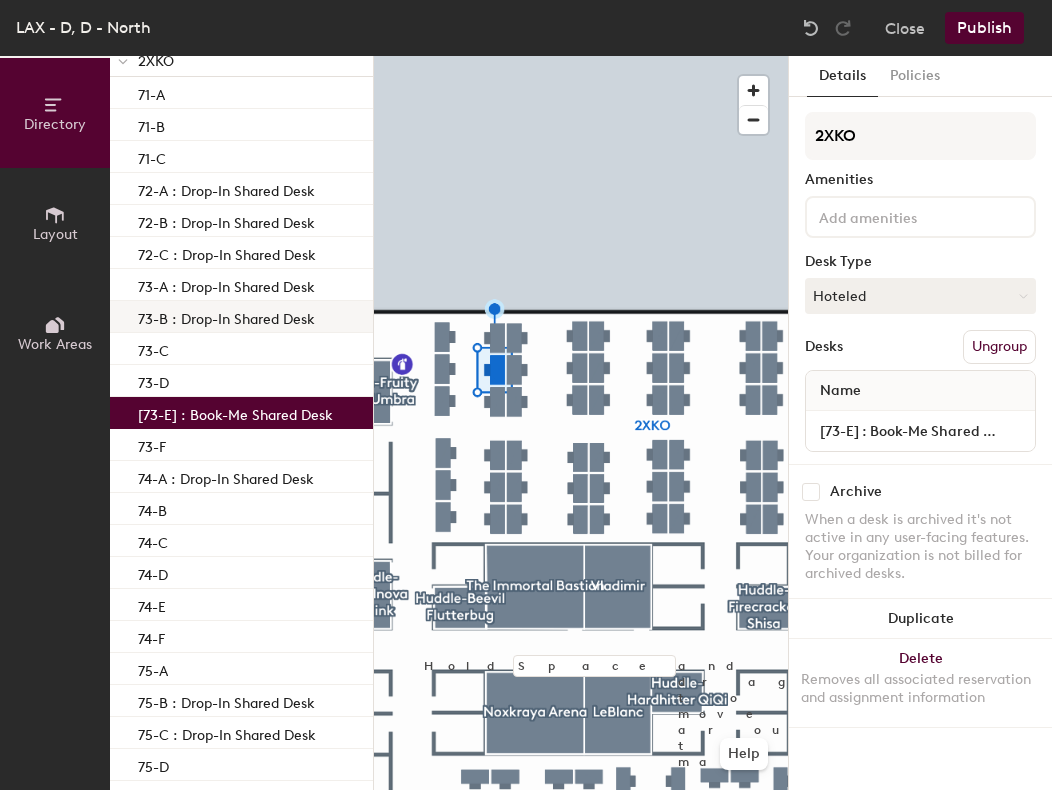 click 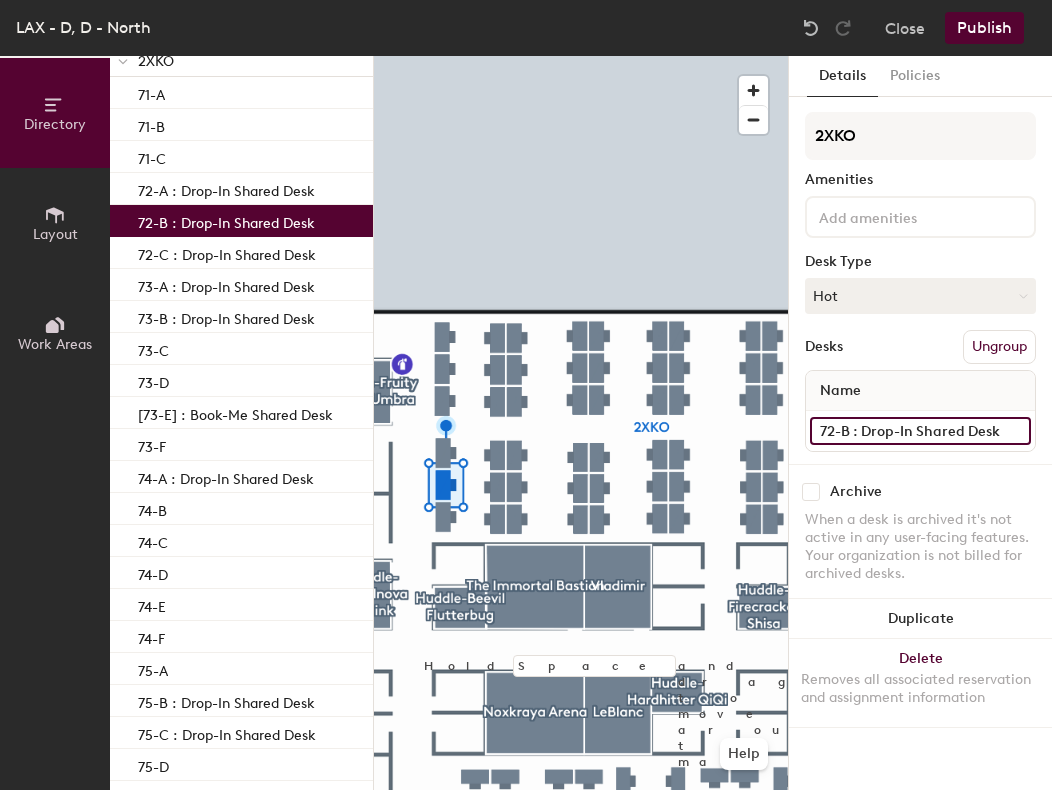 click on "72-B : Drop-In Shared Desk" 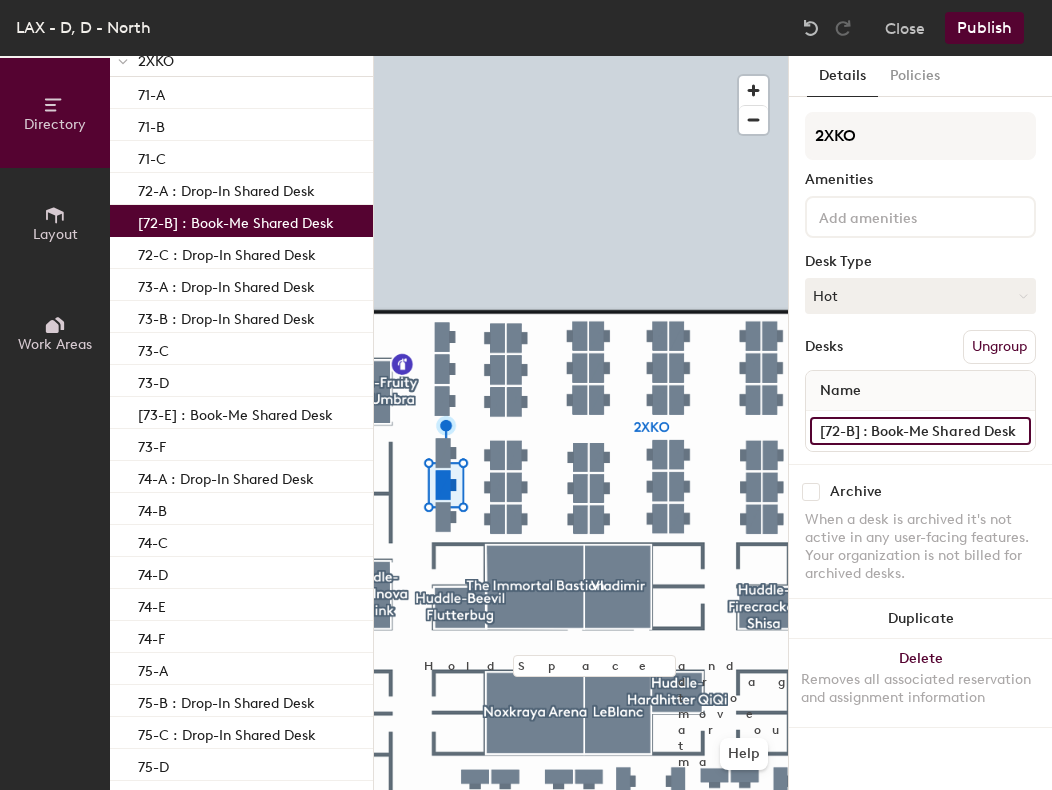 type on "[72-B] : Book-Me Shared Desk" 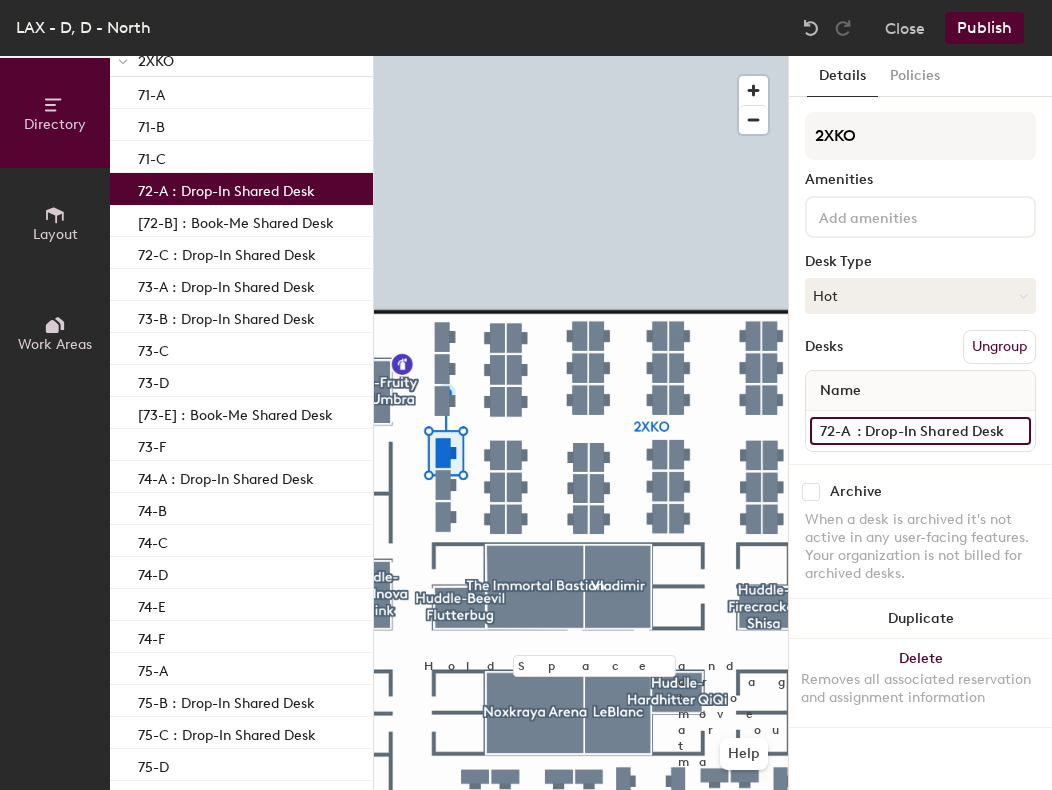 click on "72-A  : Drop-In Shared Desk" 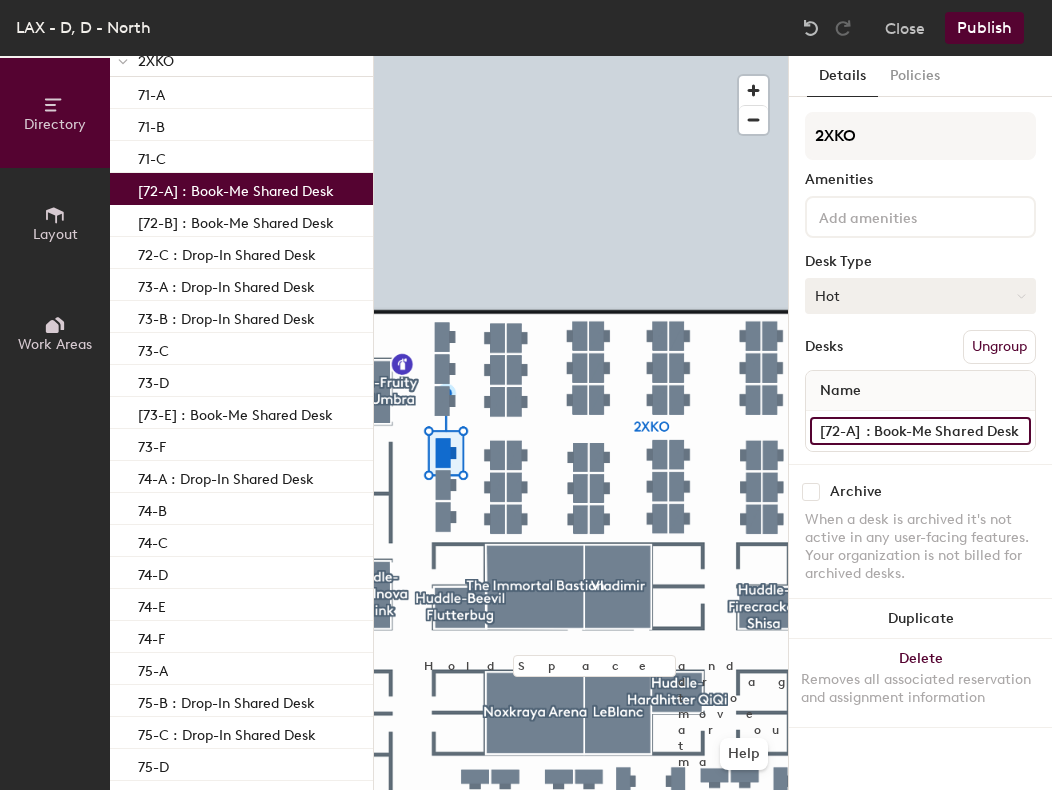type on "[72-A]  : Book-Me Shared Desk" 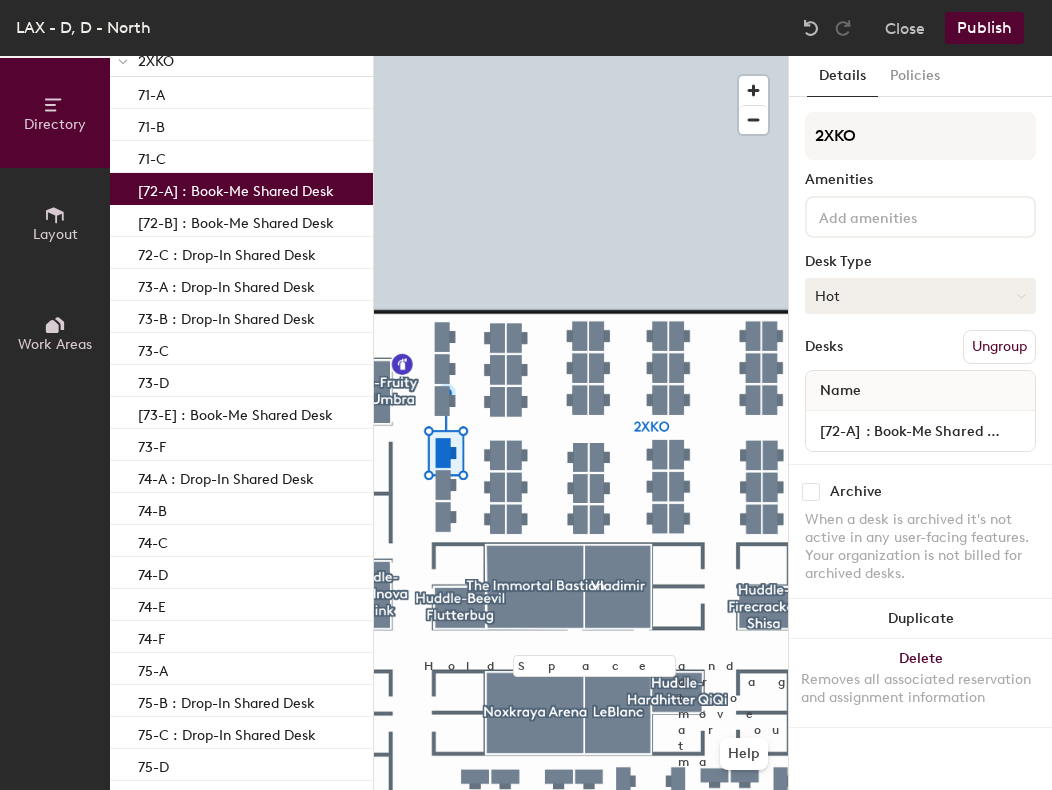 click on "Hot" 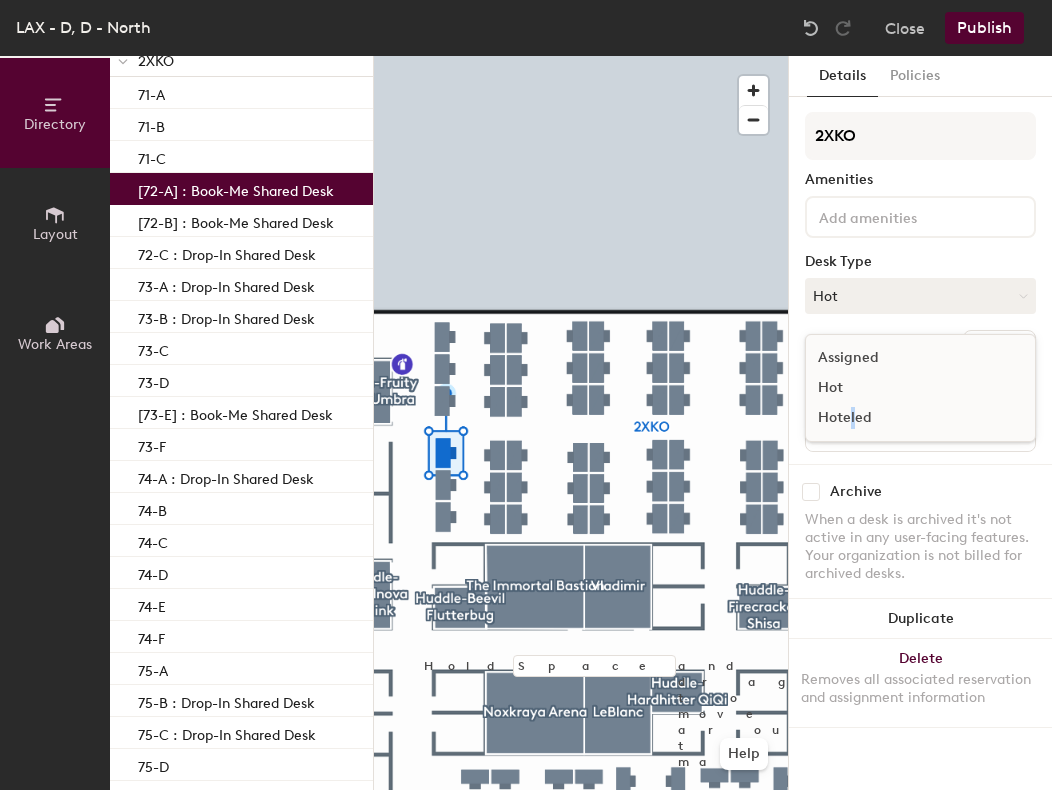 click on "Hoteled" 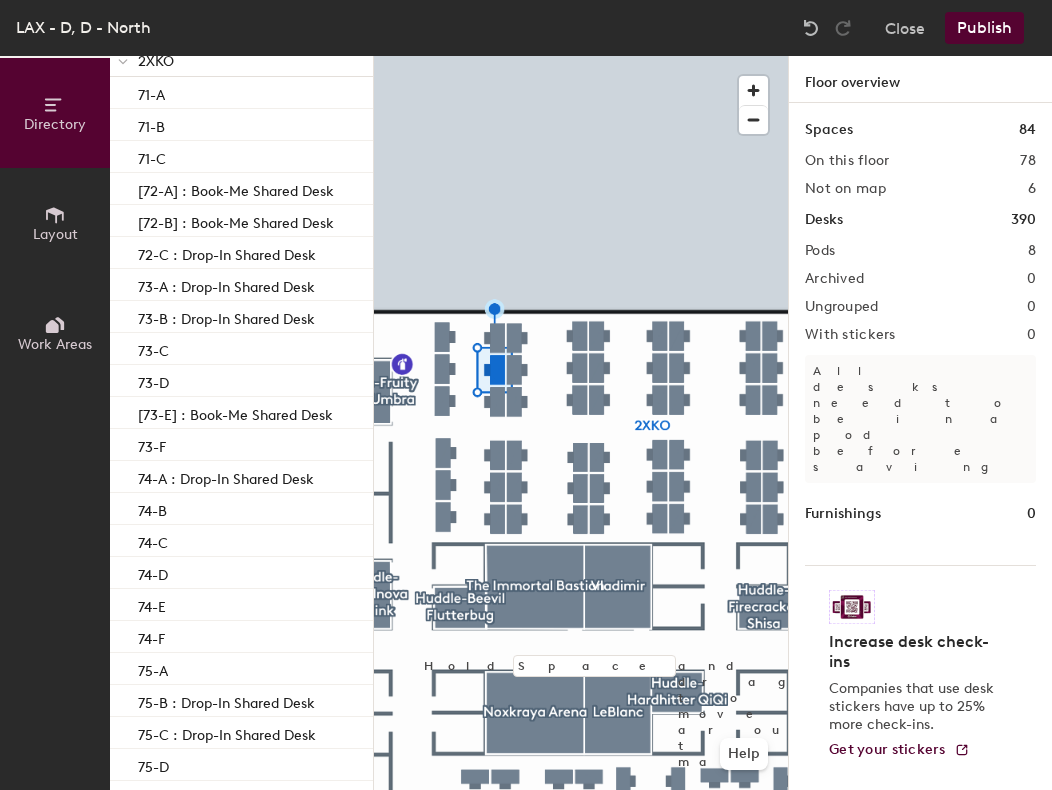 click on "Publish" 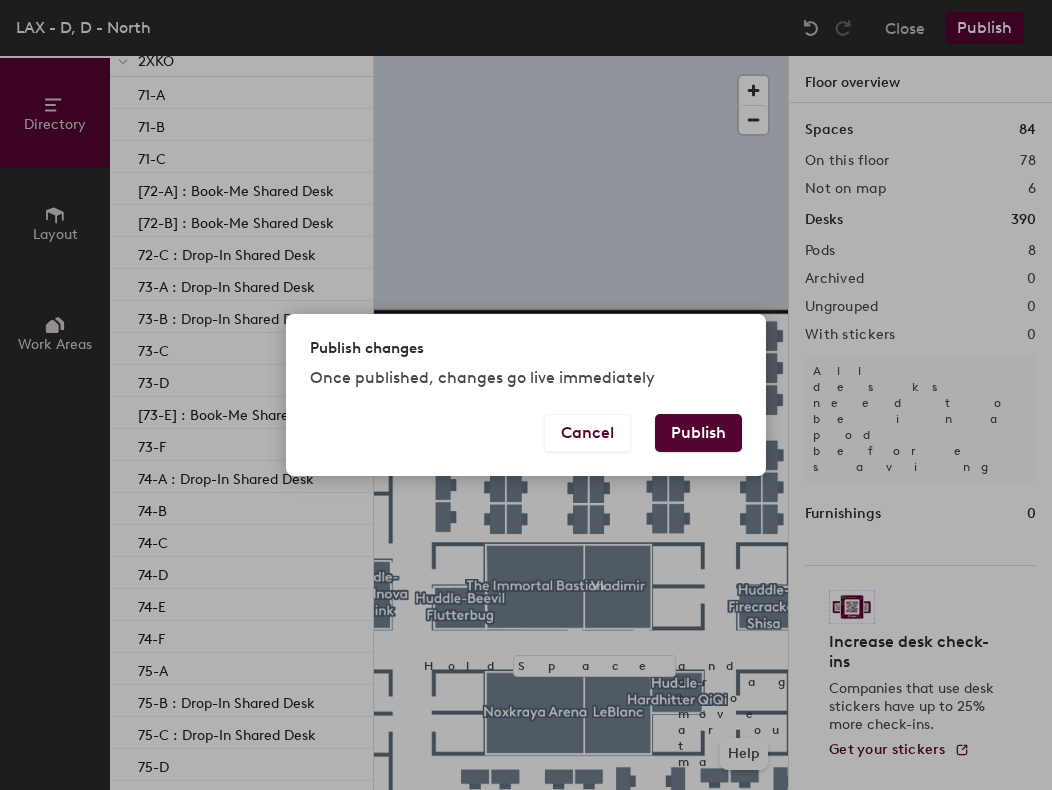 click on "Publish" at bounding box center (698, 433) 